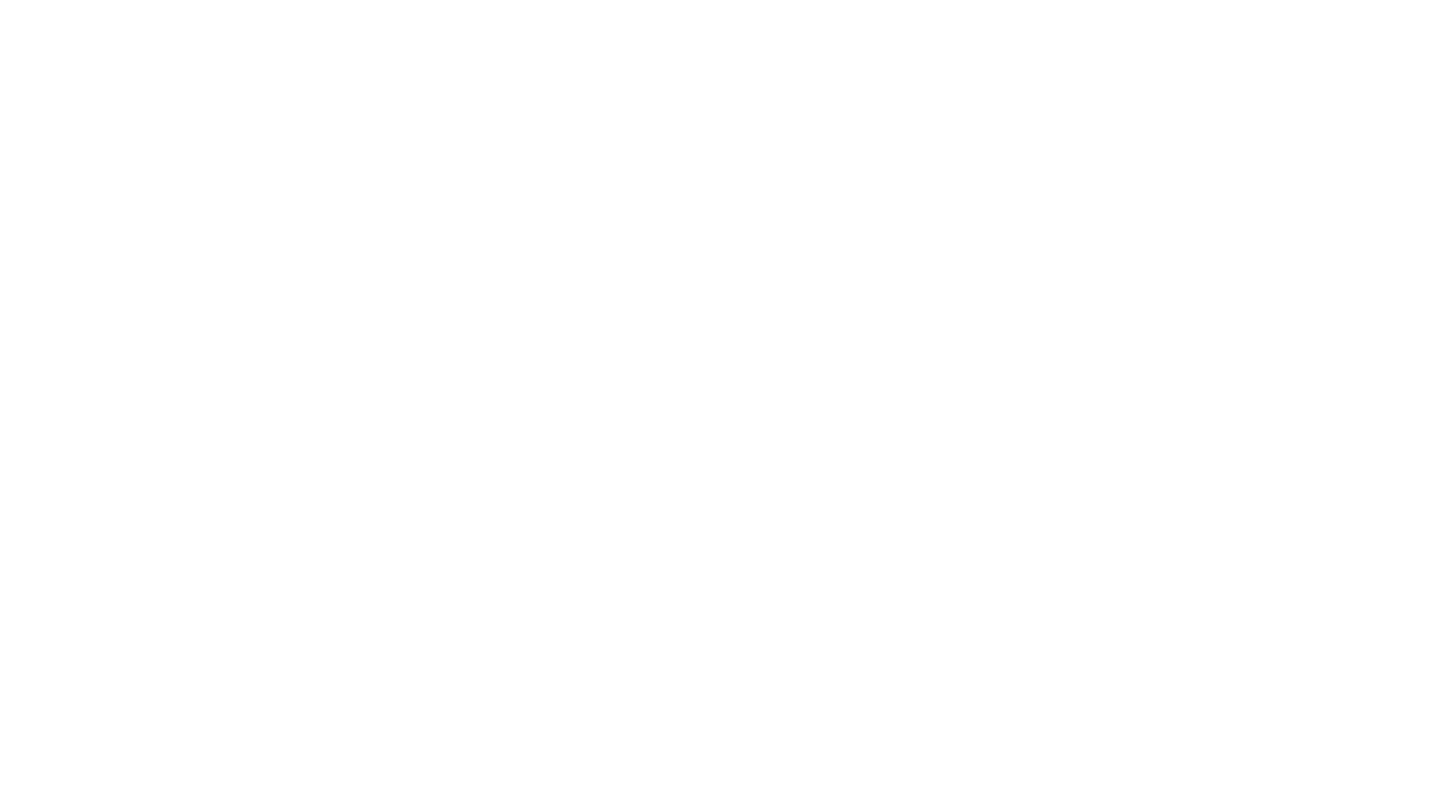 scroll, scrollTop: 0, scrollLeft: 0, axis: both 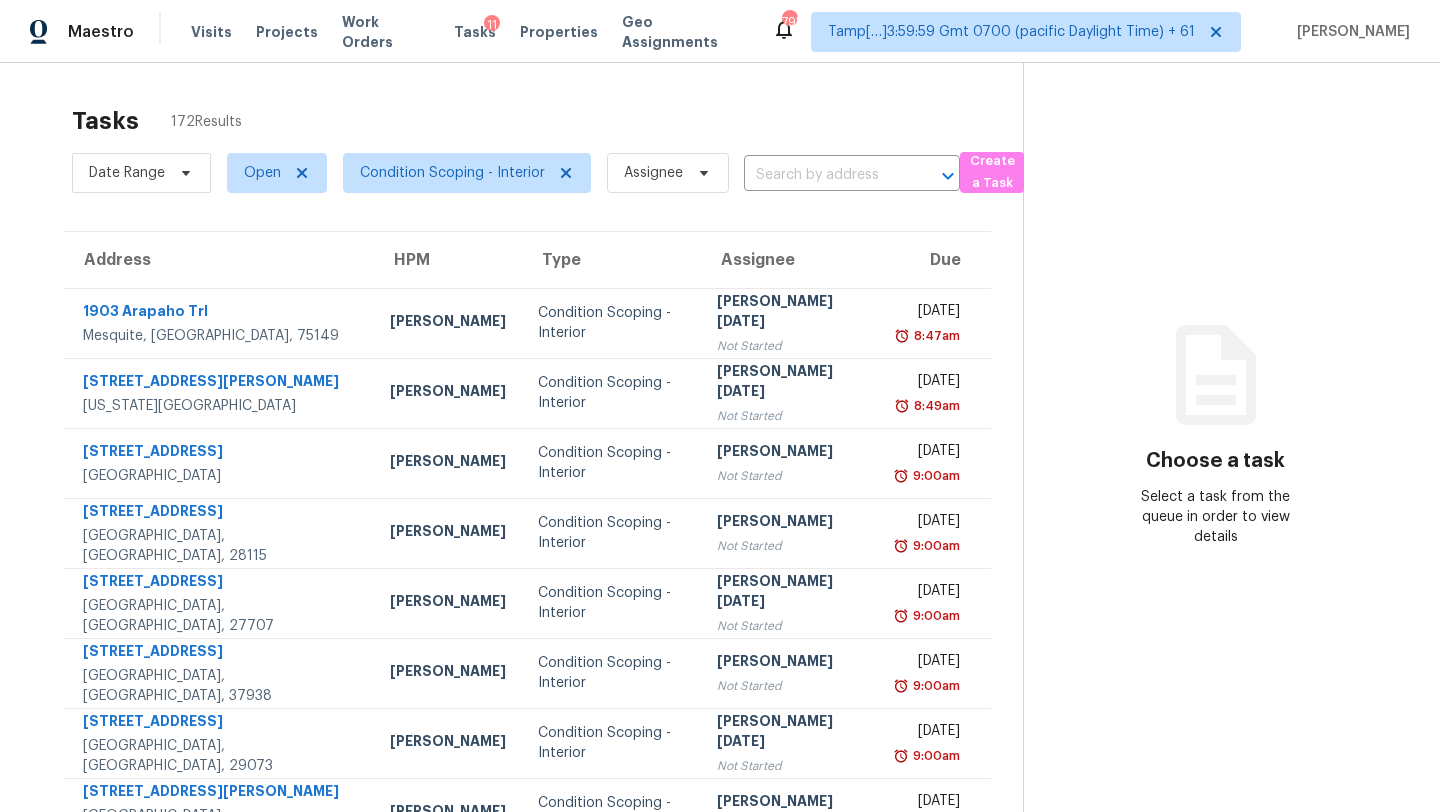 click on "Date Range Open Condition Scoping - Interior Assignee ​" at bounding box center [516, 173] 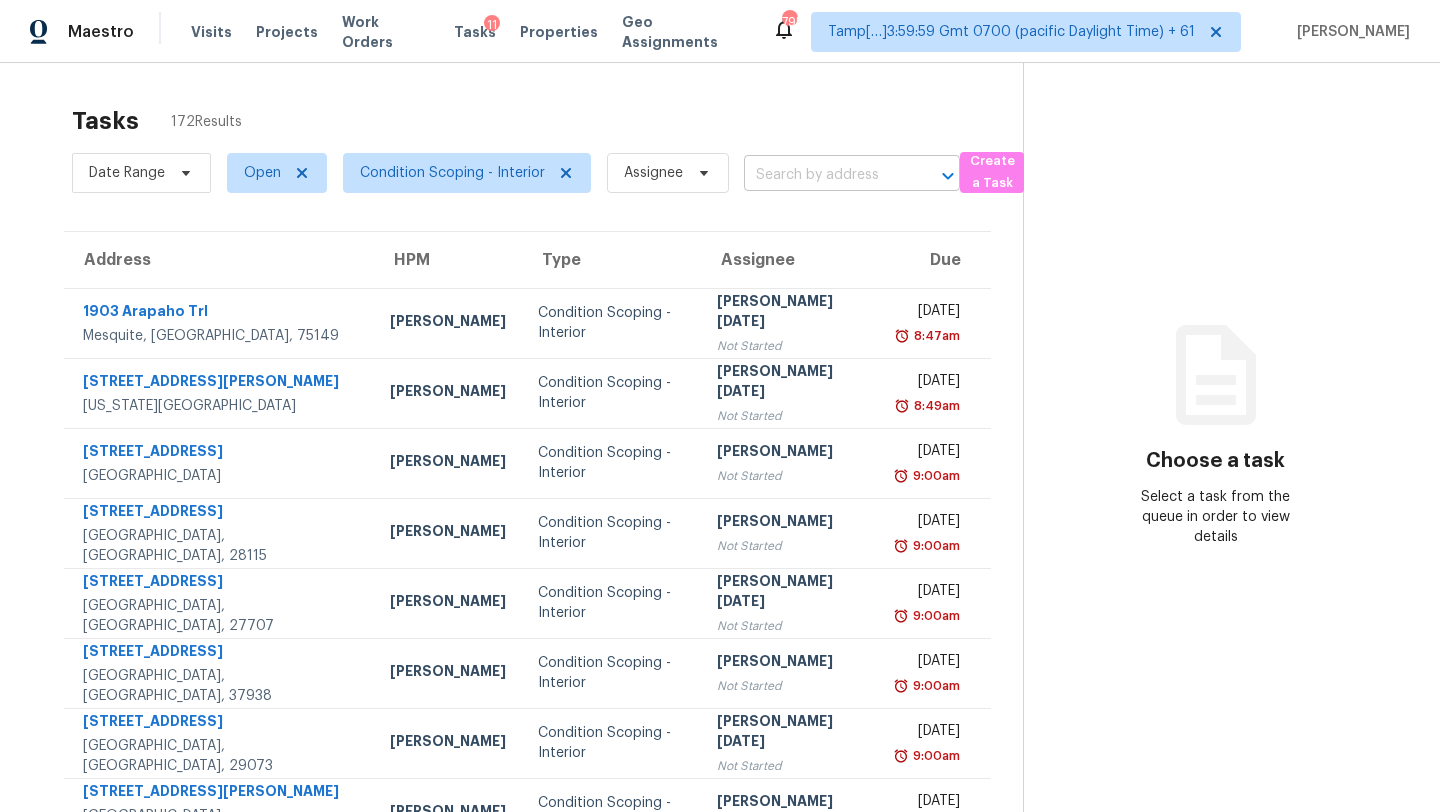 click at bounding box center (824, 175) 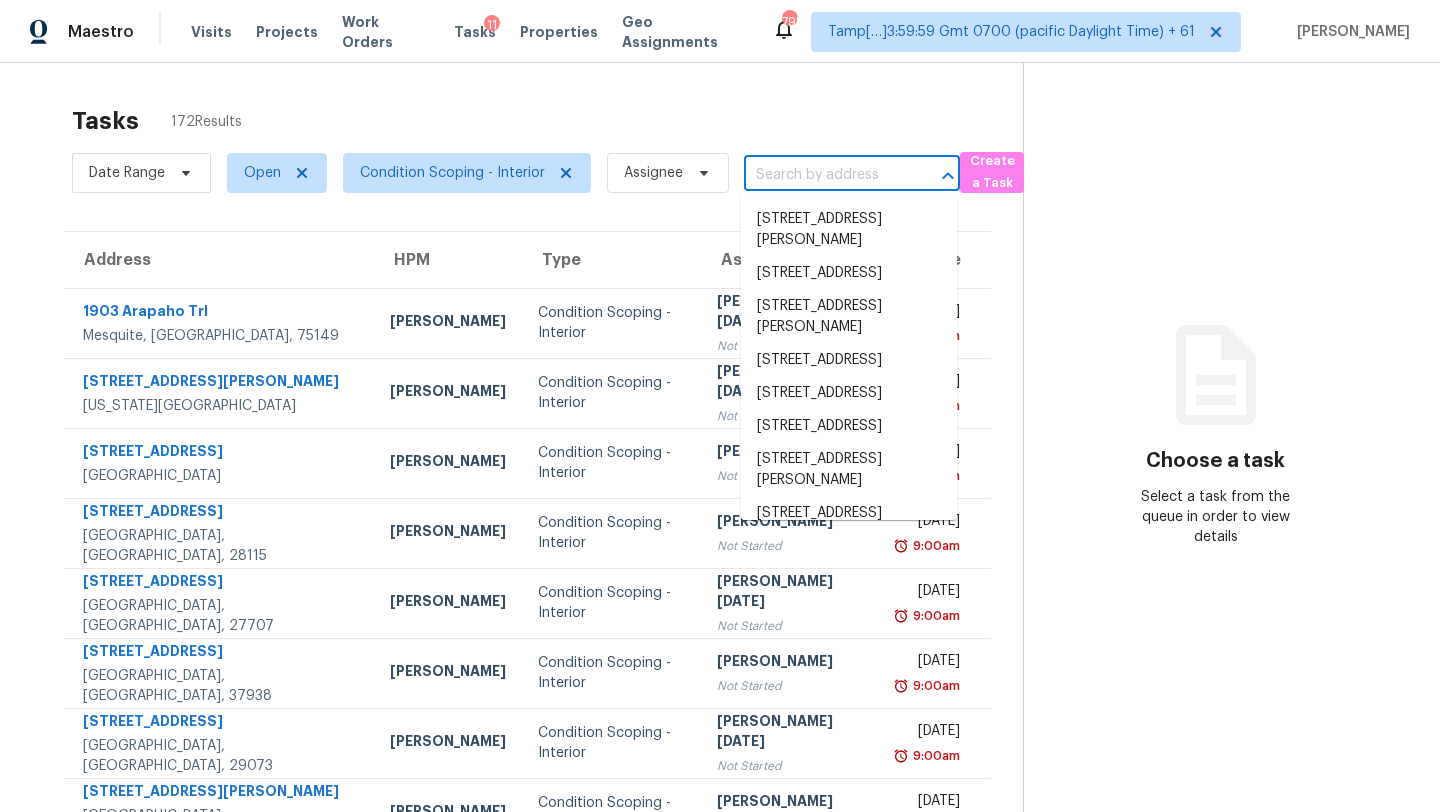 paste on "[STREET_ADDRESS]" 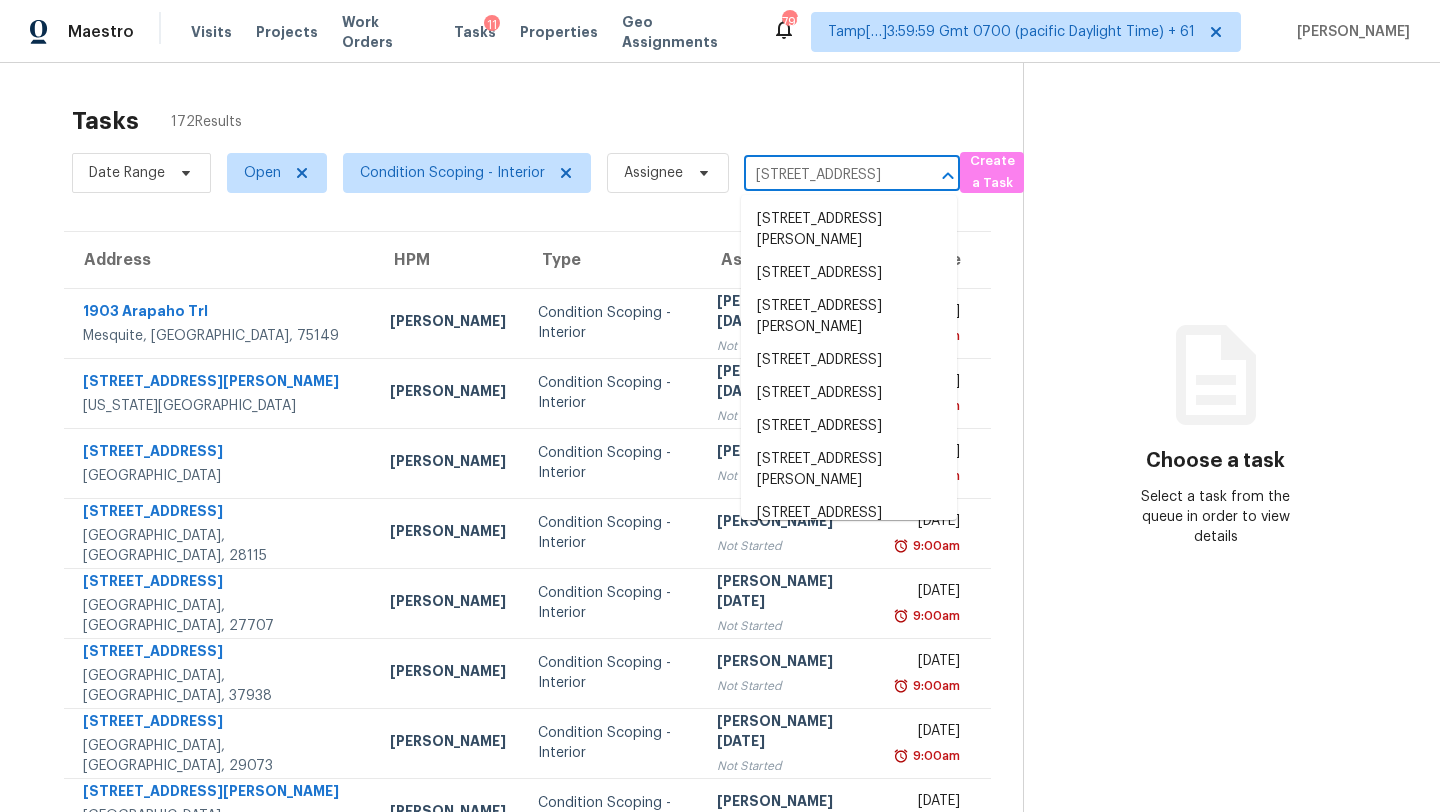 scroll, scrollTop: 0, scrollLeft: 128, axis: horizontal 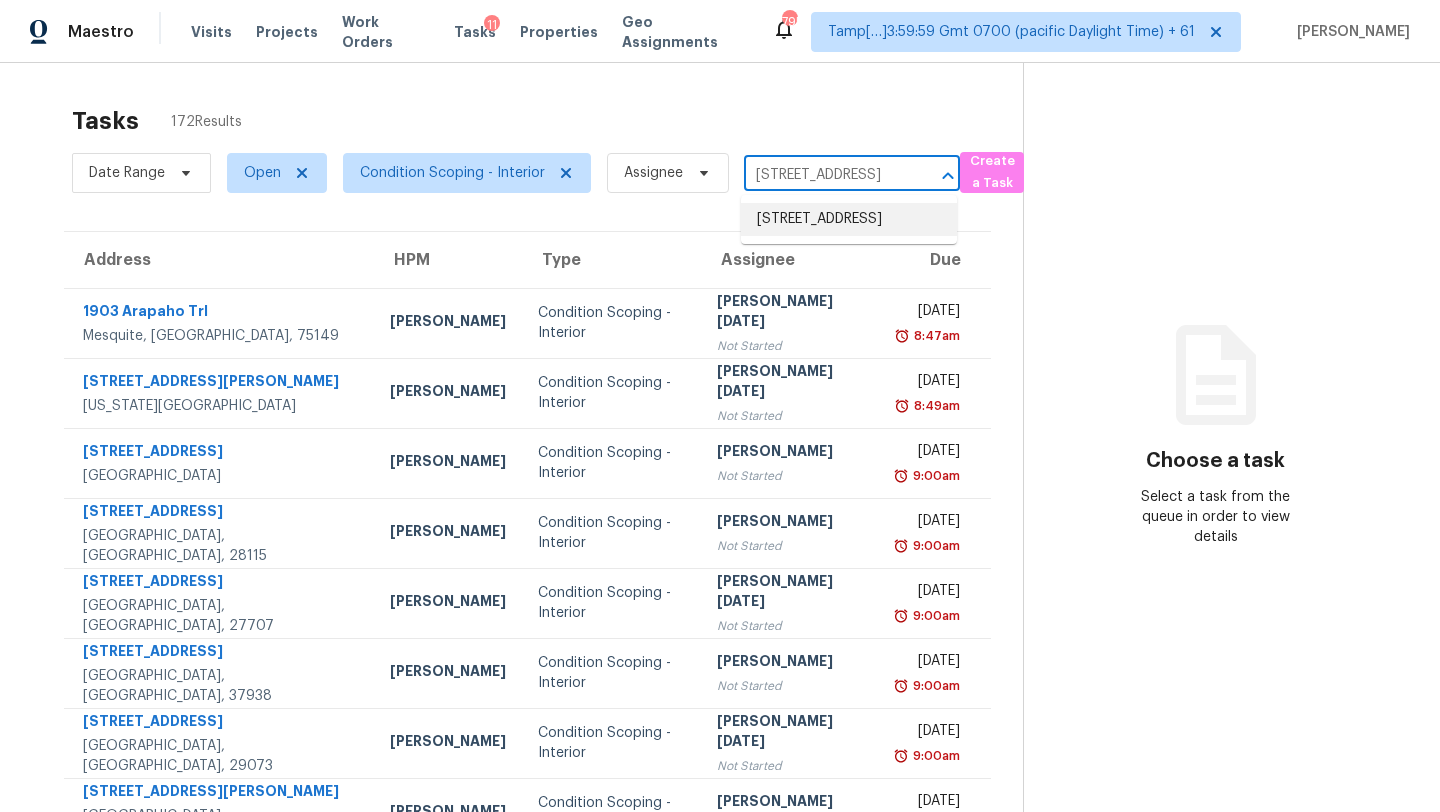 click on "[STREET_ADDRESS]" at bounding box center [849, 219] 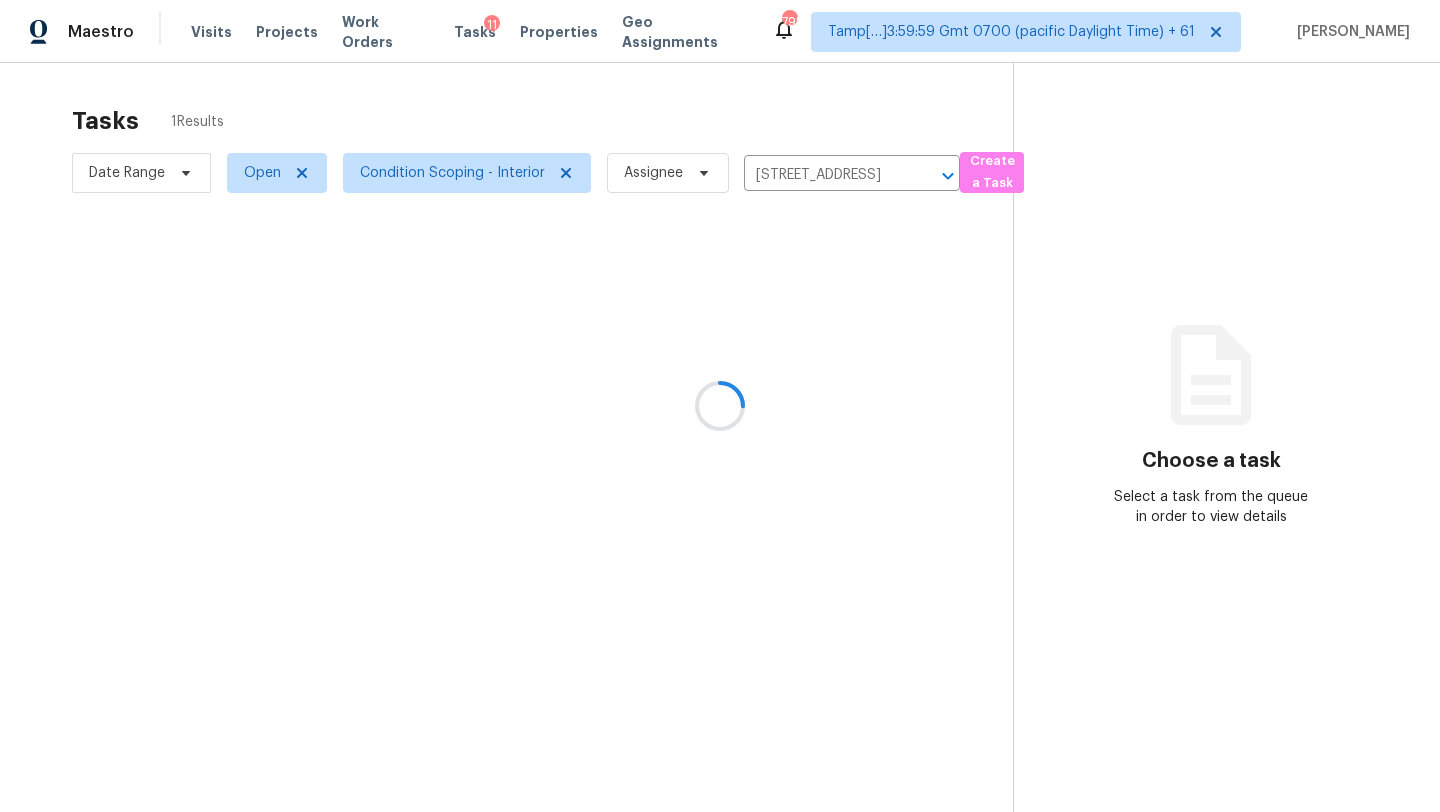 click at bounding box center (720, 406) 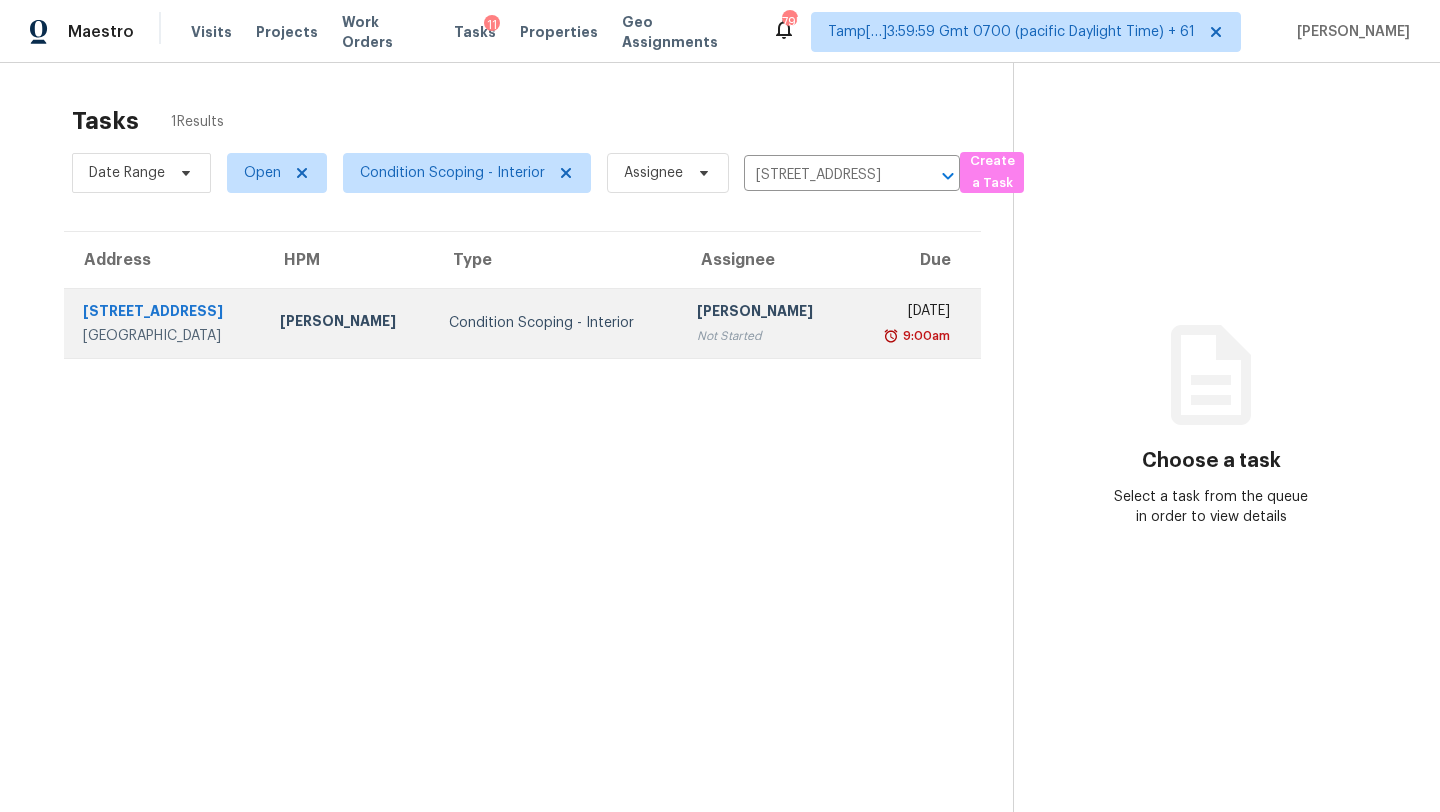click on "Wed, Jul 16th 2025" at bounding box center (908, 313) 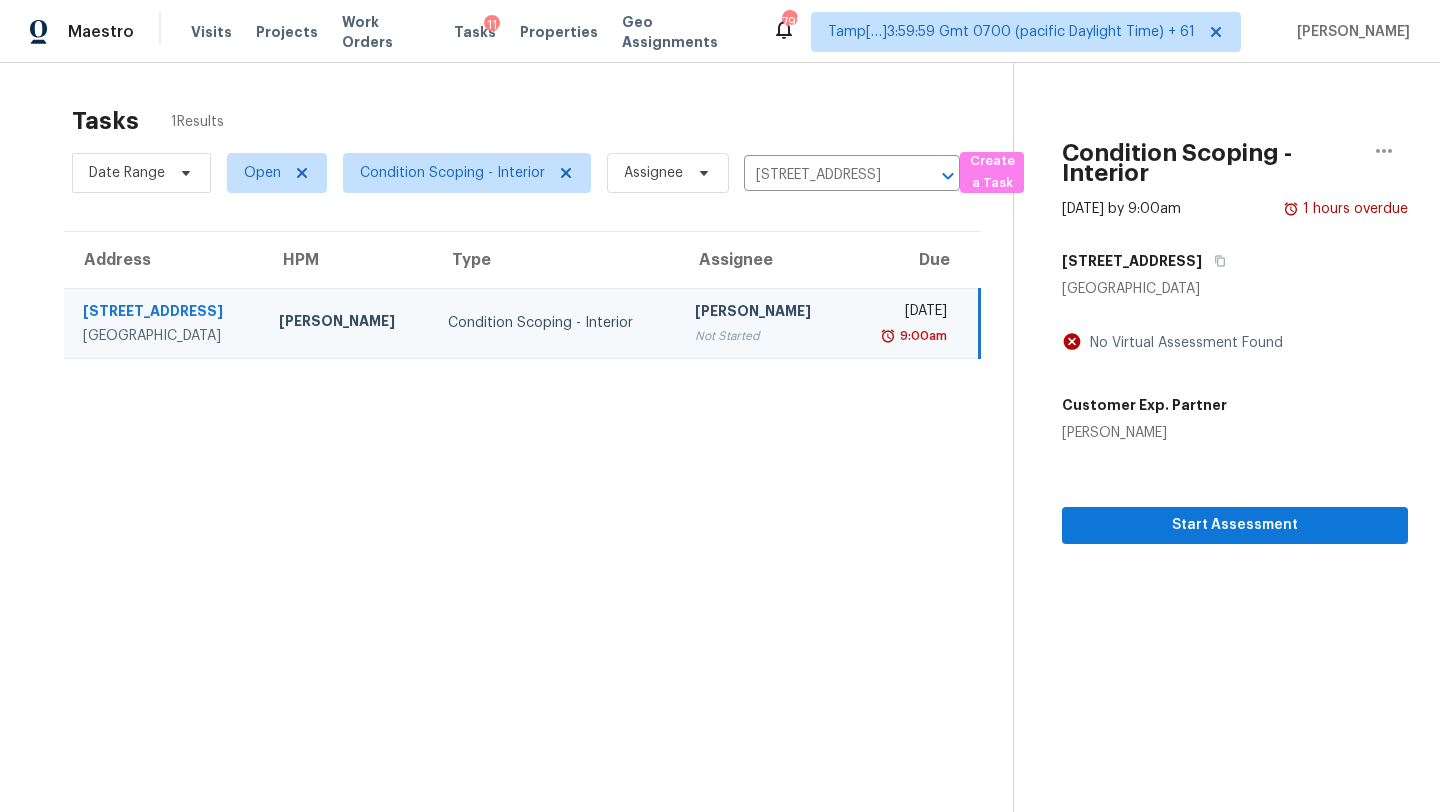 click on "[STREET_ADDRESS]" at bounding box center [1235, 261] 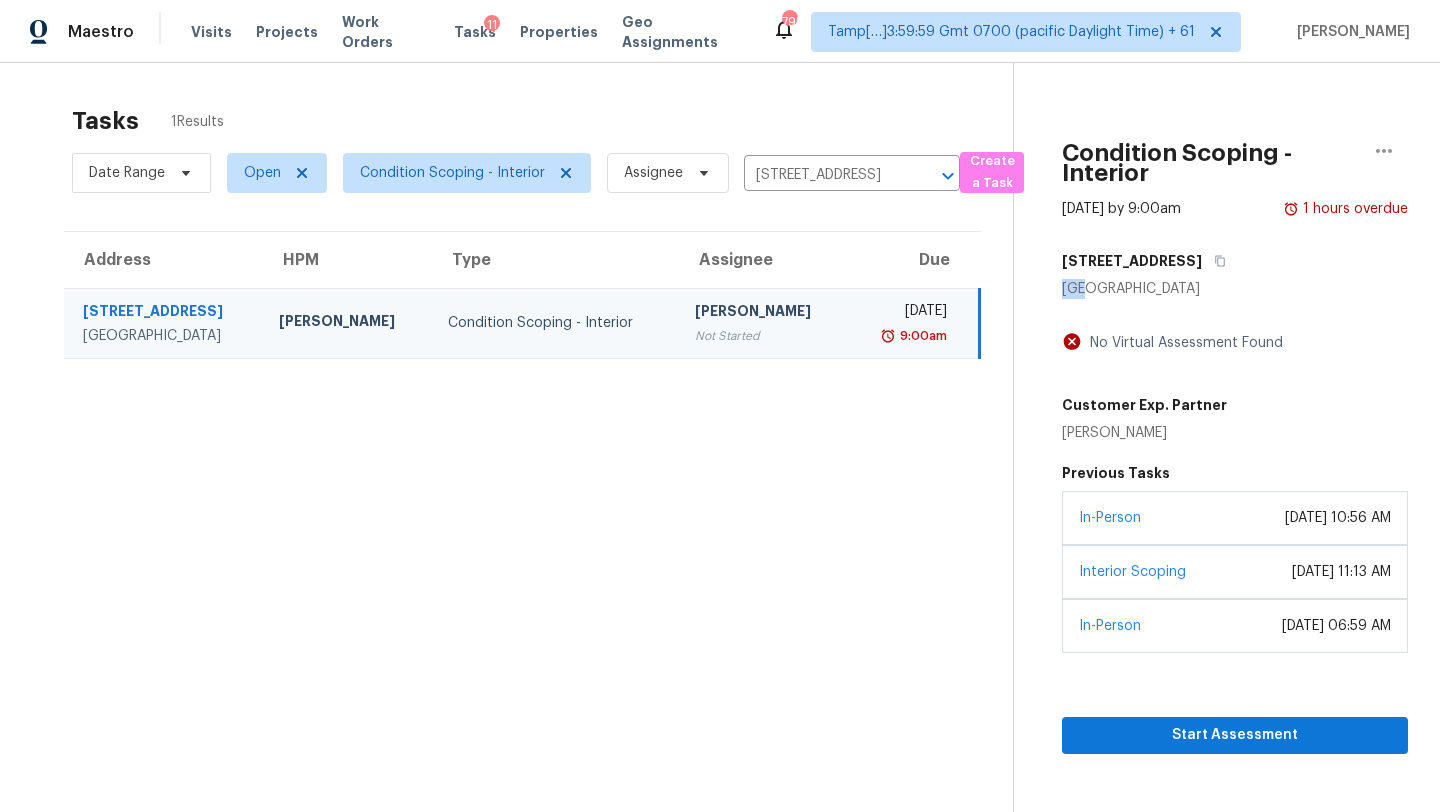 click on "5136 S Colony Blvd" at bounding box center [1235, 261] 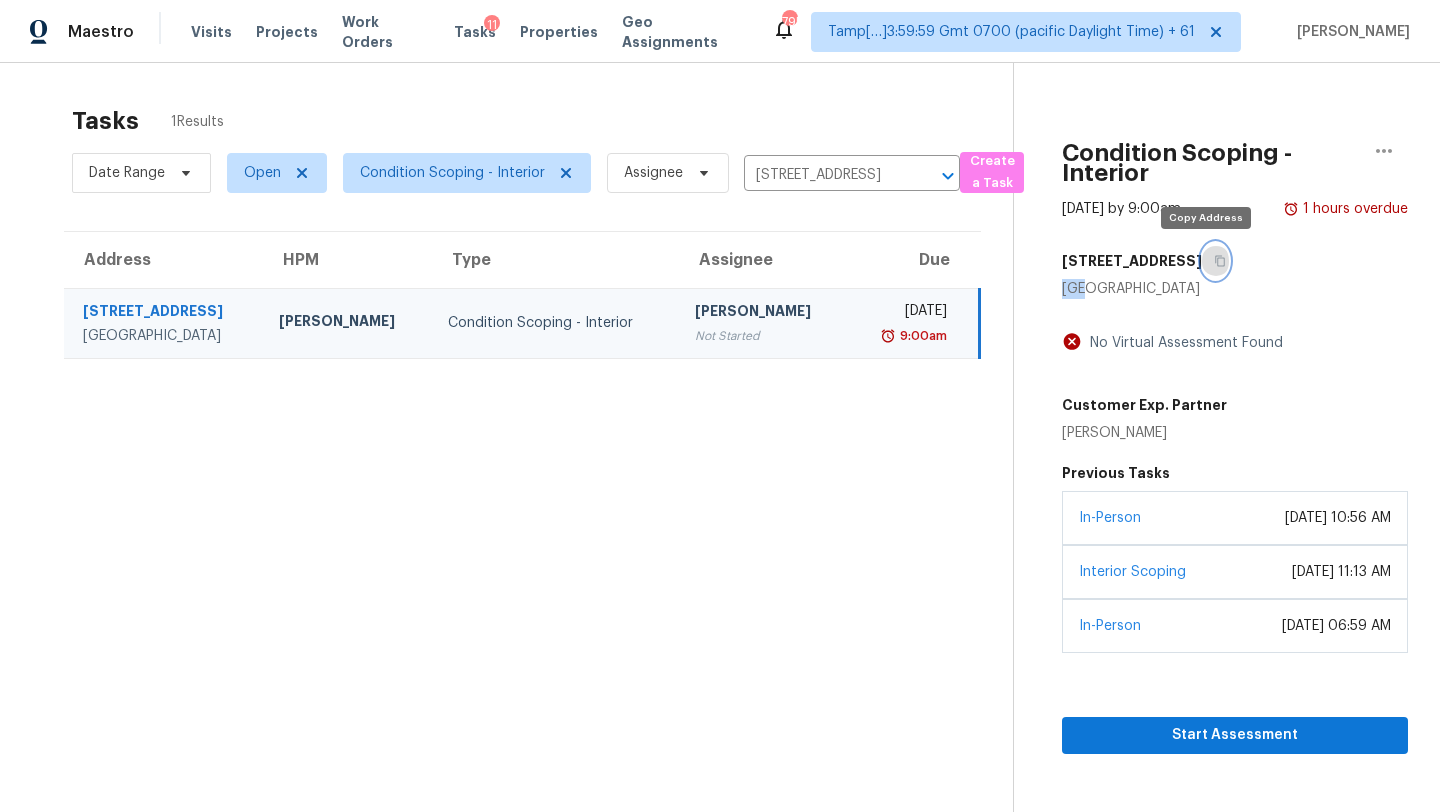click 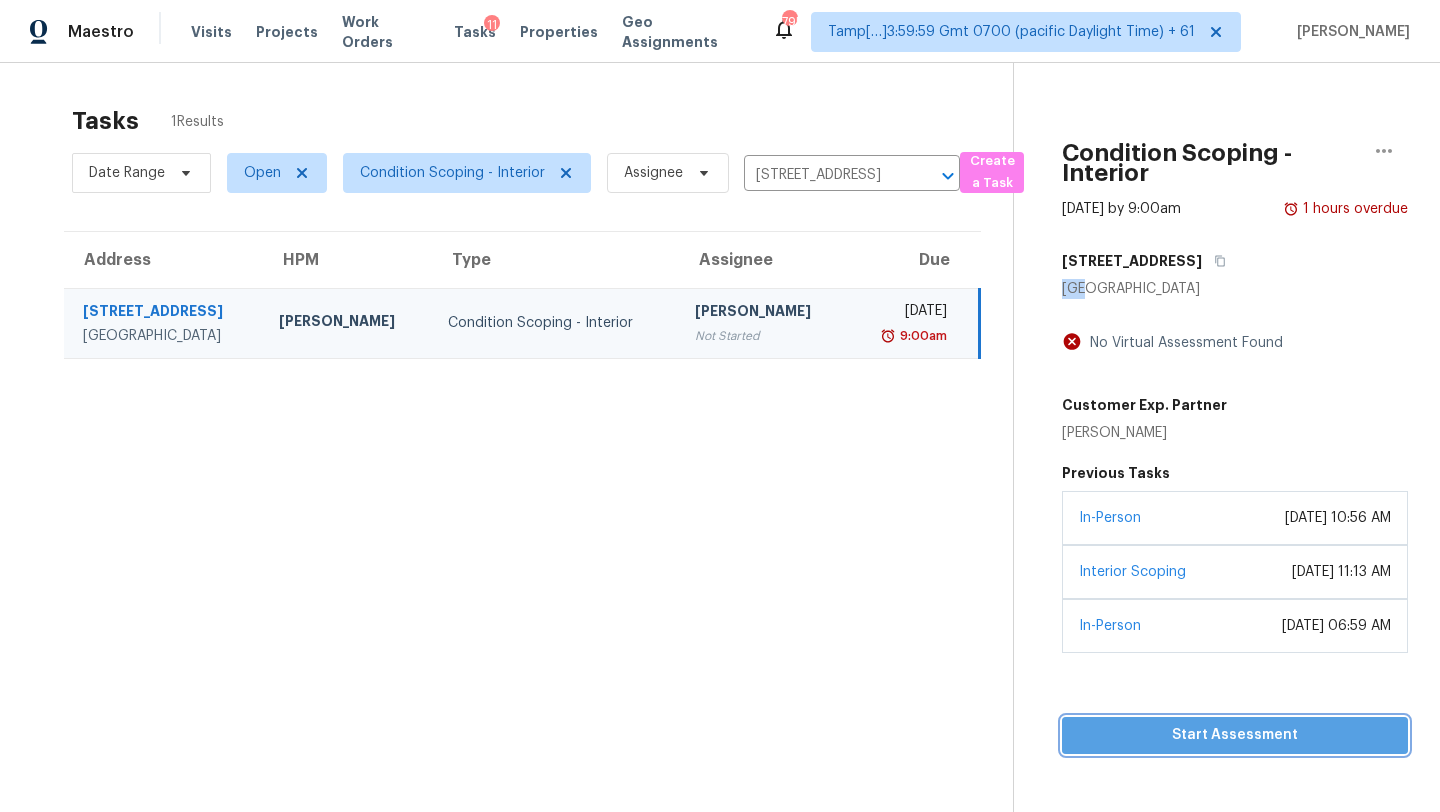 click on "Start Assessment" at bounding box center (1235, 735) 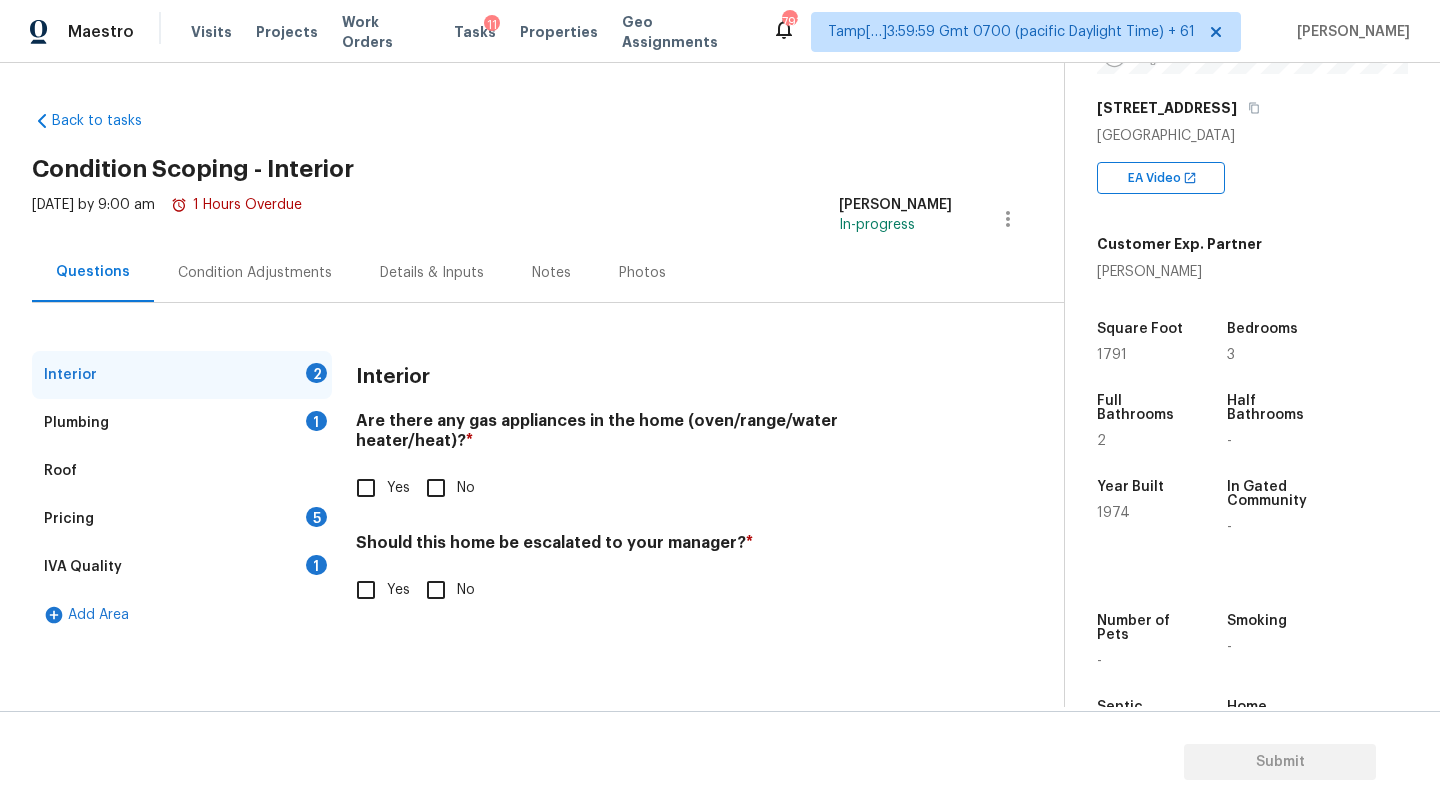 scroll, scrollTop: 367, scrollLeft: 0, axis: vertical 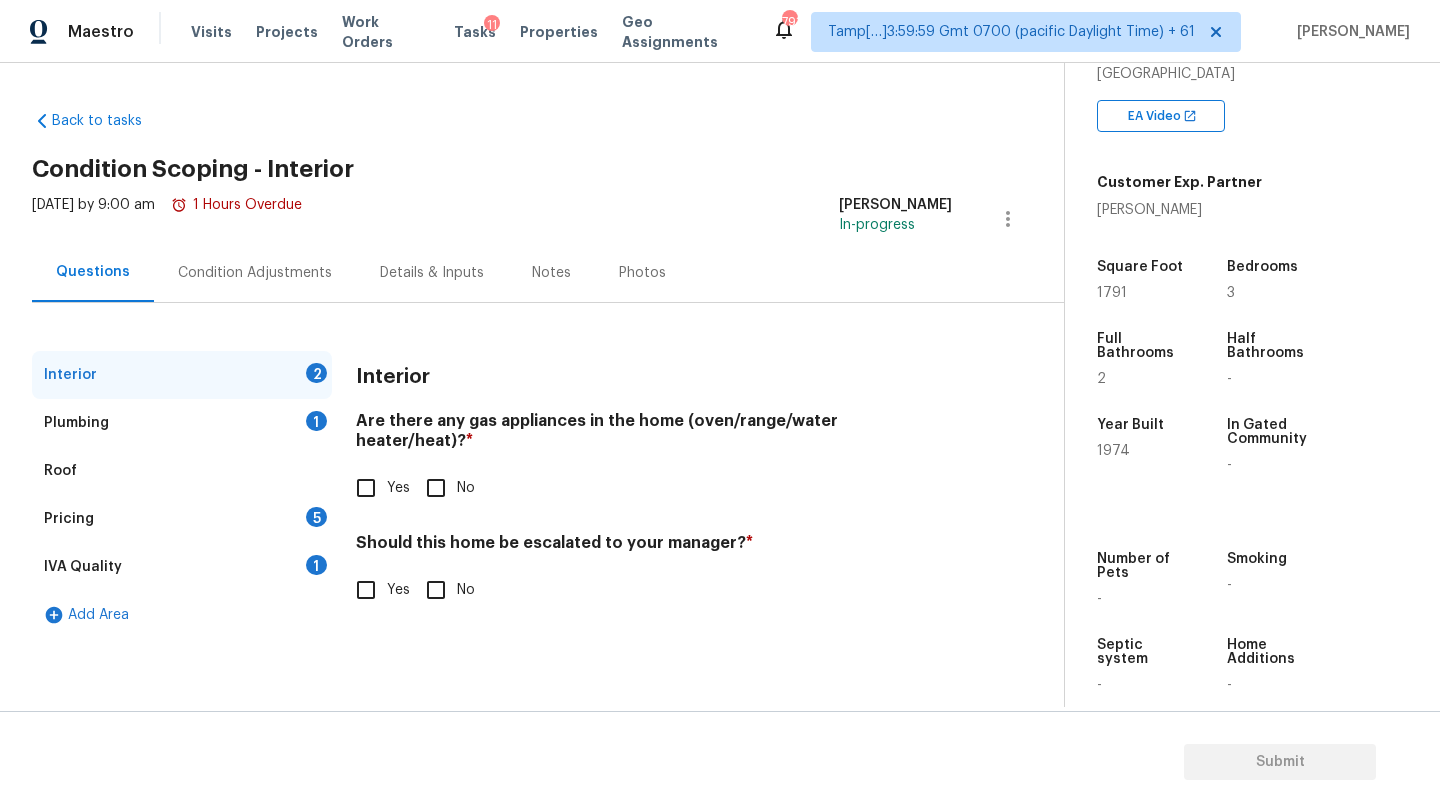 click on "No" at bounding box center [436, 488] 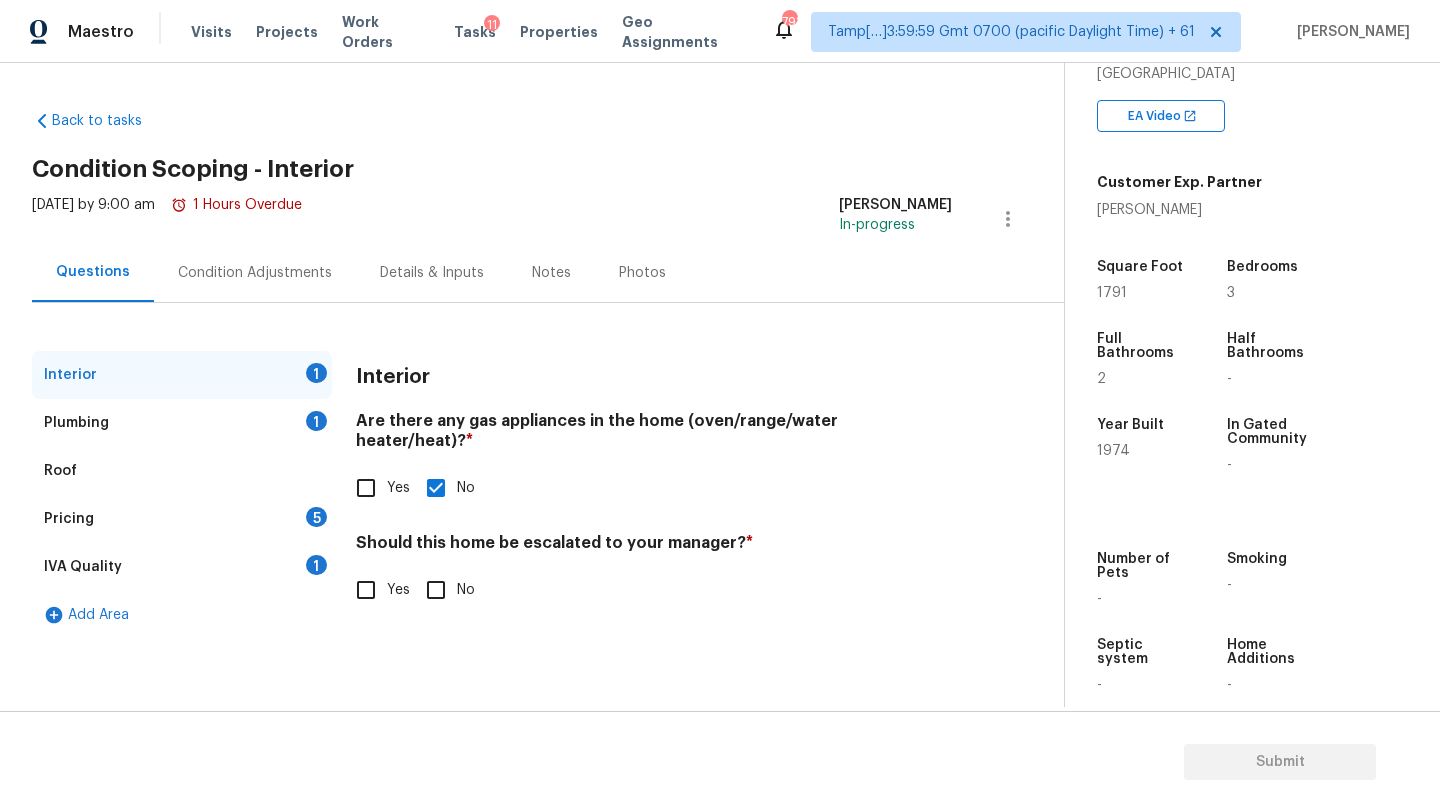click on "Should this home be escalated to your manager?  * Yes No" at bounding box center [654, 572] 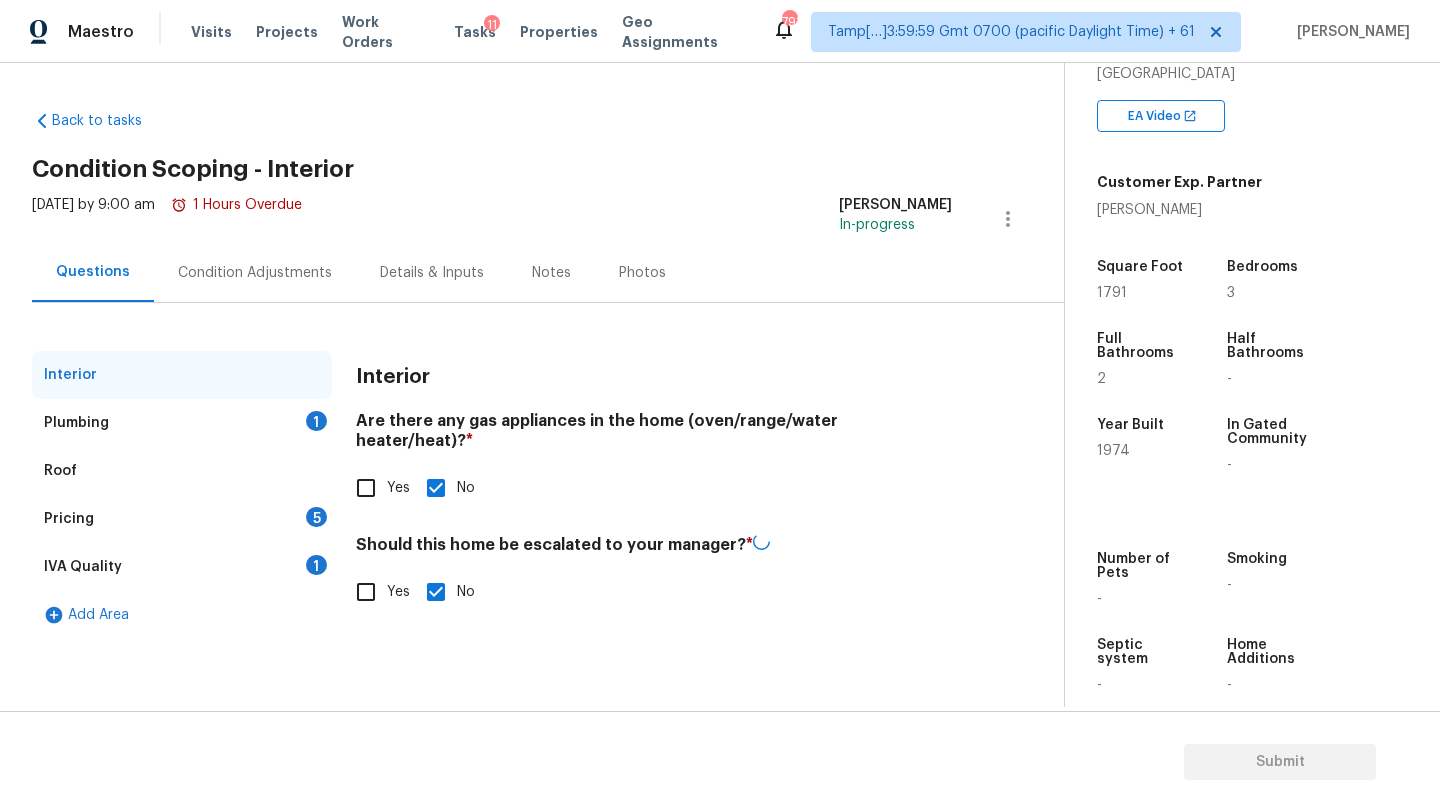 click on "Plumbing 1" at bounding box center (182, 423) 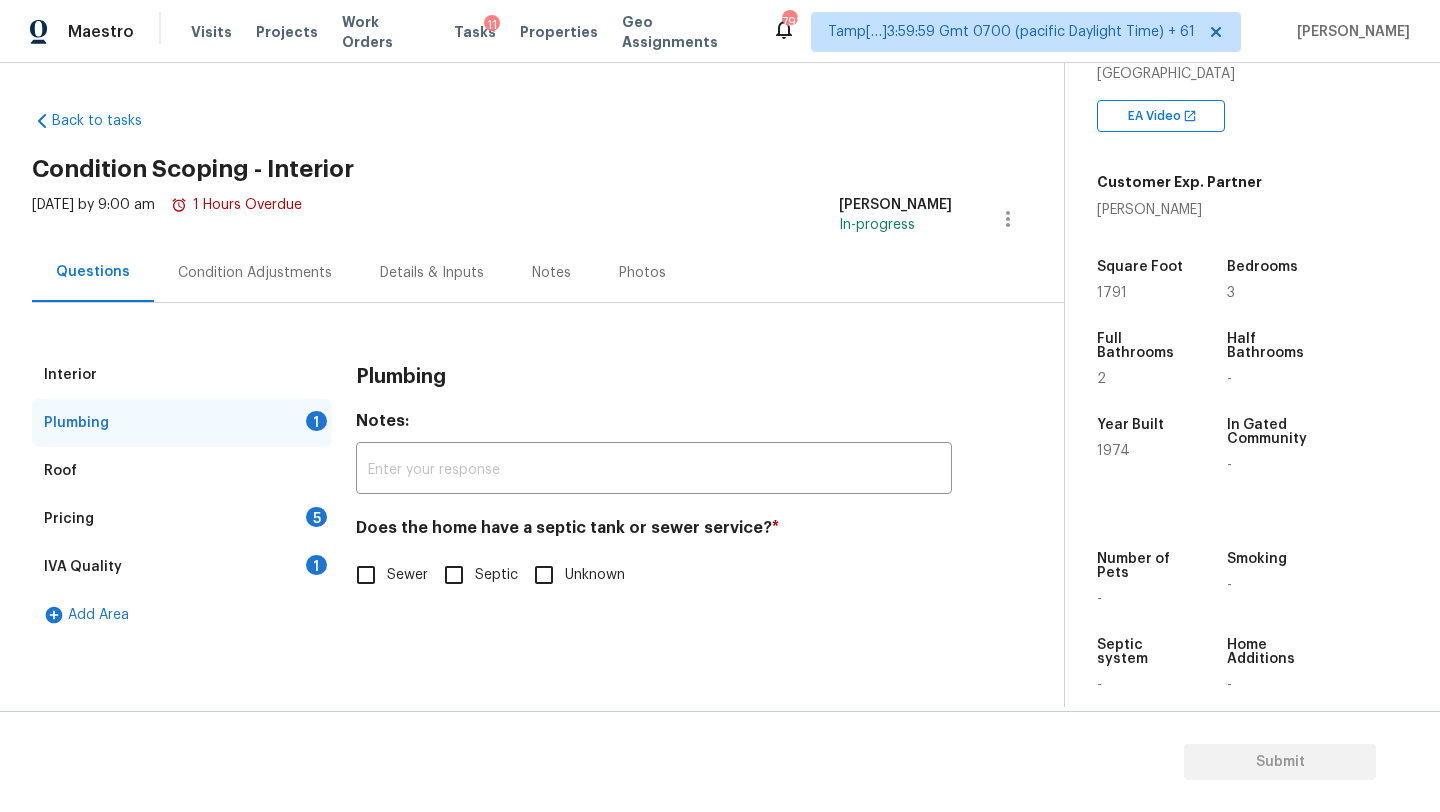 click on "Sewer" at bounding box center [366, 575] 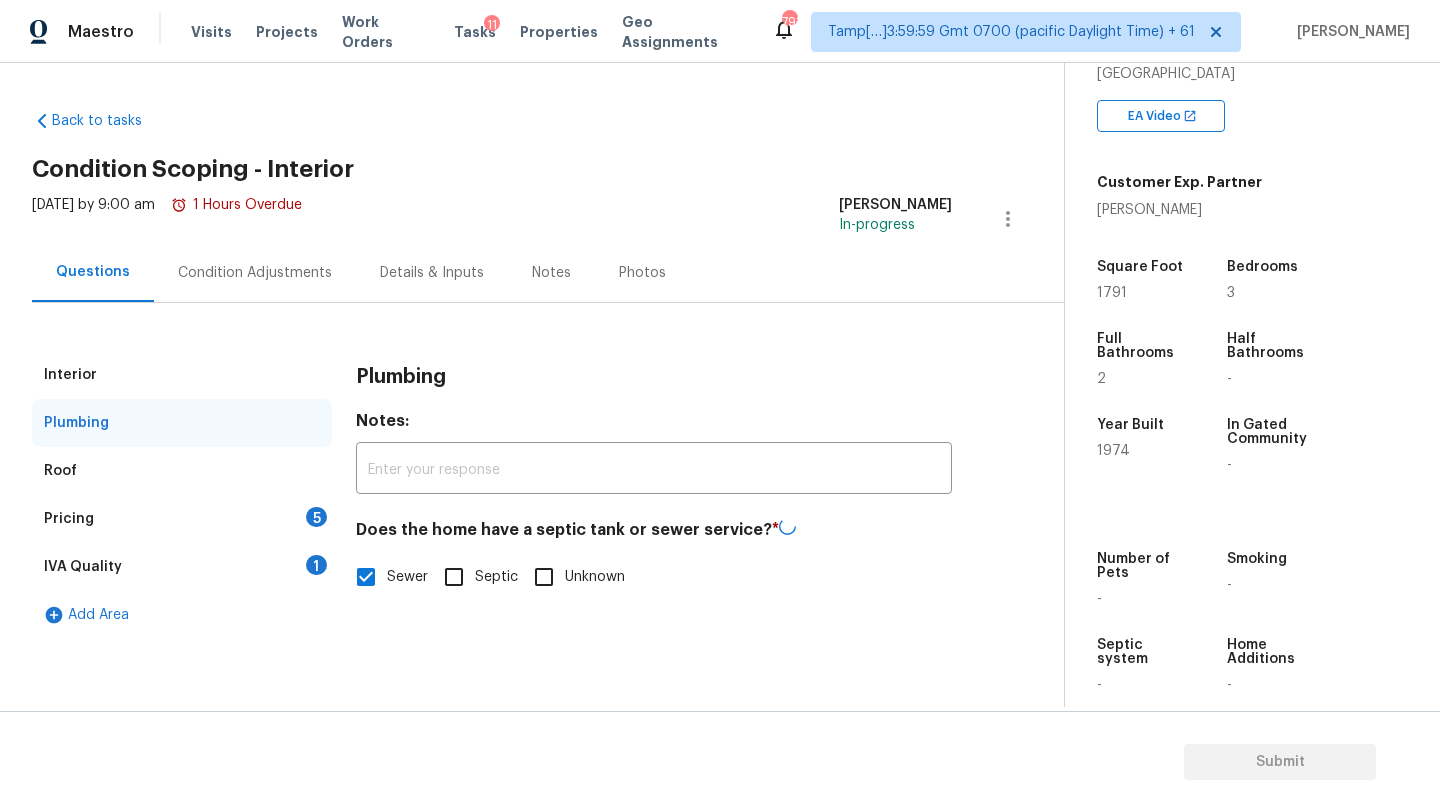 click on "1" at bounding box center [316, 565] 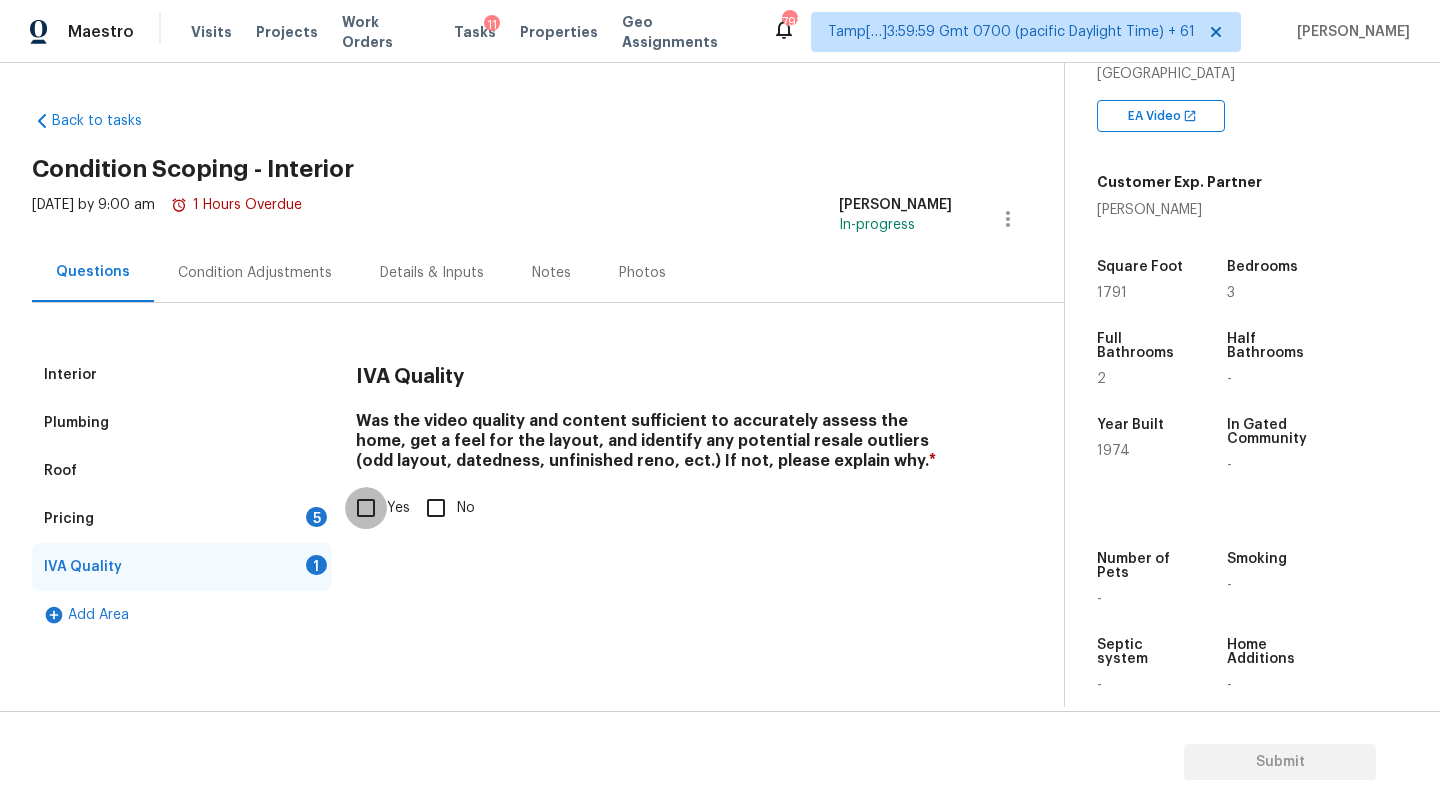 click on "Yes" at bounding box center [366, 508] 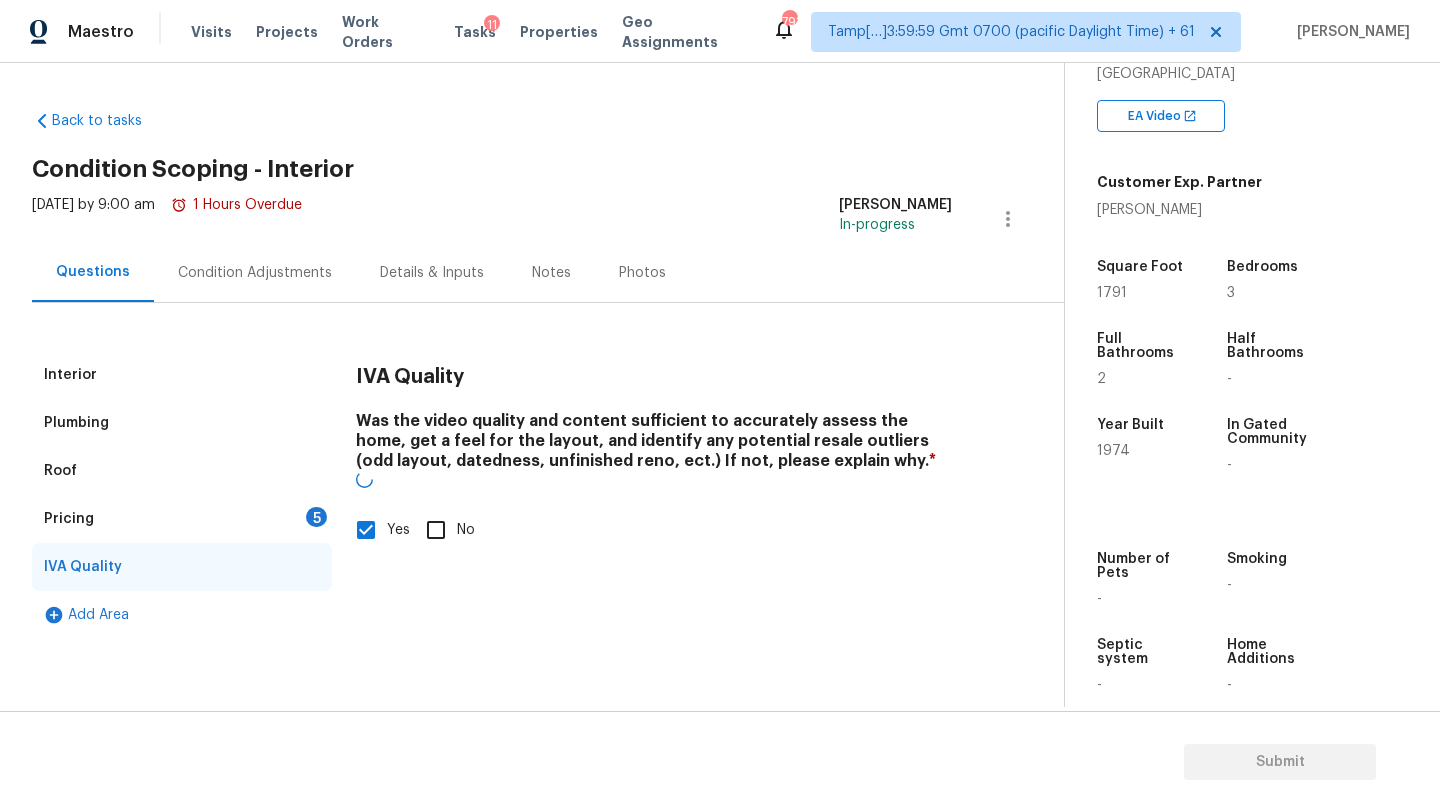click on "Pricing 5" at bounding box center (182, 519) 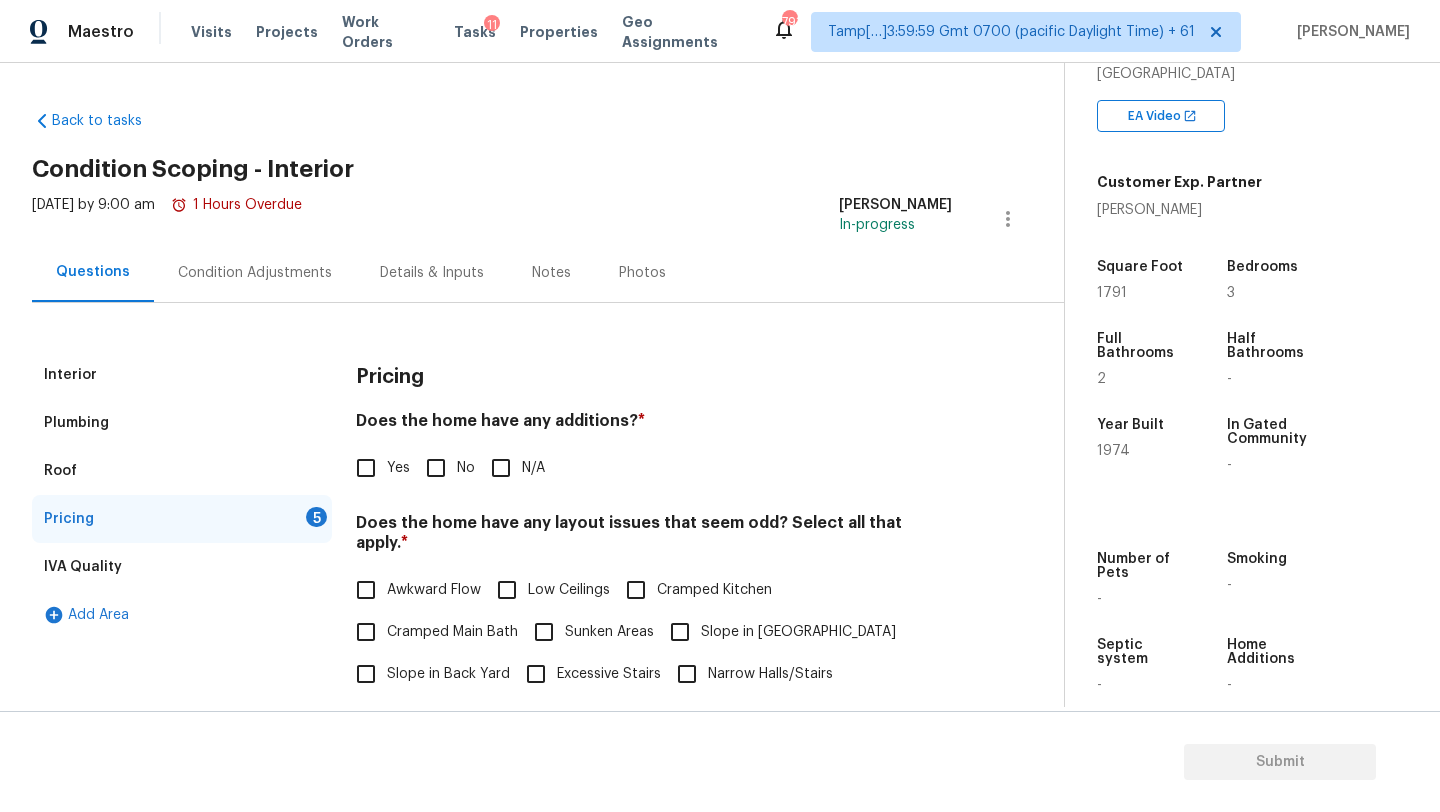 click on "No" at bounding box center [436, 468] 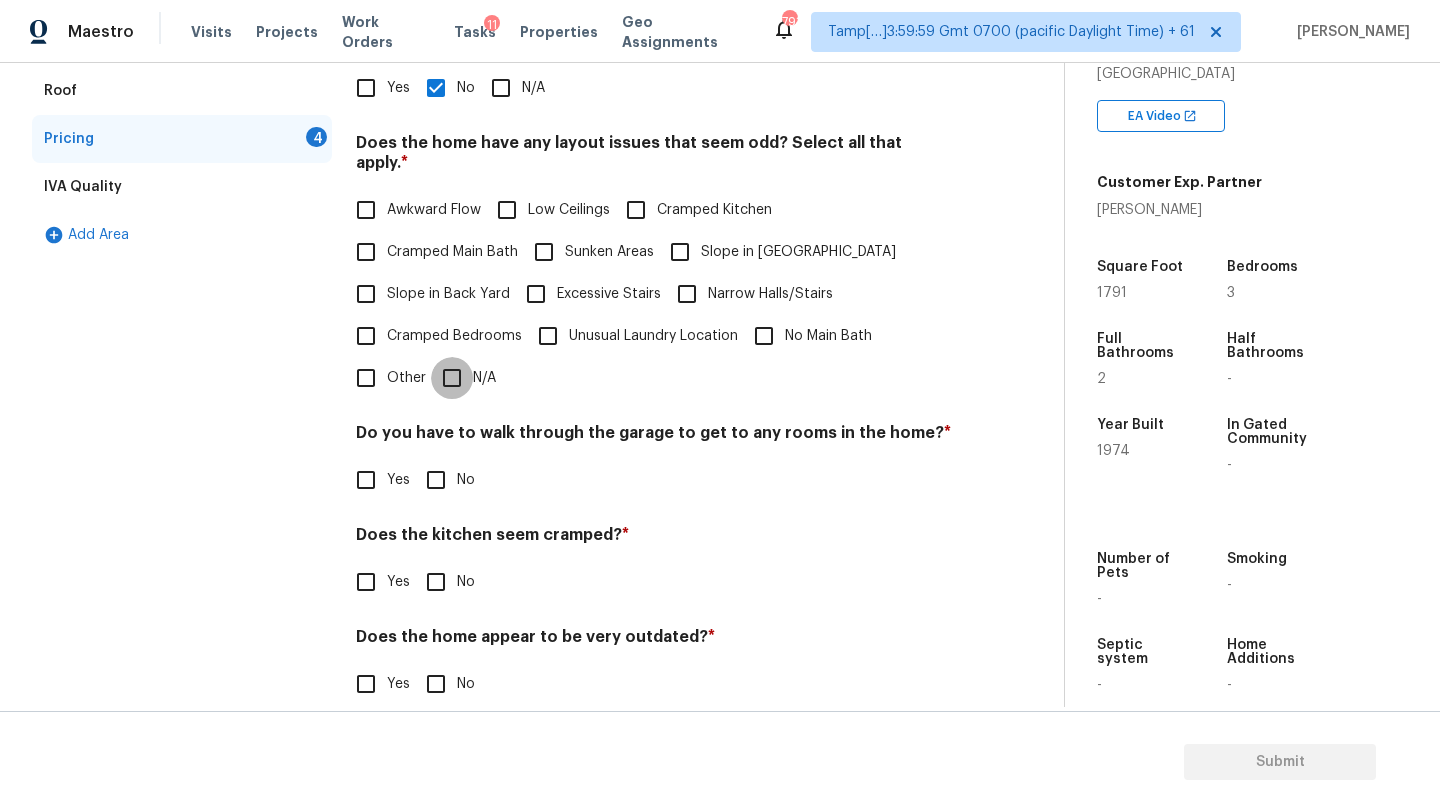 click on "N/A" at bounding box center [452, 378] 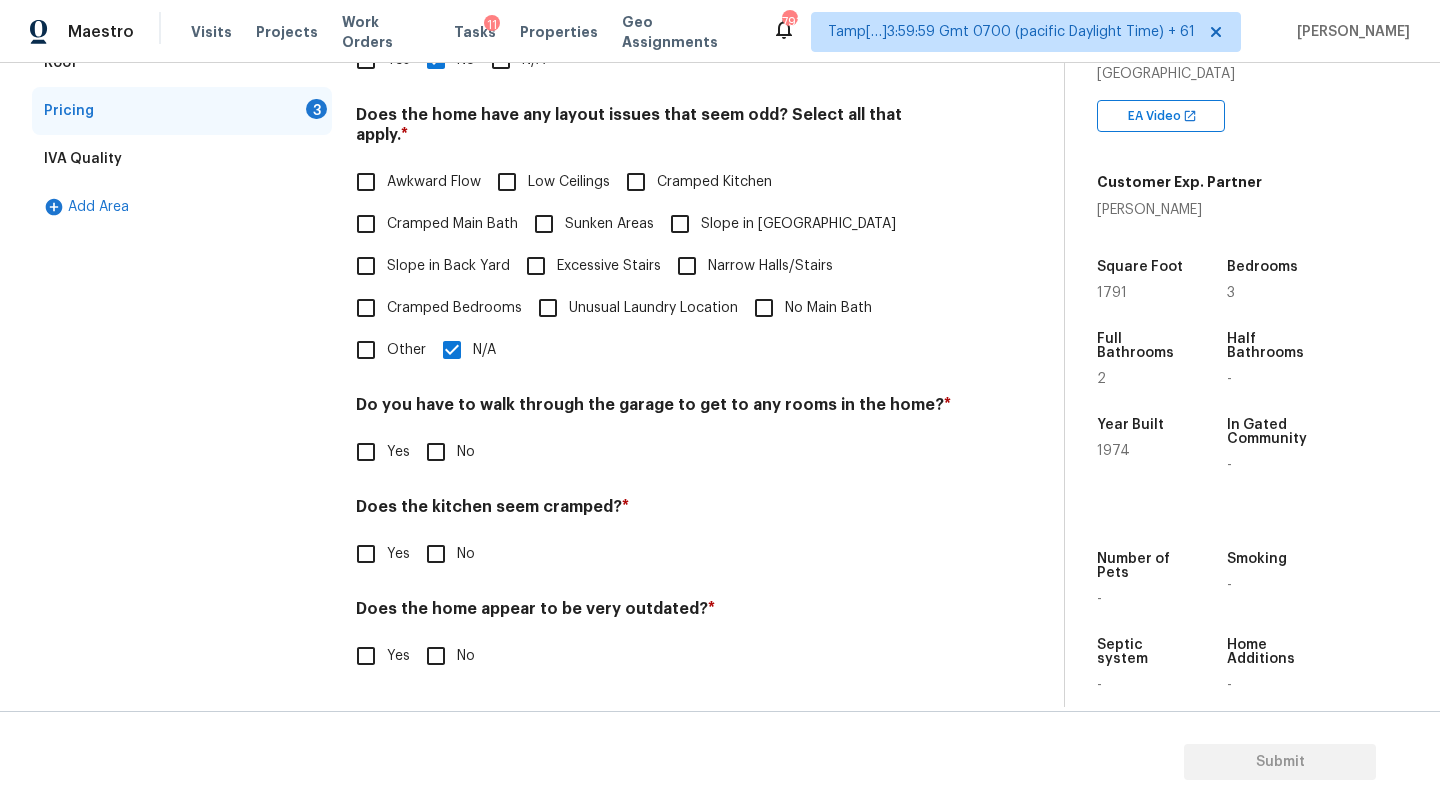 scroll, scrollTop: 388, scrollLeft: 0, axis: vertical 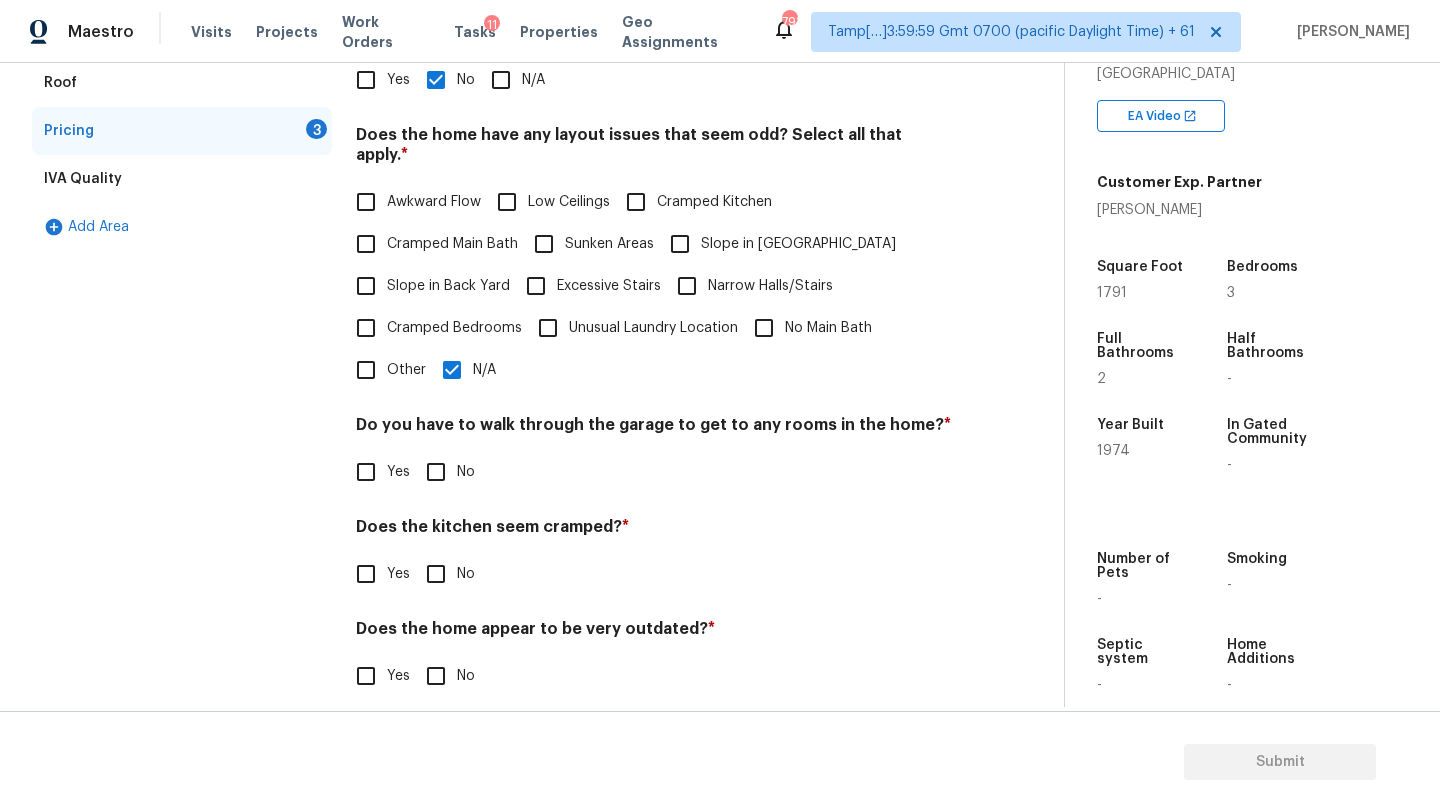 click on "No" at bounding box center (436, 472) 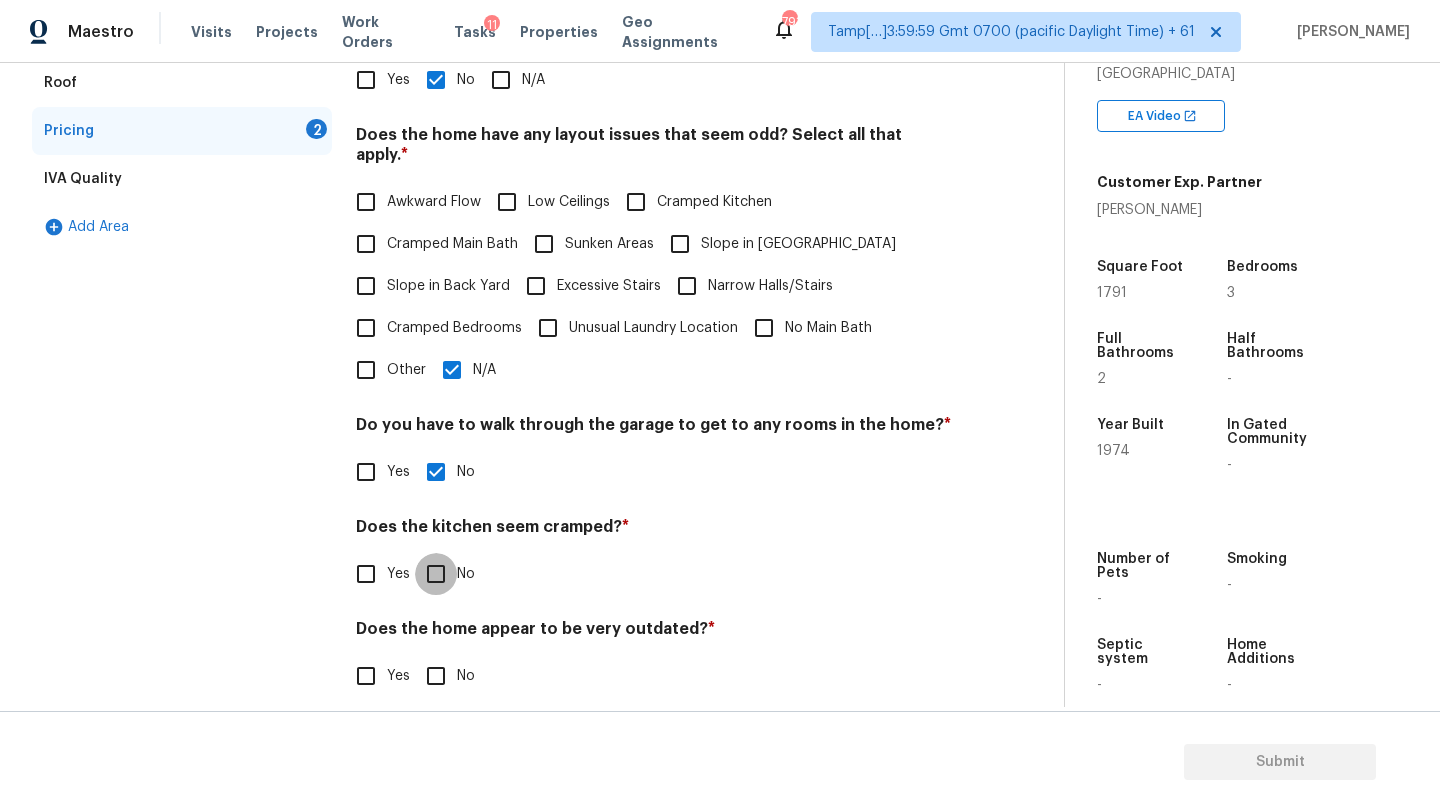 click on "No" at bounding box center [436, 574] 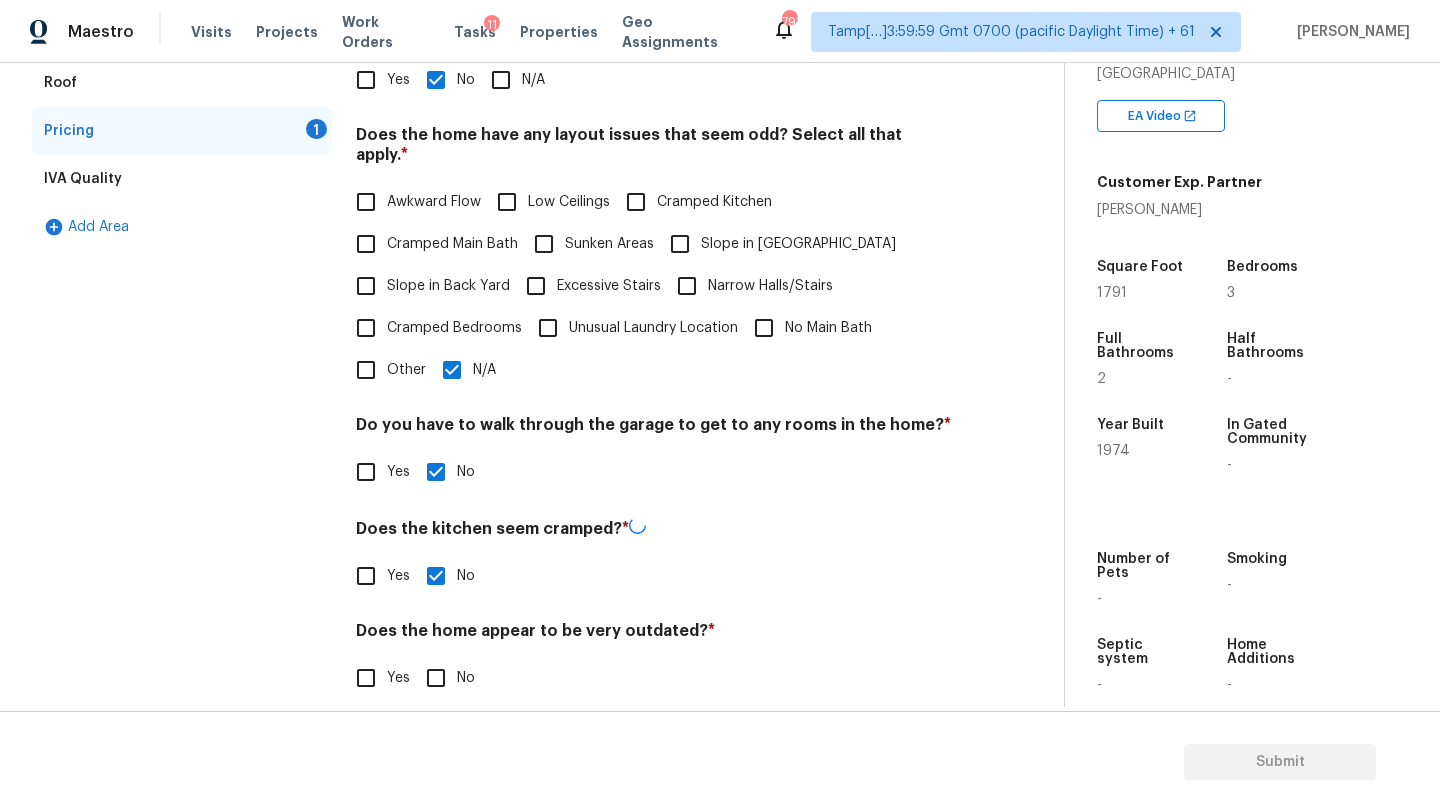 click on "Does the home appear to be very outdated?  *" at bounding box center (654, 635) 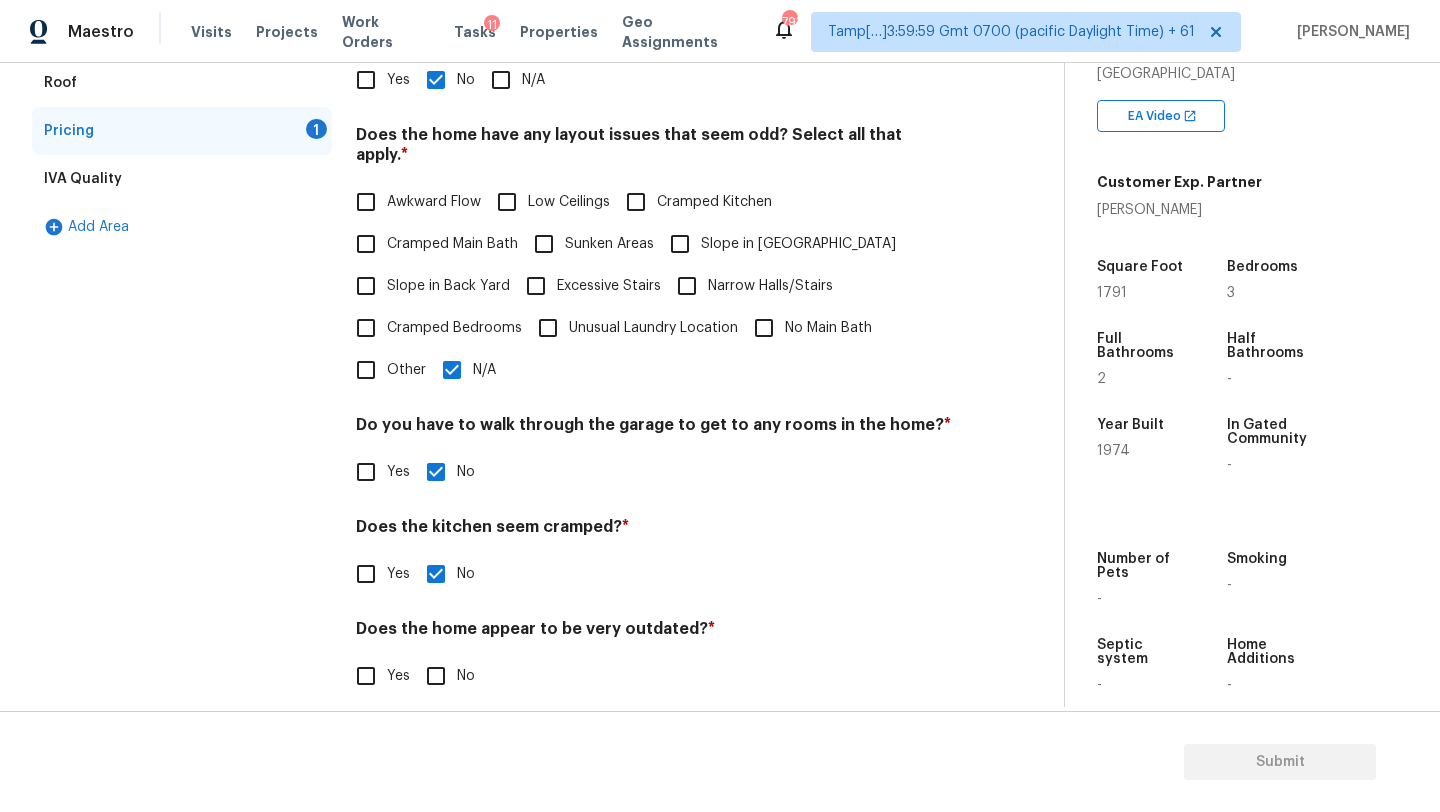 click on "Pricing Does the home have any additions?  * Yes No N/A Does the home have any layout issues that seem odd? Select all that apply.  * Awkward Flow Low Ceilings Cramped Kitchen Cramped Main Bath Sunken Areas Slope in Front Yard Slope in Back Yard Excessive Stairs Narrow Halls/Stairs Cramped Bedrooms Unusual Laundry Location No Main Bath Other N/A Do you have to walk through the garage to get to any rooms in the home?  * Yes No Does the kitchen seem cramped?  * Yes No Does the home appear to be very outdated?  * Yes No" at bounding box center [654, 342] 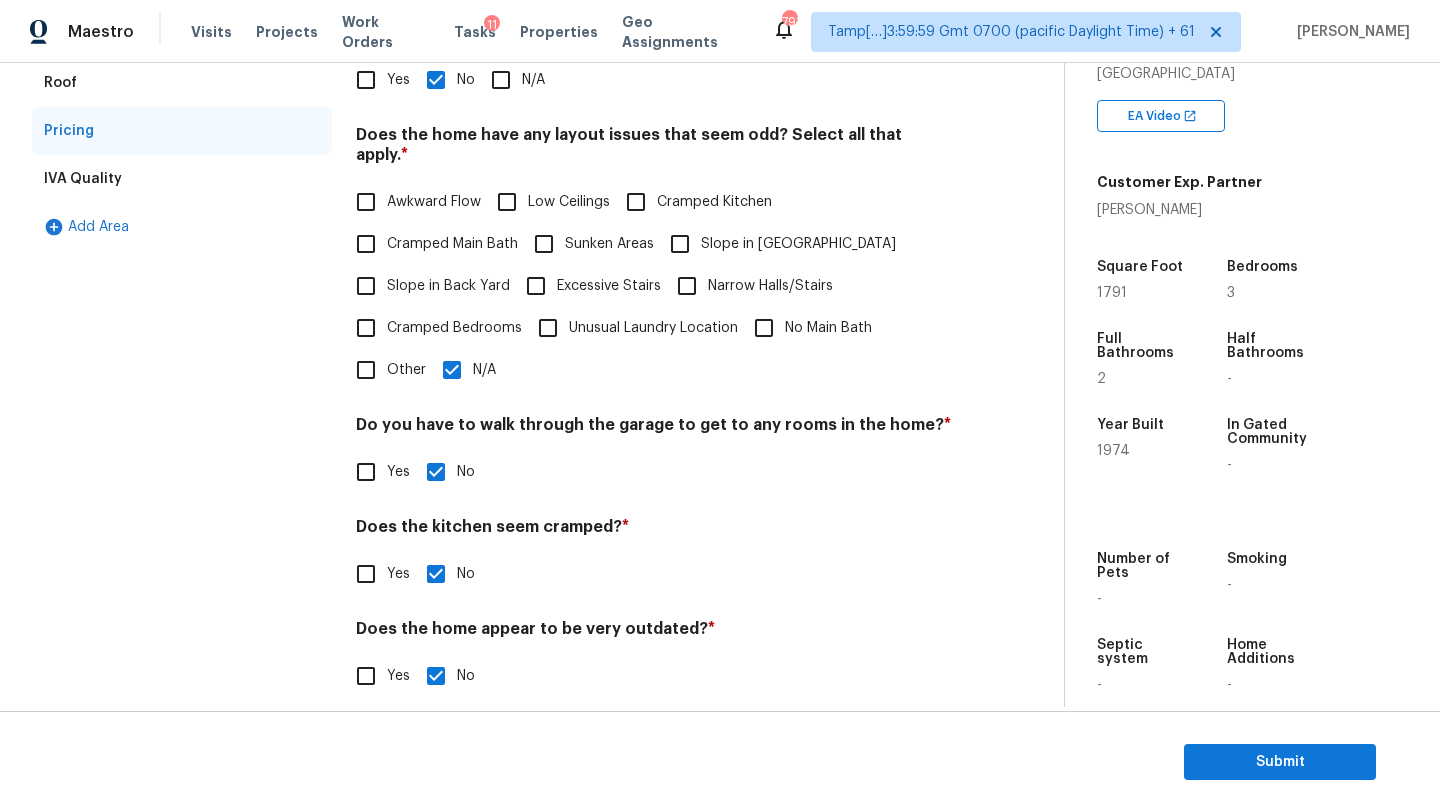 click on "Sunken Areas" at bounding box center (544, 244) 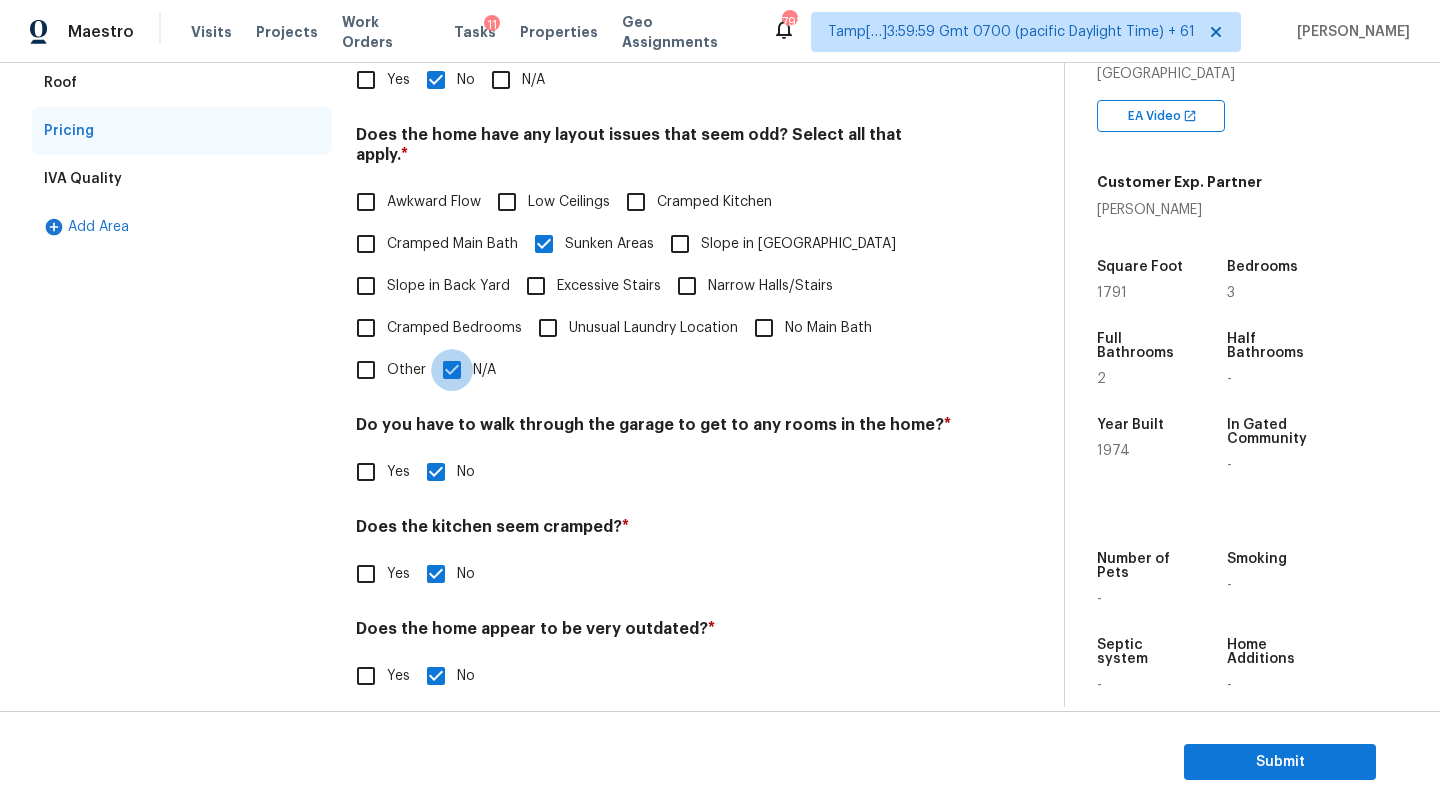 click on "N/A" at bounding box center [452, 370] 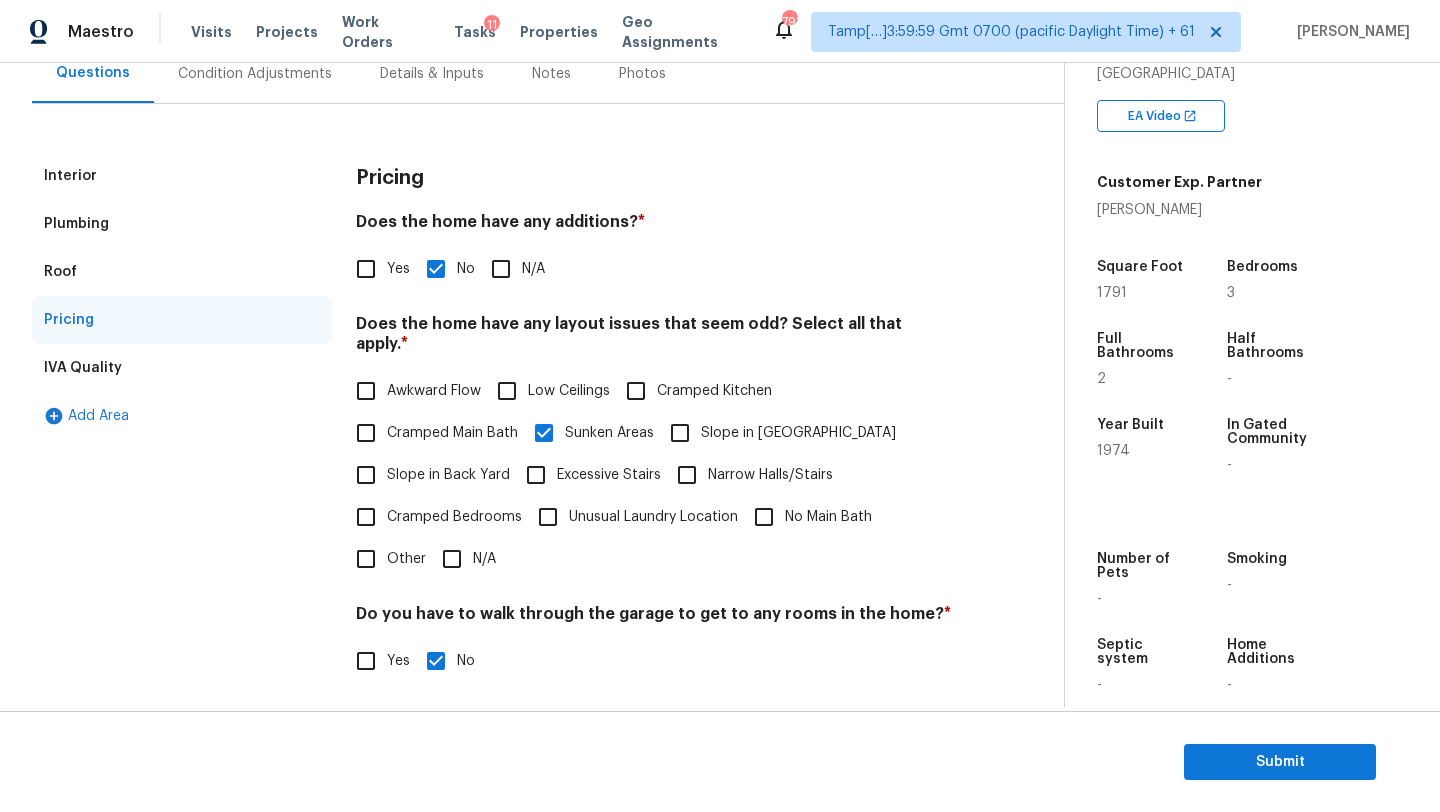 scroll, scrollTop: 0, scrollLeft: 0, axis: both 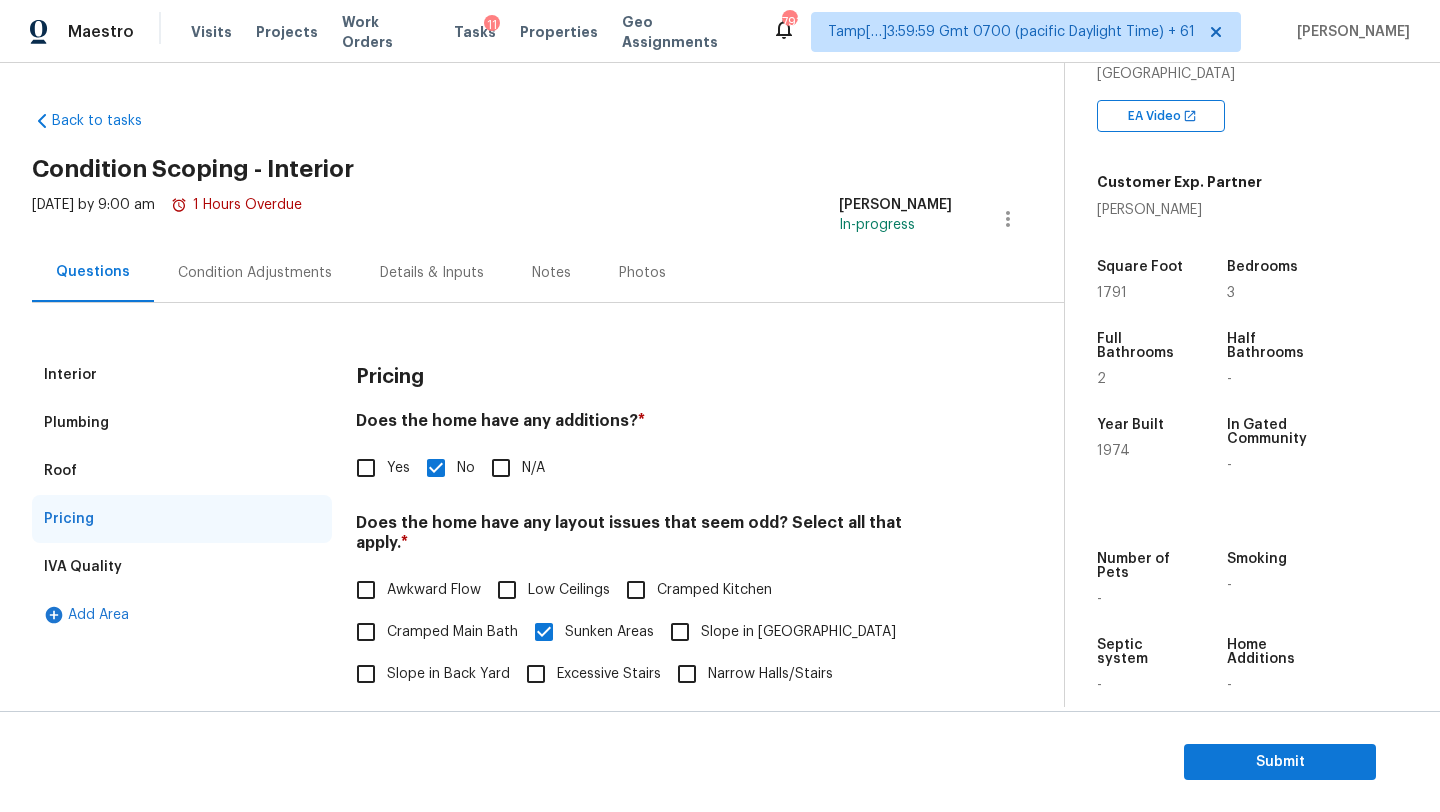 click on "Condition Adjustments" at bounding box center (255, 273) 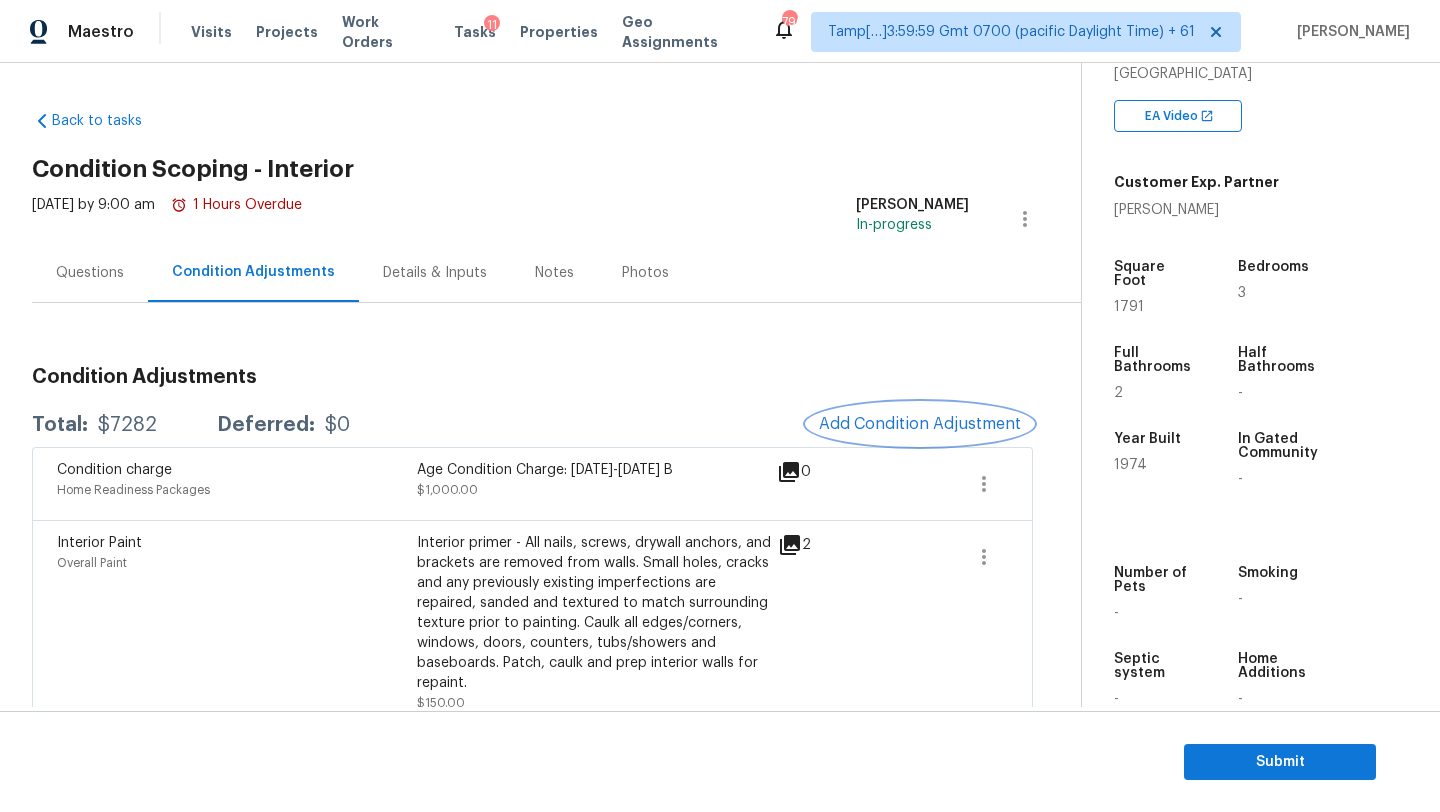 click on "Add Condition Adjustment" at bounding box center (920, 424) 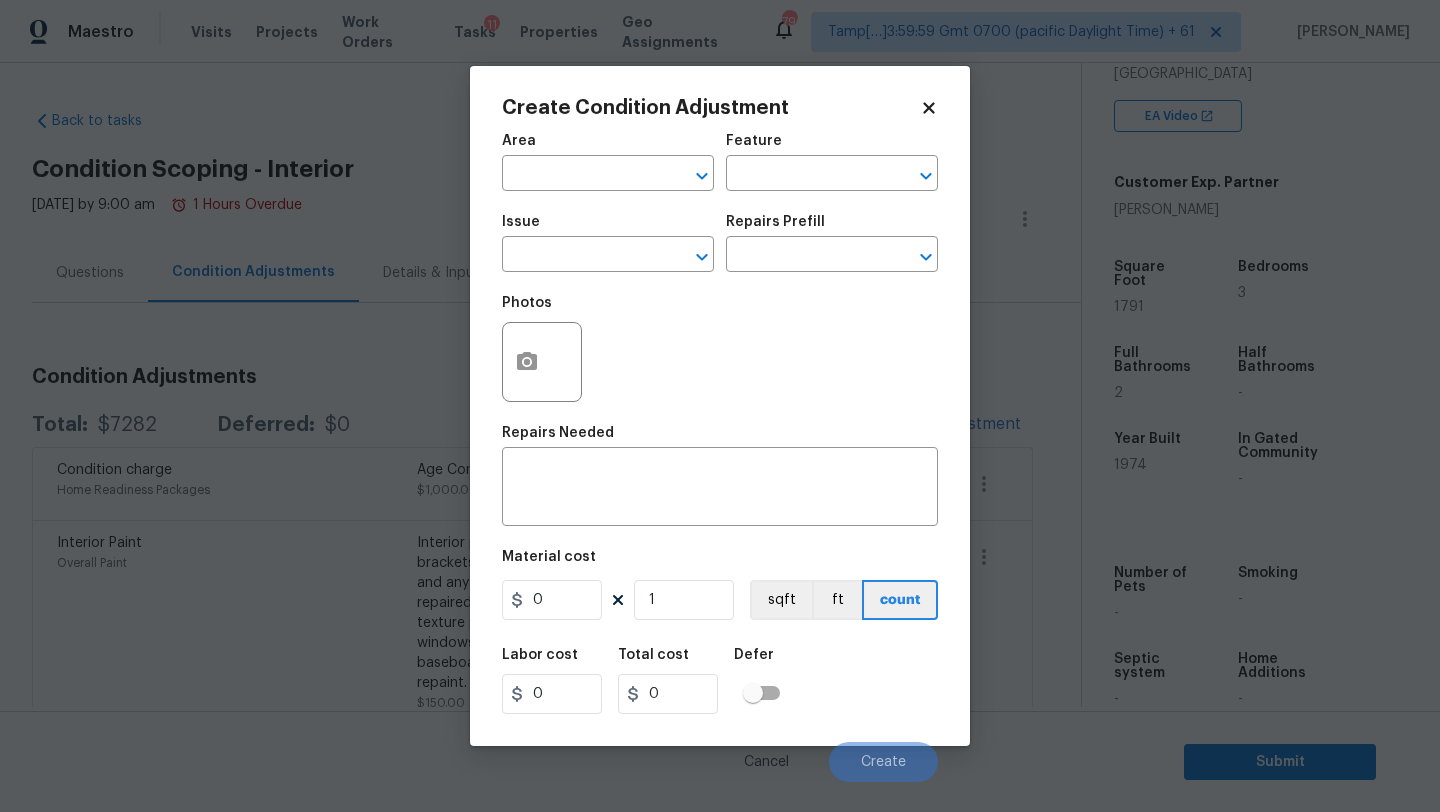 click on "Maestro Visits Projects Work Orders Tasks 11 Properties Geo Assignments 790 Tamp[…]3:59:59 Gmt 0700 (pacific Daylight Time) + 61 Rajesh M Back to tasks Condition Scoping - Interior Wed, Jul 16 2025 by 9:00 am   1 Hours Overdue Rajesh M In-progress Questions Condition Adjustments Details & Inputs Notes Photos Condition Adjustments Total:  $7282 Deferred:  $0 Add Condition Adjustment Condition charge Home Readiness Packages Age Condition Charge: 1922-1978 B	 $1,000.00   0 Interior Paint Overall Paint Interior primer - All nails, screws, drywall anchors, and brackets are removed from walls. Small holes, cracks and any previously existing imperfections are repaired, sanded and textured to match surrounding texture prior to painting. Caulk all edges/corners, windows, doors, counters, tubs/showers and baseboards. Patch, caulk and prep interior walls for repaint. $150.00   2 ACQ: Flooring Acquisition Acquisition Scope: Moderate flooring repairs $931.32   2 ACQ: Paint Acquisition $2,650.68   4 Interior Resurfacing" at bounding box center (720, 406) 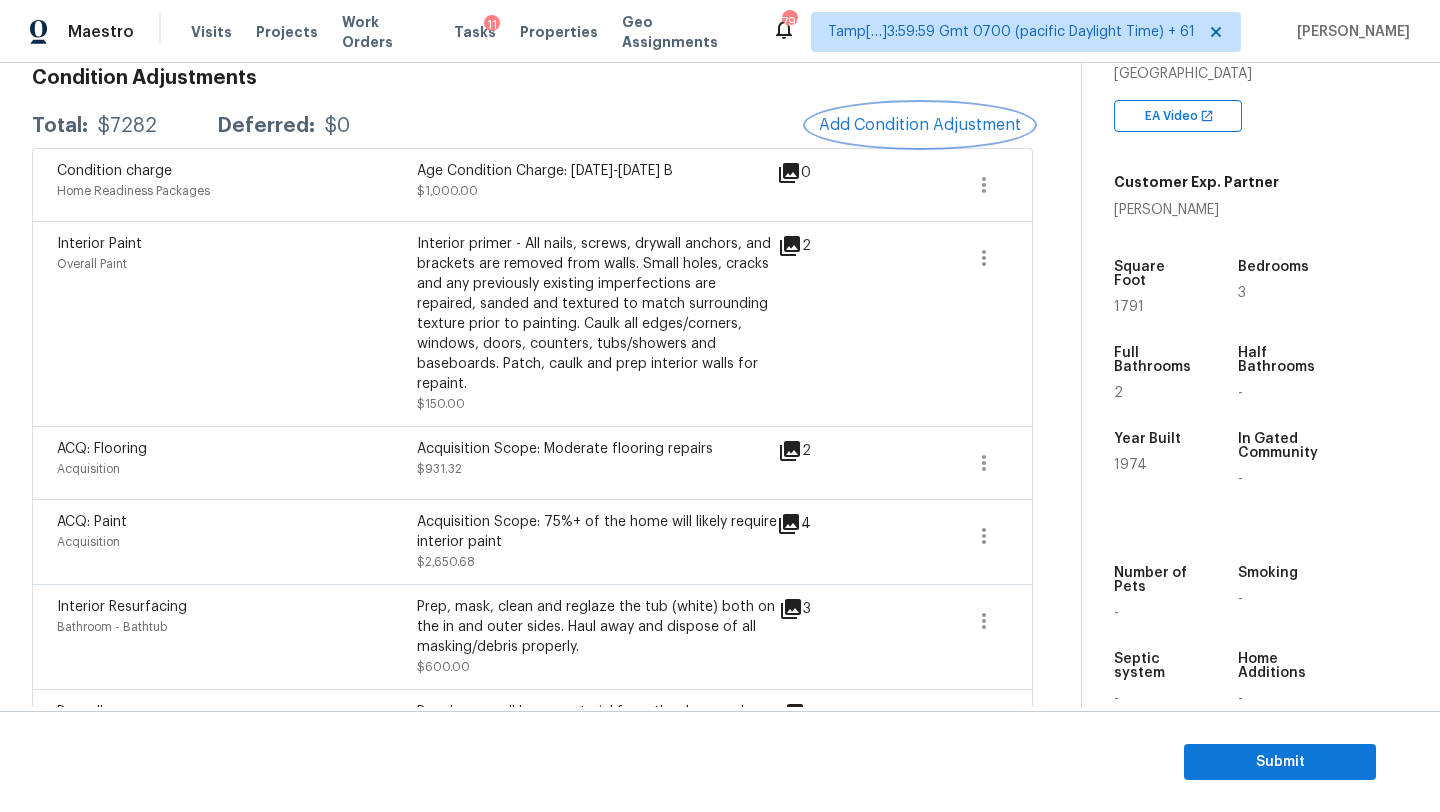 scroll, scrollTop: 573, scrollLeft: 0, axis: vertical 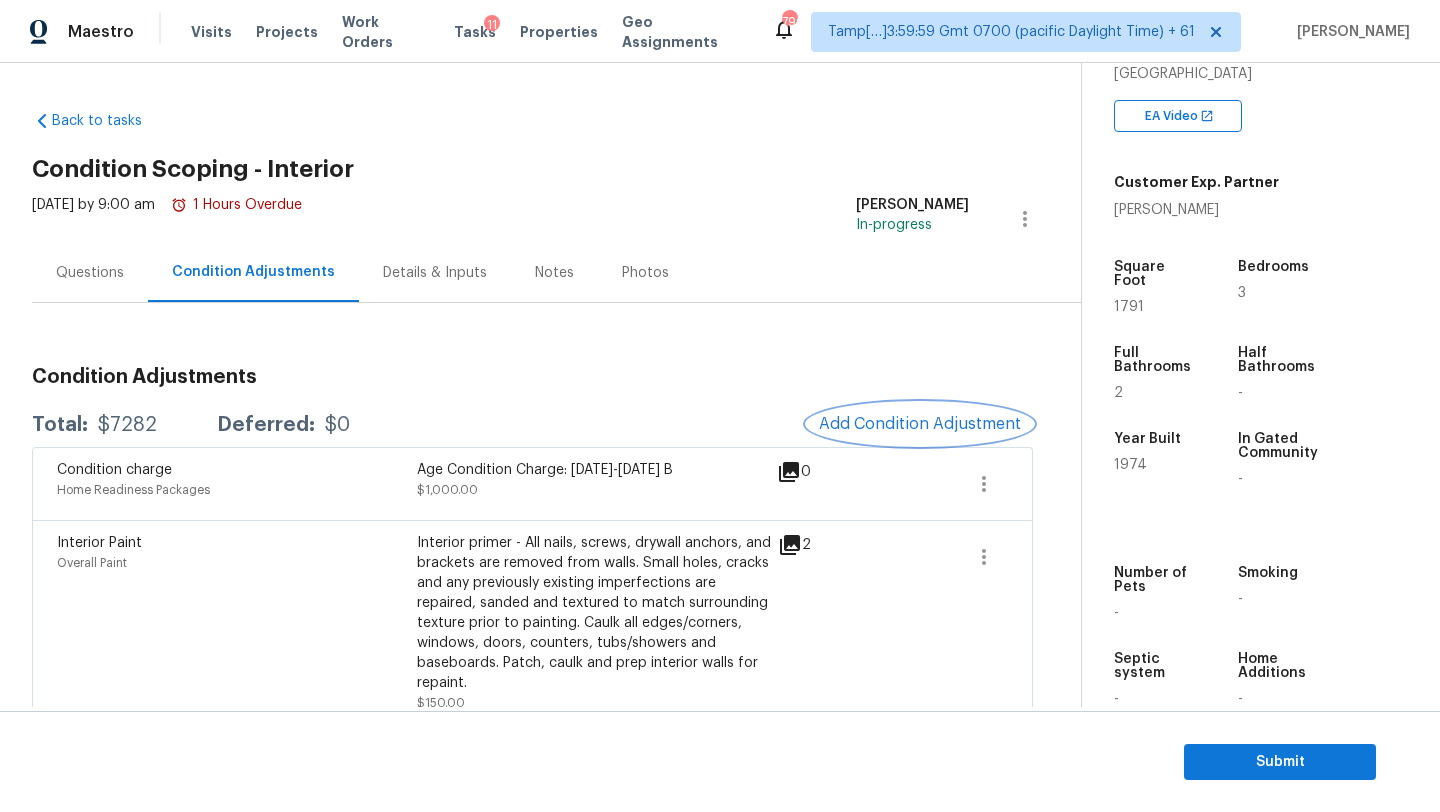 click on "Add Condition Adjustment" at bounding box center [920, 424] 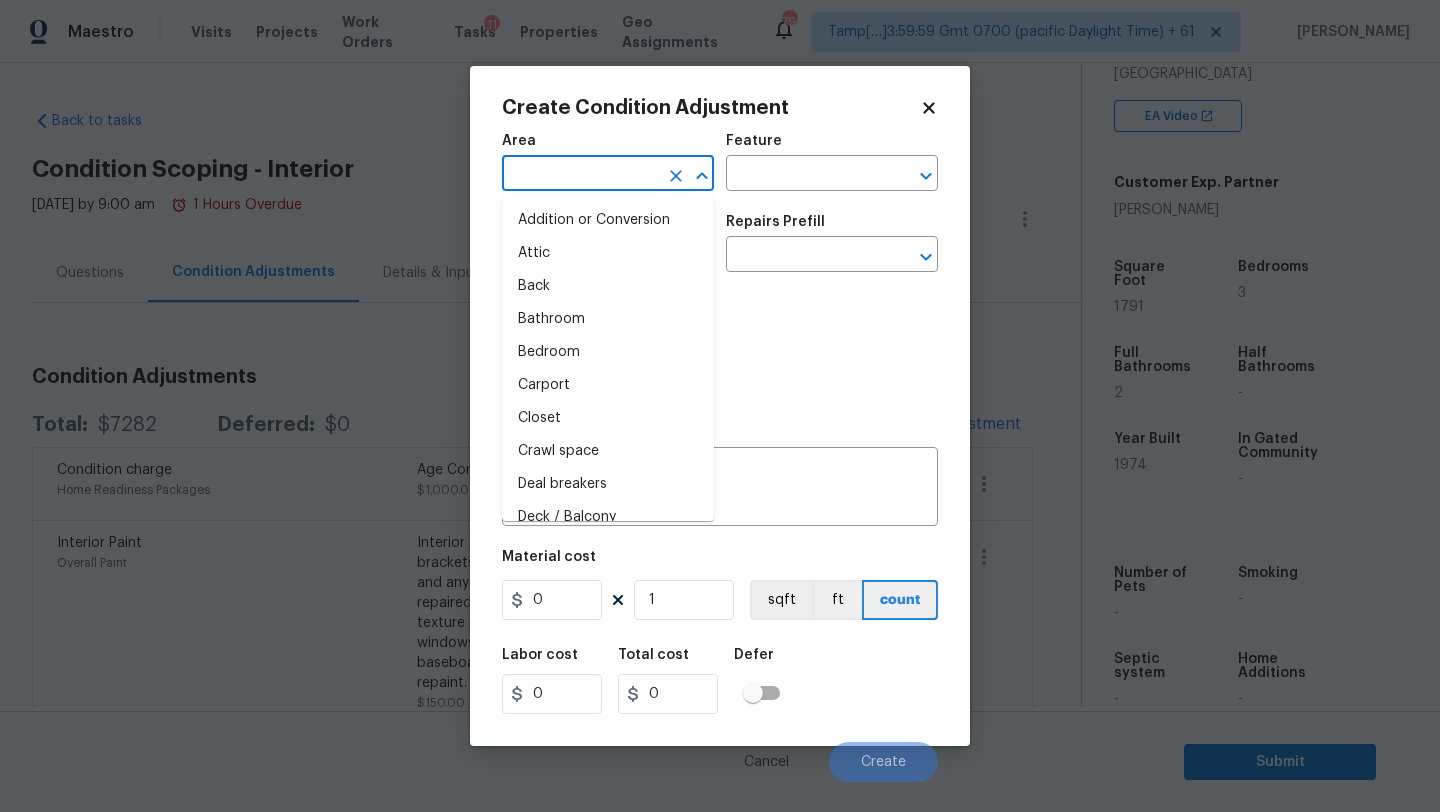 click at bounding box center (580, 175) 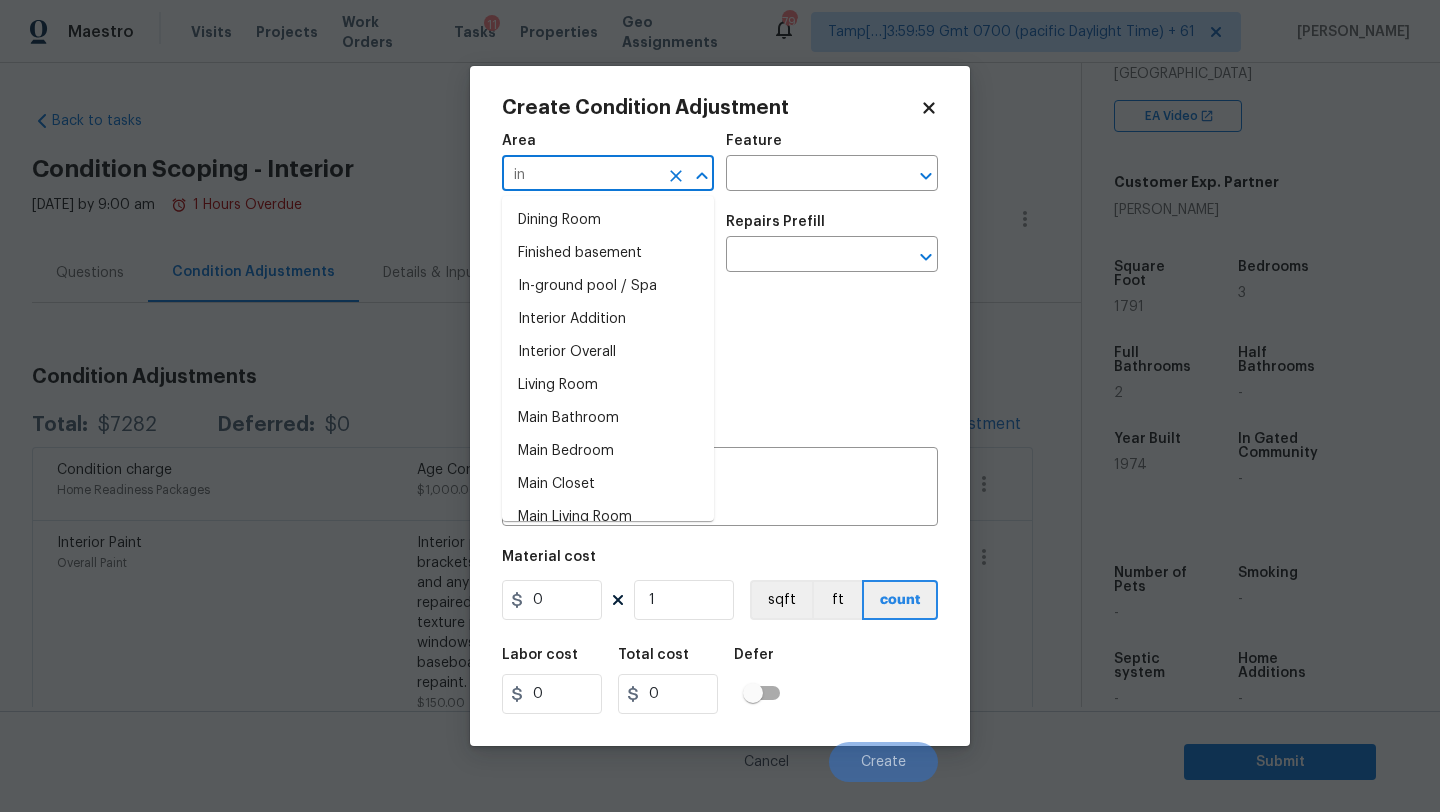 type on "int" 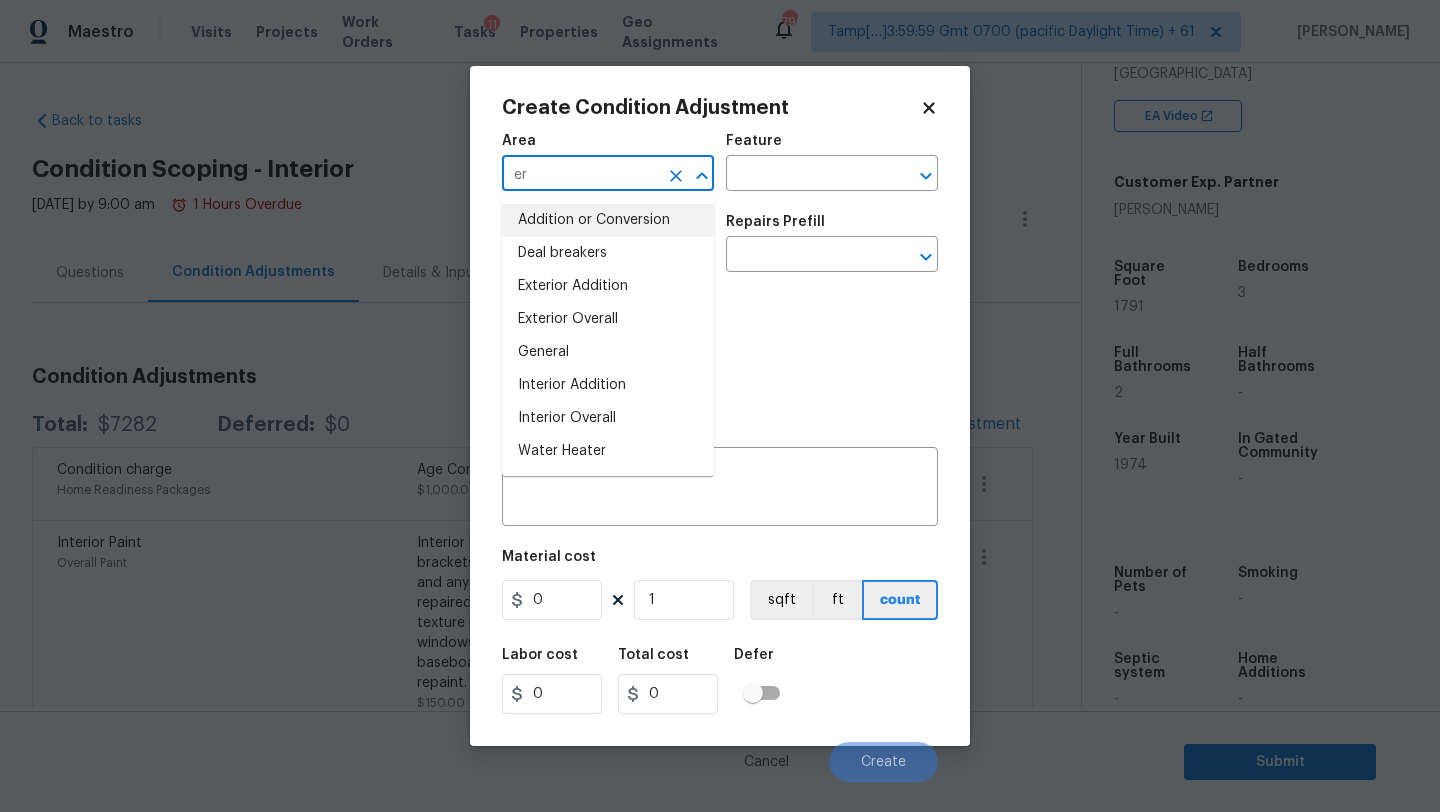 type on "e" 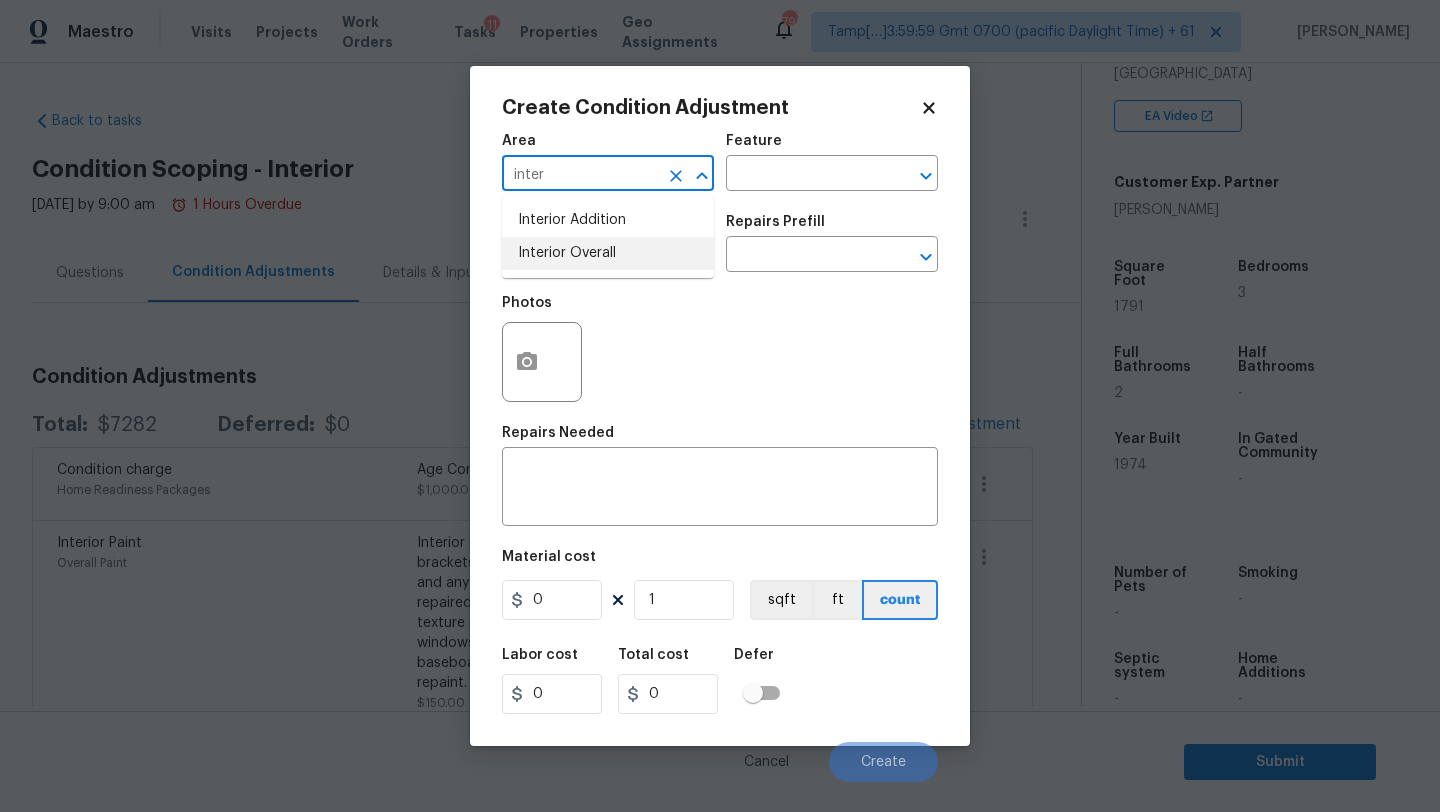 click on "Interior Overall" at bounding box center (608, 253) 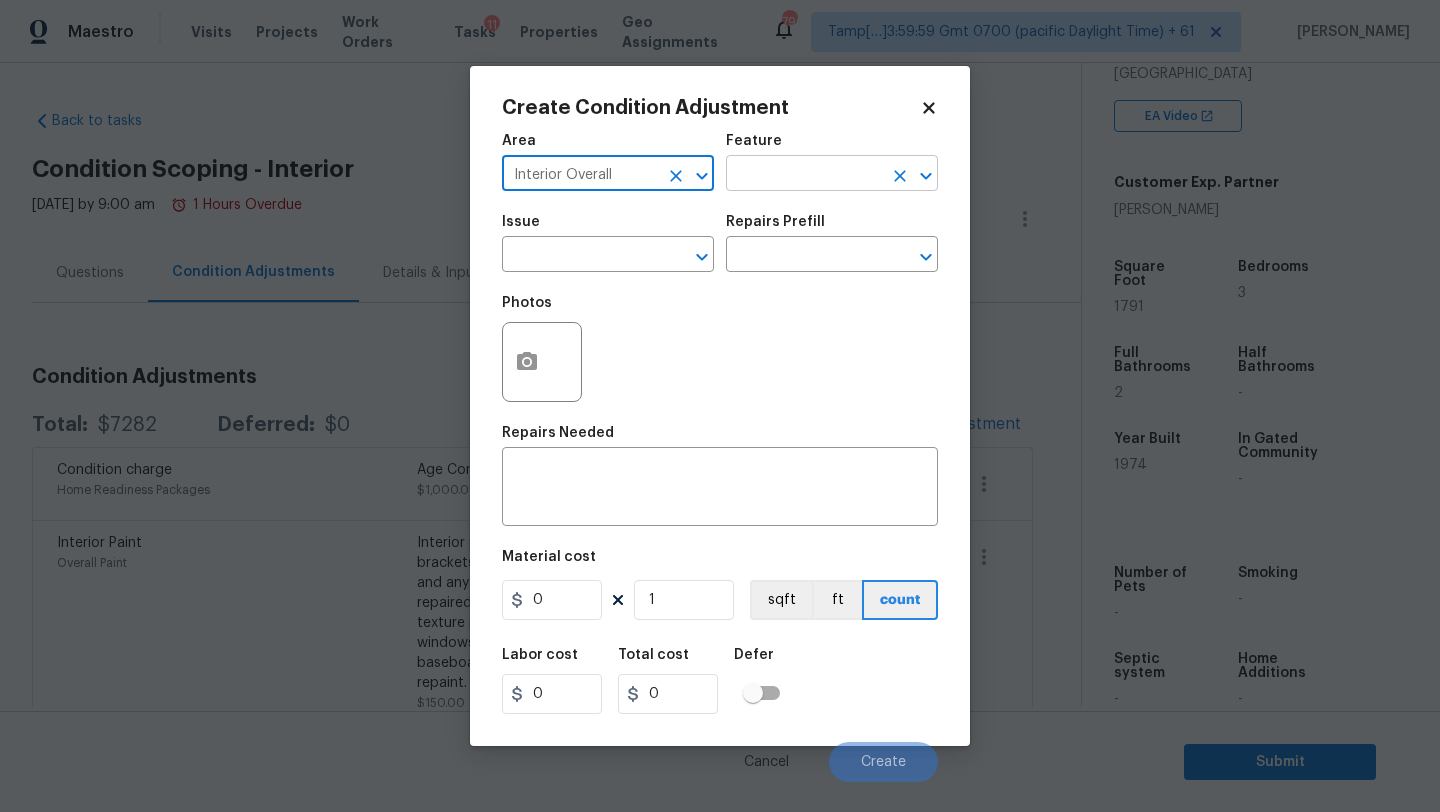 type on "Interior Overall" 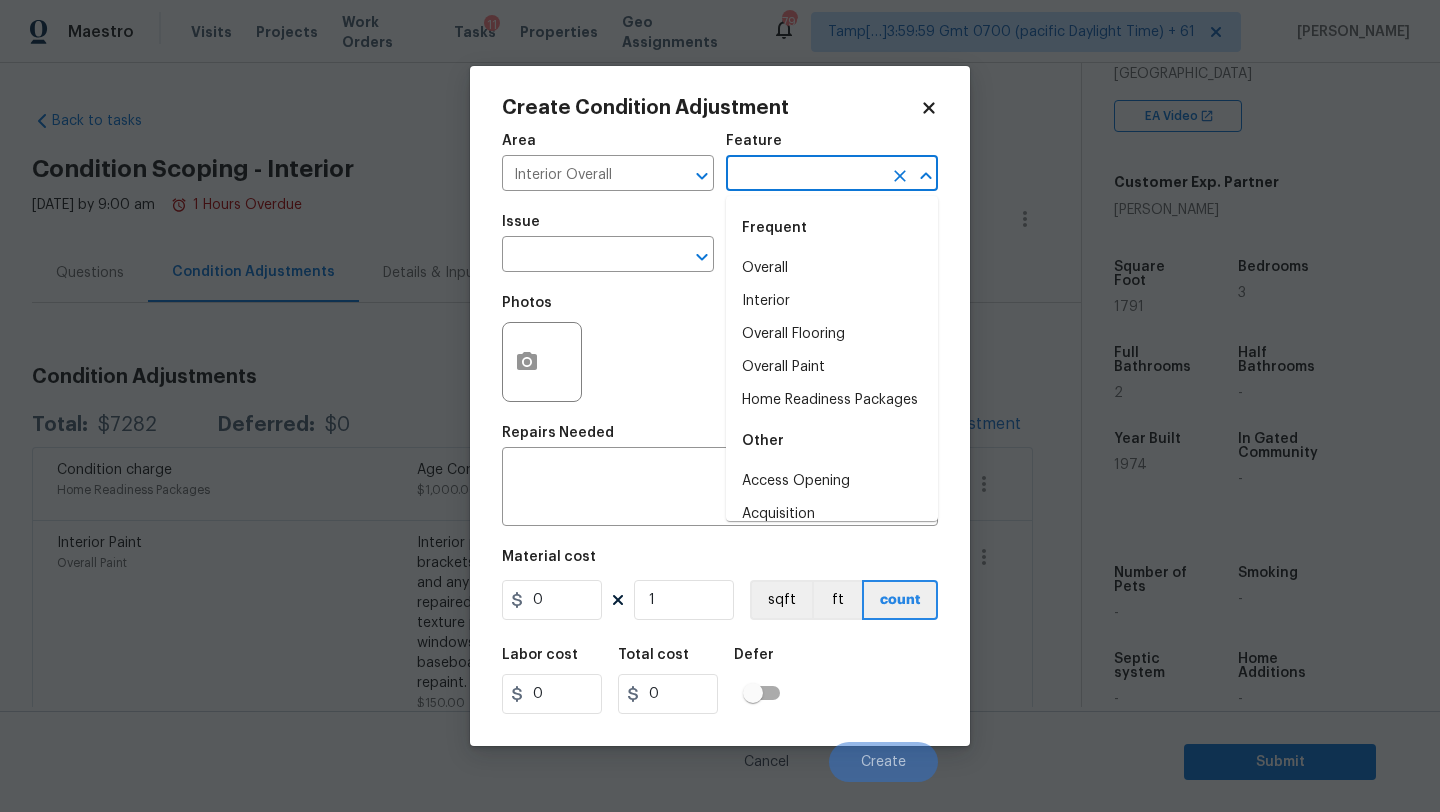 click at bounding box center (804, 175) 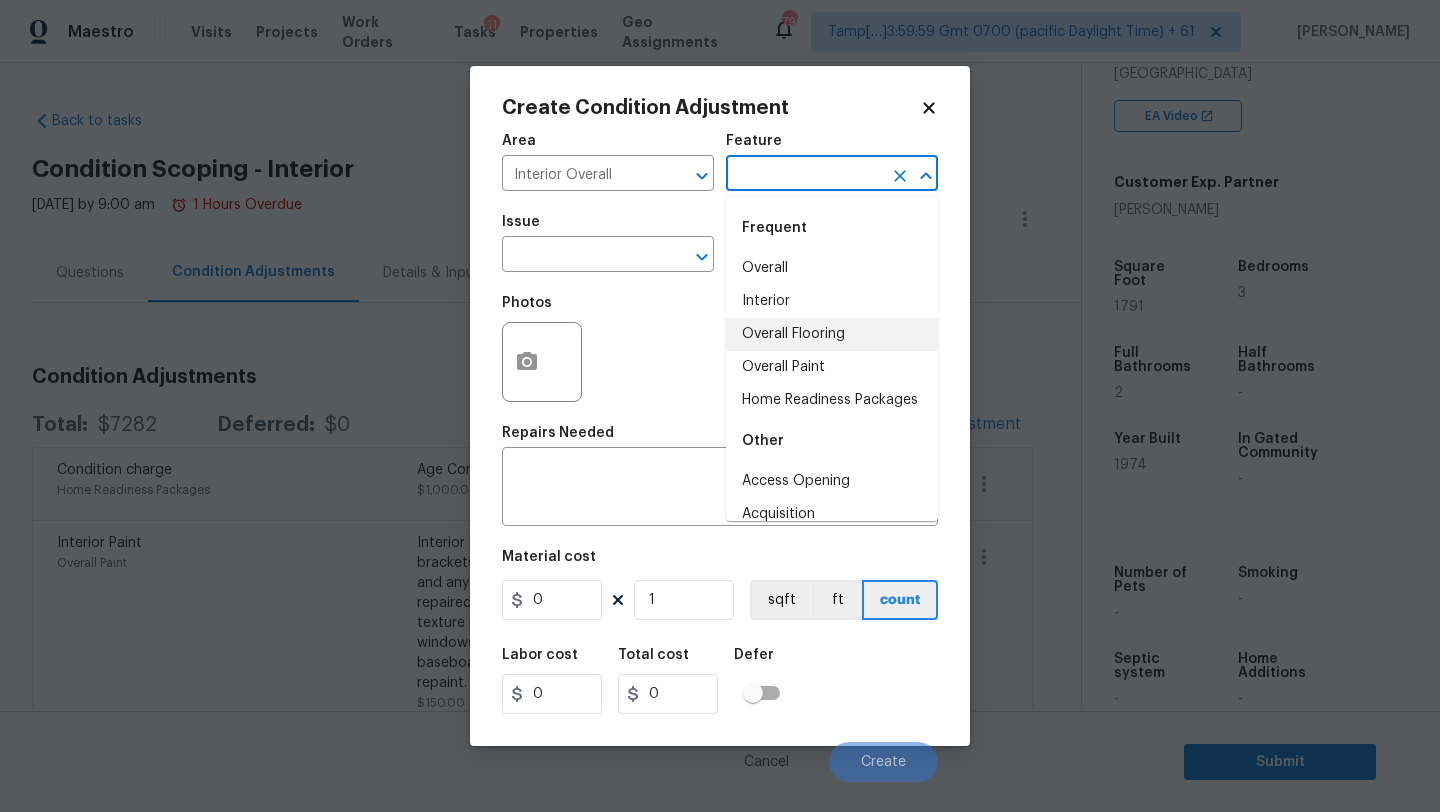 click on "Overall Flooring" at bounding box center [832, 334] 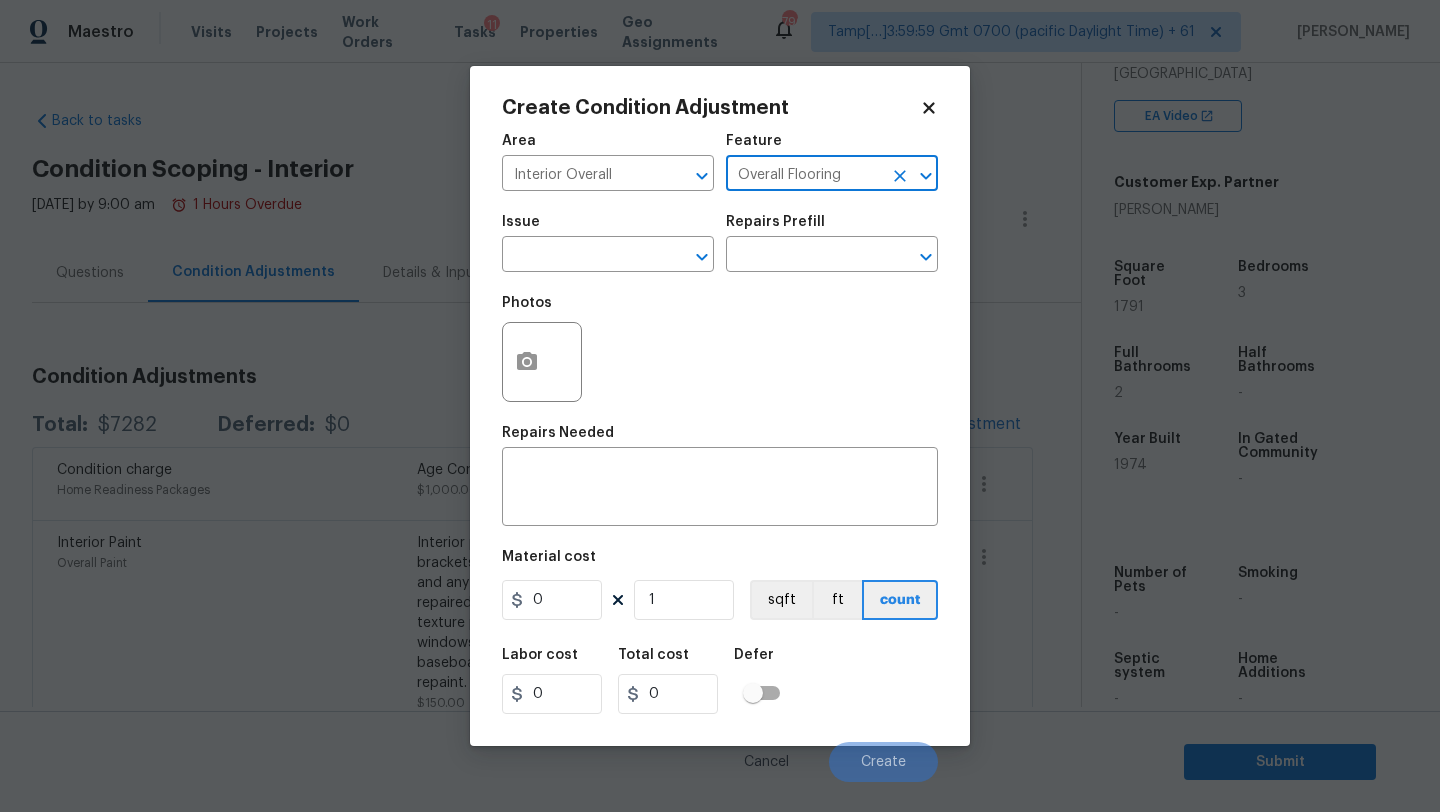 click on "Issue ​" at bounding box center (608, 243) 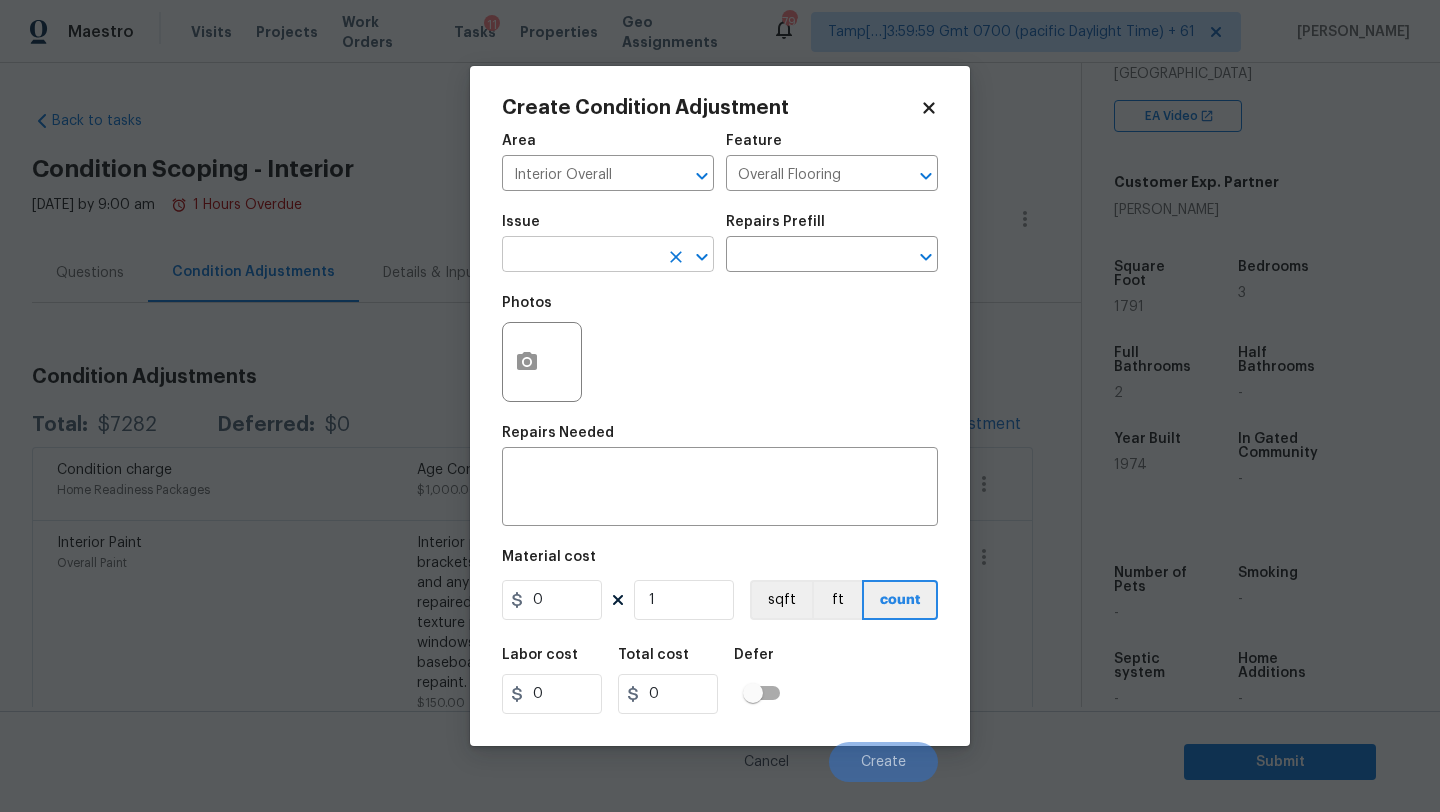 click at bounding box center (580, 256) 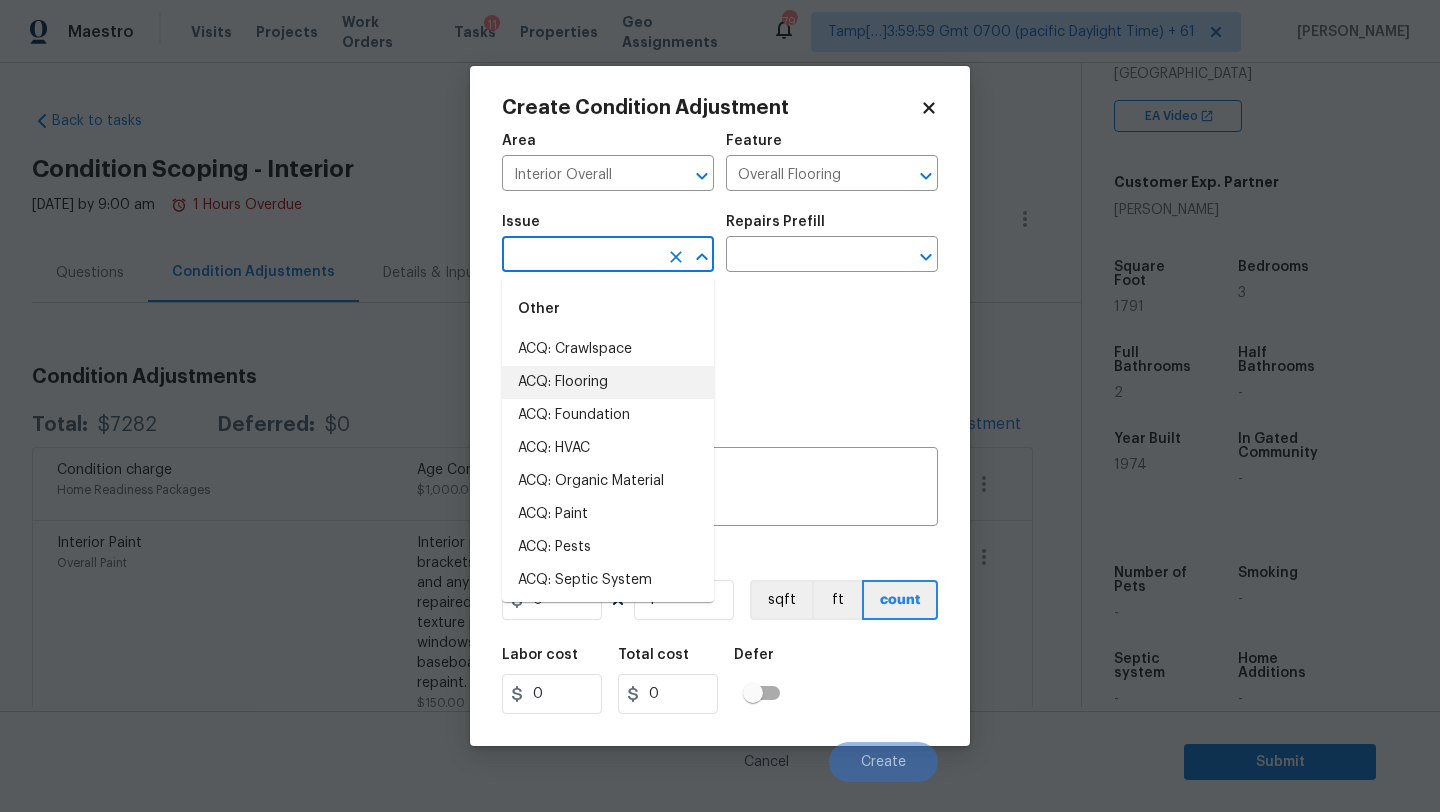 click on "ACQ: Flooring" at bounding box center (608, 382) 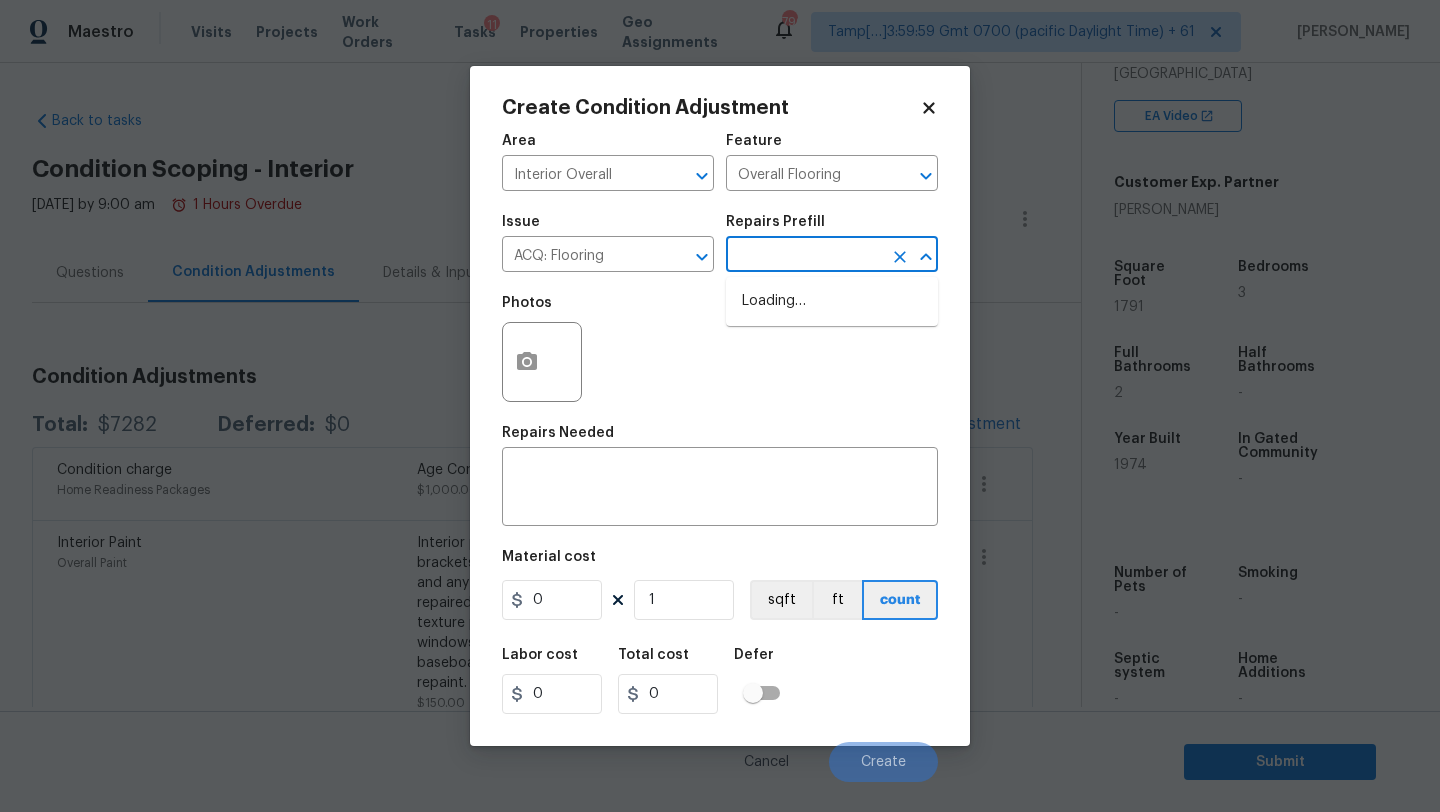 click at bounding box center [804, 256] 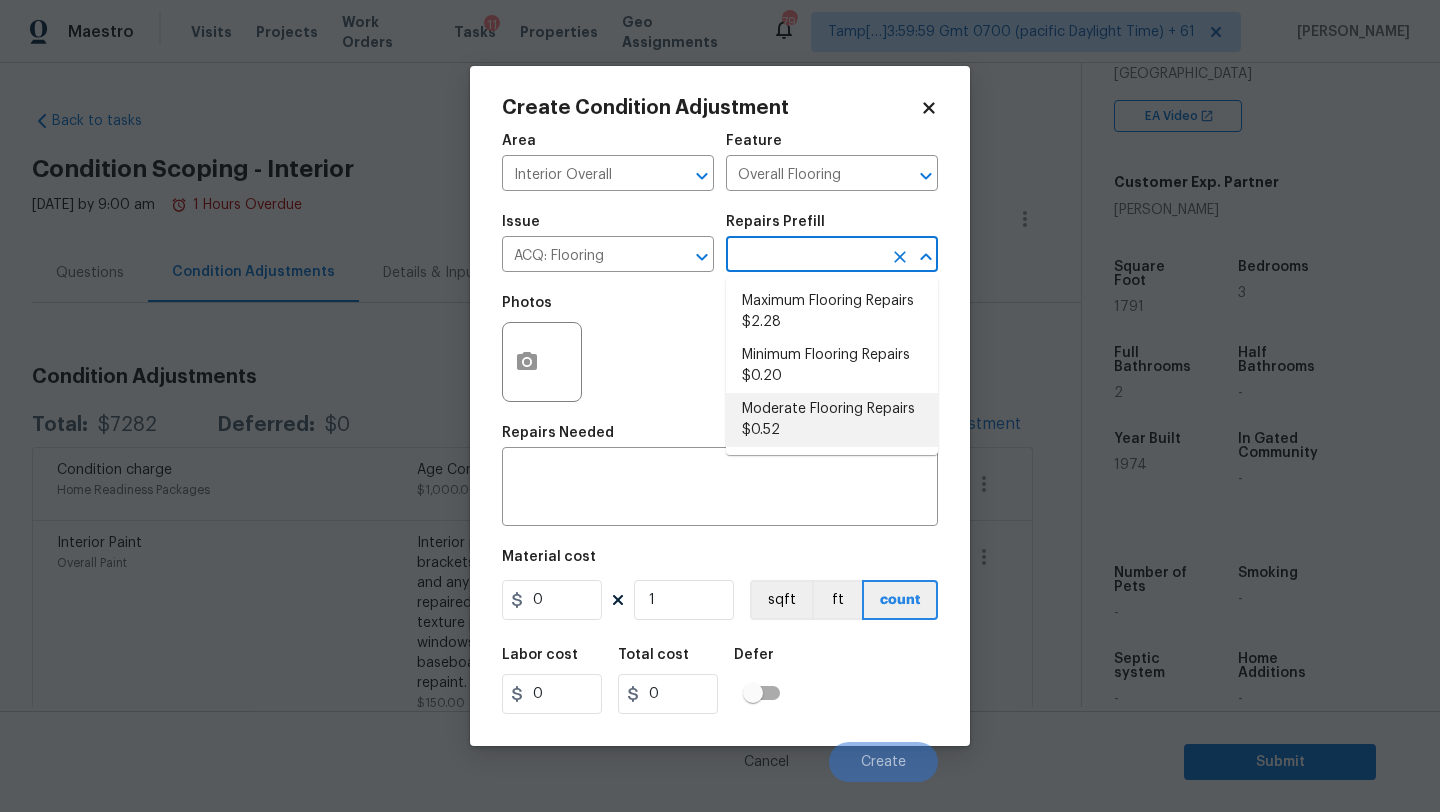 click on "Moderate Flooring Repairs $0.52" at bounding box center [832, 420] 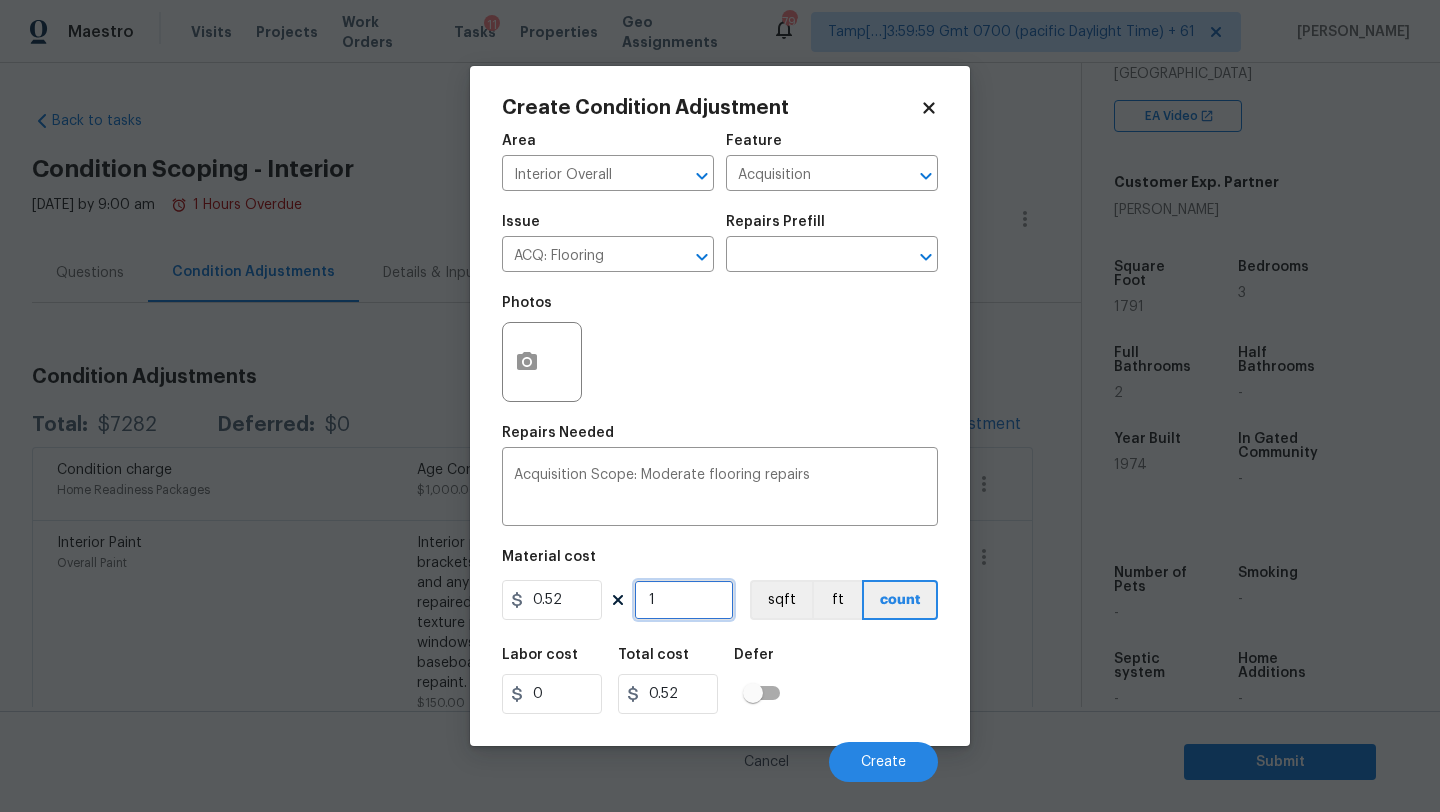 click on "1" at bounding box center [684, 600] 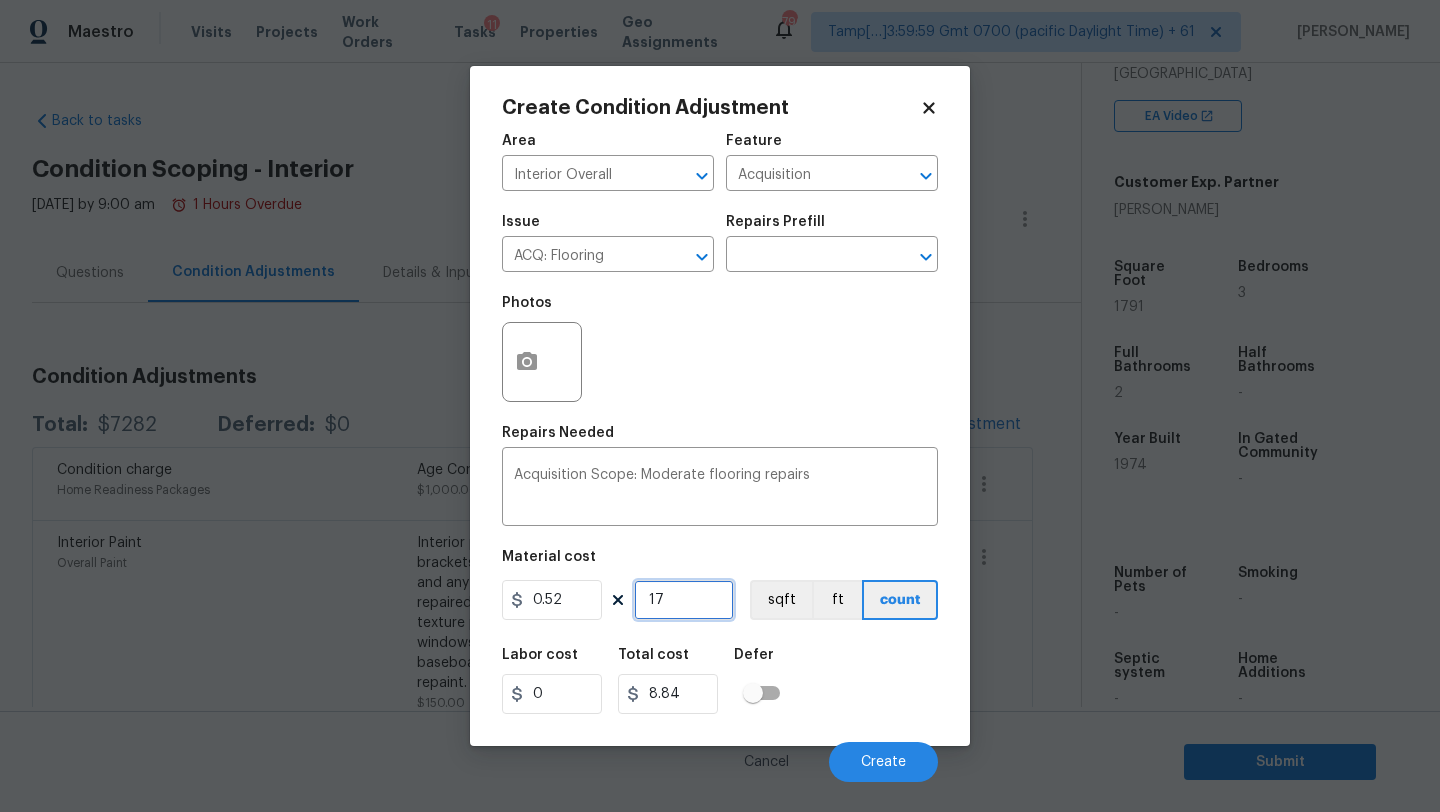 type on "179" 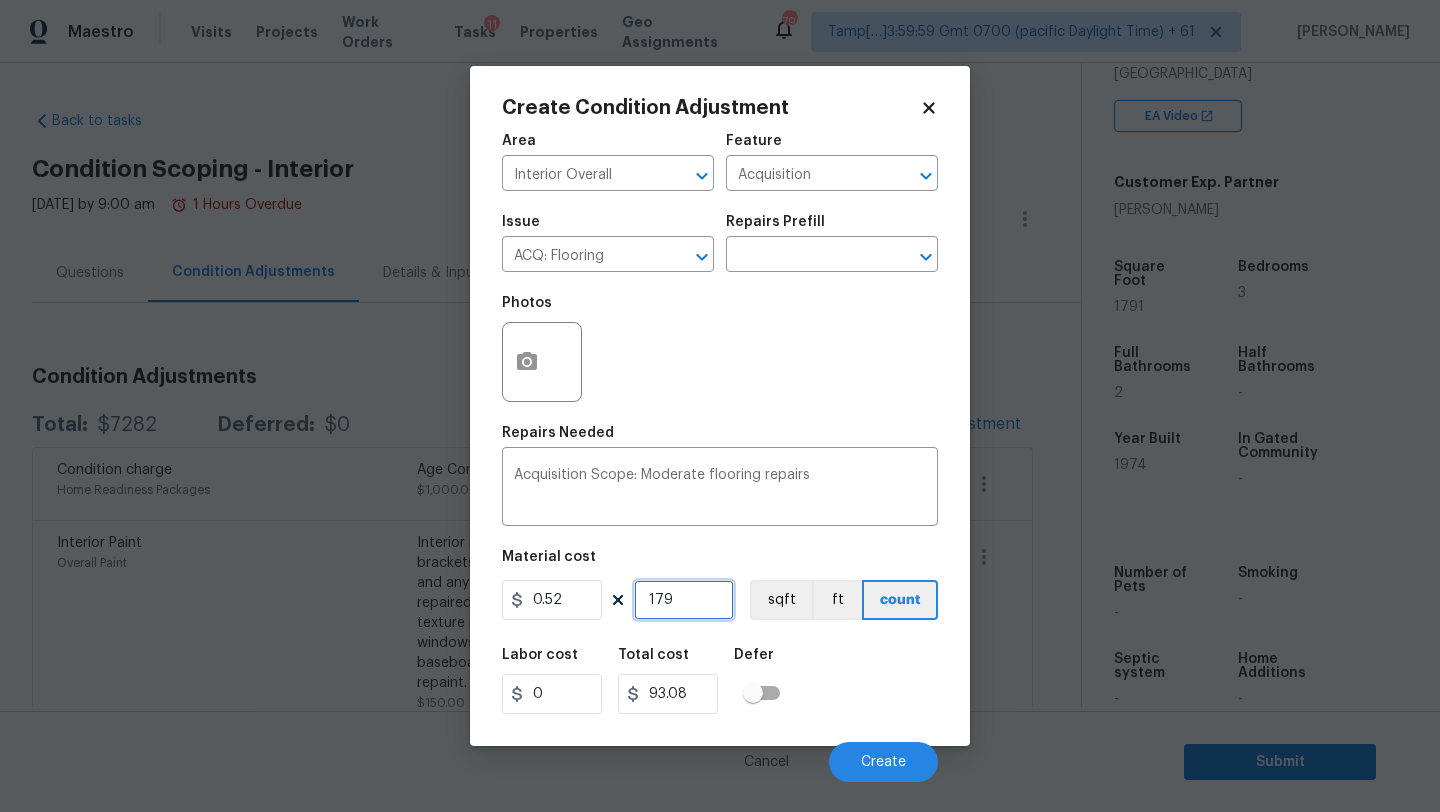 type on "1791" 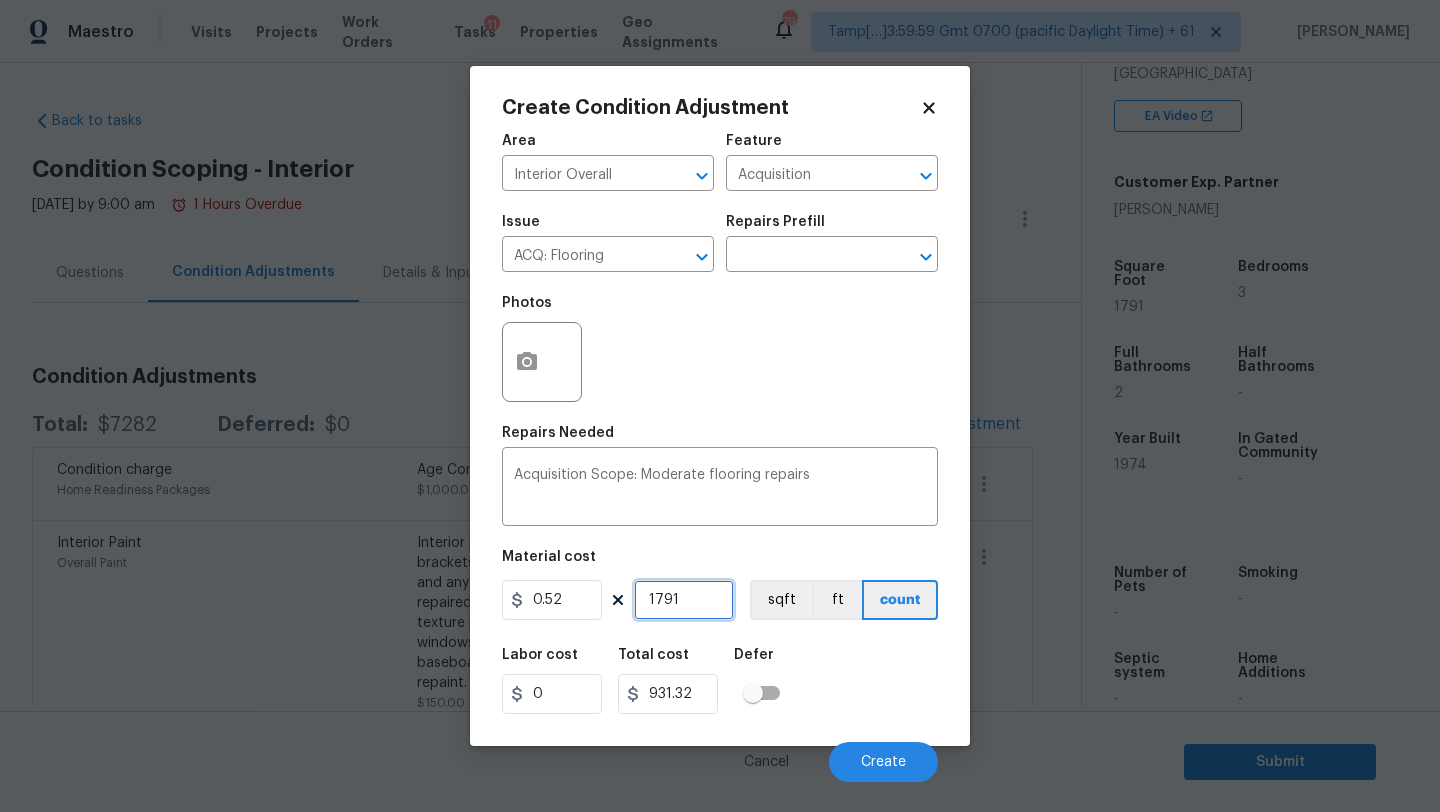 type on "1791" 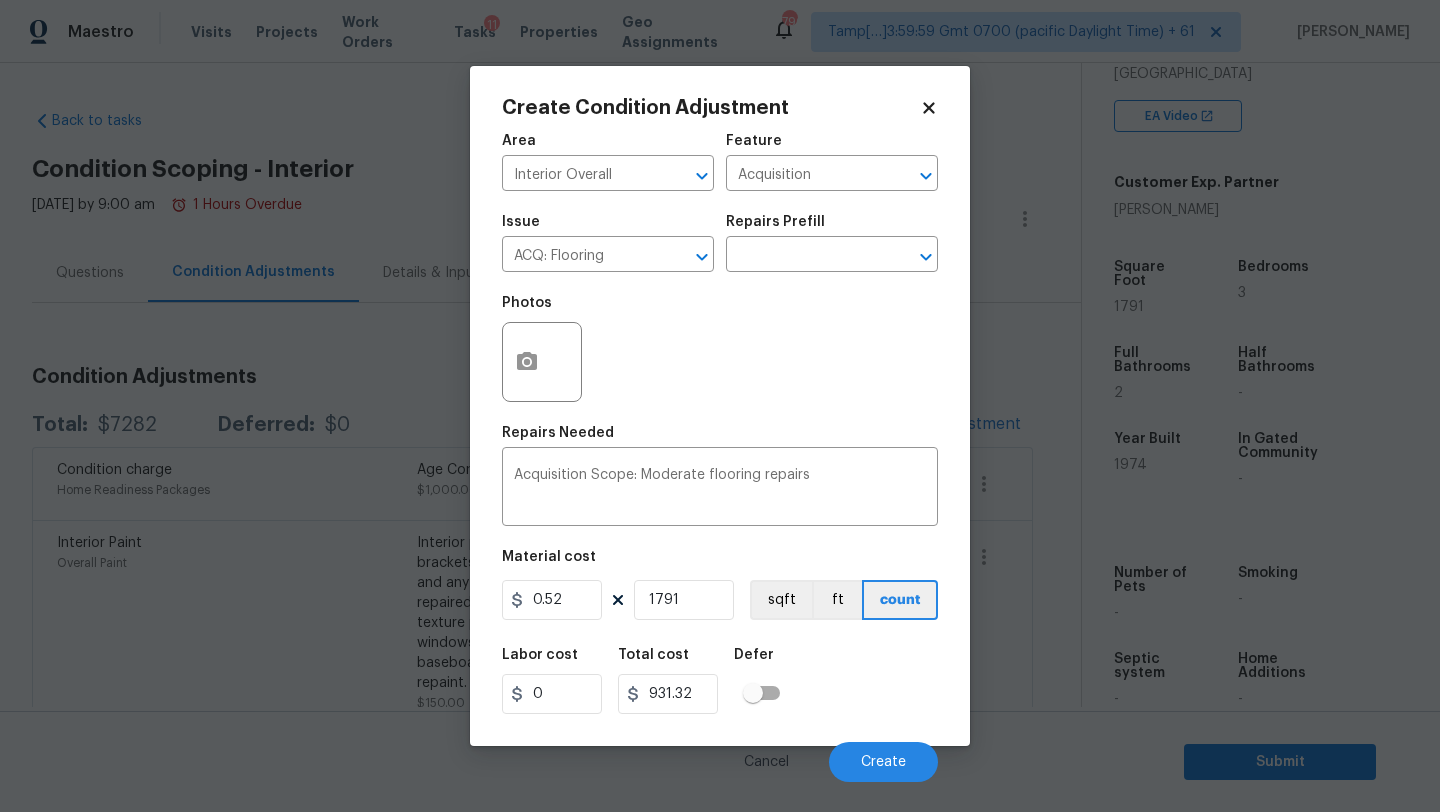 click on "Area Interior Overall ​ Feature Acquisition ​ Issue ACQ: Flooring ​ Repairs Prefill ​ Photos Repairs Needed Acquisition Scope: Moderate flooring repairs x ​ Material cost 0.52 1791 sqft ft count Labor cost 0 Total cost 931.32 Defer Cancel Create" at bounding box center [720, 452] 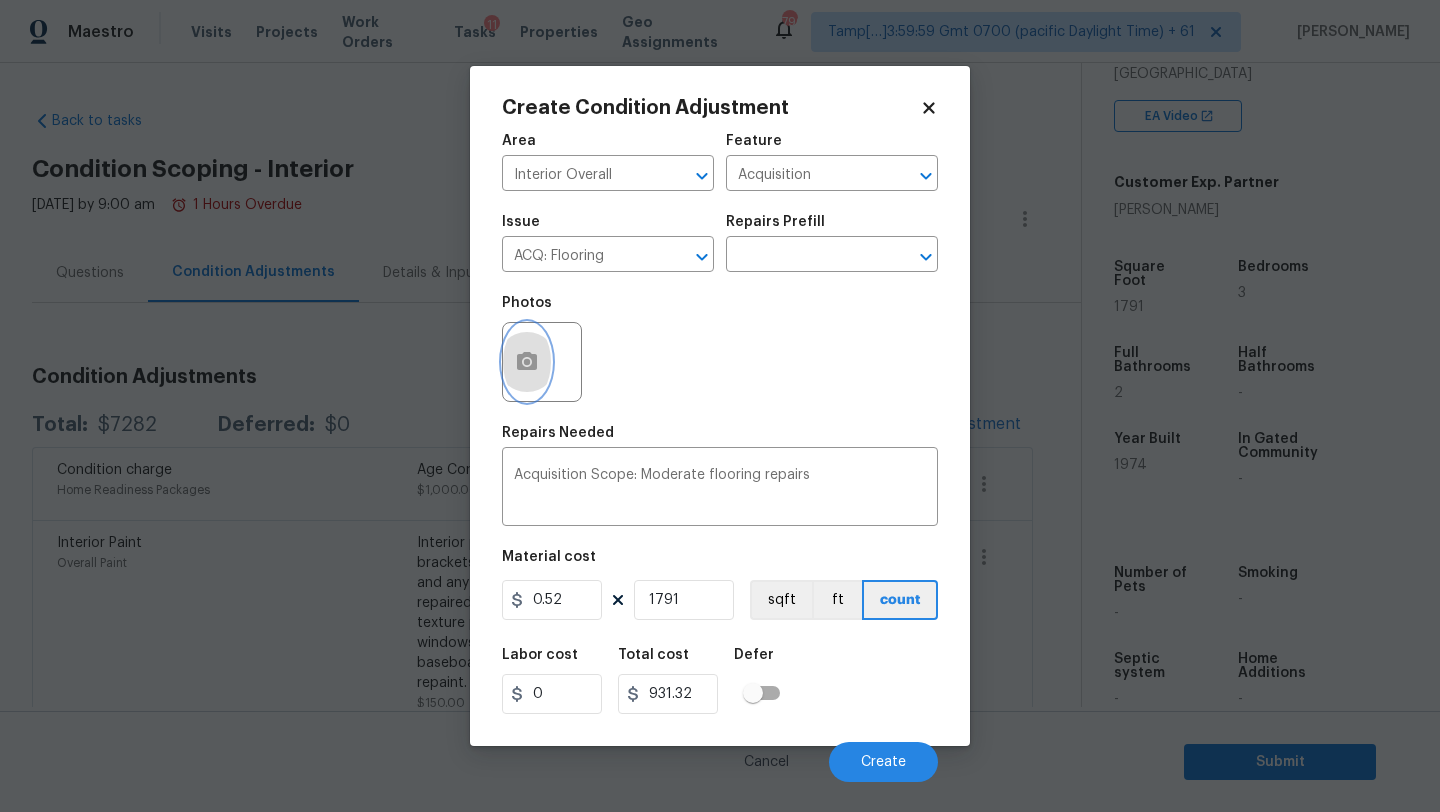click 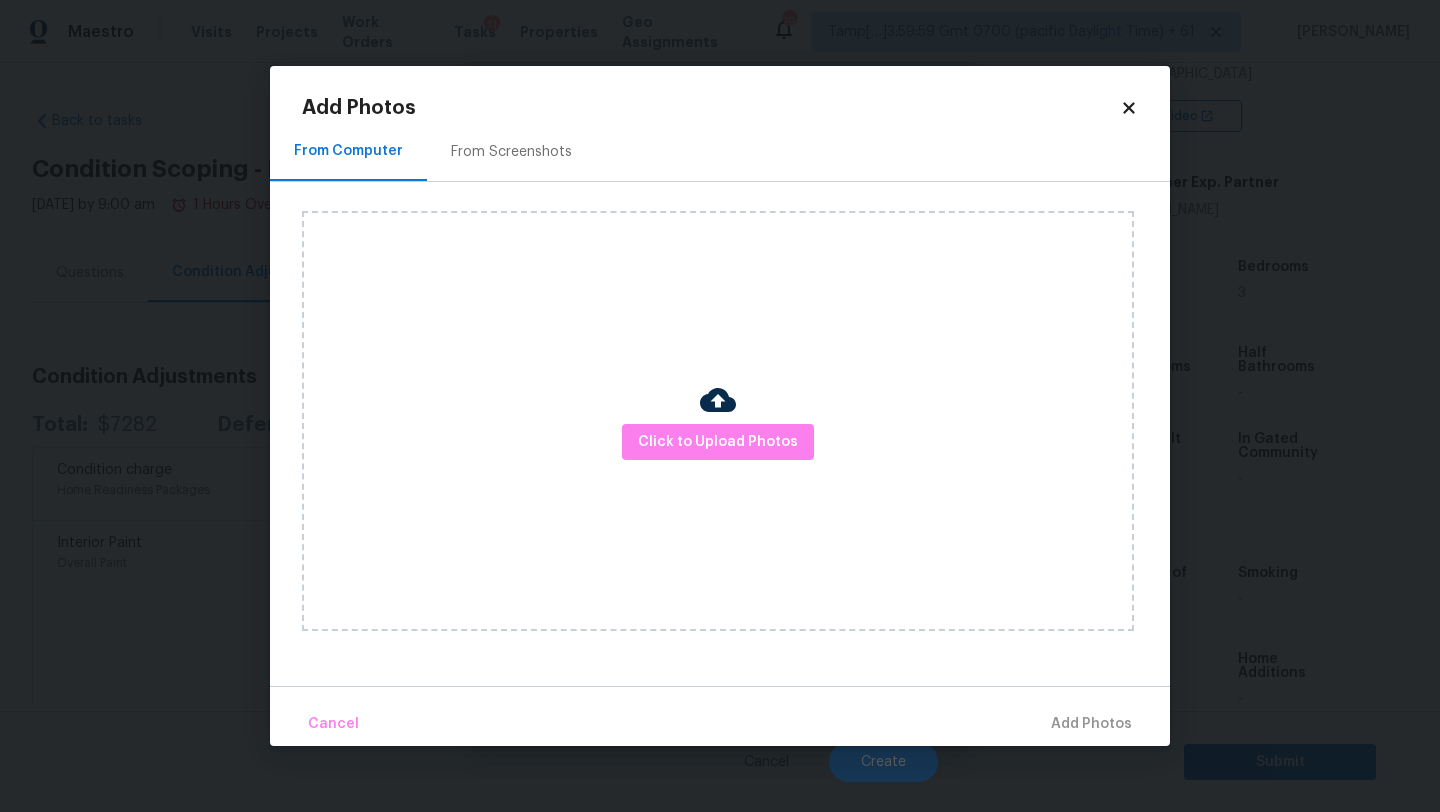 click on "Click to Upload Photos" at bounding box center (718, 421) 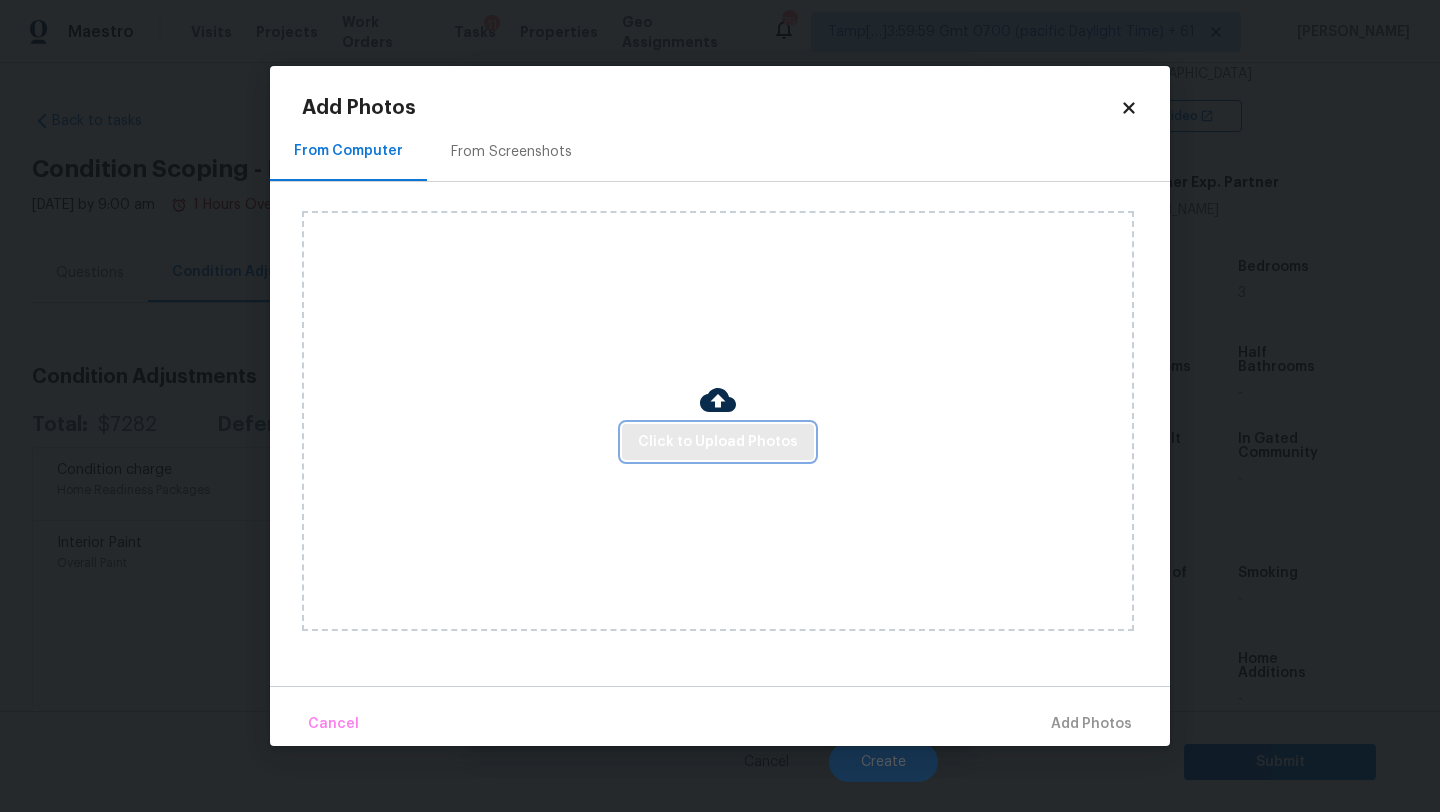 click on "Click to Upload Photos" at bounding box center [718, 442] 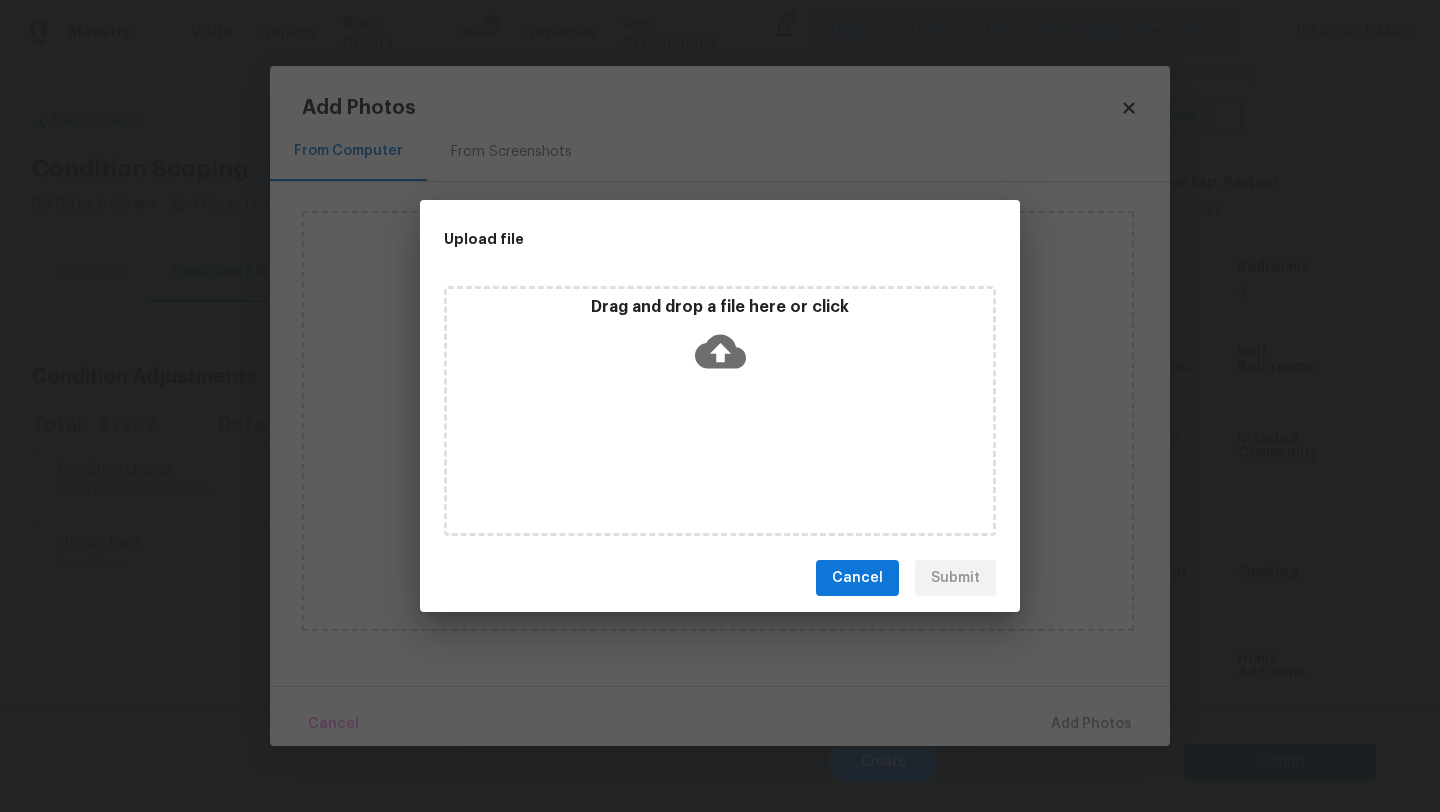 click 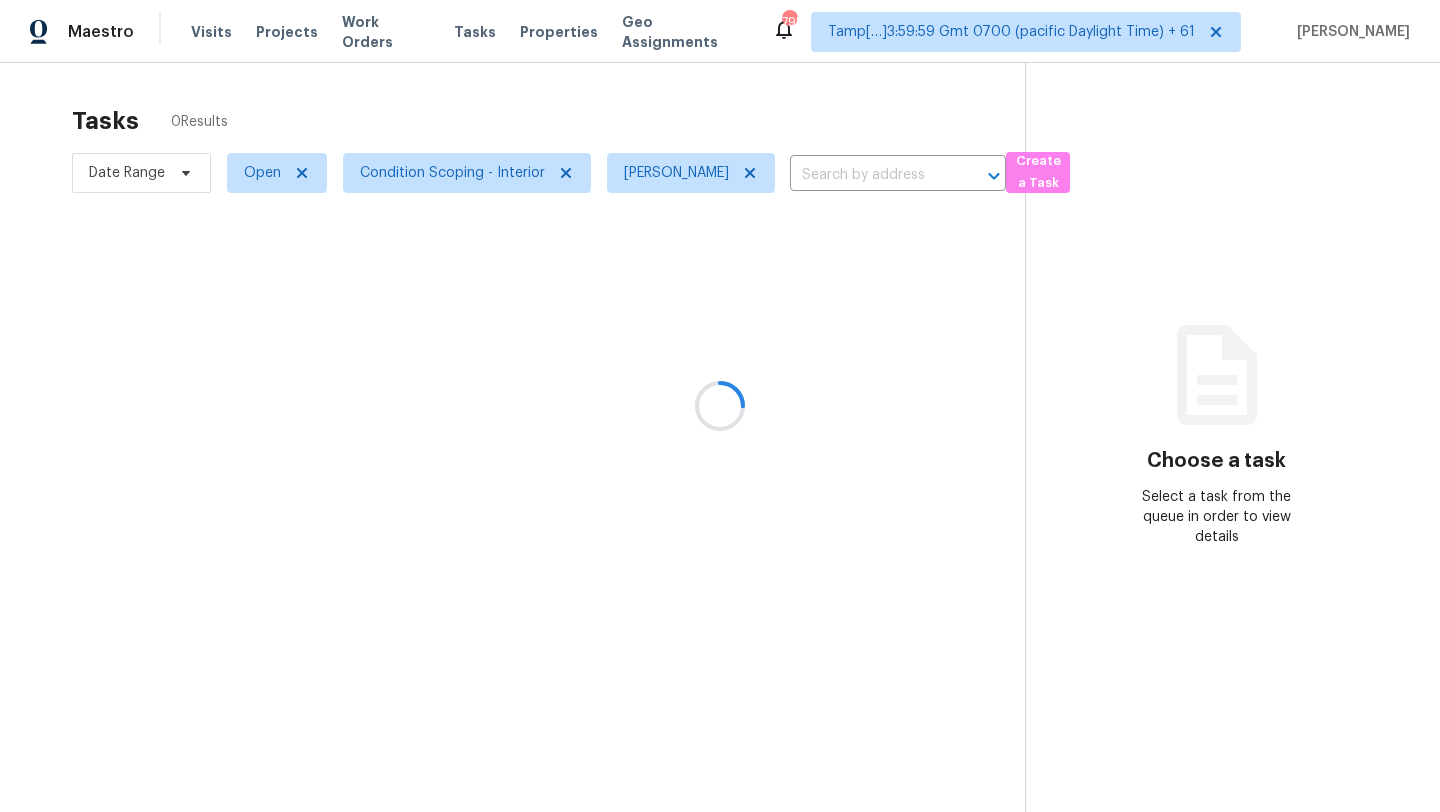 scroll, scrollTop: 0, scrollLeft: 0, axis: both 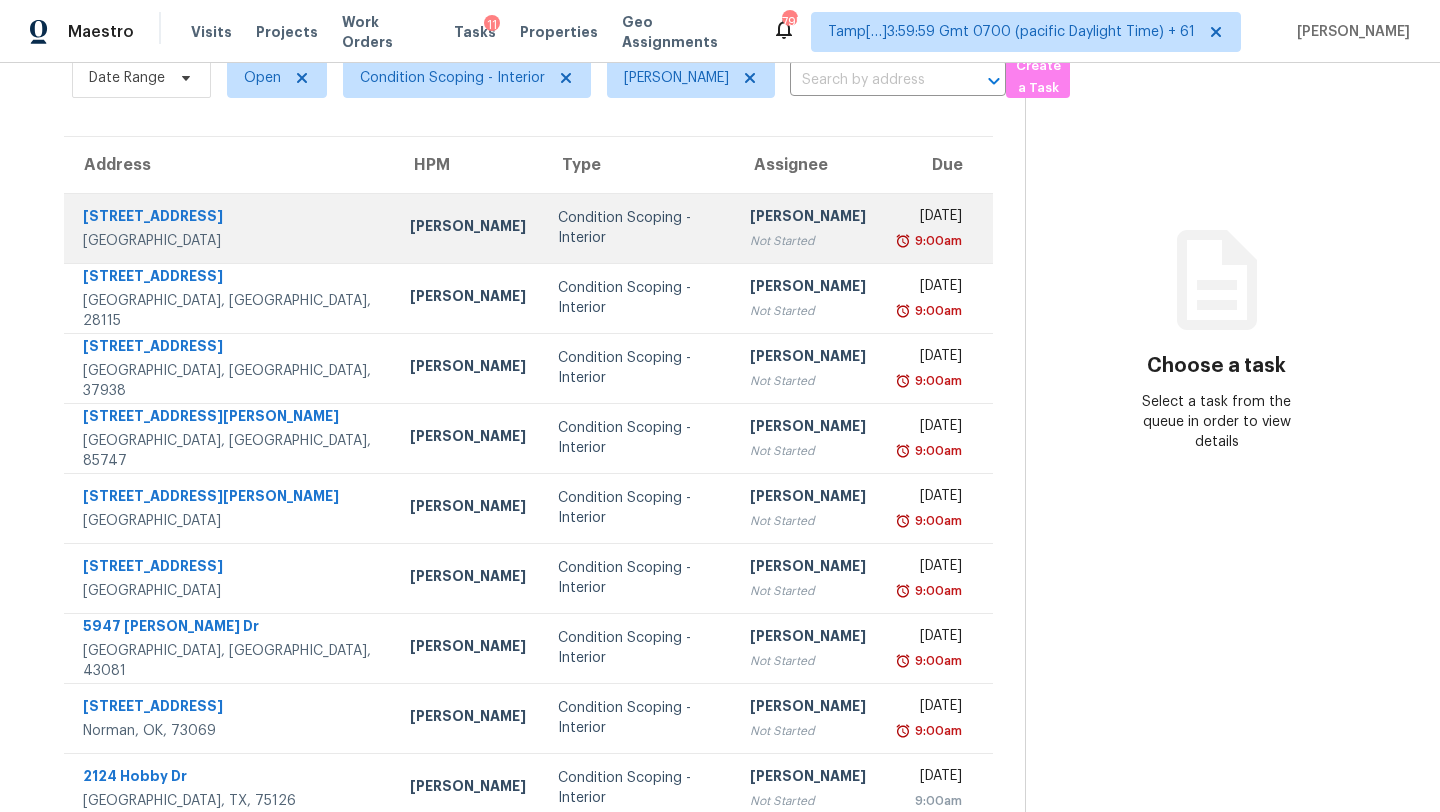 click on "[PERSON_NAME]" at bounding box center (808, 218) 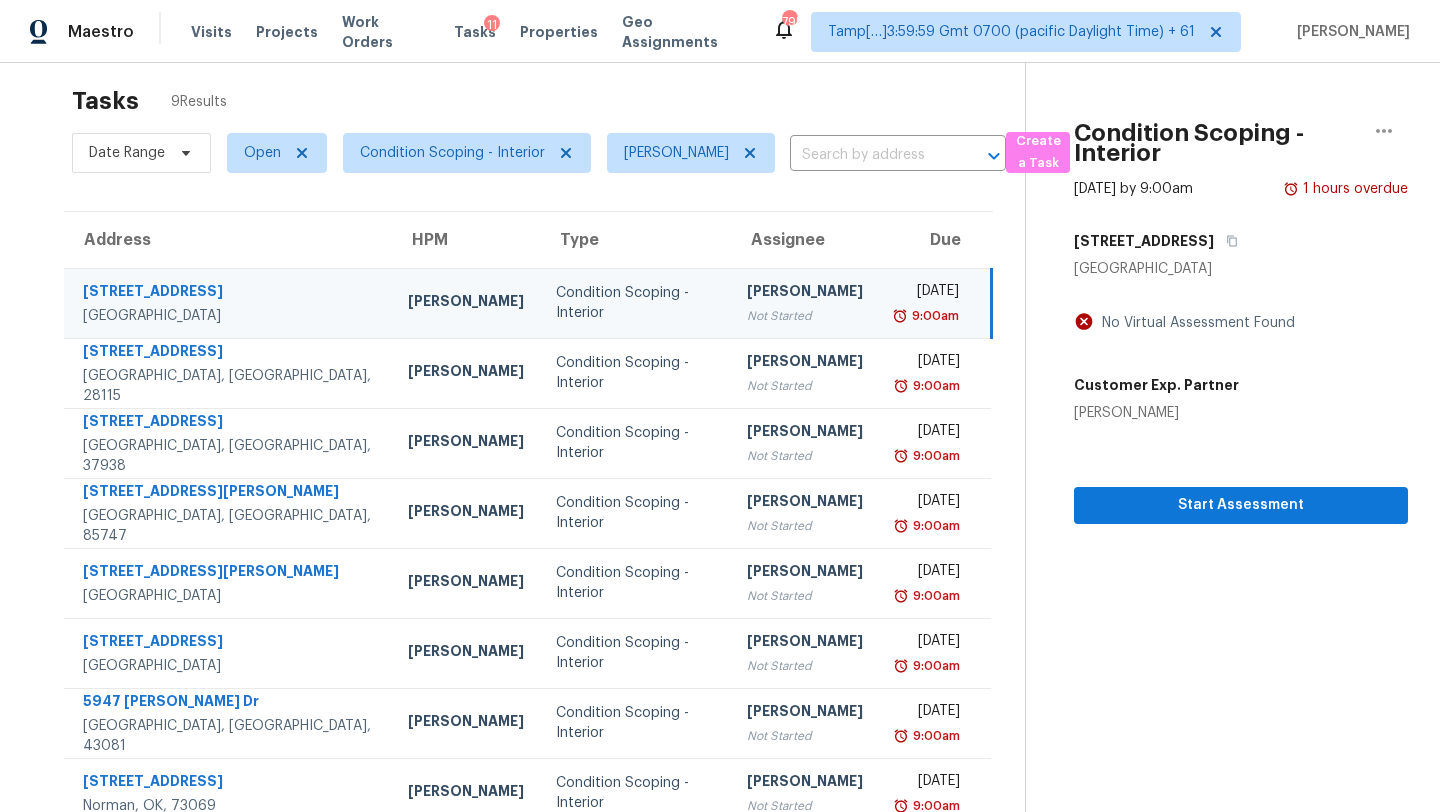 scroll, scrollTop: 0, scrollLeft: 0, axis: both 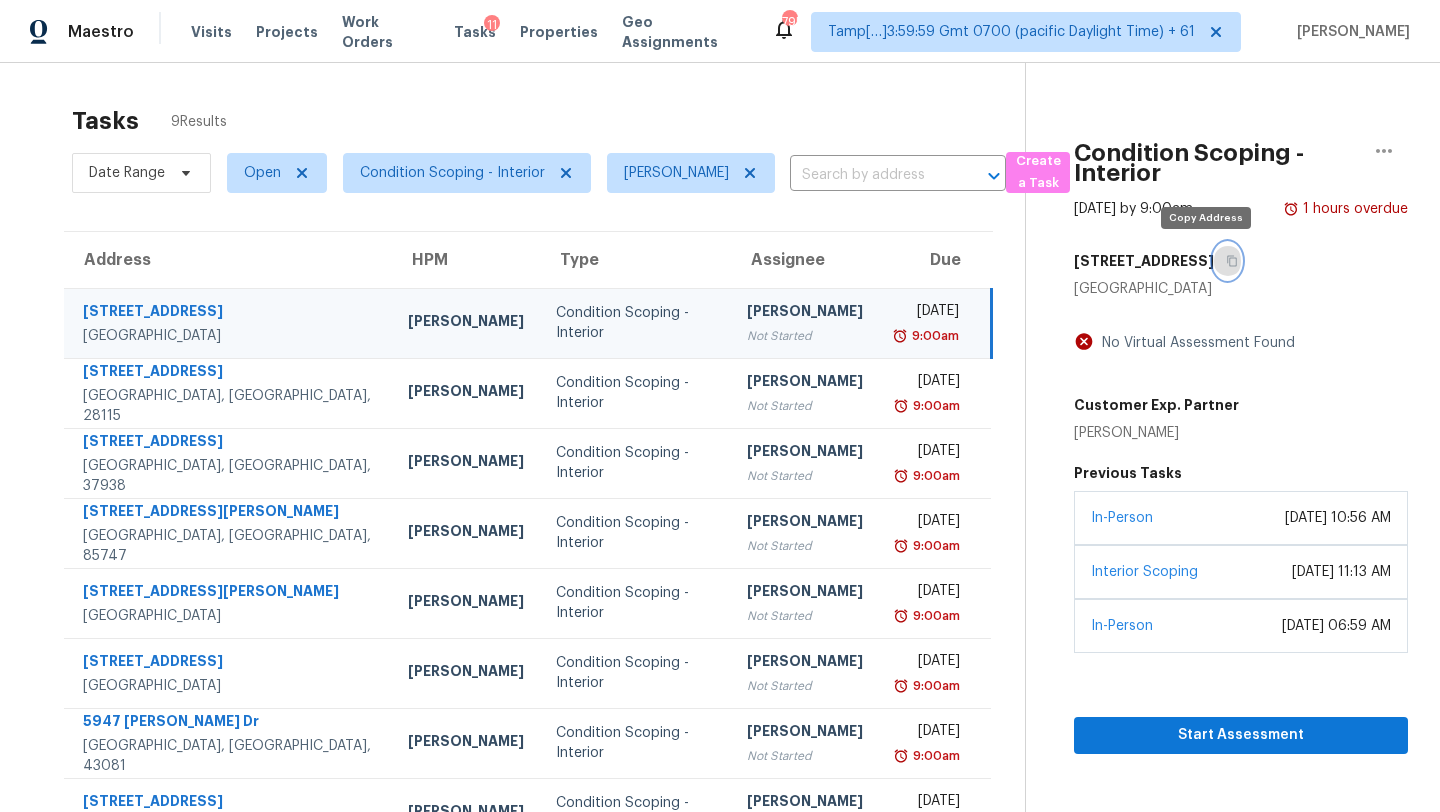 click 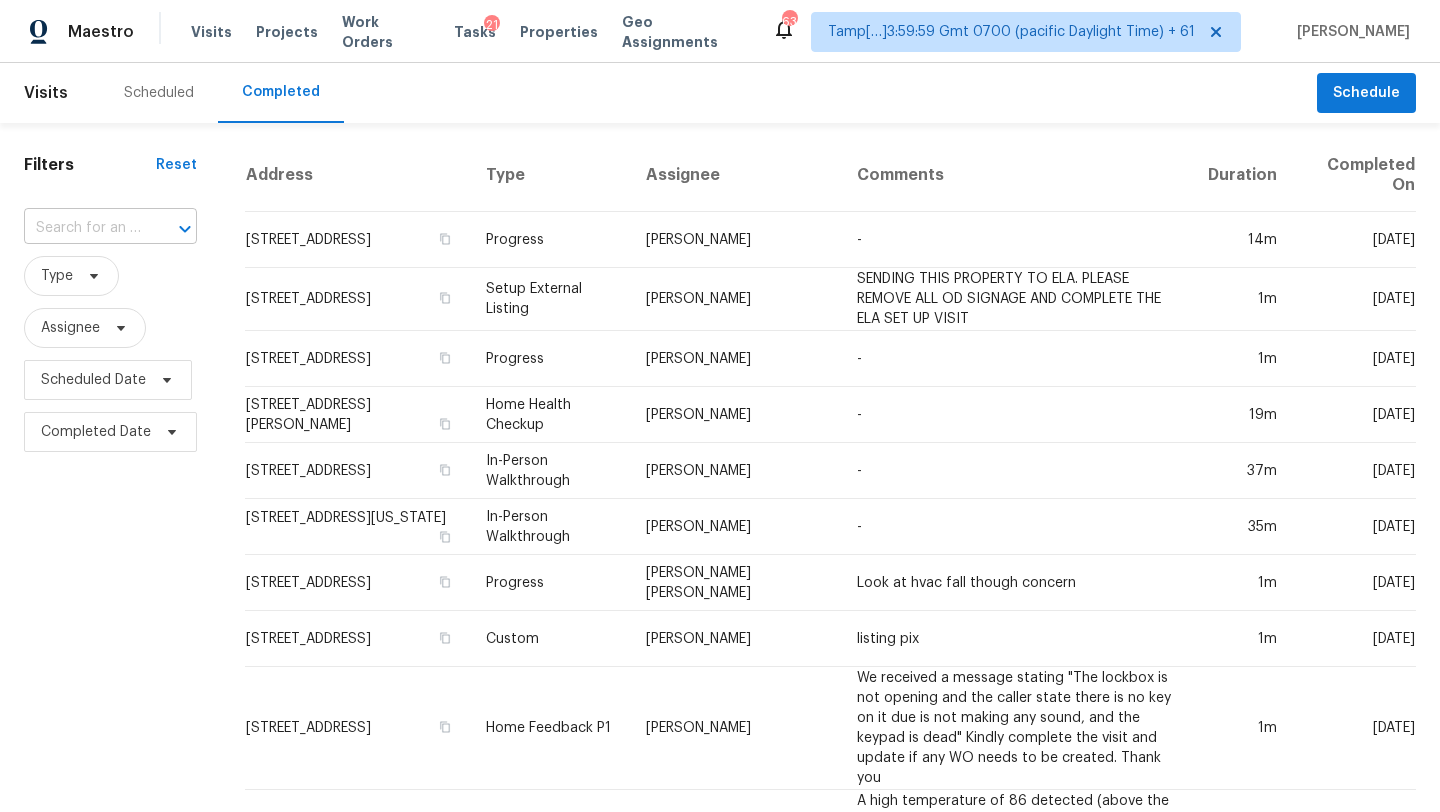 scroll, scrollTop: 0, scrollLeft: 0, axis: both 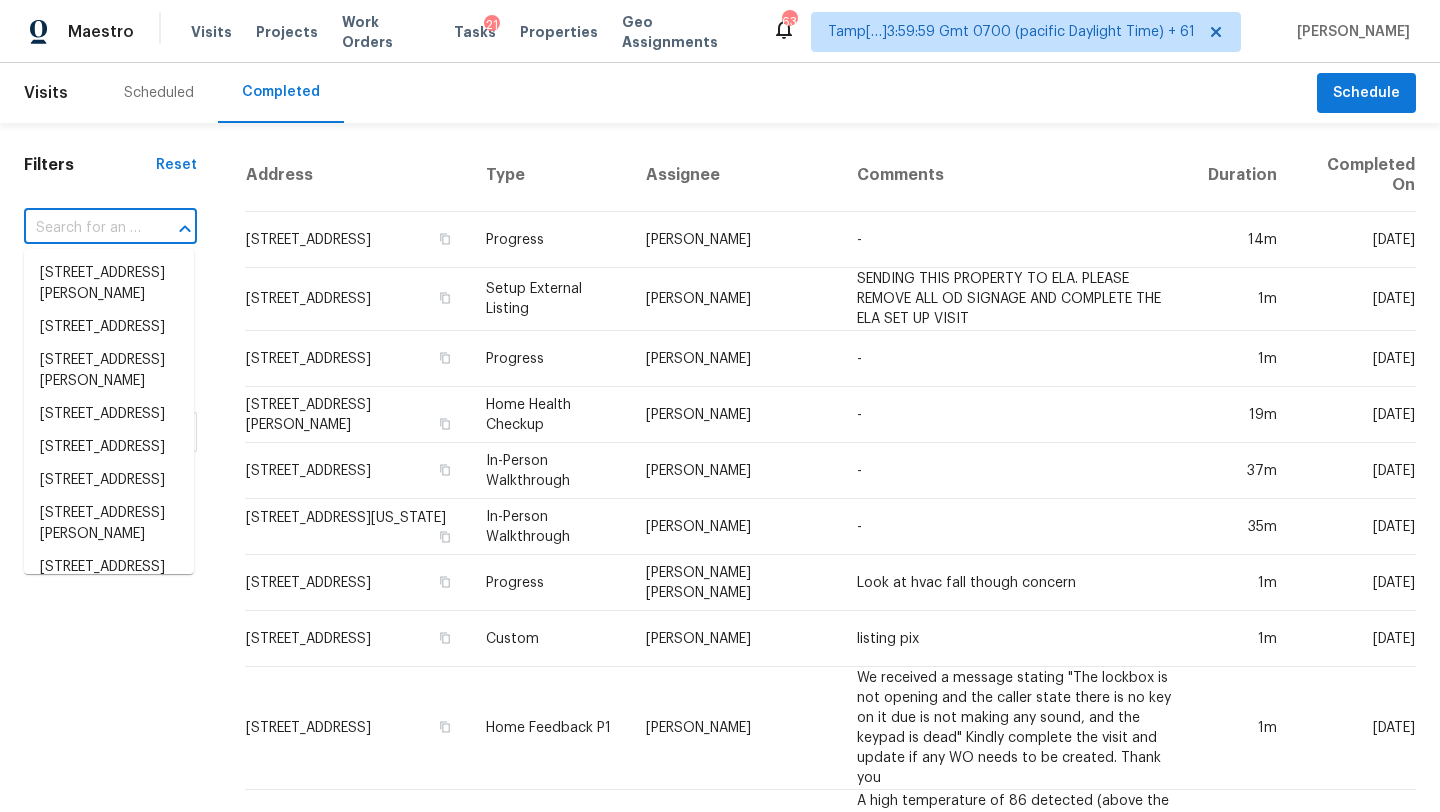 paste on "[STREET_ADDRESS]" 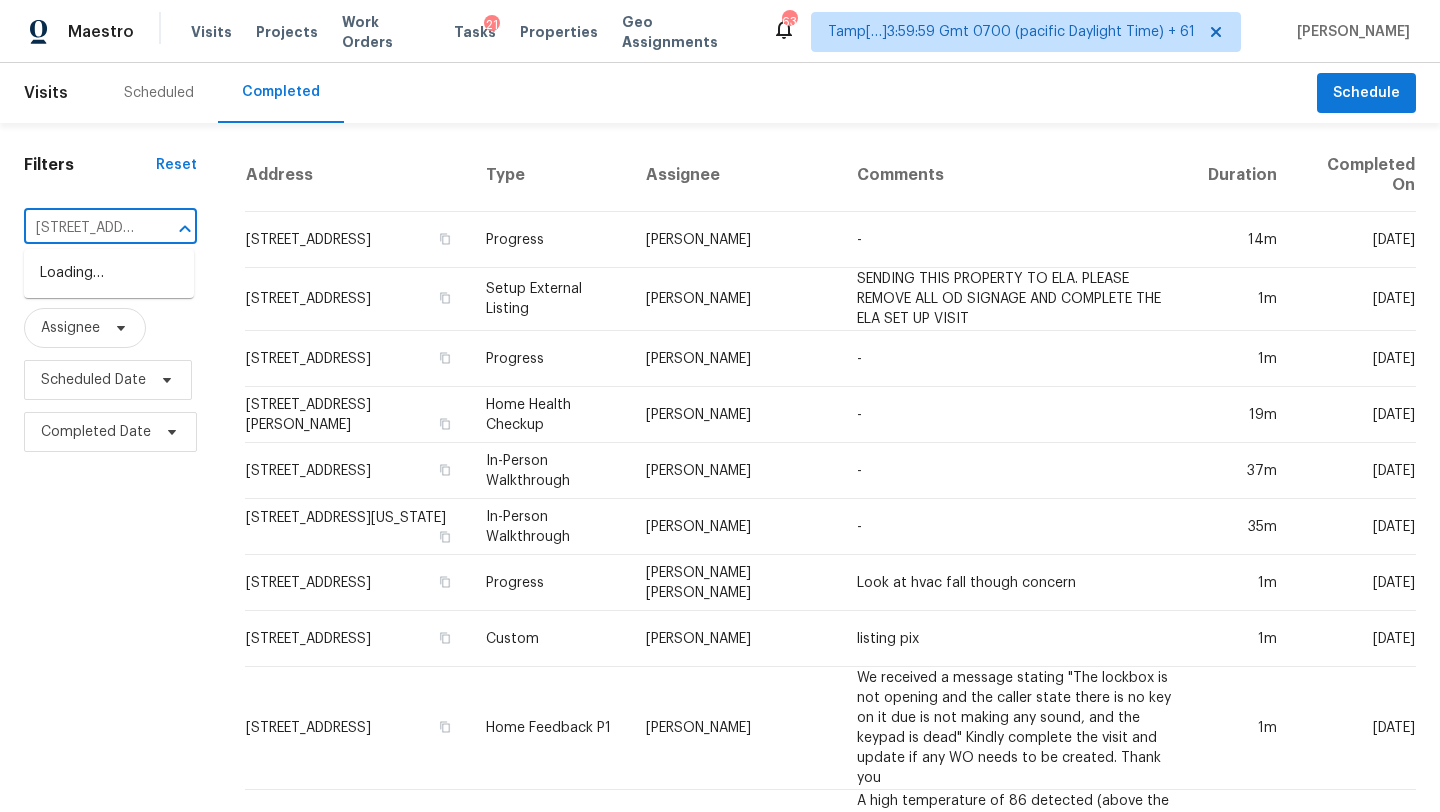 scroll, scrollTop: 0, scrollLeft: 173, axis: horizontal 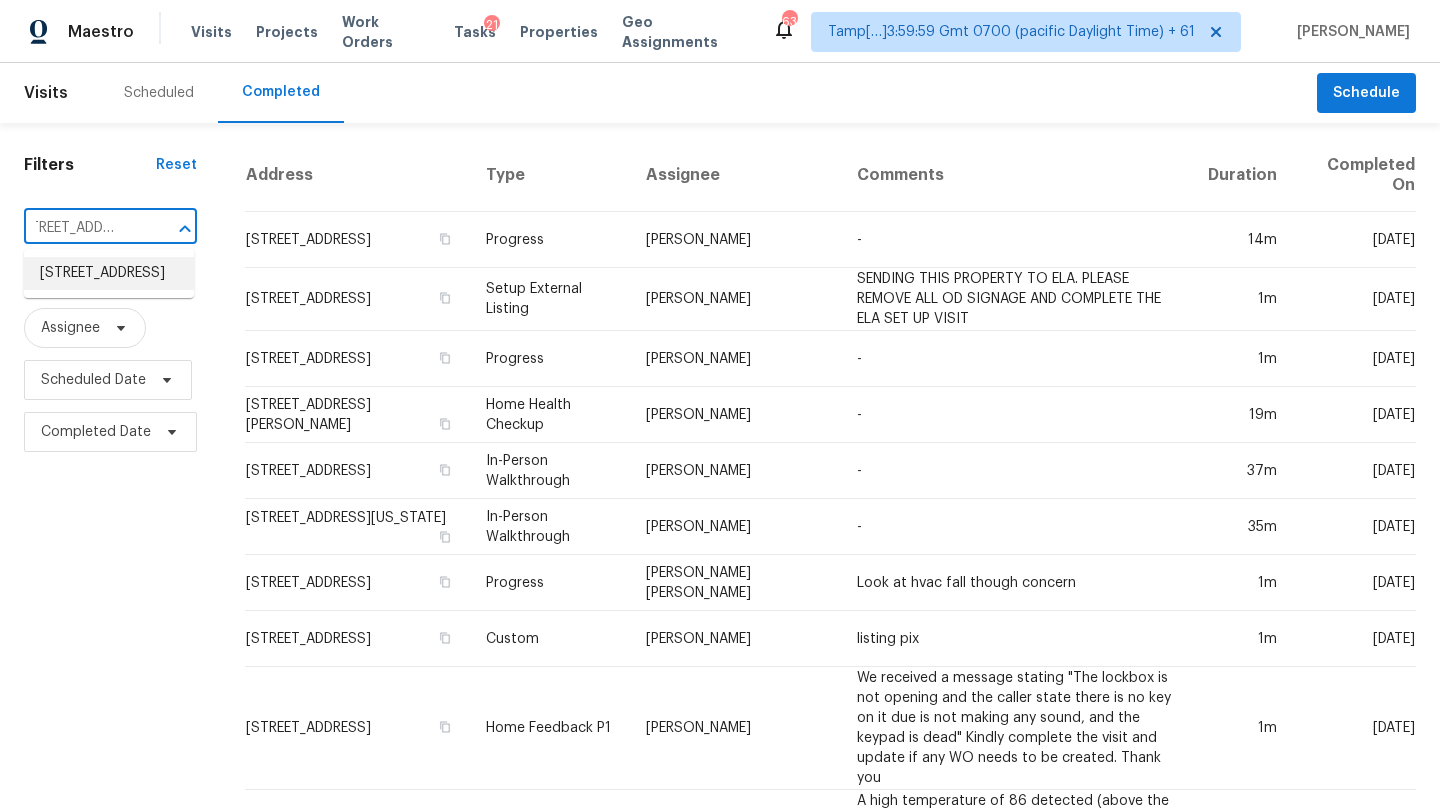 click on "[STREET_ADDRESS]" at bounding box center (109, 273) 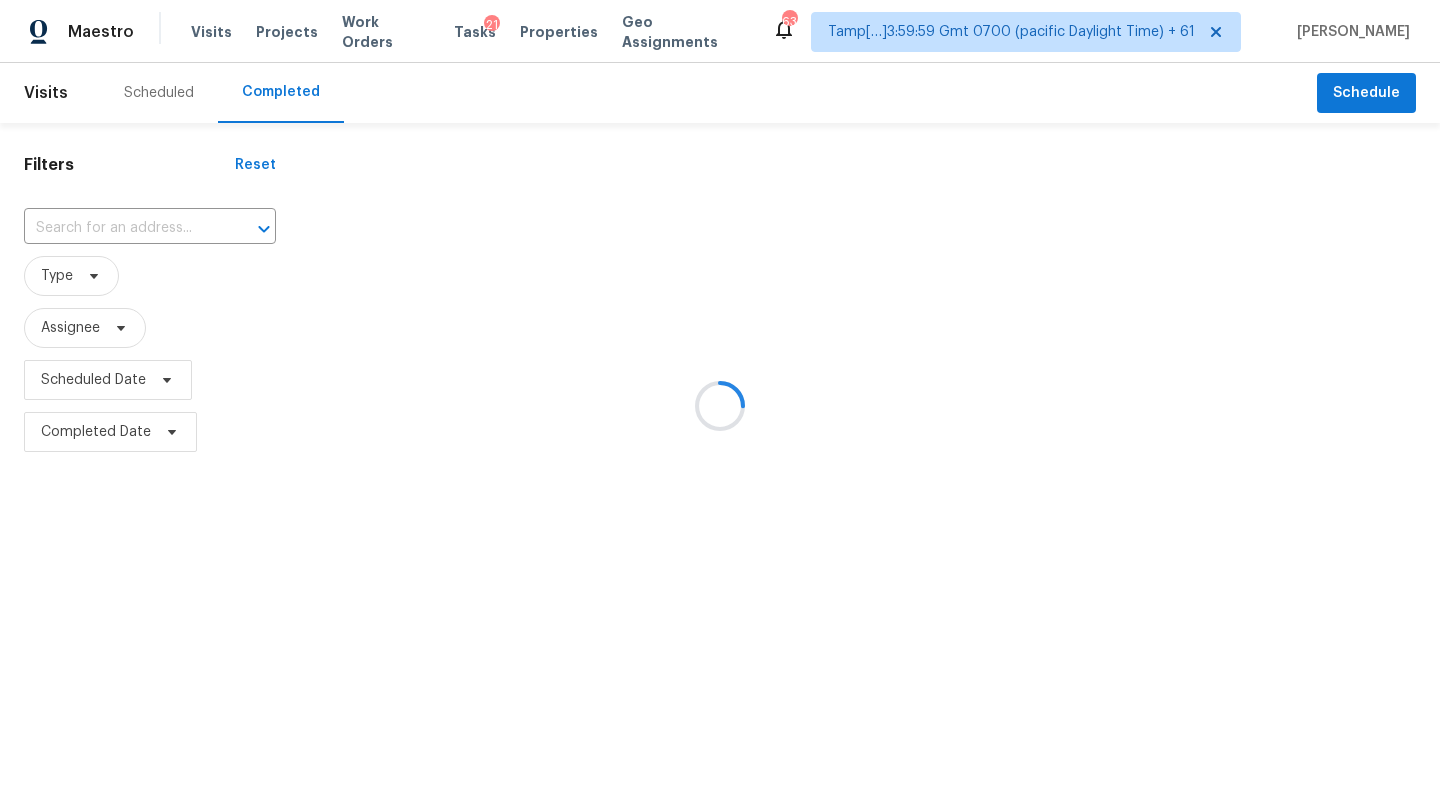type on "[STREET_ADDRESS]" 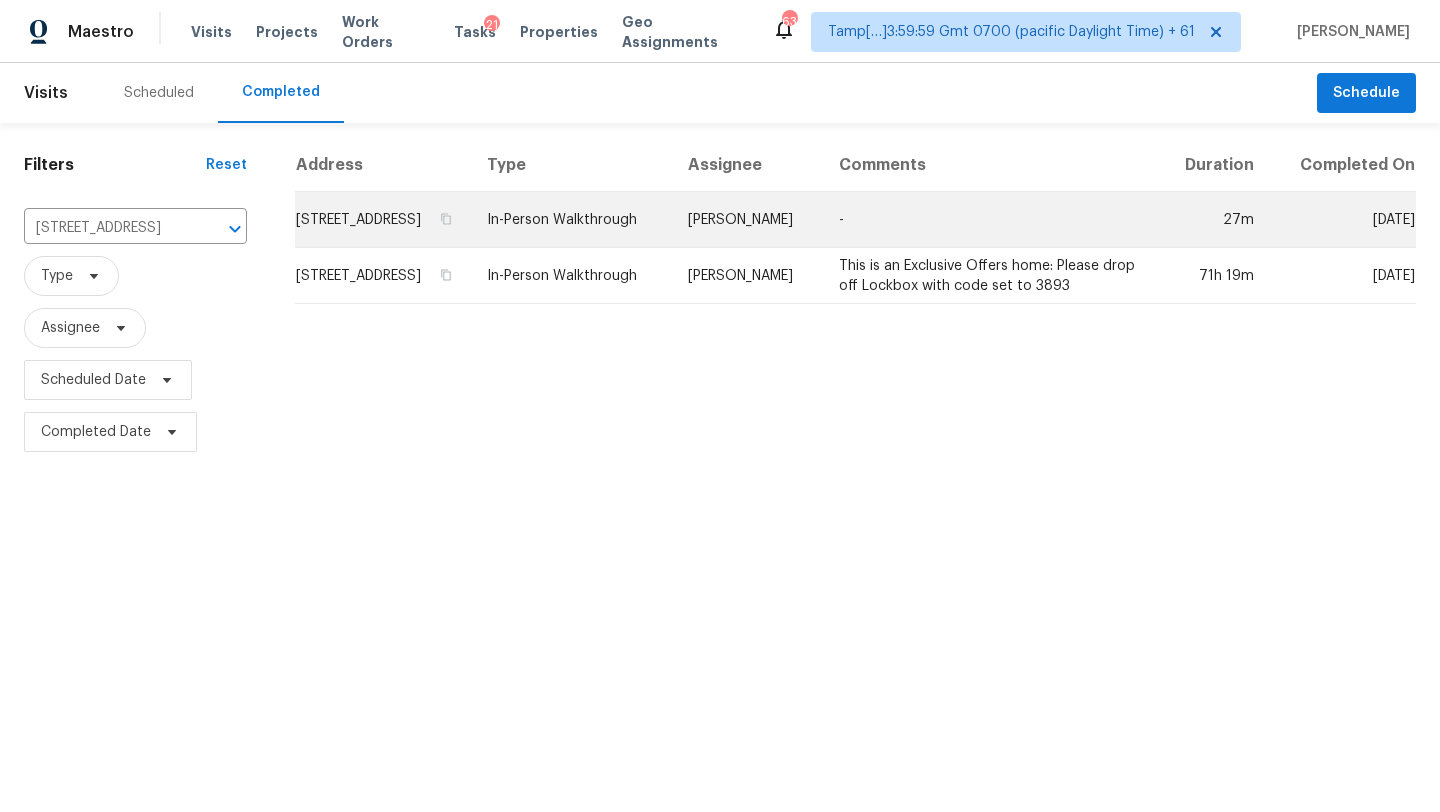 click on "-" at bounding box center [991, 220] 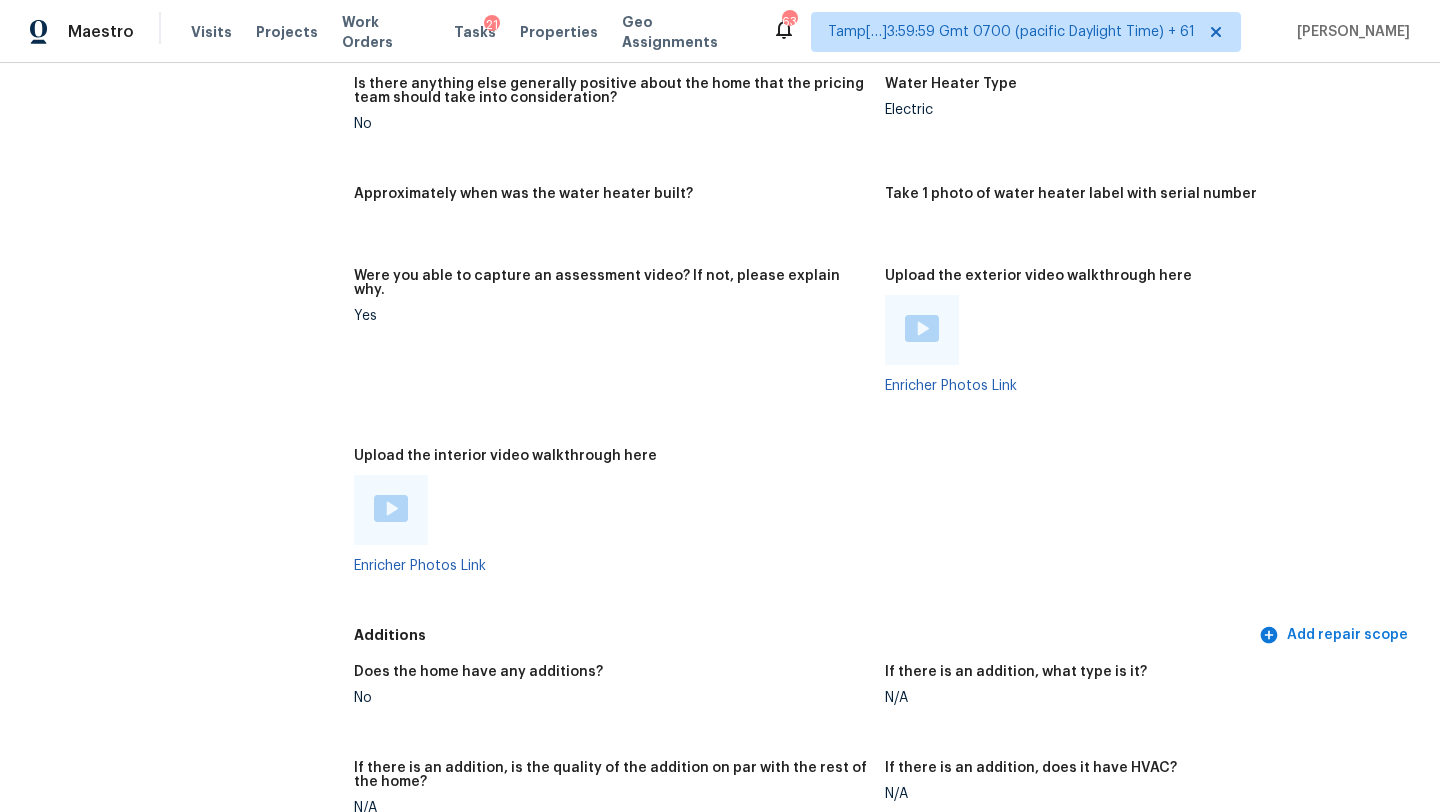 scroll, scrollTop: 3403, scrollLeft: 0, axis: vertical 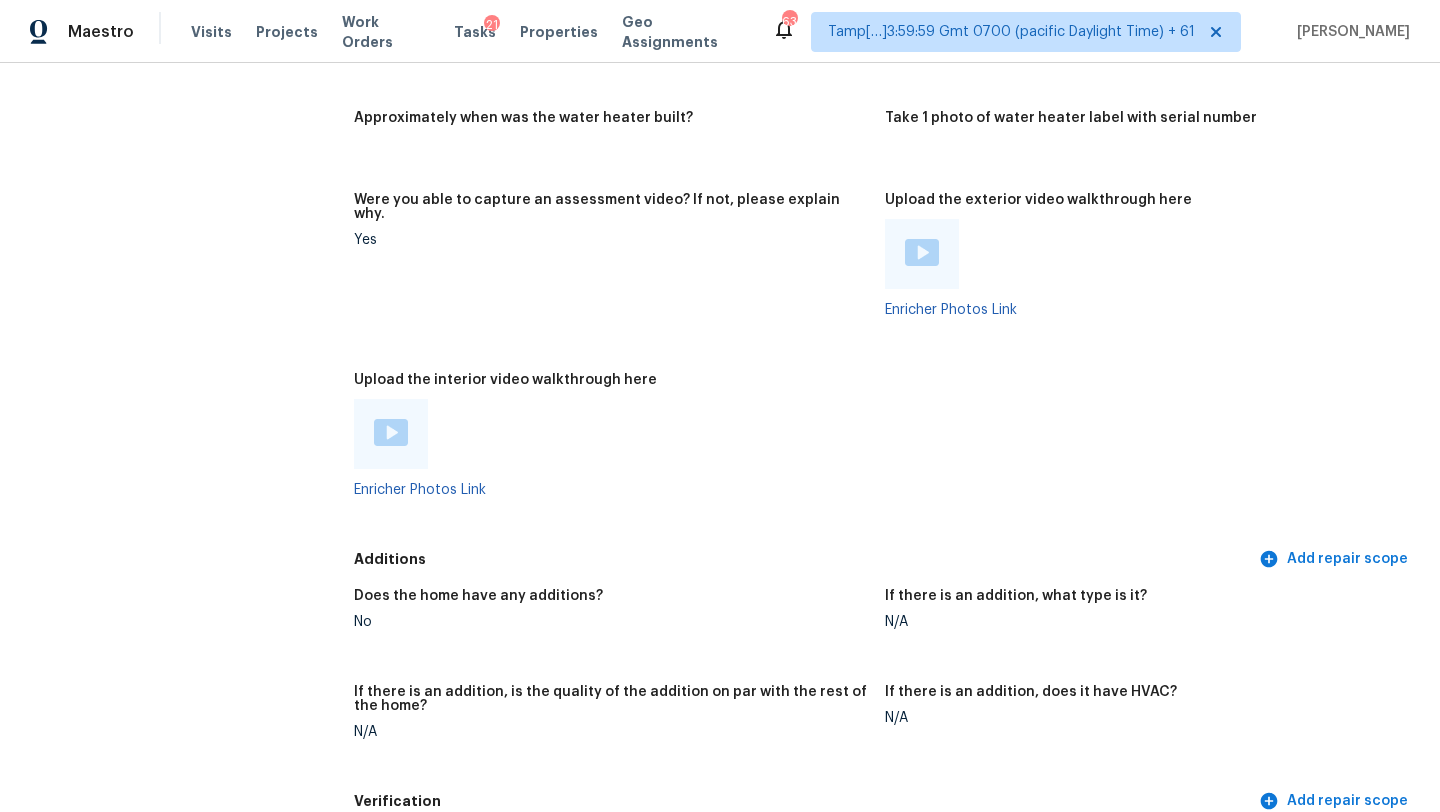 click at bounding box center (391, 432) 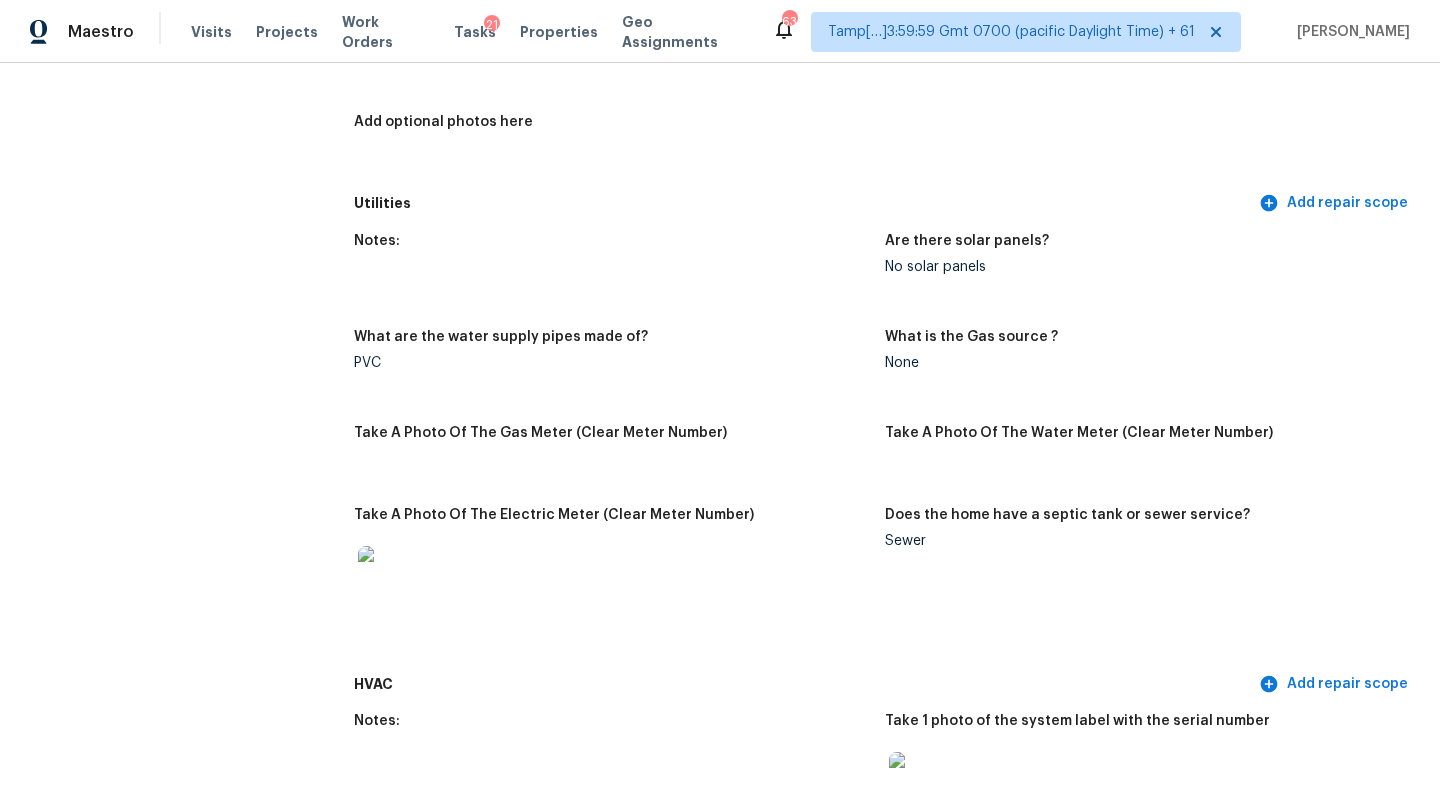scroll, scrollTop: 1121, scrollLeft: 0, axis: vertical 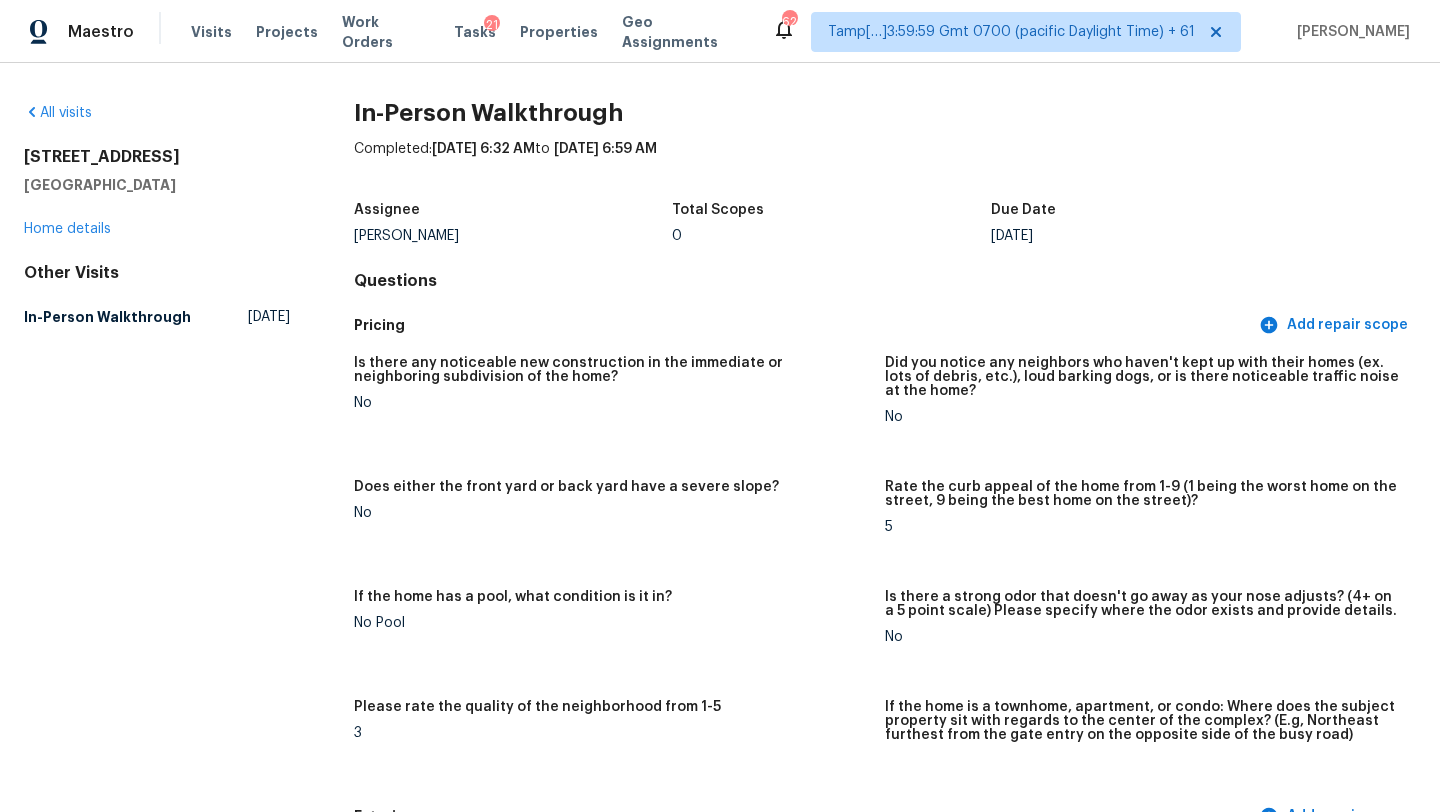 click on "All visits 5136 S Colony Blvd The Colony, TX 75056 Home details Other Visits In-Person Walkthrough Fri, Dec 27 2024 In-Person Walkthrough Completed:  7/15/2025, 6:32 AM  to   7/15/2025, 6:59 AM Assignee RonDerrick Jackson Total Scopes 0 Due Date Tue, Jul 15 Questions Pricing Add repair scope Is there any noticeable new construction in the immediate or neighboring subdivision of the home? No Did you notice any neighbors who haven't kept up with their homes (ex. lots of debris, etc.), loud barking dogs, or is there noticeable traffic noise at the home? No Does either the front yard or back yard have a severe slope? No Rate the curb appeal of the home from 1-9 (1 being the worst home on the street, 9 being the best home on the street)? 5 If the home has a pool, what condition is it in? No Pool Is there a strong odor that doesn't go away as your nose adjusts? (4+ on a 5 point scale) Please specify where the odor exists and provide details. No Please rate the quality of the neighborhood from 1-5 3 Exterior Notes:" at bounding box center (720, 437) 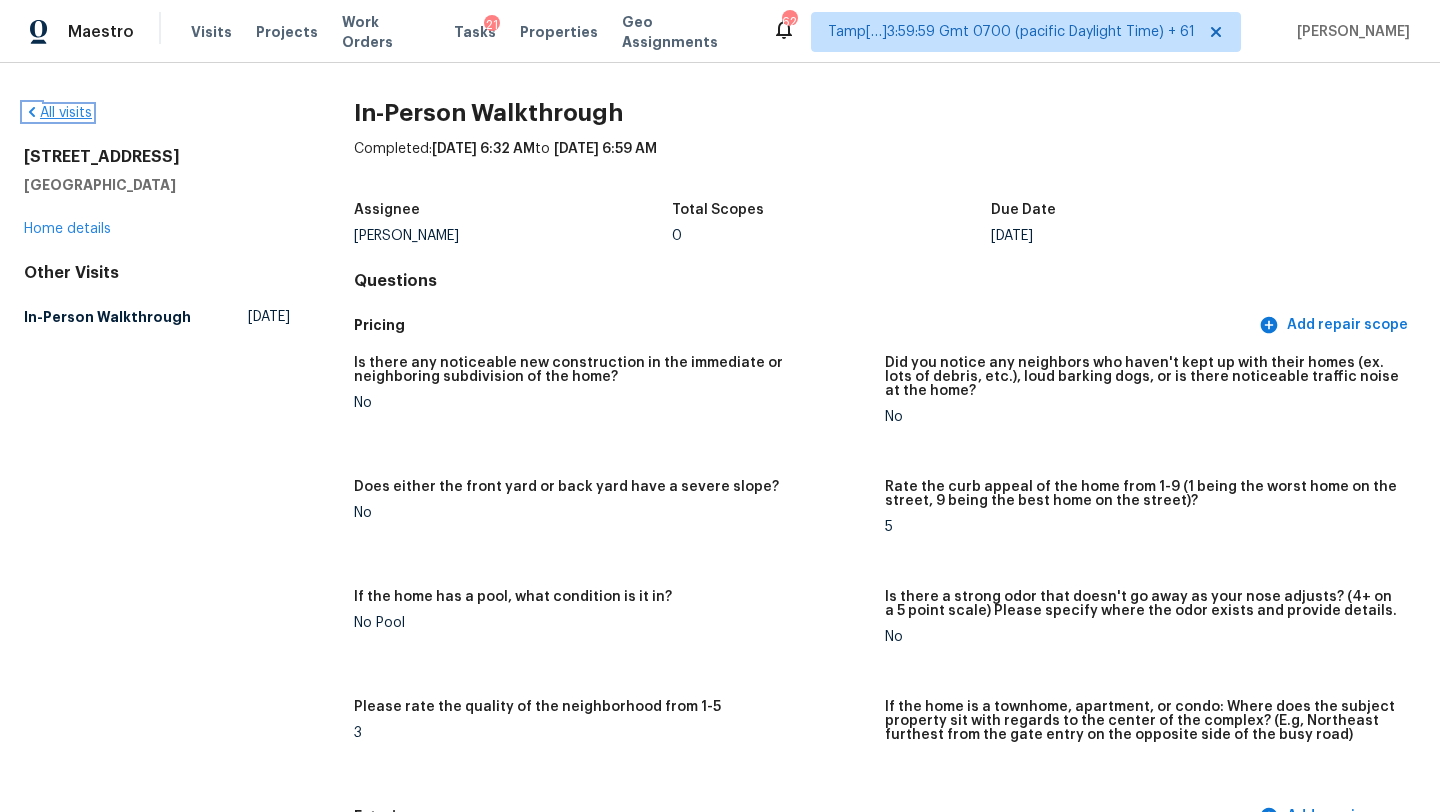 click on "All visits" at bounding box center [58, 113] 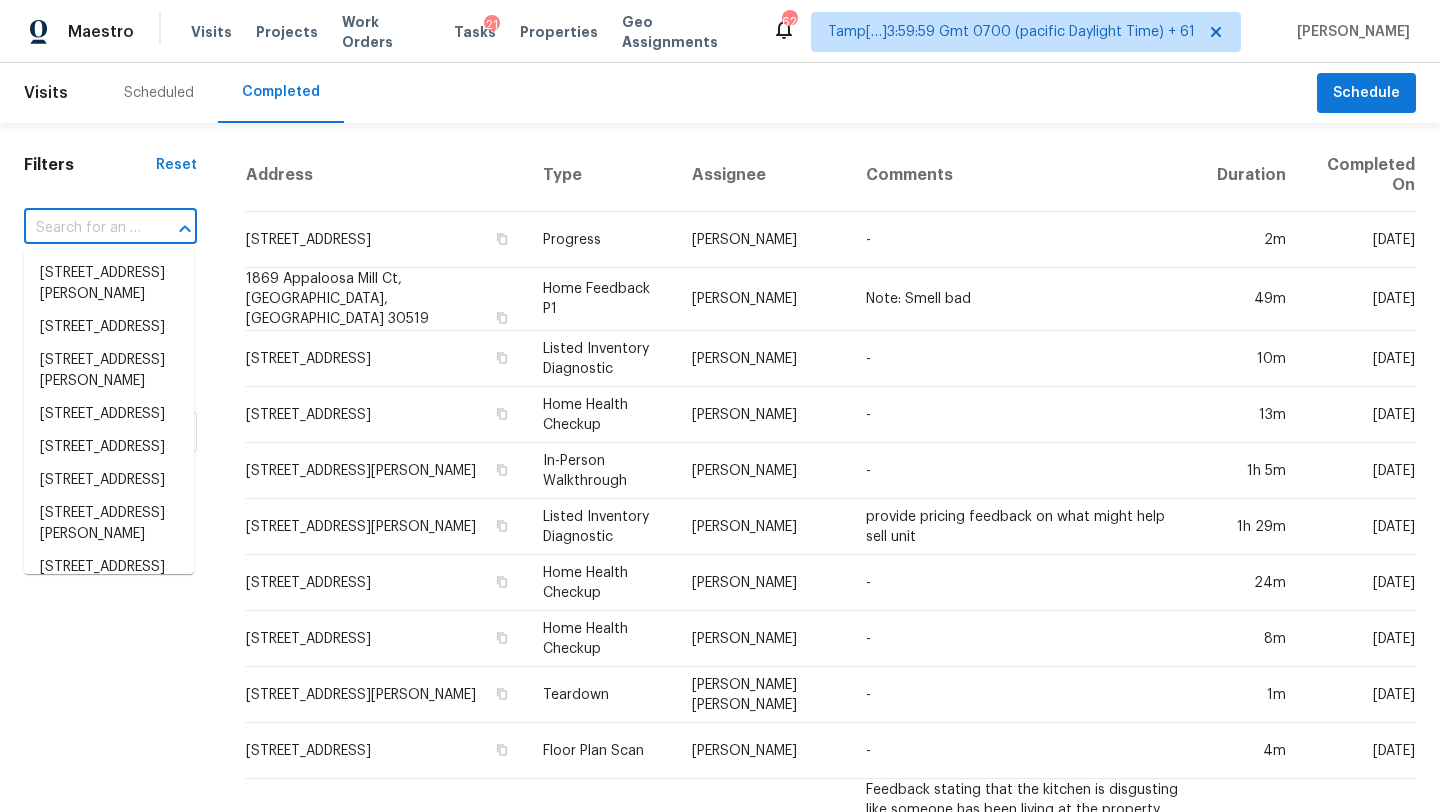 click at bounding box center (82, 228) 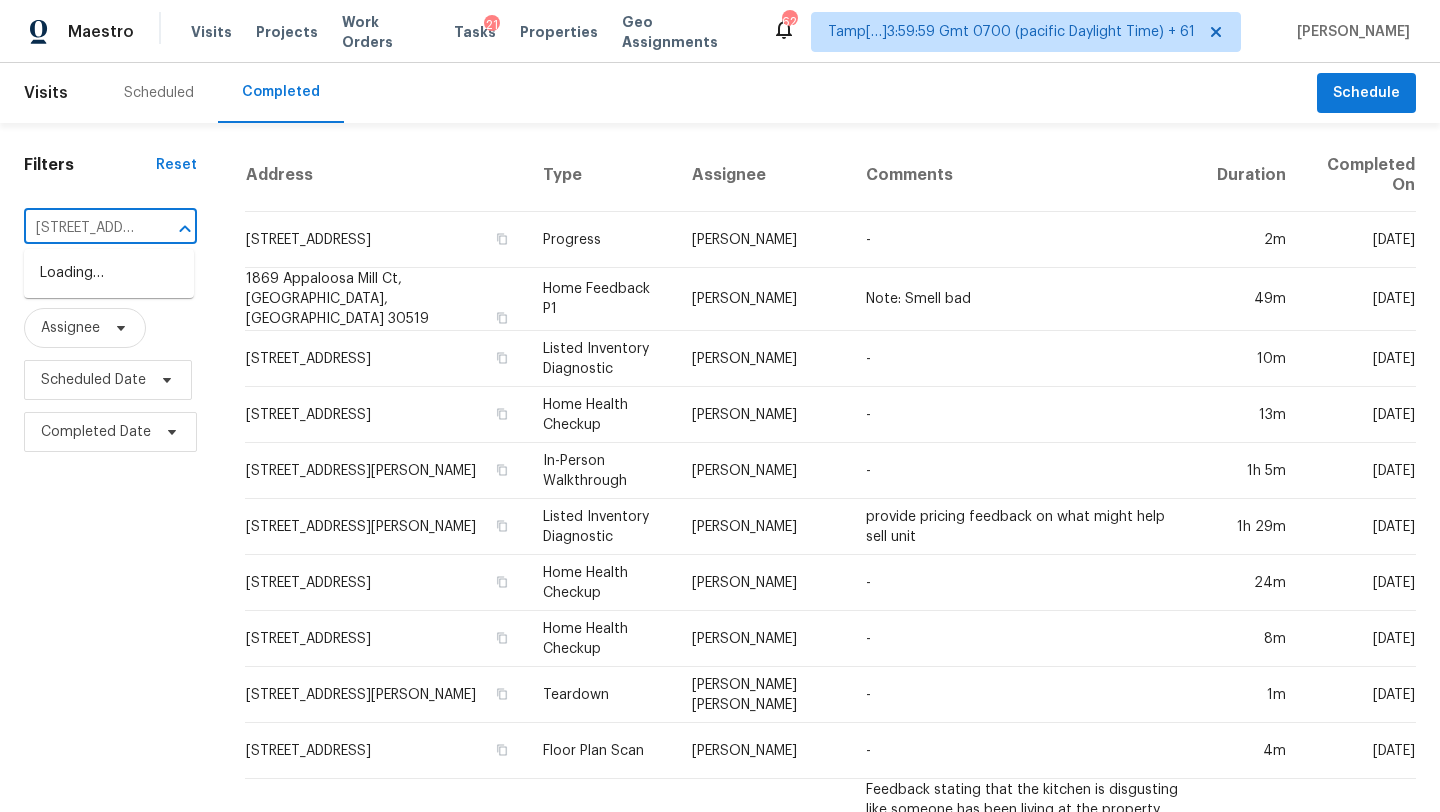 scroll, scrollTop: 0, scrollLeft: 152, axis: horizontal 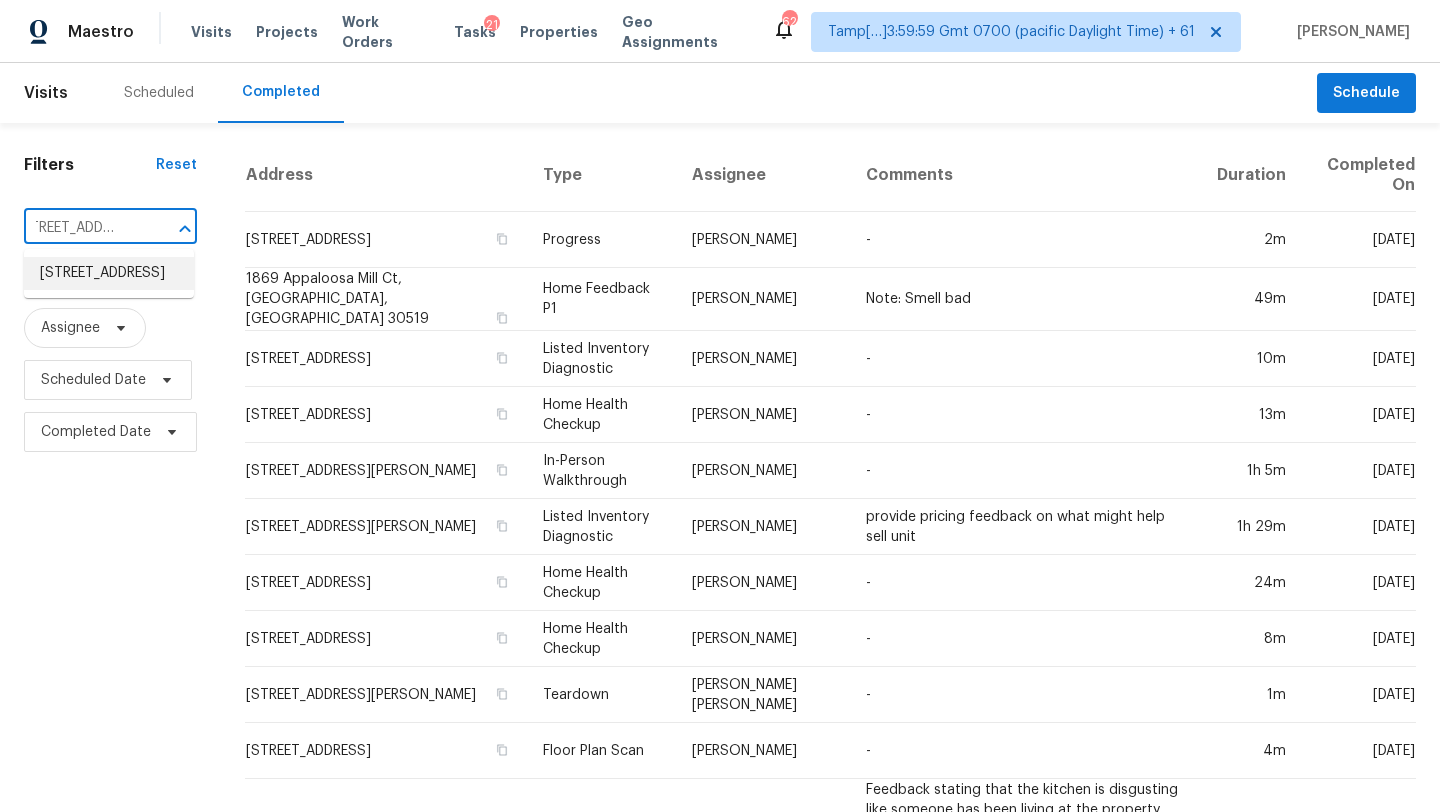 click on "153 Montrose Dr, Mooresville, NC 28115" at bounding box center [109, 273] 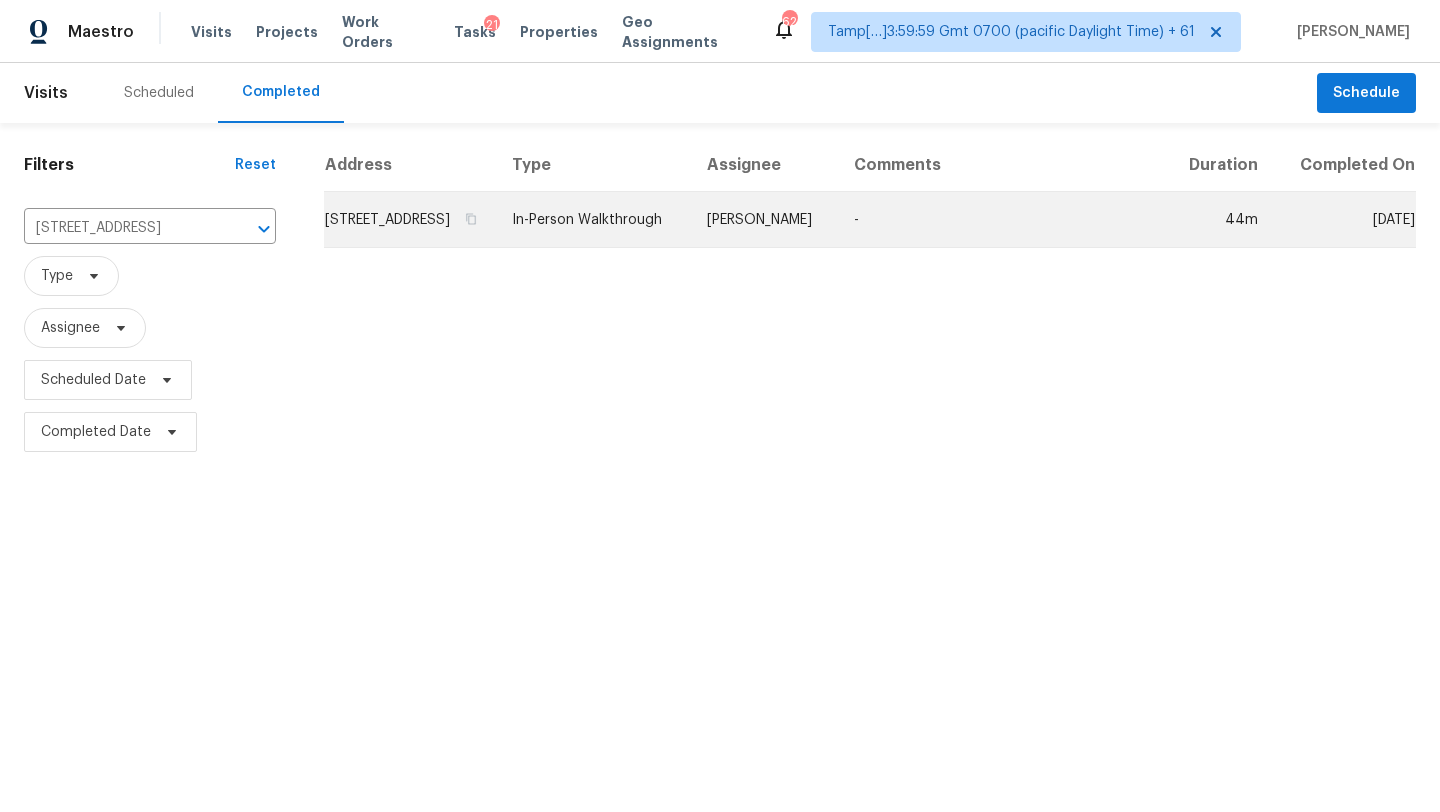 click on "-" at bounding box center [1002, 220] 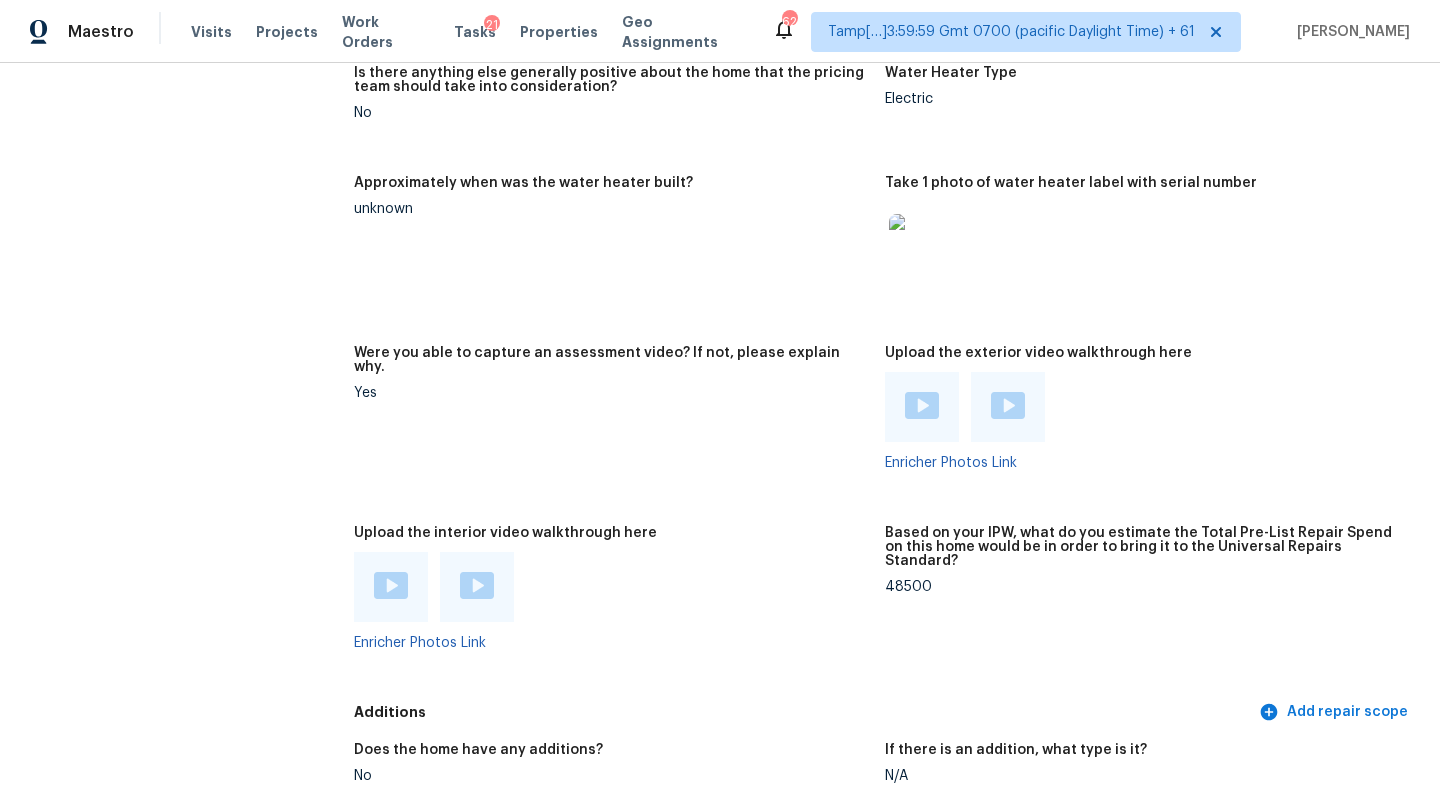 scroll, scrollTop: 3995, scrollLeft: 0, axis: vertical 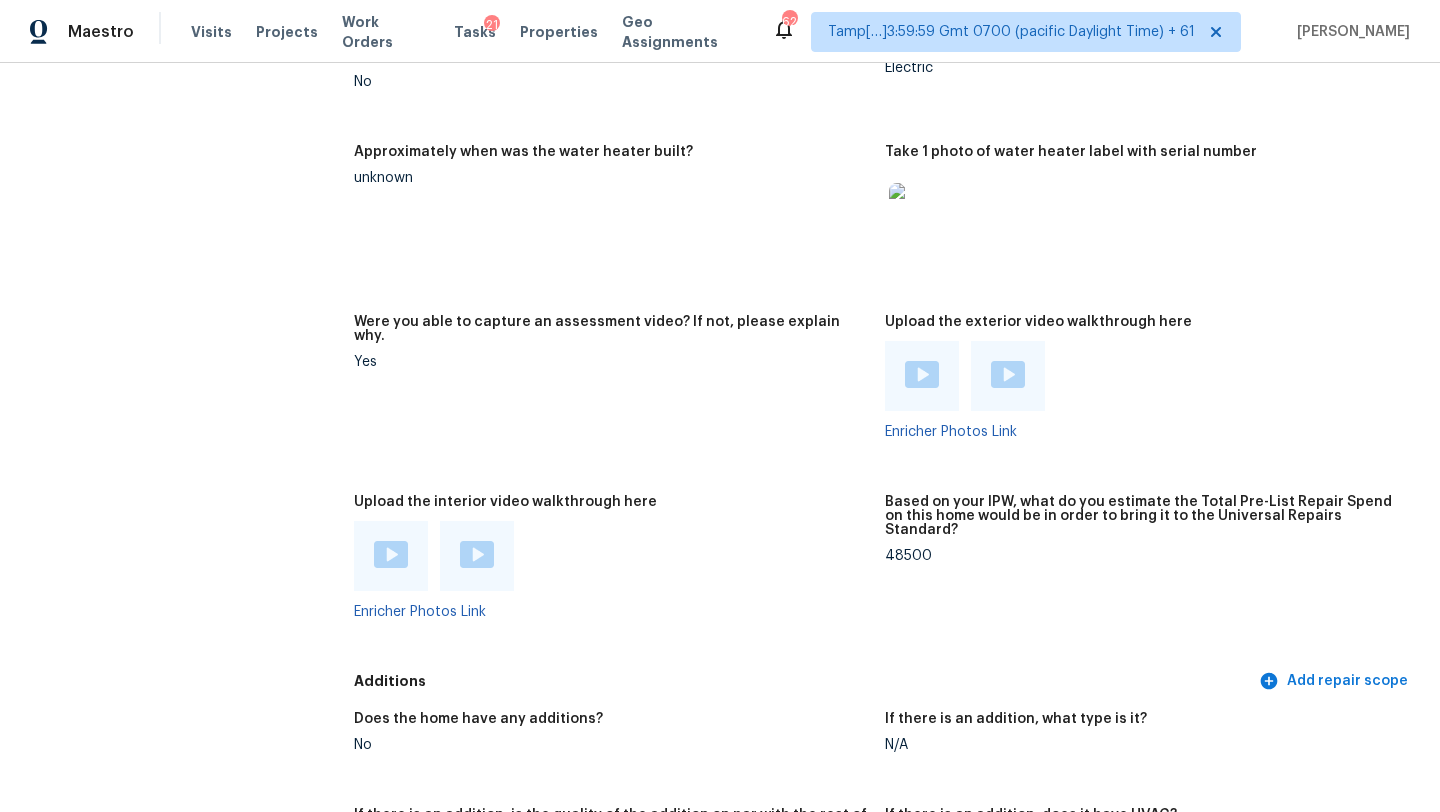 click at bounding box center (391, 554) 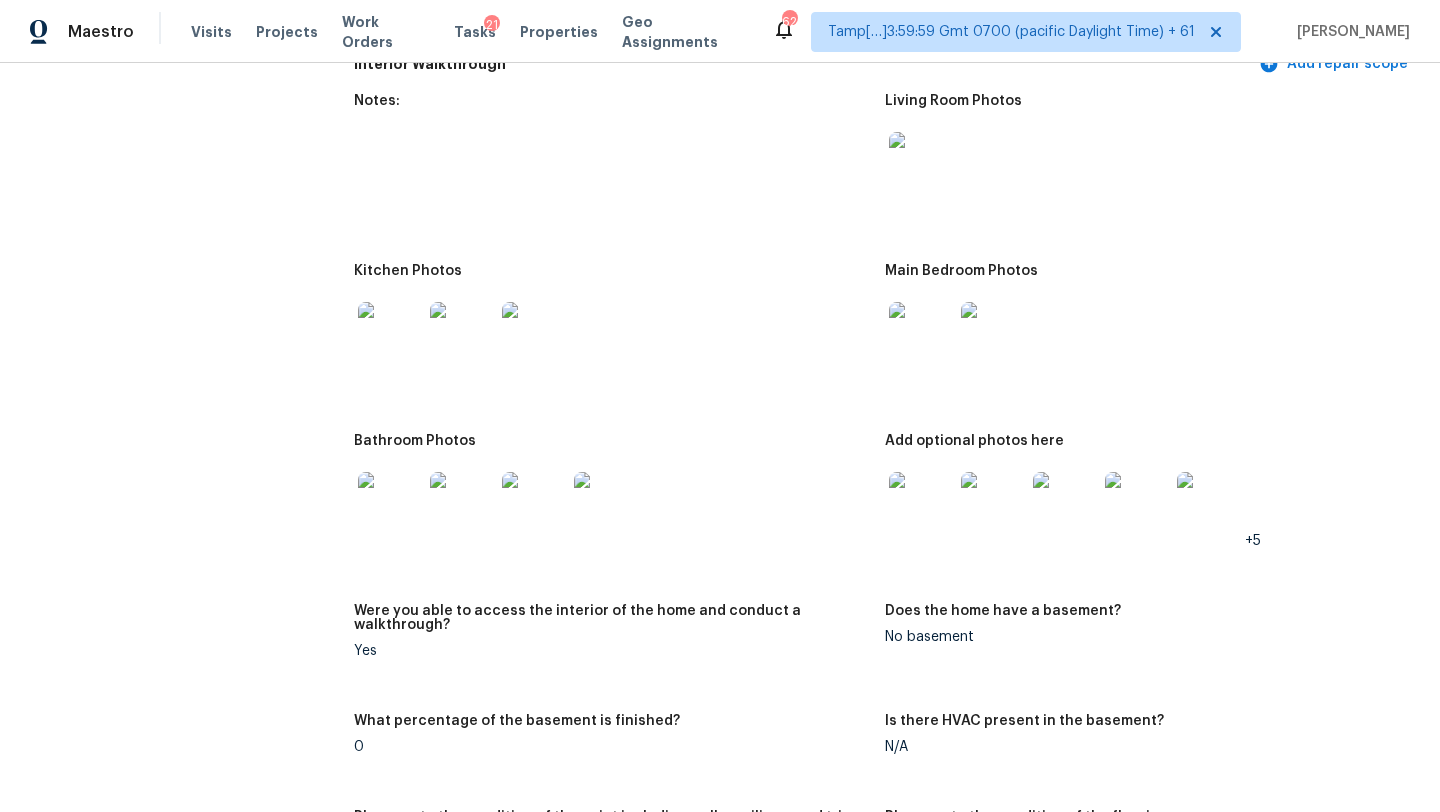 scroll, scrollTop: 3010, scrollLeft: 0, axis: vertical 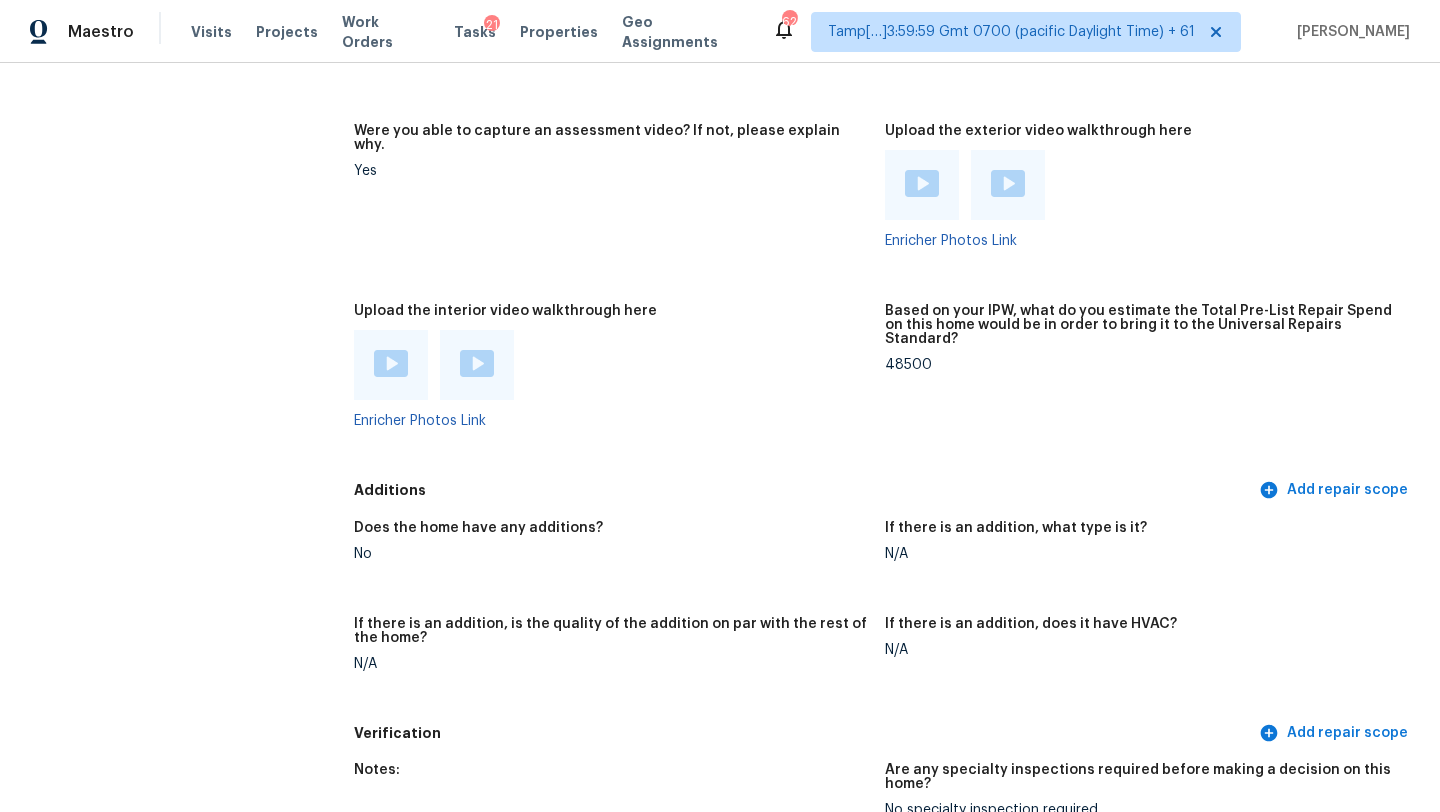 click on "Based on your IPW, what do you estimate the Total Pre-List Repair Spend on this home would be in order to bring it to the Universal Repairs Standard?" at bounding box center [1142, 331] 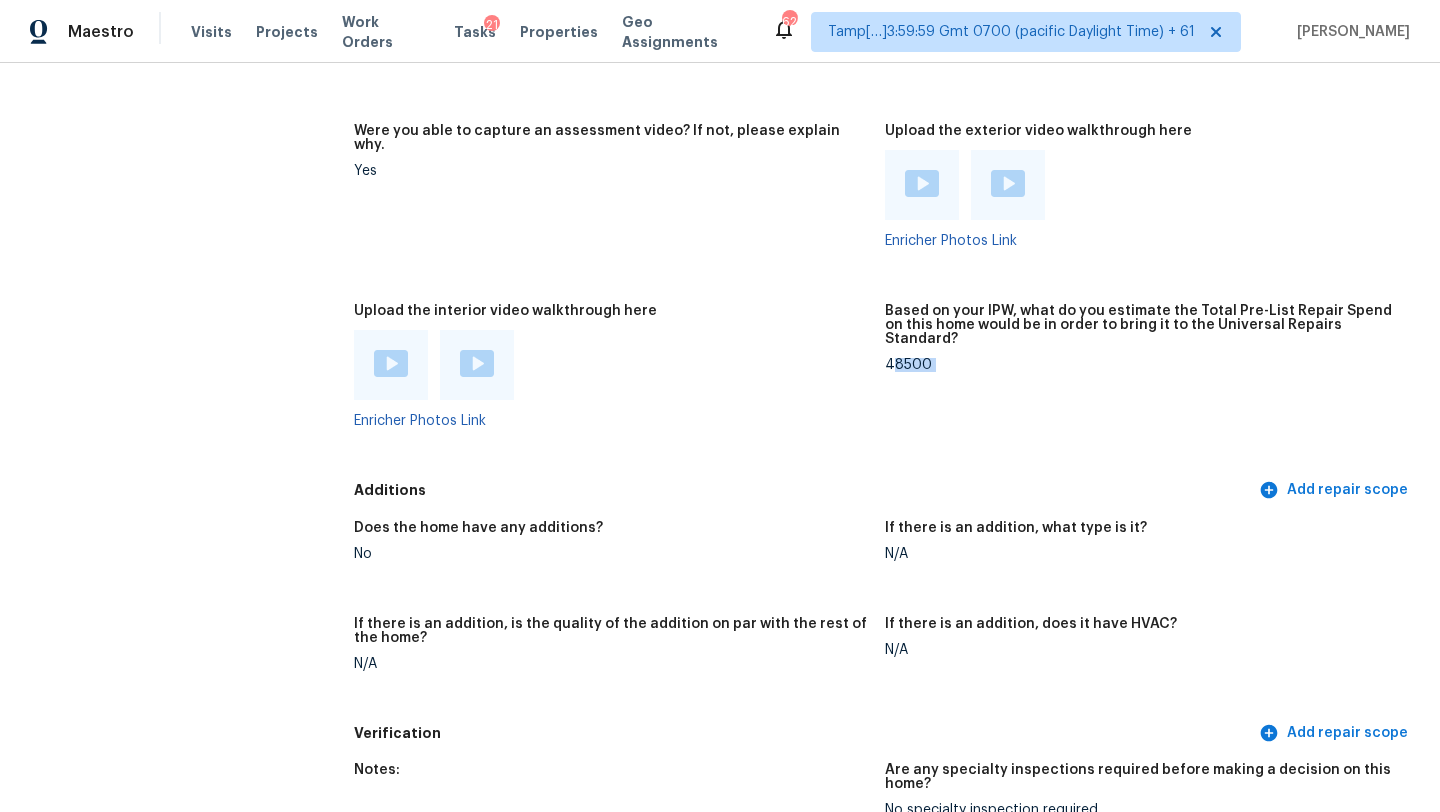 click on "48500" at bounding box center [1142, 365] 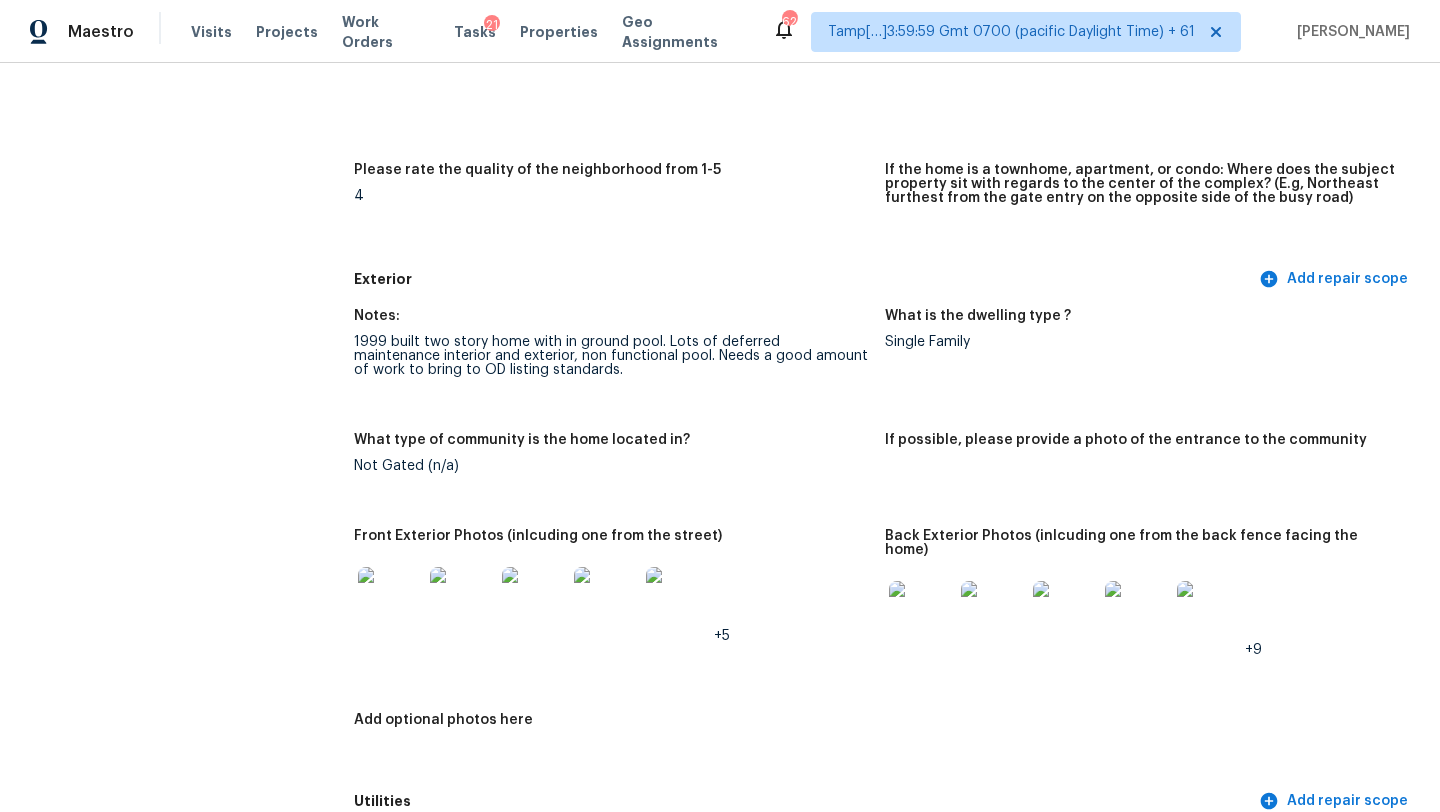 scroll, scrollTop: 0, scrollLeft: 0, axis: both 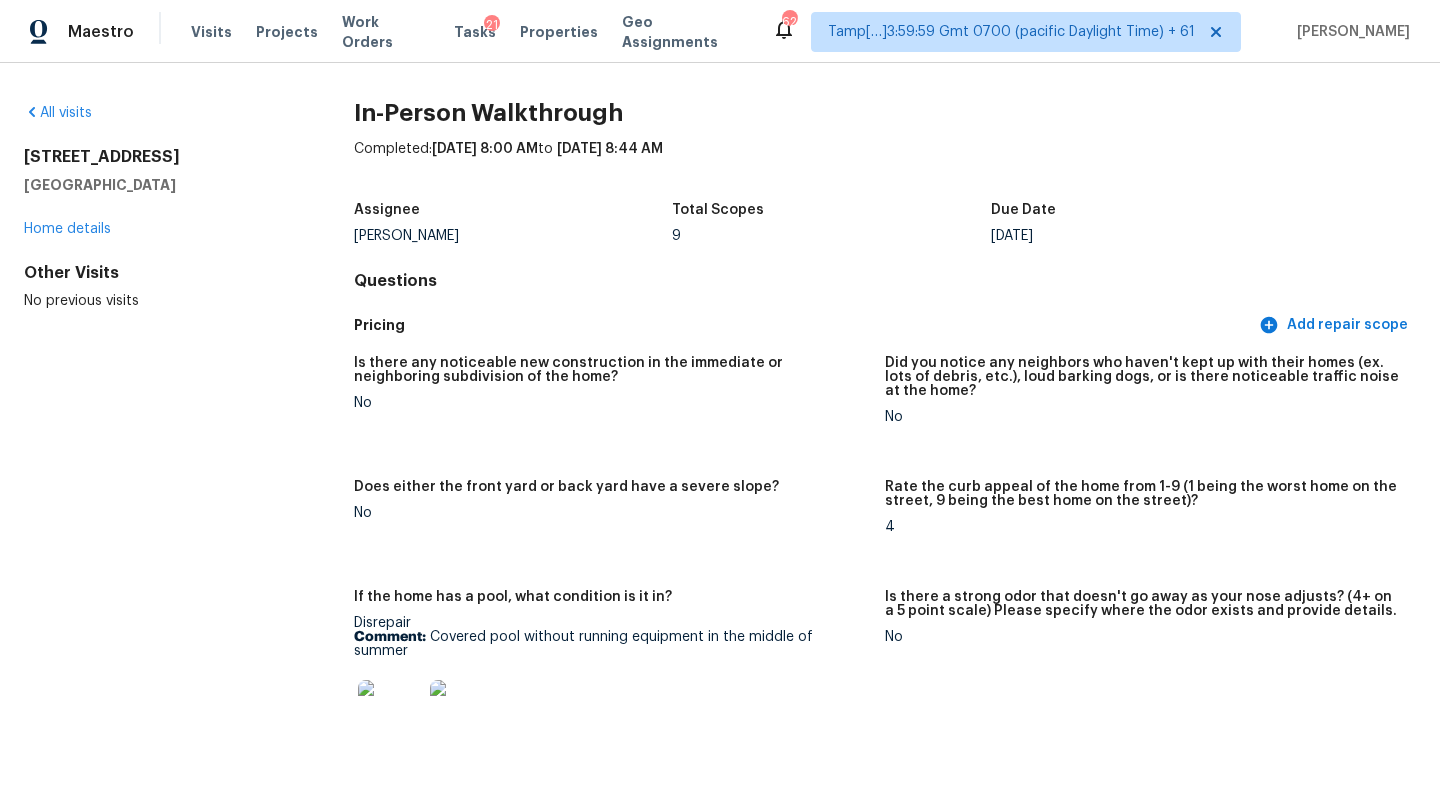 click on "All visits" at bounding box center [157, 113] 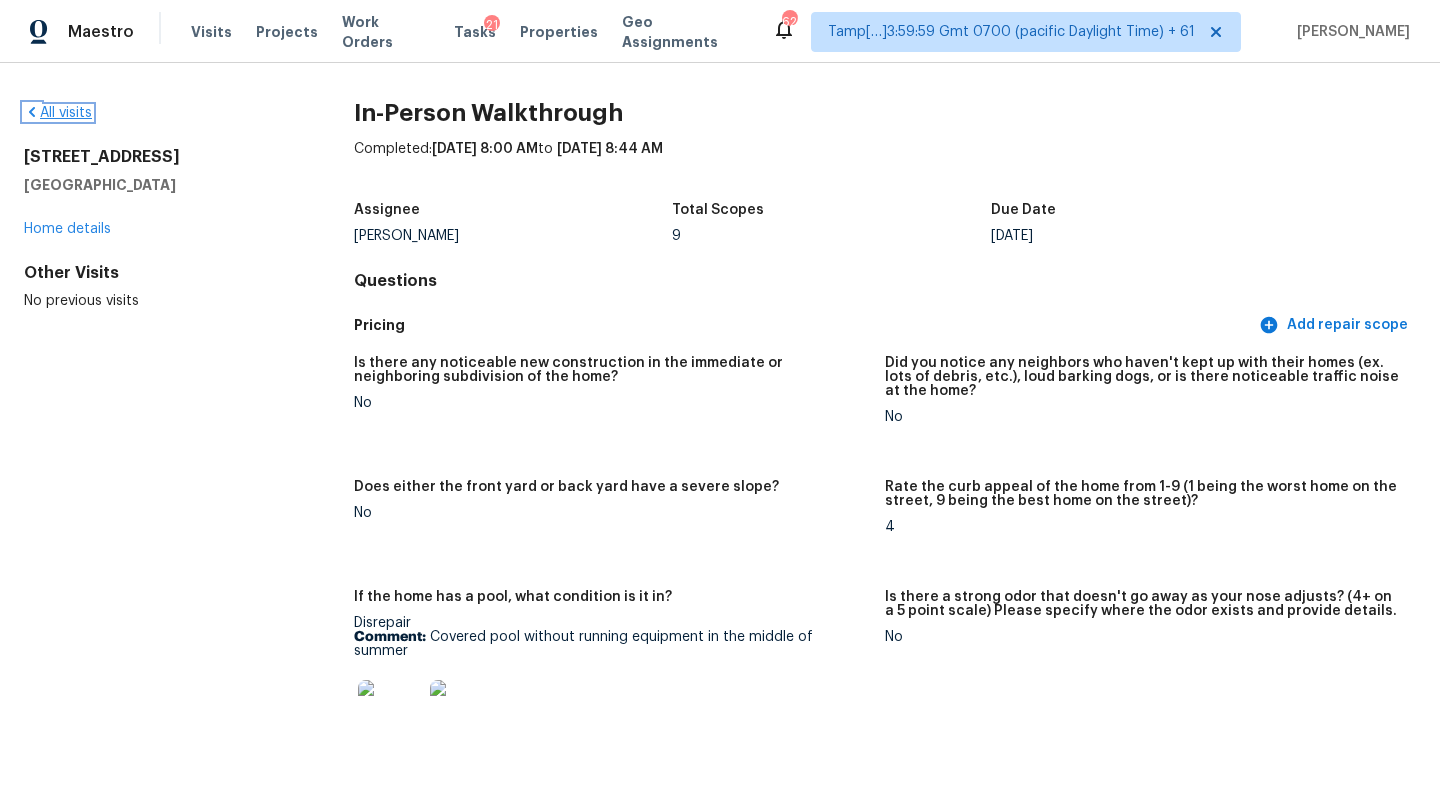 click on "All visits" at bounding box center (58, 113) 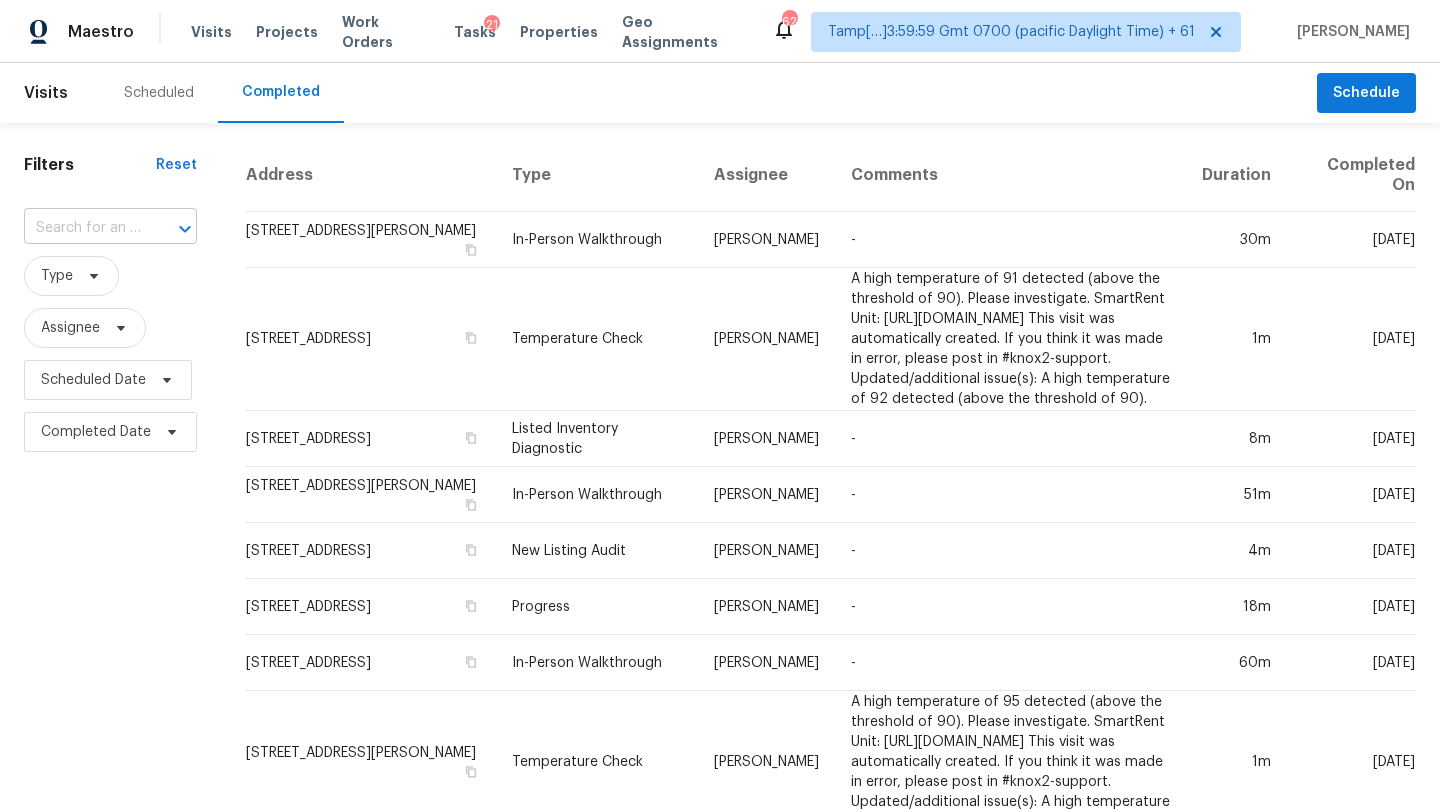 click at bounding box center (82, 228) 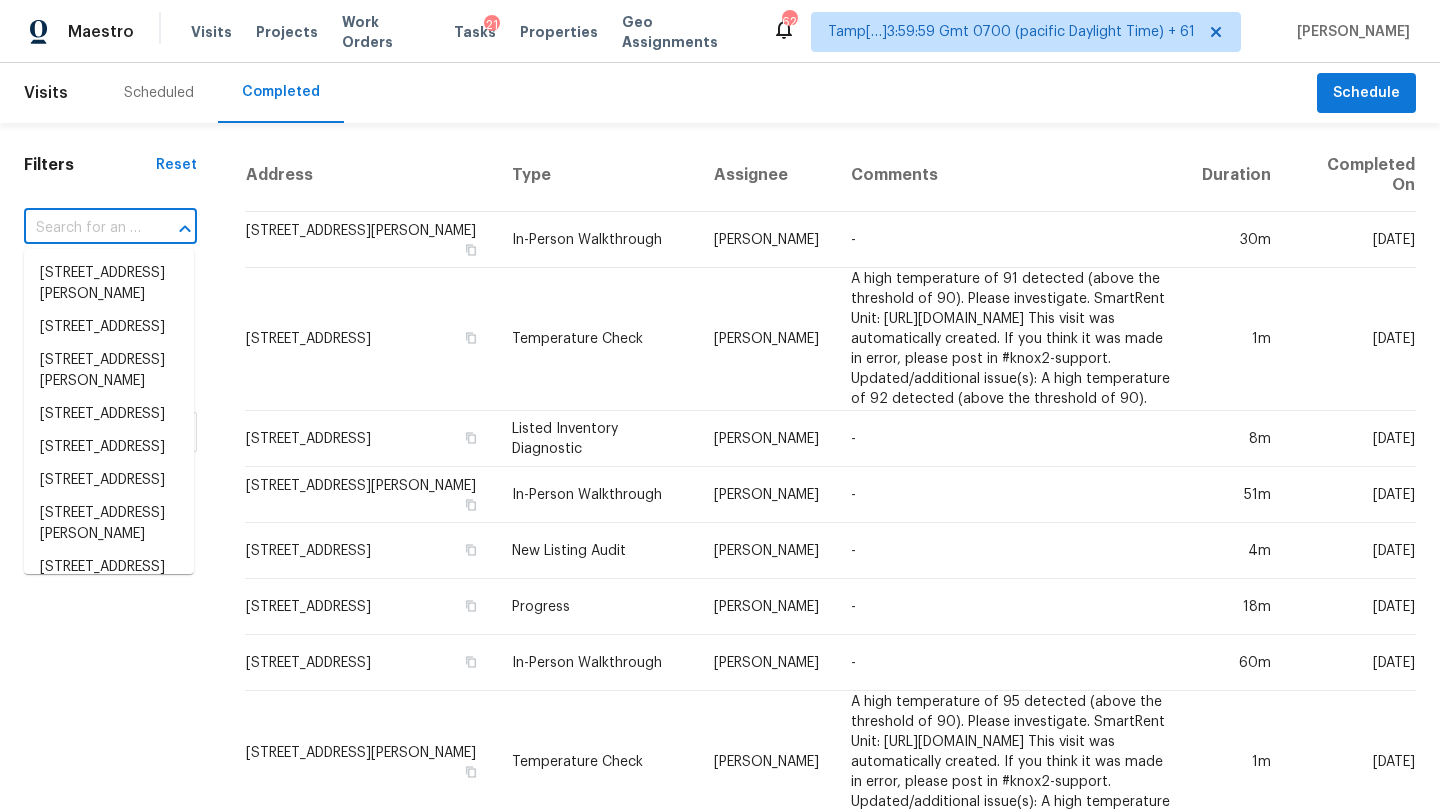 paste on "4228 Miracle Ln, Knoxville, TN 37938" 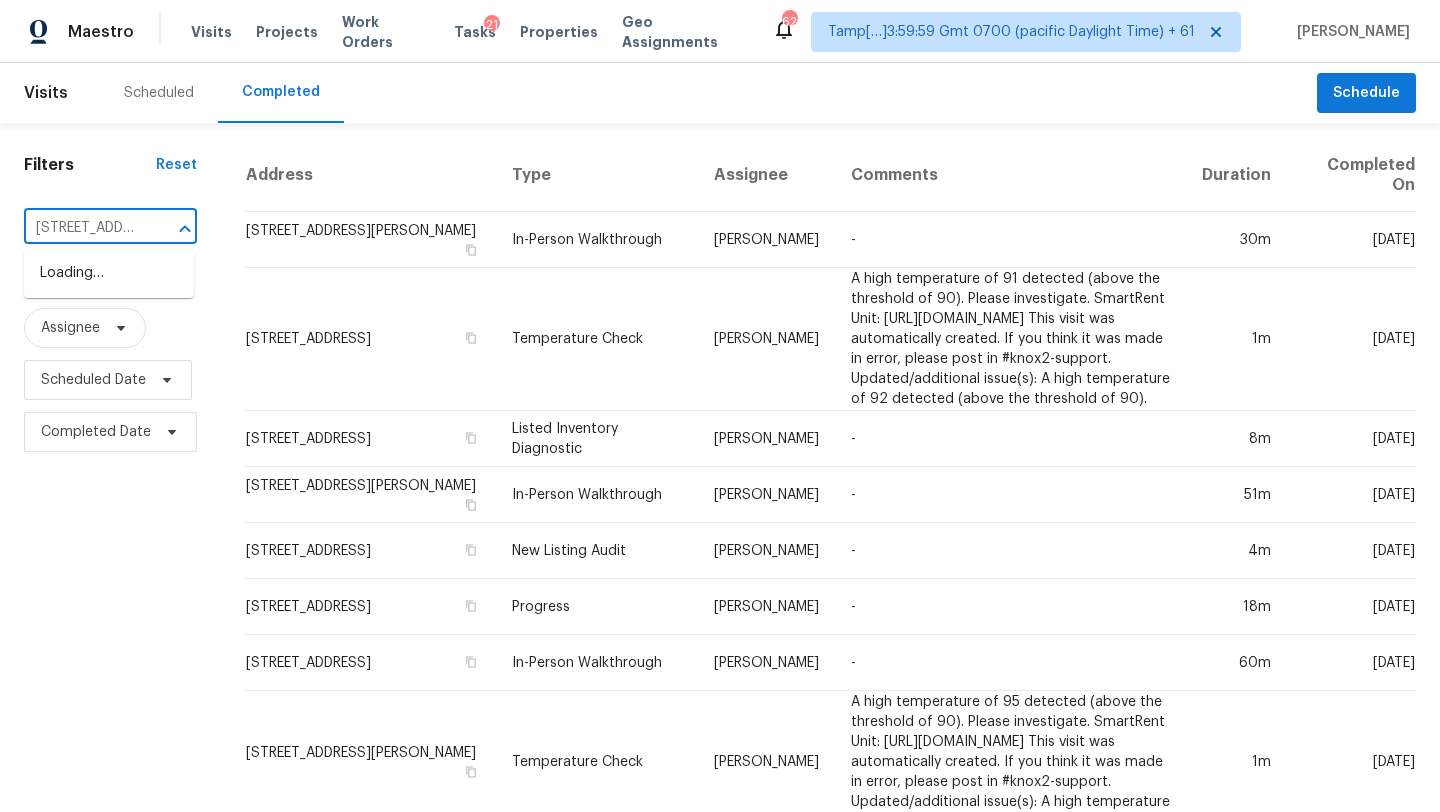 type on "4228 Miracle Ln, Knoxville, TN 37938" 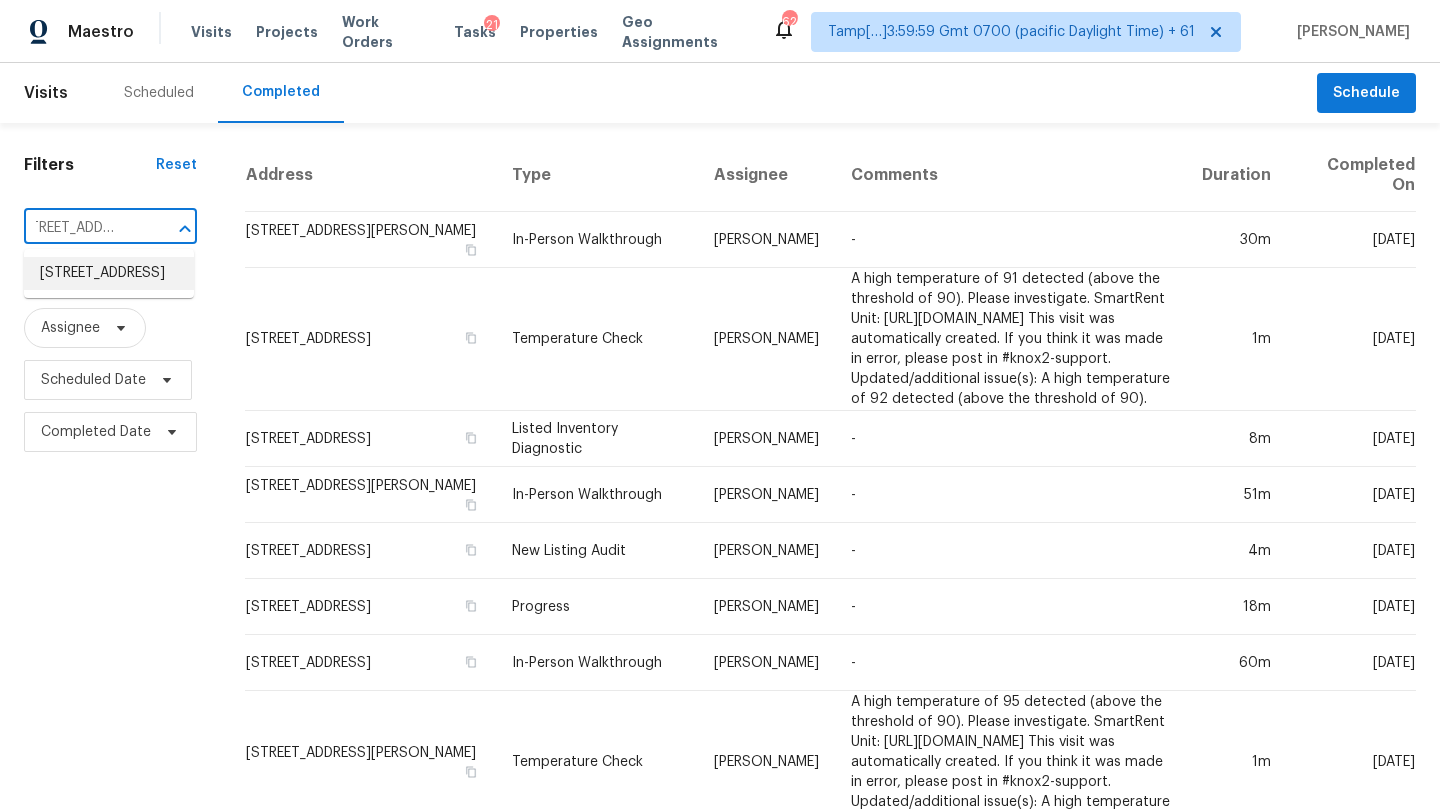 click on "4228 Miracle Ln, Knoxville, TN 37938" at bounding box center (109, 273) 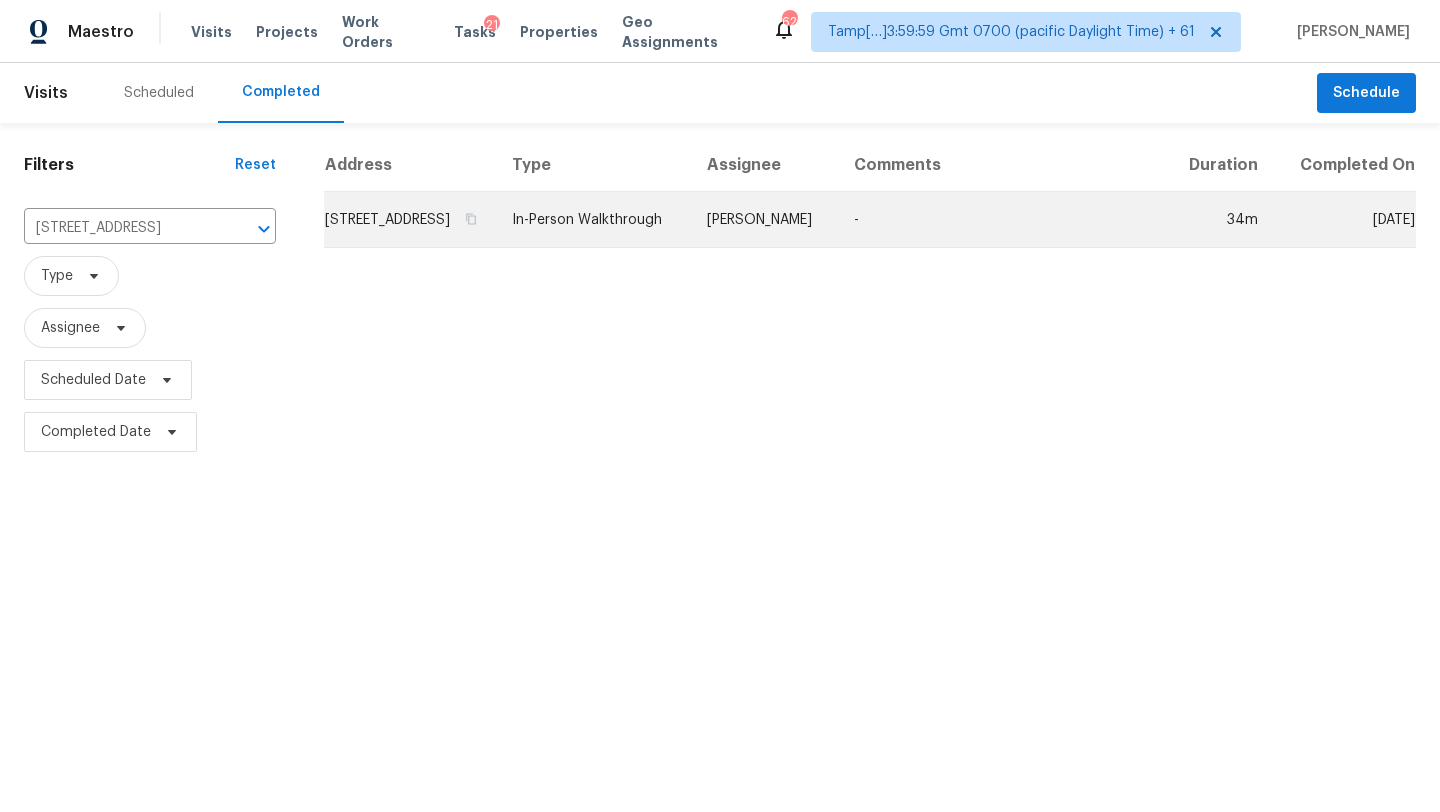 click on "-" at bounding box center (1002, 220) 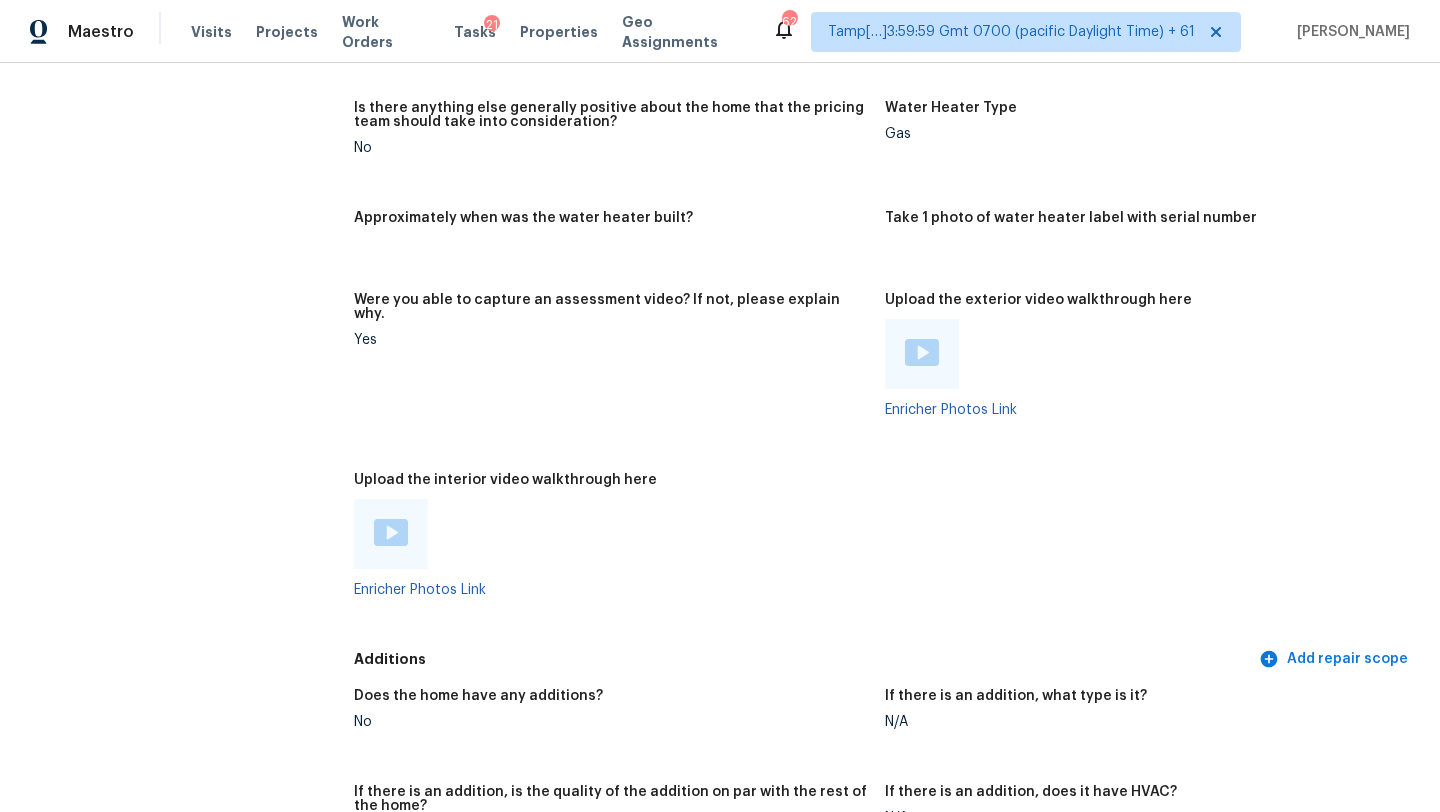scroll, scrollTop: 3685, scrollLeft: 0, axis: vertical 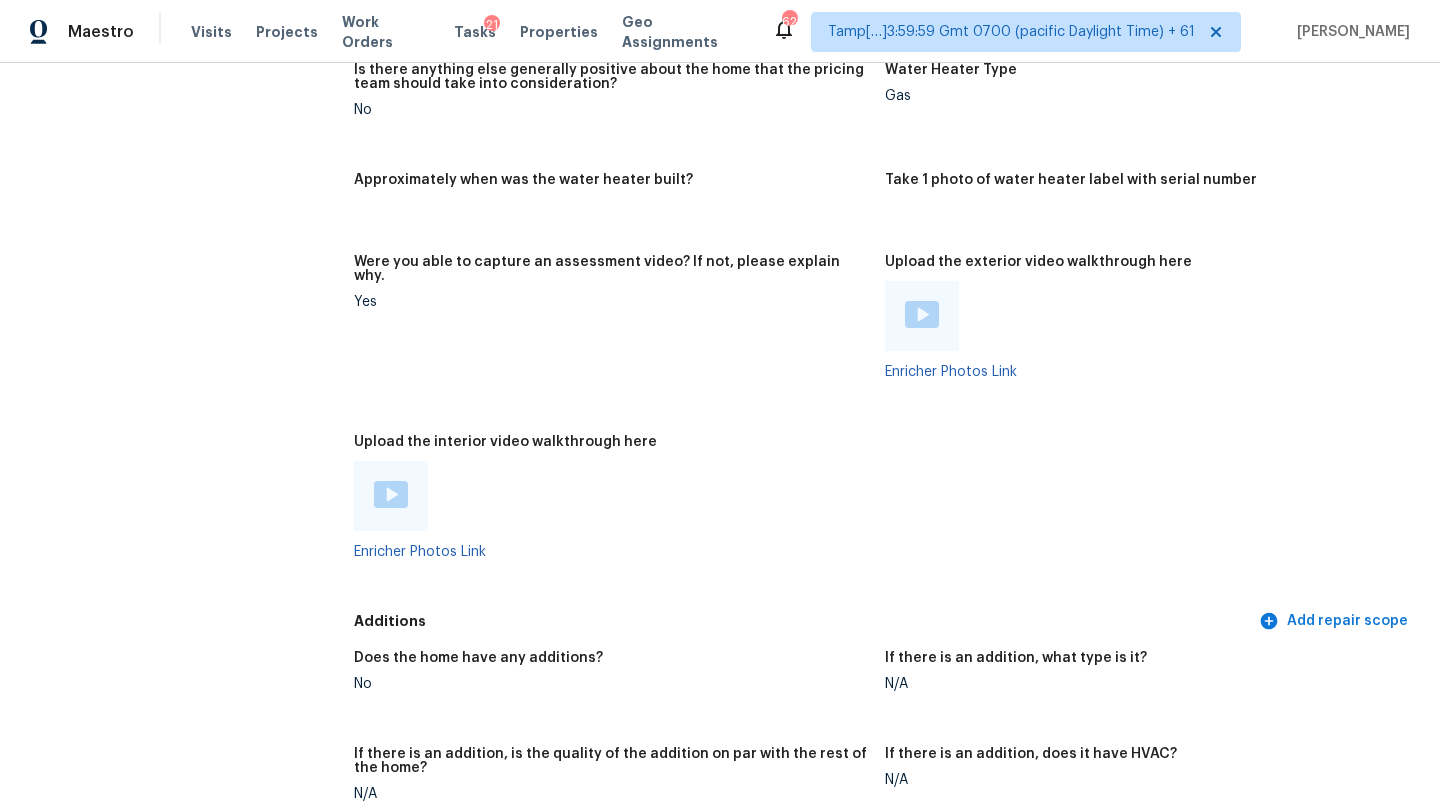 click at bounding box center [391, 494] 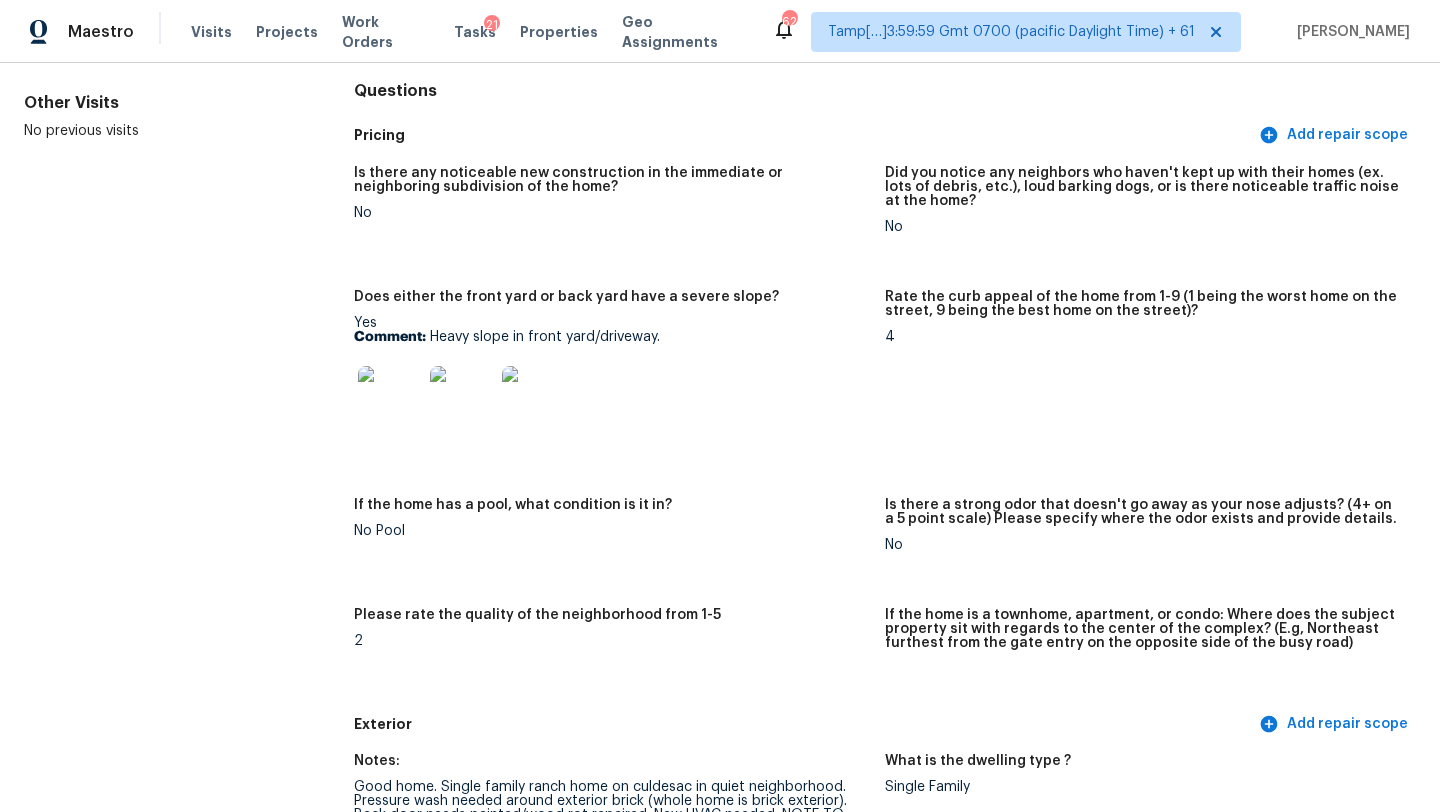 scroll, scrollTop: 0, scrollLeft: 0, axis: both 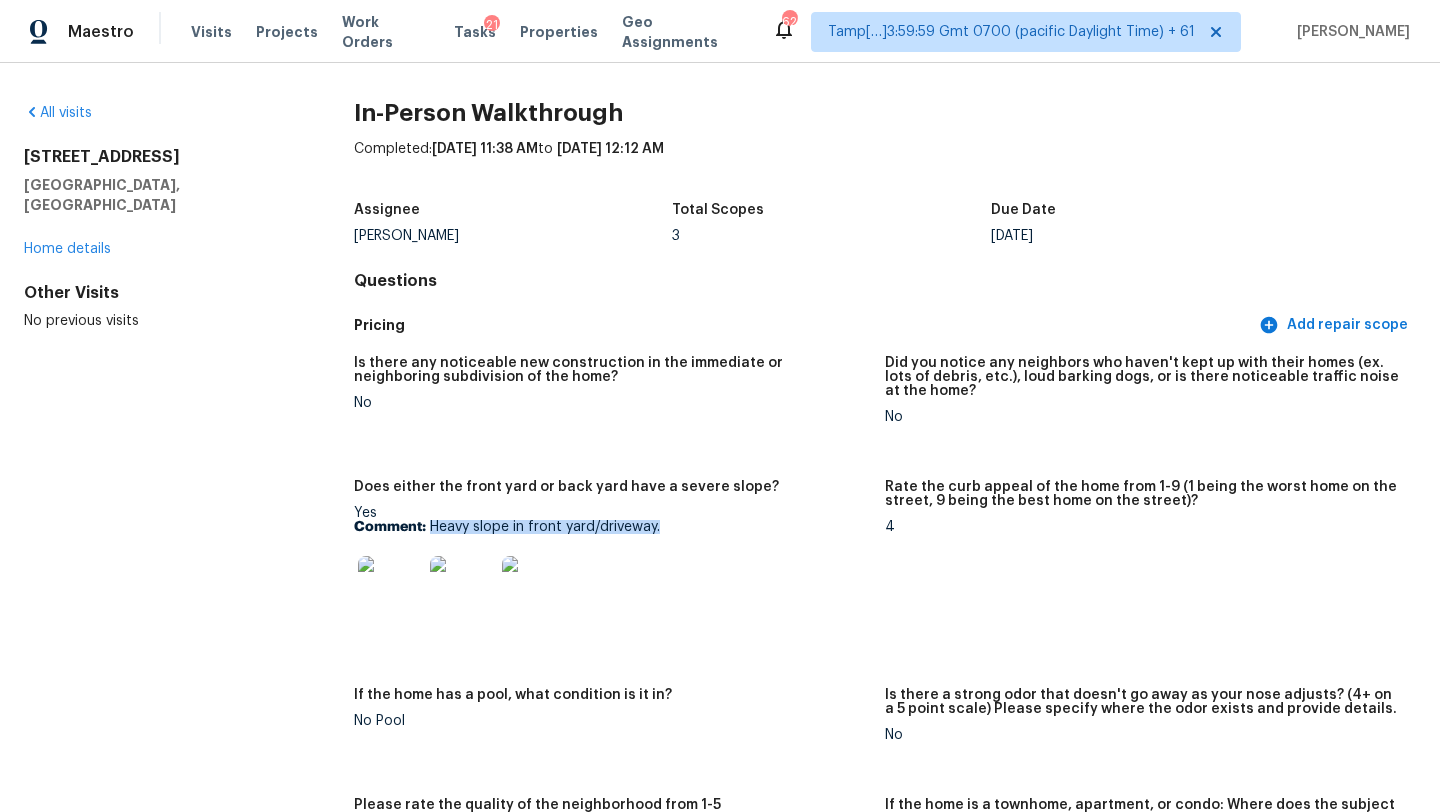 drag, startPoint x: 431, startPoint y: 530, endPoint x: 695, endPoint y: 515, distance: 264.42578 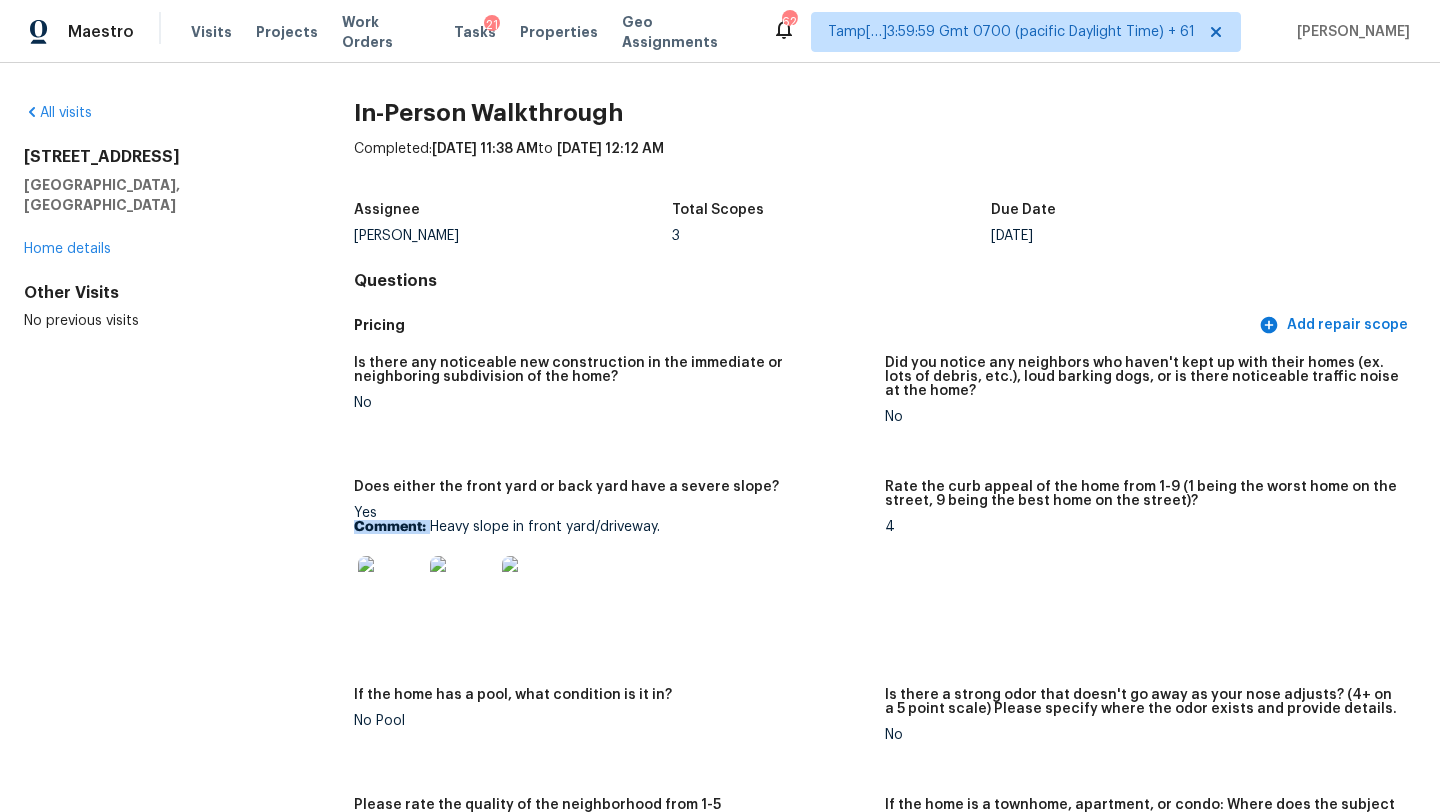copy on "Comment:" 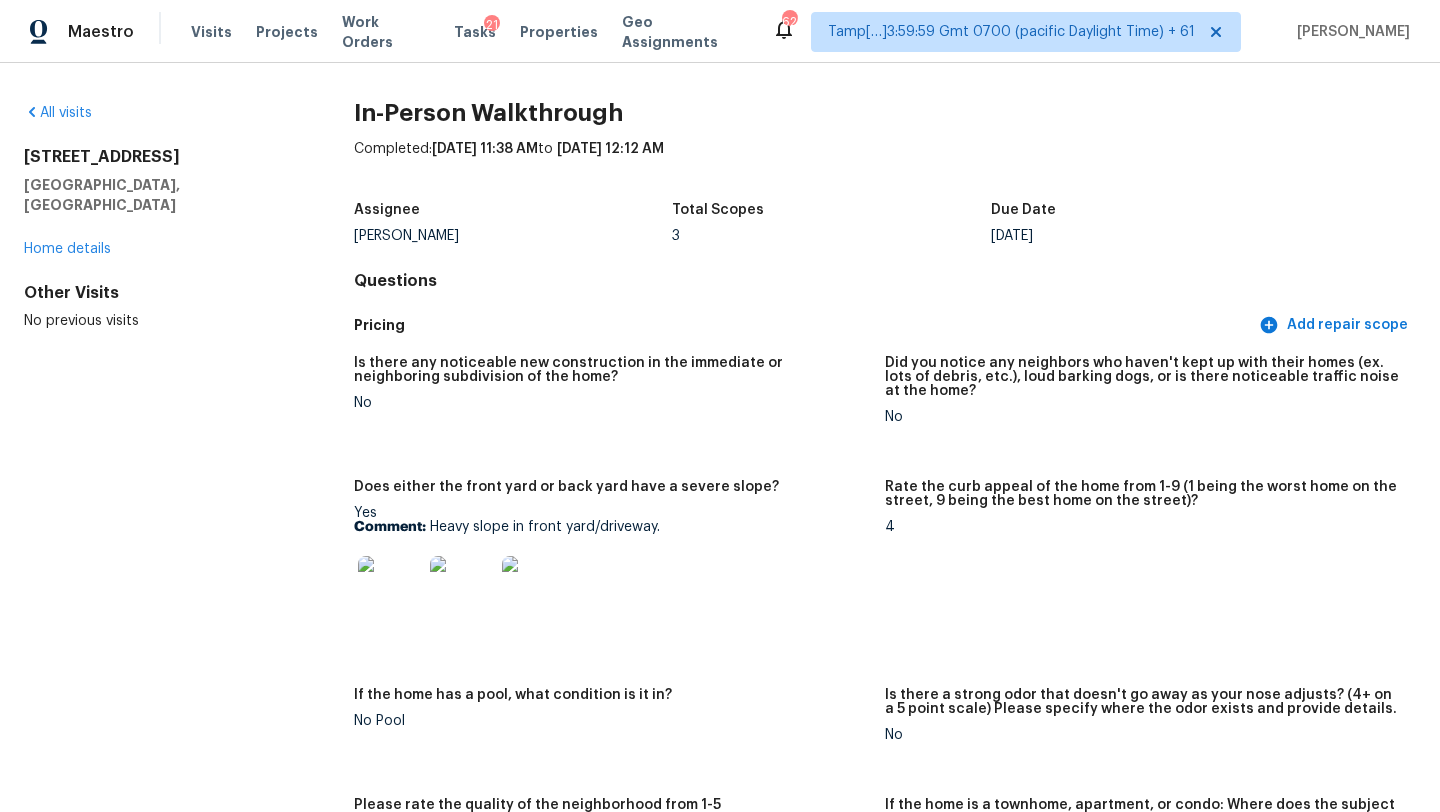 click on "Comment:   Heavy slope in front yard/driveway." at bounding box center [611, 527] 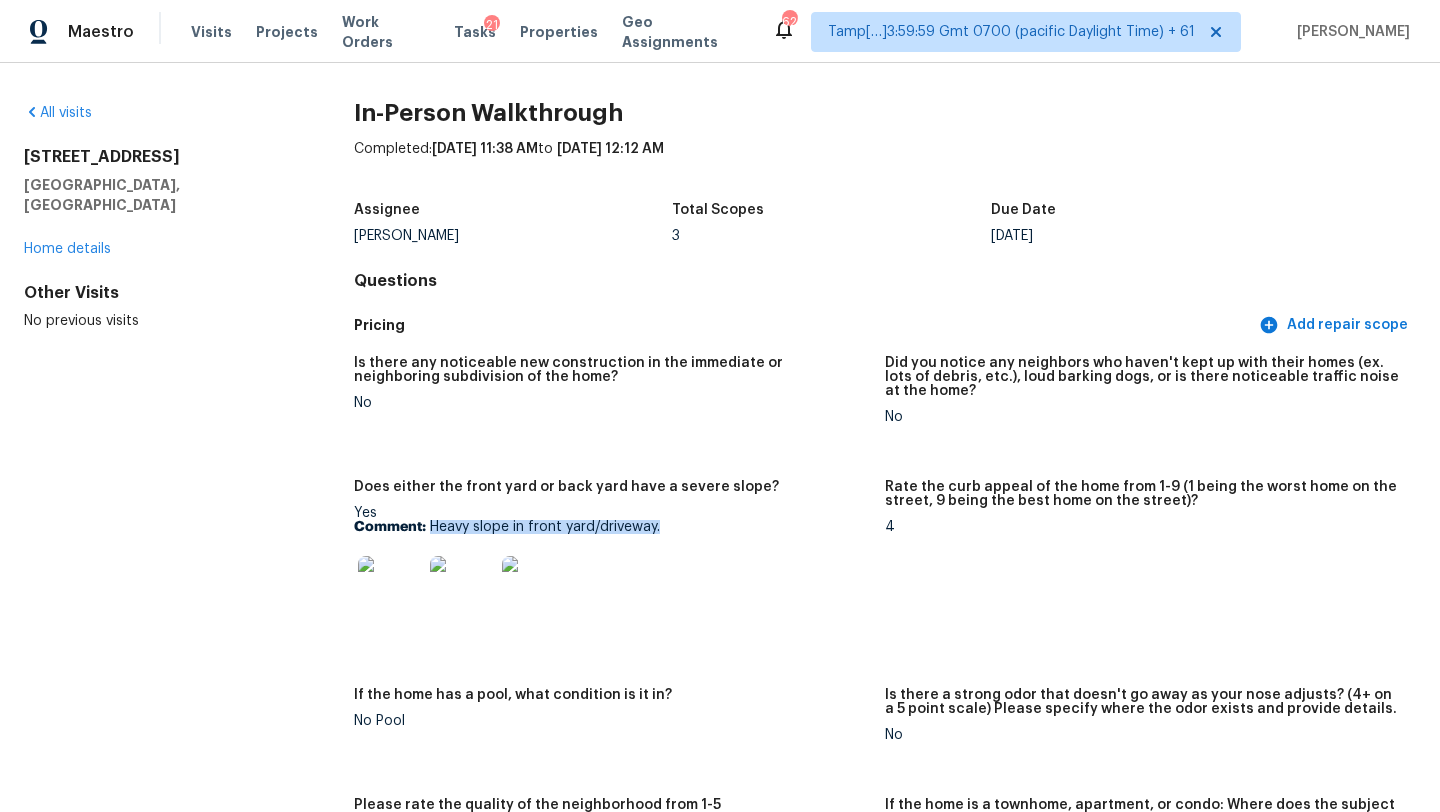 drag, startPoint x: 430, startPoint y: 527, endPoint x: 710, endPoint y: 530, distance: 280.01608 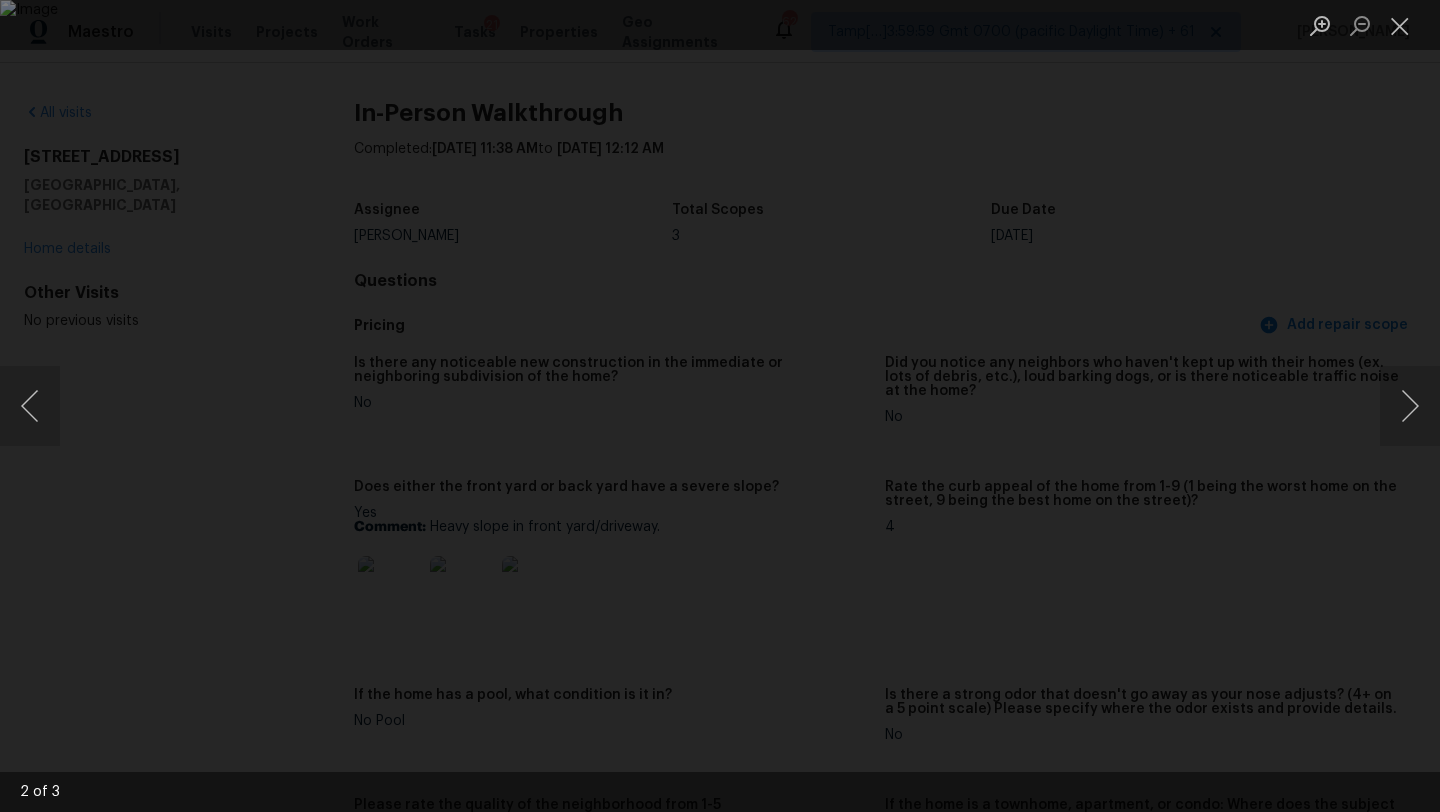 click at bounding box center (720, 406) 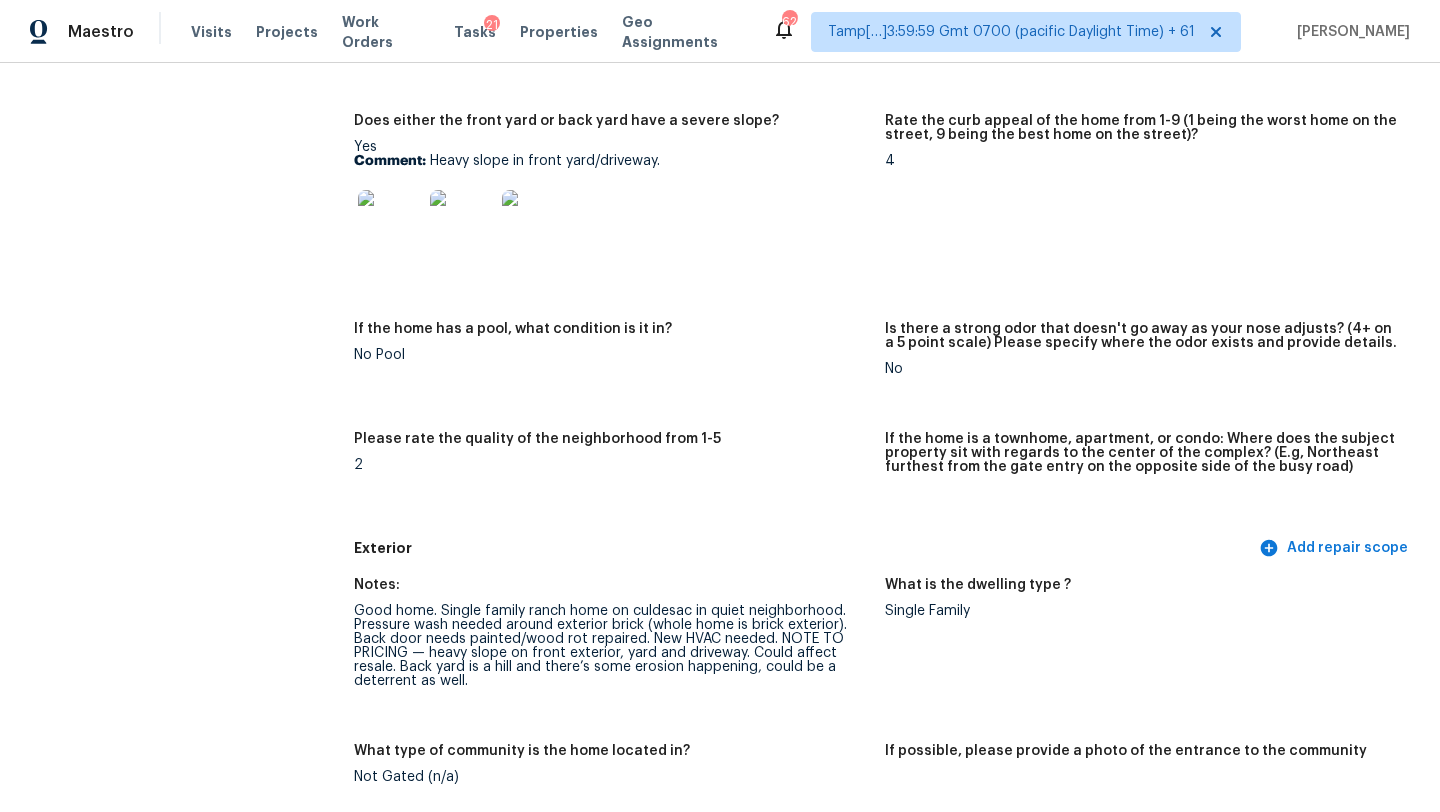 scroll, scrollTop: 682, scrollLeft: 0, axis: vertical 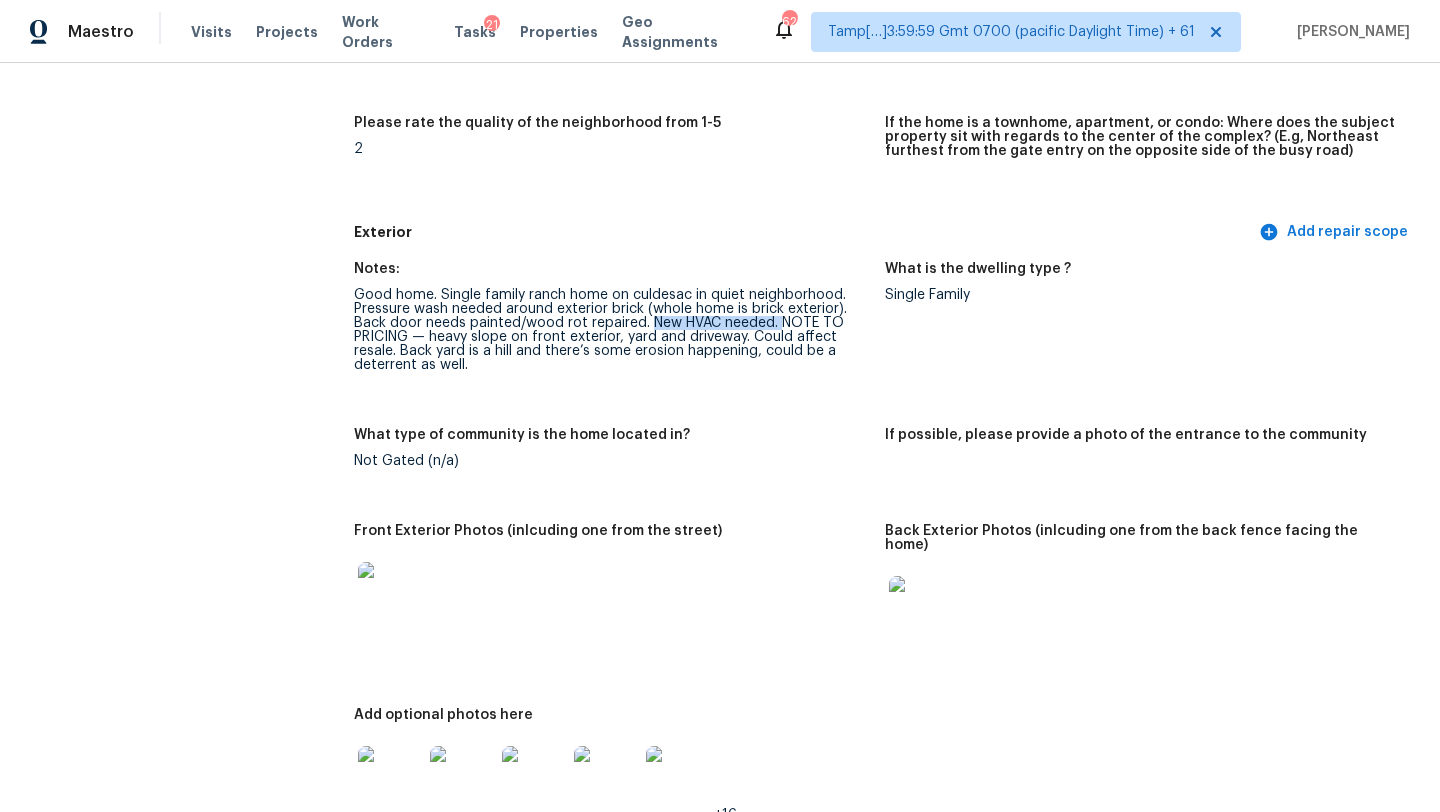 drag, startPoint x: 647, startPoint y: 323, endPoint x: 780, endPoint y: 322, distance: 133.00375 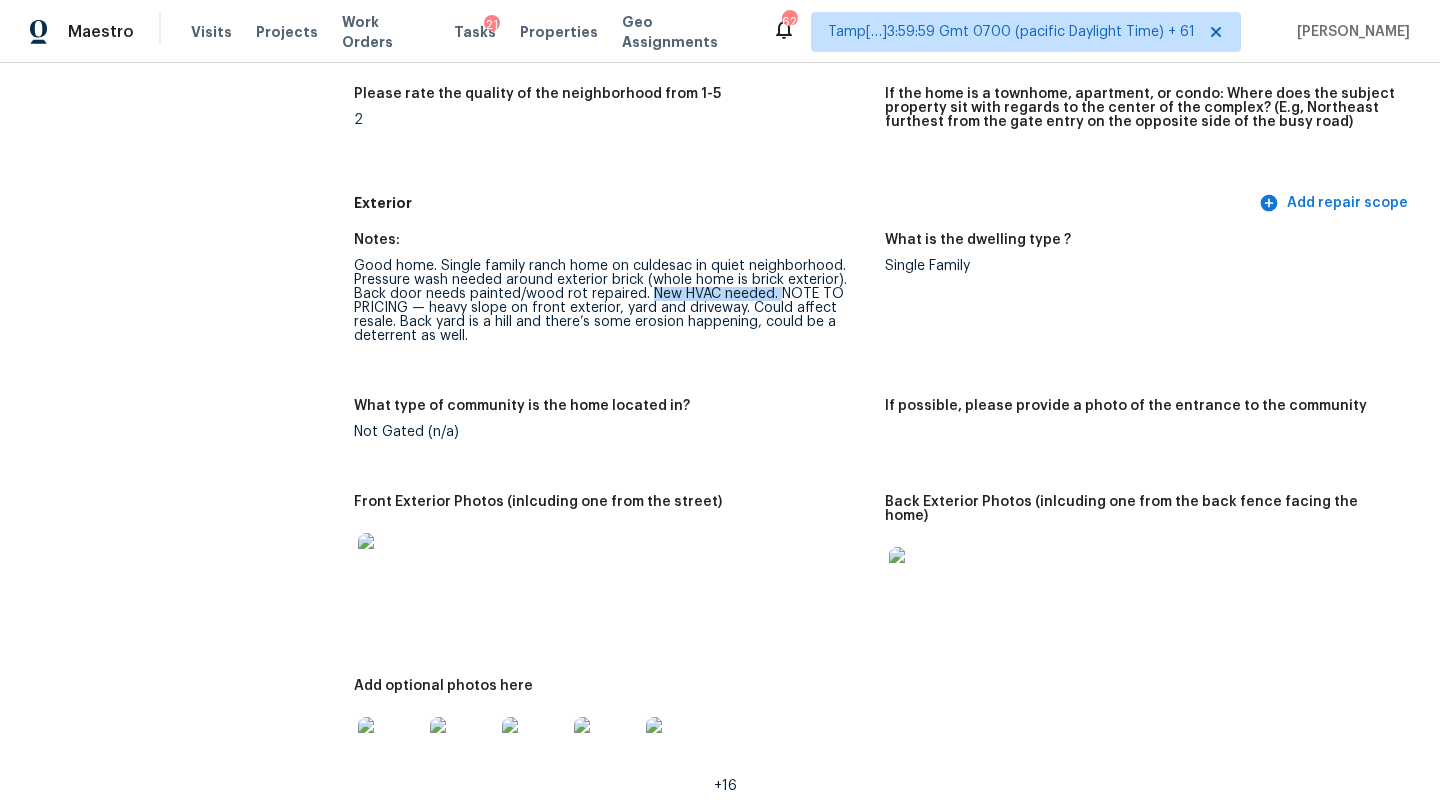 scroll, scrollTop: 713, scrollLeft: 0, axis: vertical 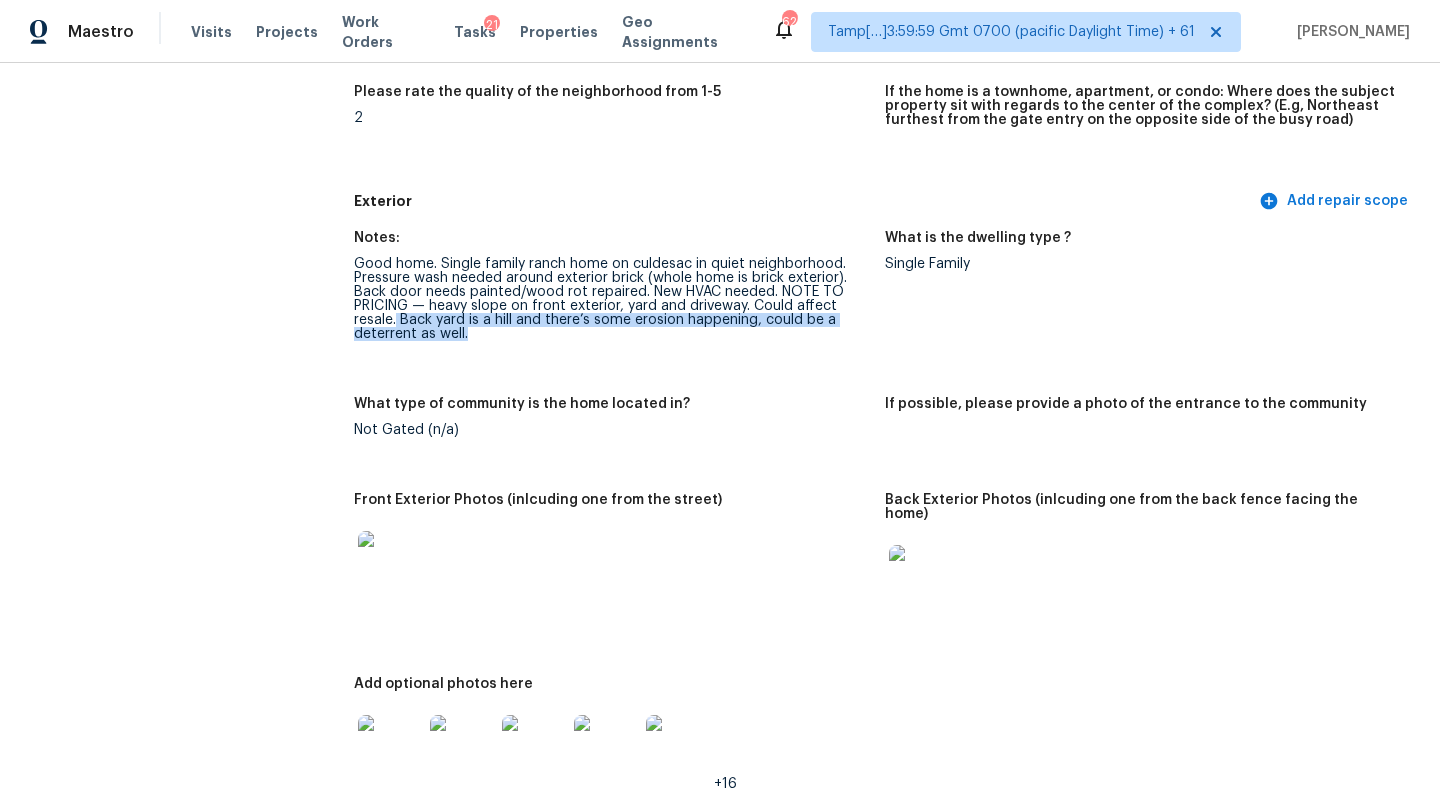 drag, startPoint x: 397, startPoint y: 317, endPoint x: 515, endPoint y: 351, distance: 122.80065 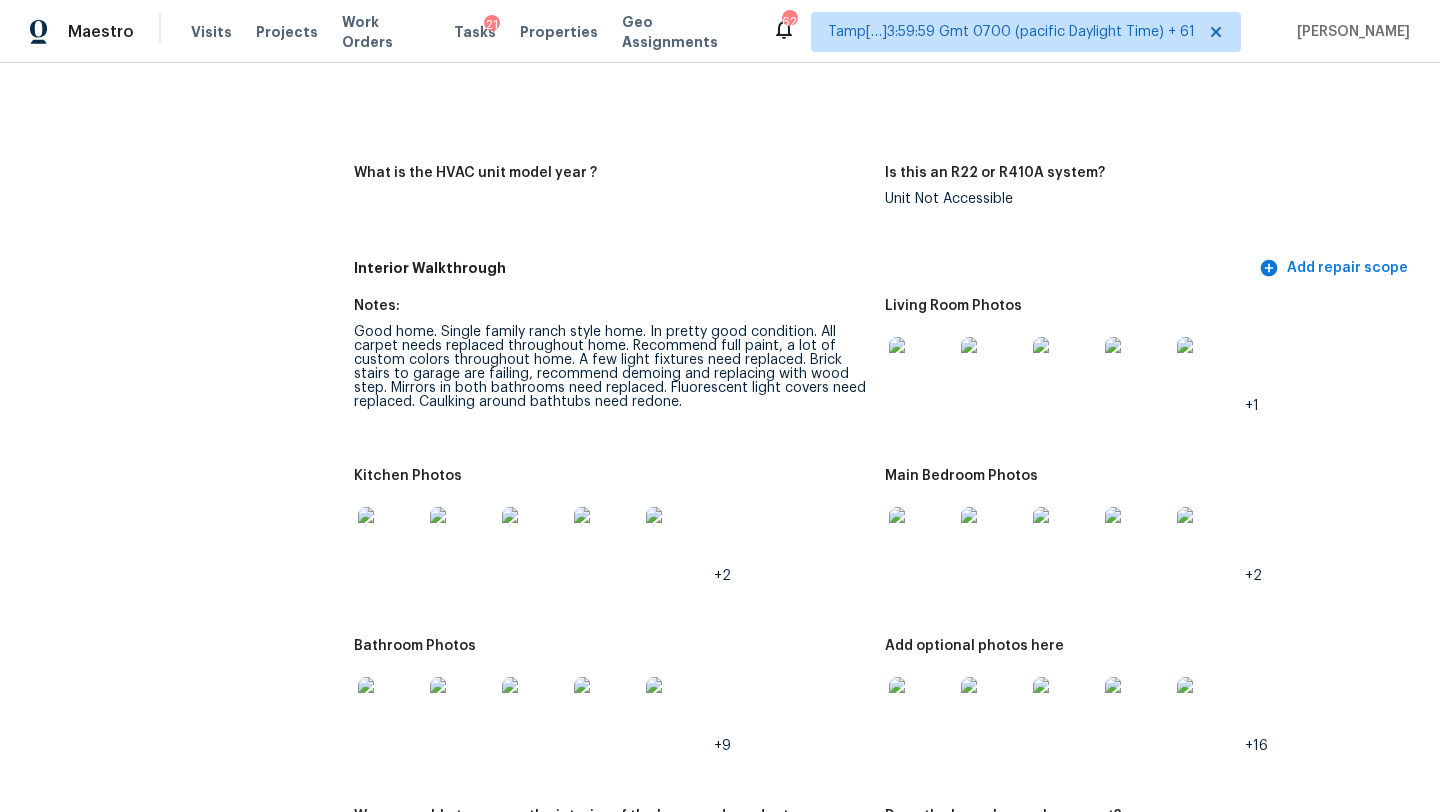 scroll, scrollTop: 2299, scrollLeft: 0, axis: vertical 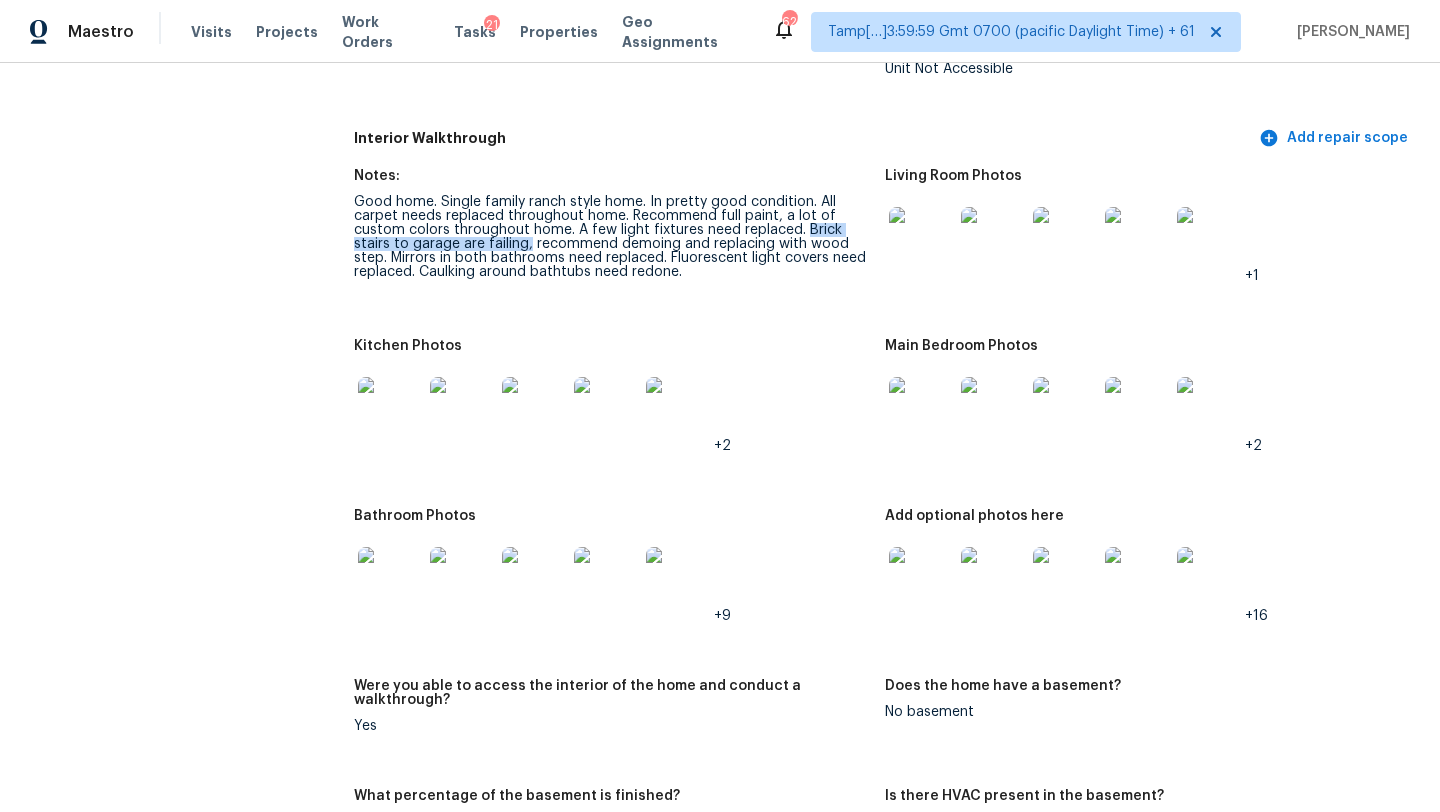drag, startPoint x: 801, startPoint y: 212, endPoint x: 523, endPoint y: 225, distance: 278.3038 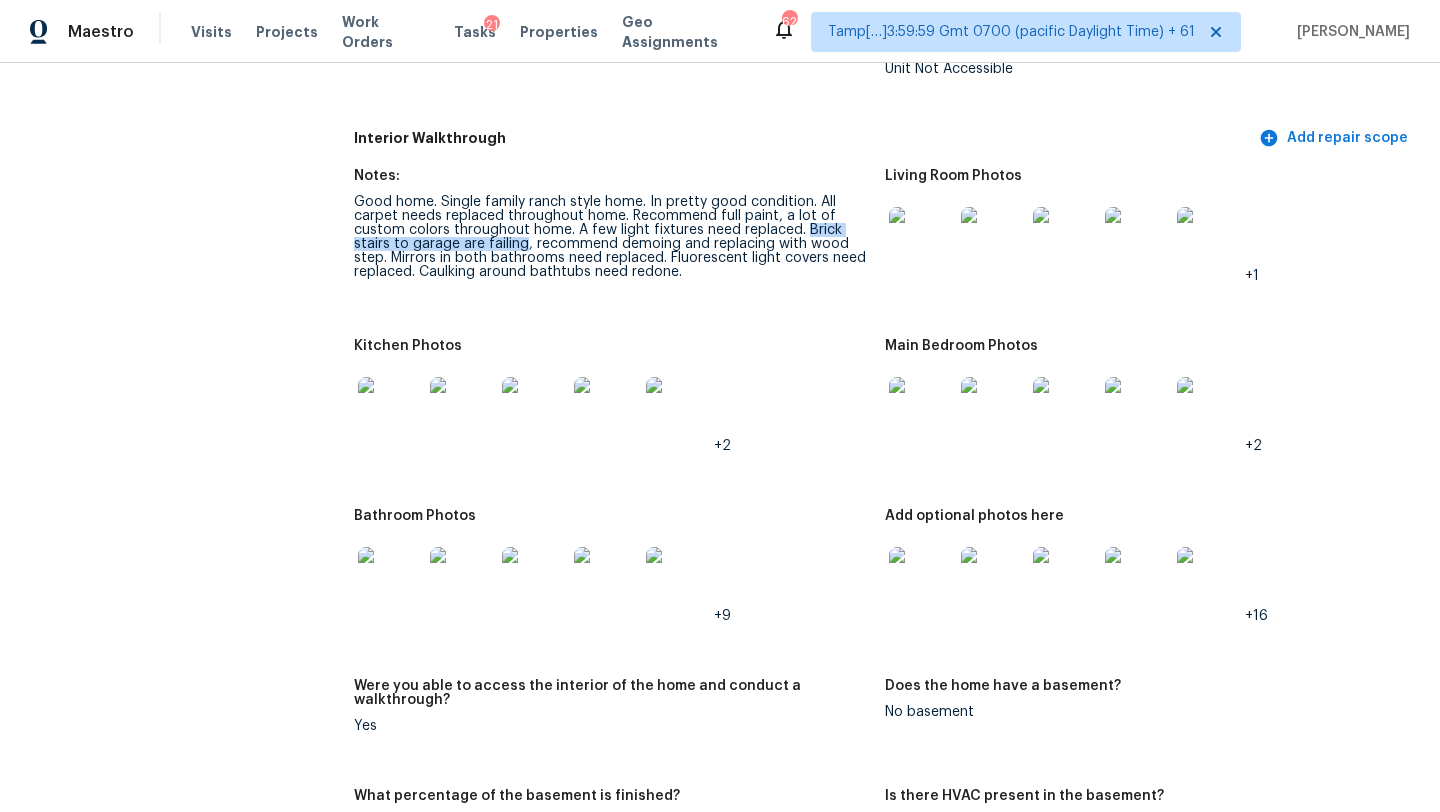 copy on "Brick stairs to garage are failing" 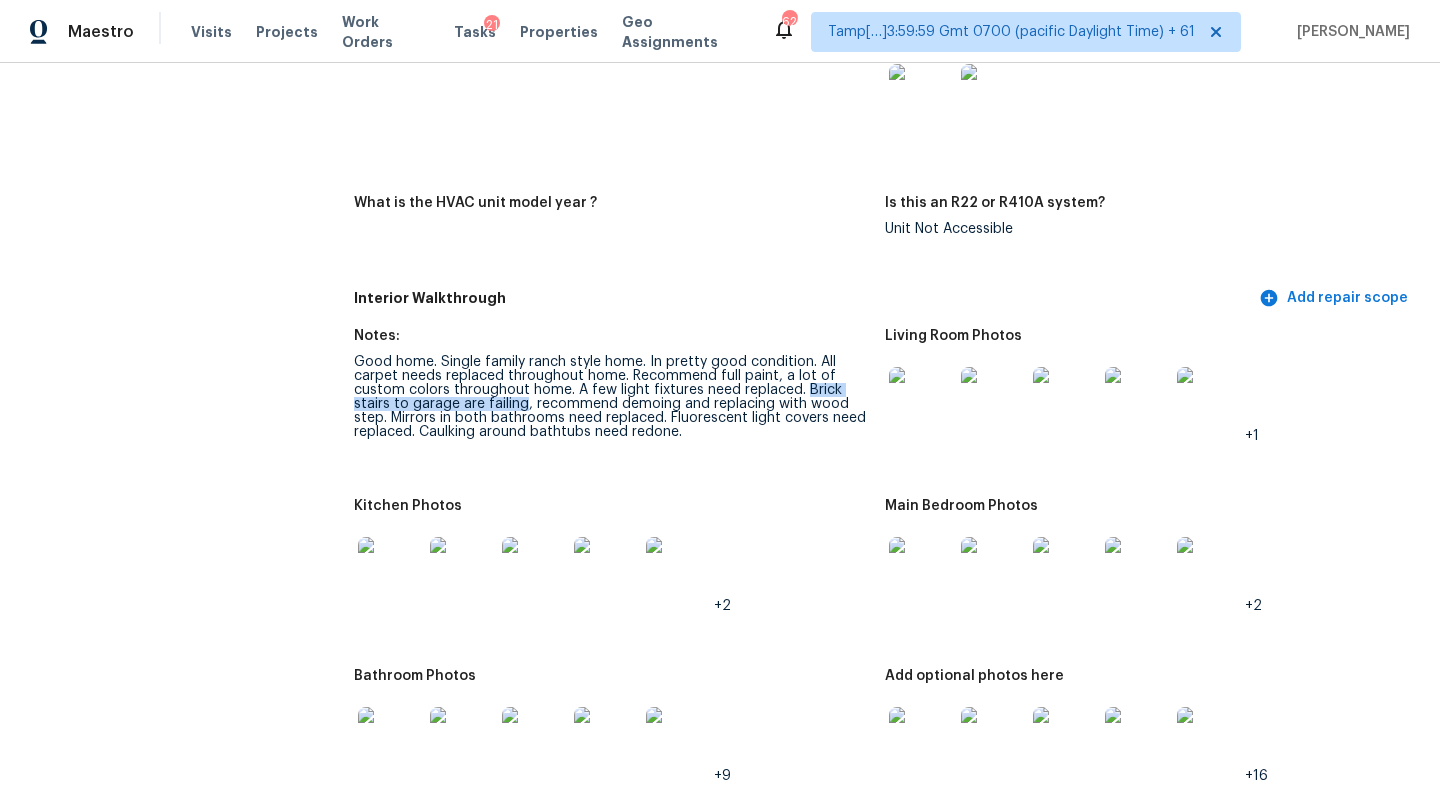 scroll, scrollTop: 2143, scrollLeft: 0, axis: vertical 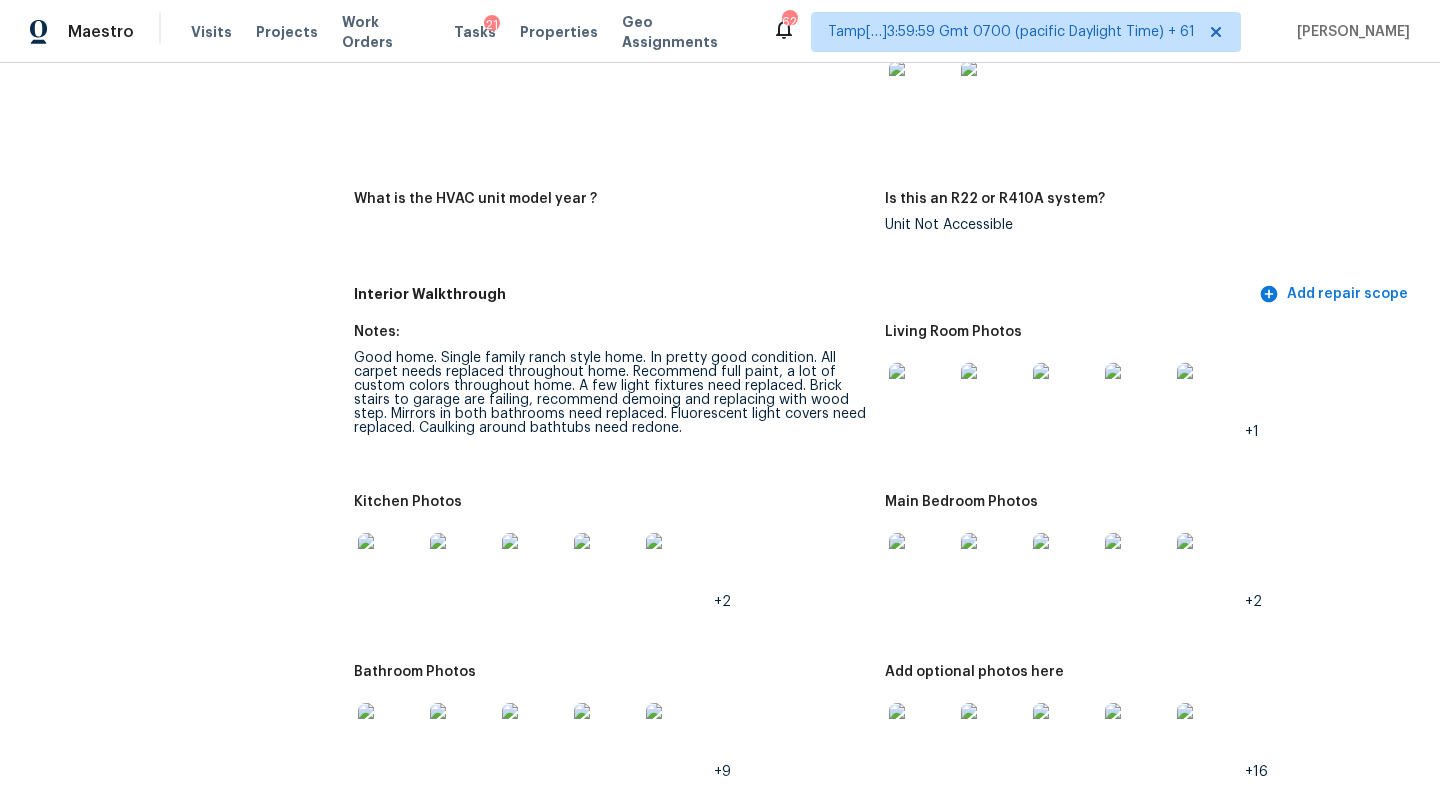 click on "Good home. Single family ranch style home. In pretty good condition. All carpet needs replaced throughout home. Recommend full paint, a lot of custom colors throughout home. A few light fixtures need replaced. Brick stairs to garage are failing, recommend demoing and replacing with wood step. Mirrors in both bathrooms need replaced. Fluorescent light covers need replaced. Caulking around bathtubs need redone." at bounding box center (611, 393) 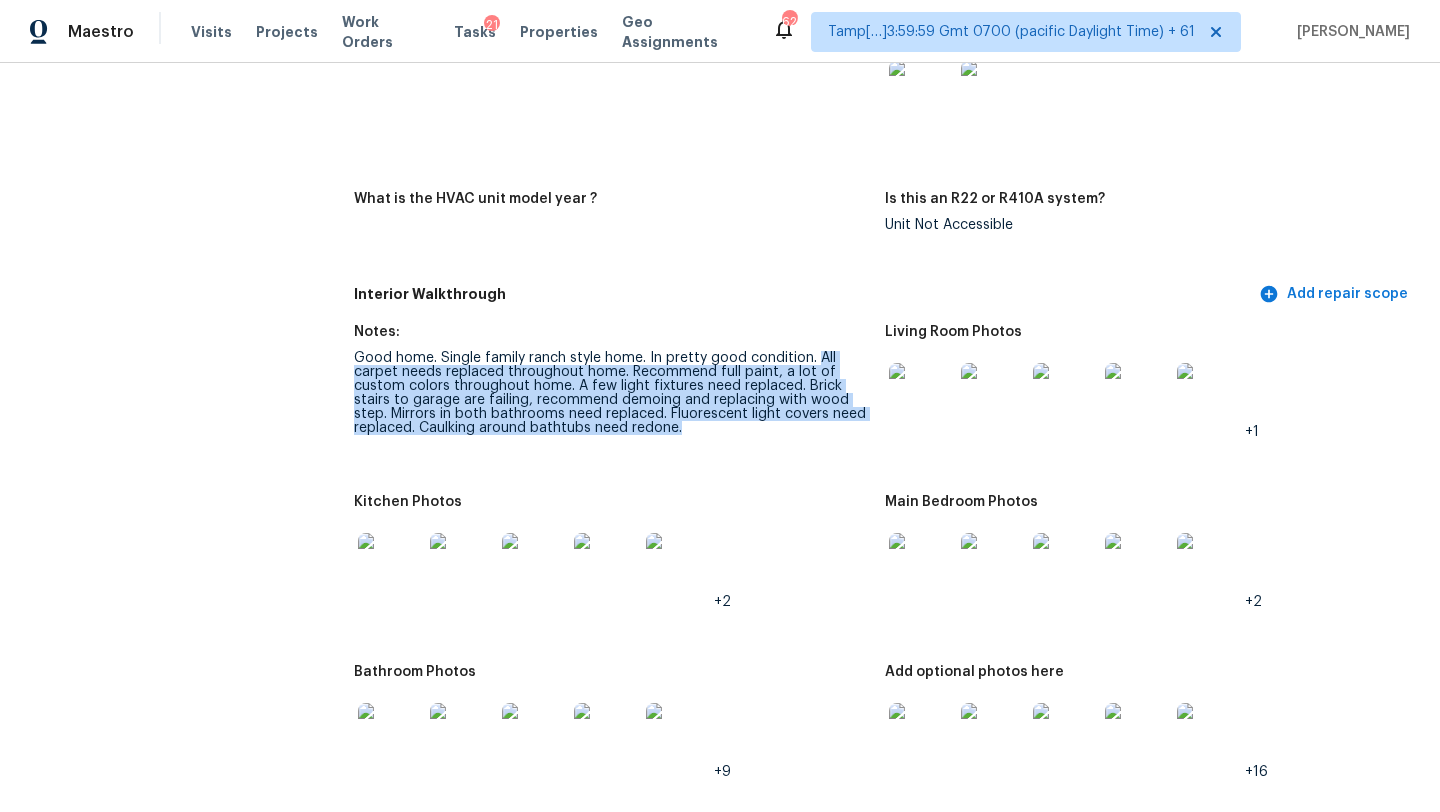 drag, startPoint x: 814, startPoint y: 344, endPoint x: 835, endPoint y: 420, distance: 78.84795 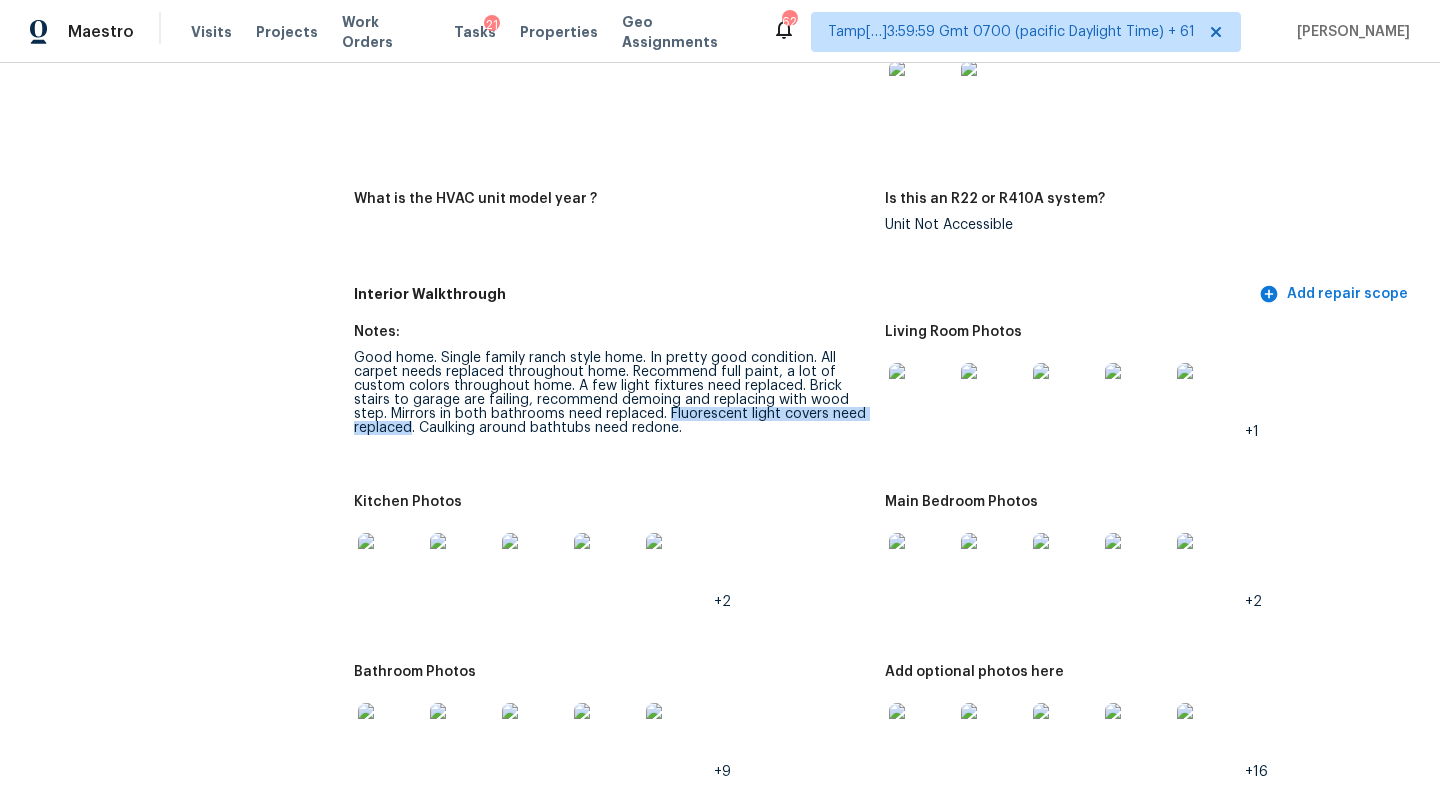 drag, startPoint x: 667, startPoint y: 397, endPoint x: 408, endPoint y: 406, distance: 259.1563 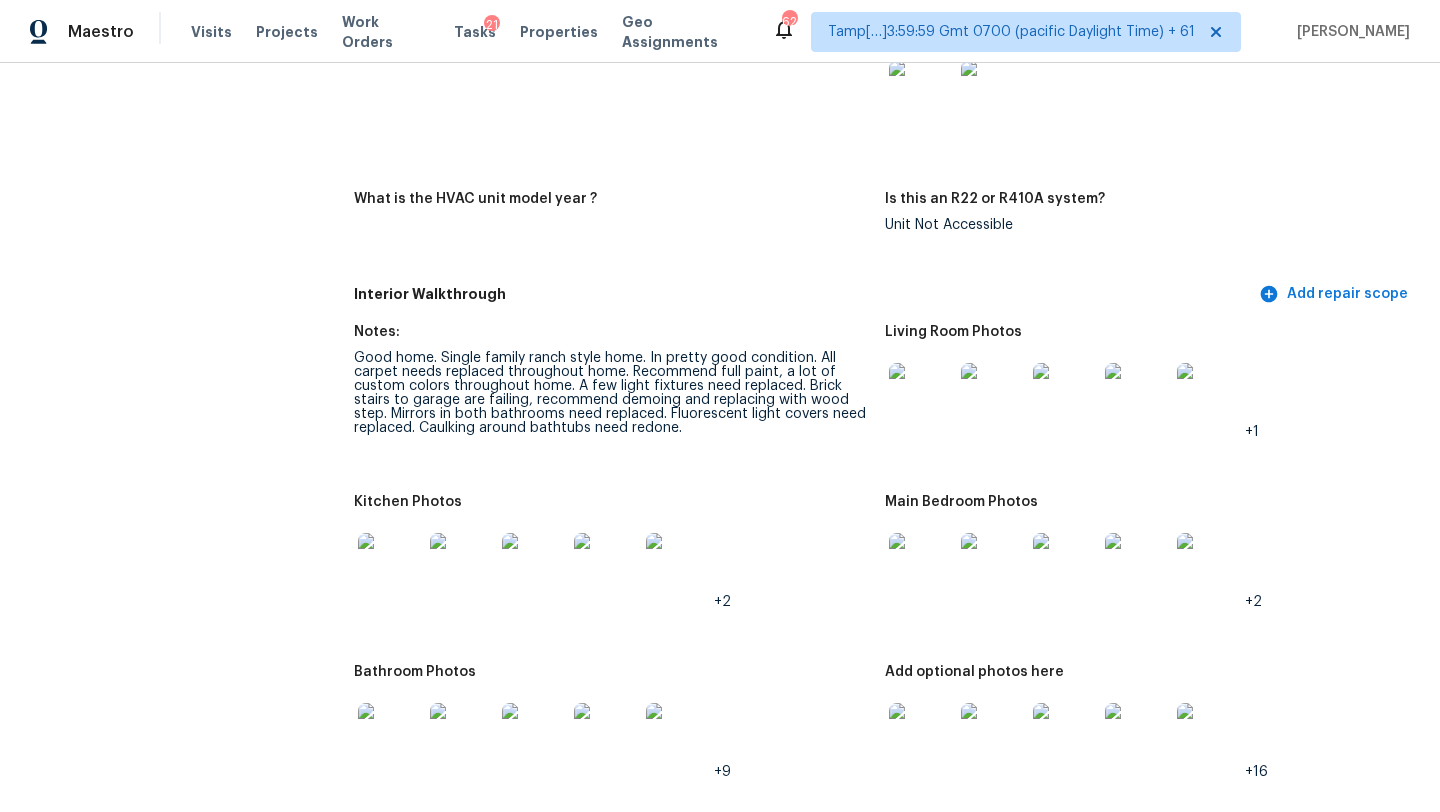 click on "Notes: Good home. Single family ranch style home. In pretty good condition. All carpet needs replaced throughout home. Recommend full paint, a lot of custom colors throughout home. A few light fixtures need replaced. Brick stairs to garage are failing, recommend demoing and replacing with wood step. Mirrors in both bathrooms need replaced. Fluorescent light covers need replaced. Caulking around bathtubs need redone." at bounding box center [619, 398] 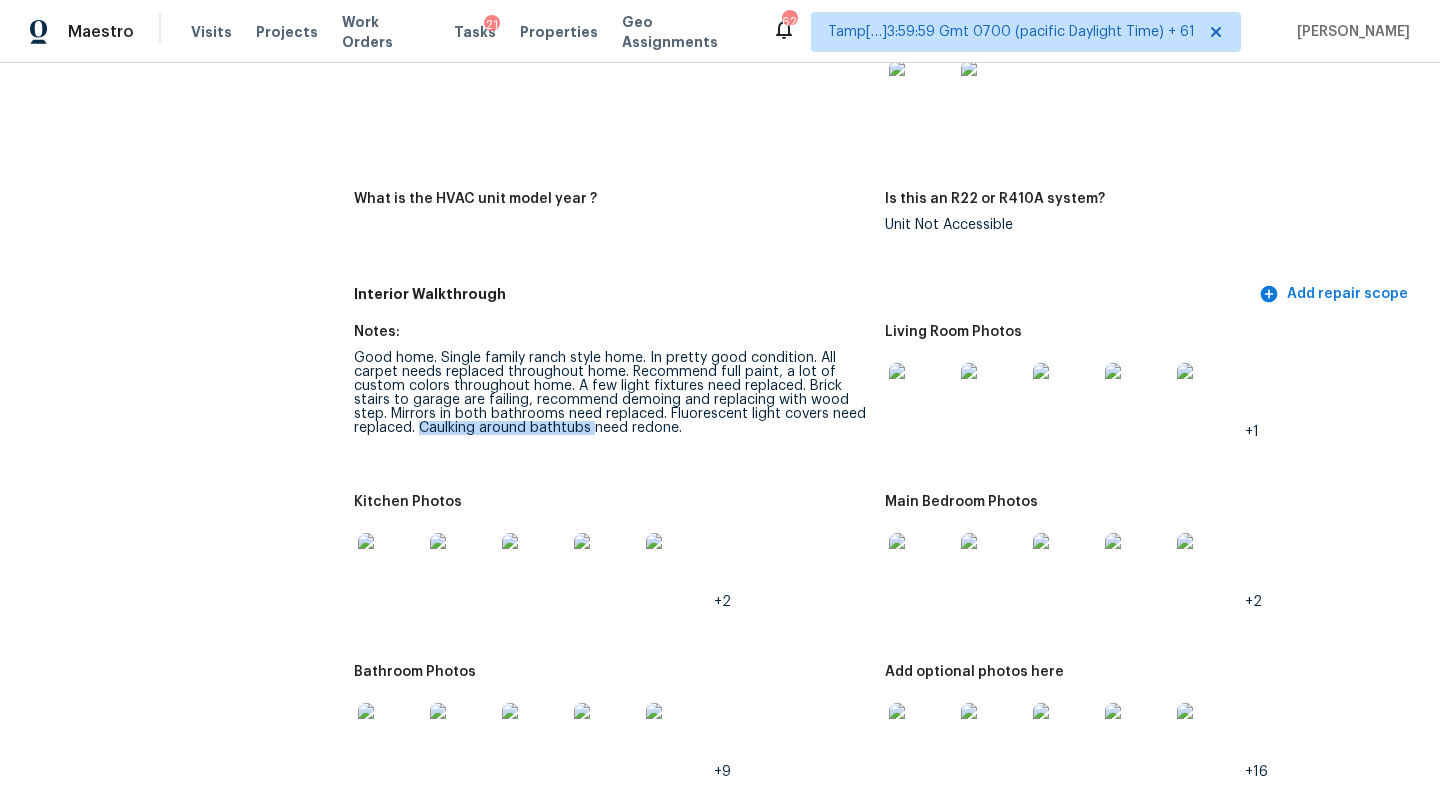 drag, startPoint x: 418, startPoint y: 415, endPoint x: 595, endPoint y: 413, distance: 177.01129 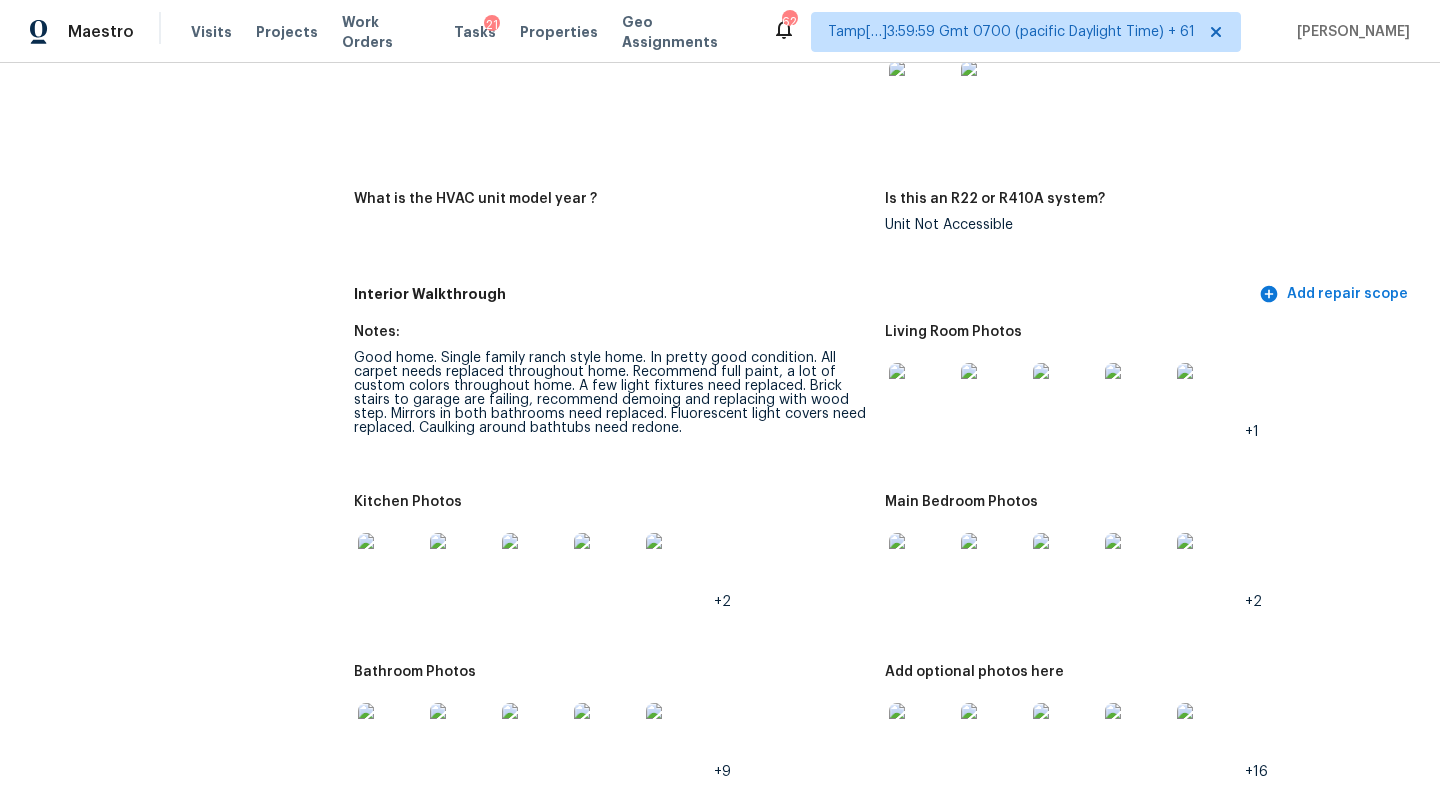 click on "Good home. Single family ranch style home. In pretty good condition. All carpet needs replaced throughout home. Recommend full paint, a lot of custom colors throughout home. A few light fixtures need replaced. Brick stairs to garage are failing, recommend demoing and replacing with wood step. Mirrors in both bathrooms need replaced. Fluorescent light covers need replaced. Caulking around bathtubs need redone." at bounding box center [611, 393] 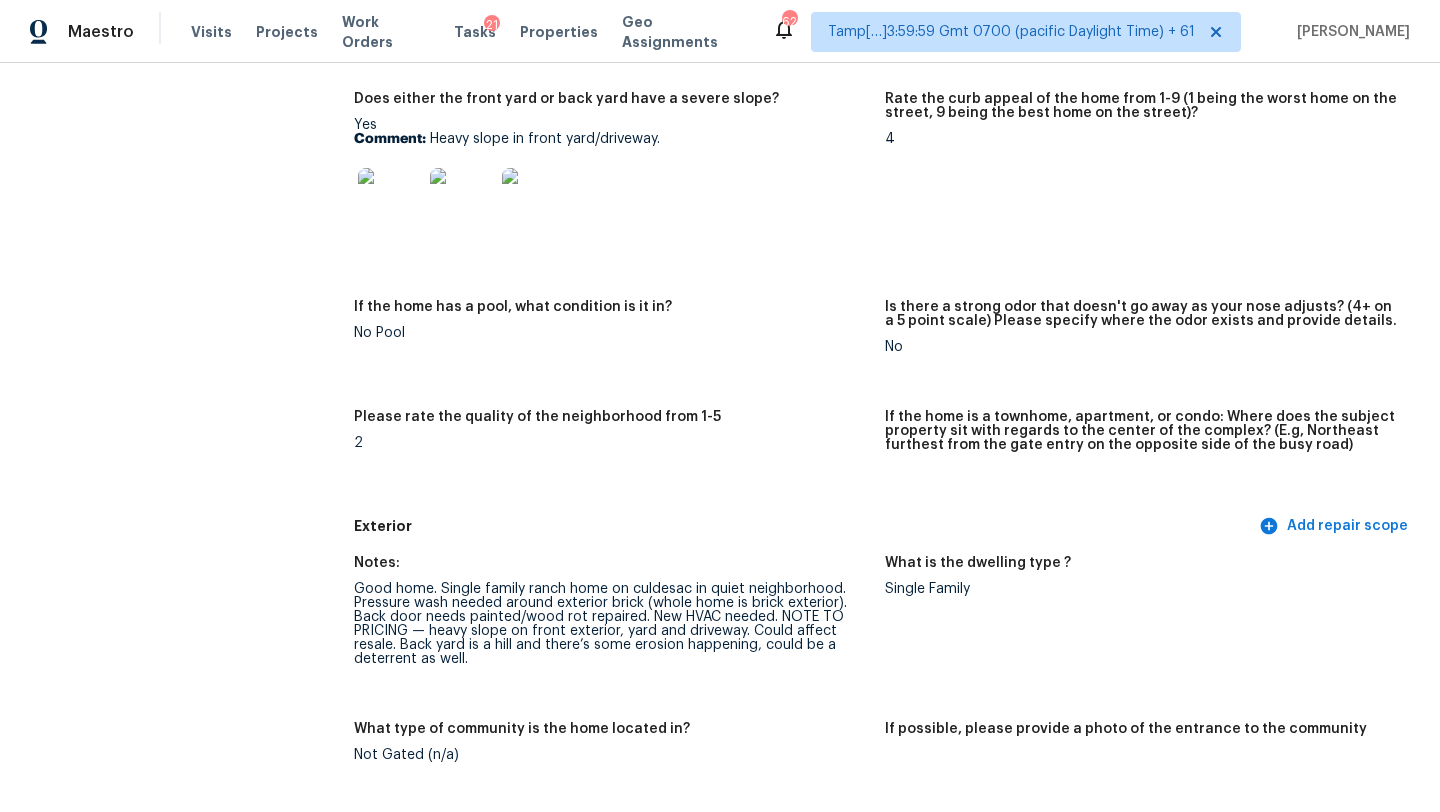 scroll, scrollTop: 0, scrollLeft: 0, axis: both 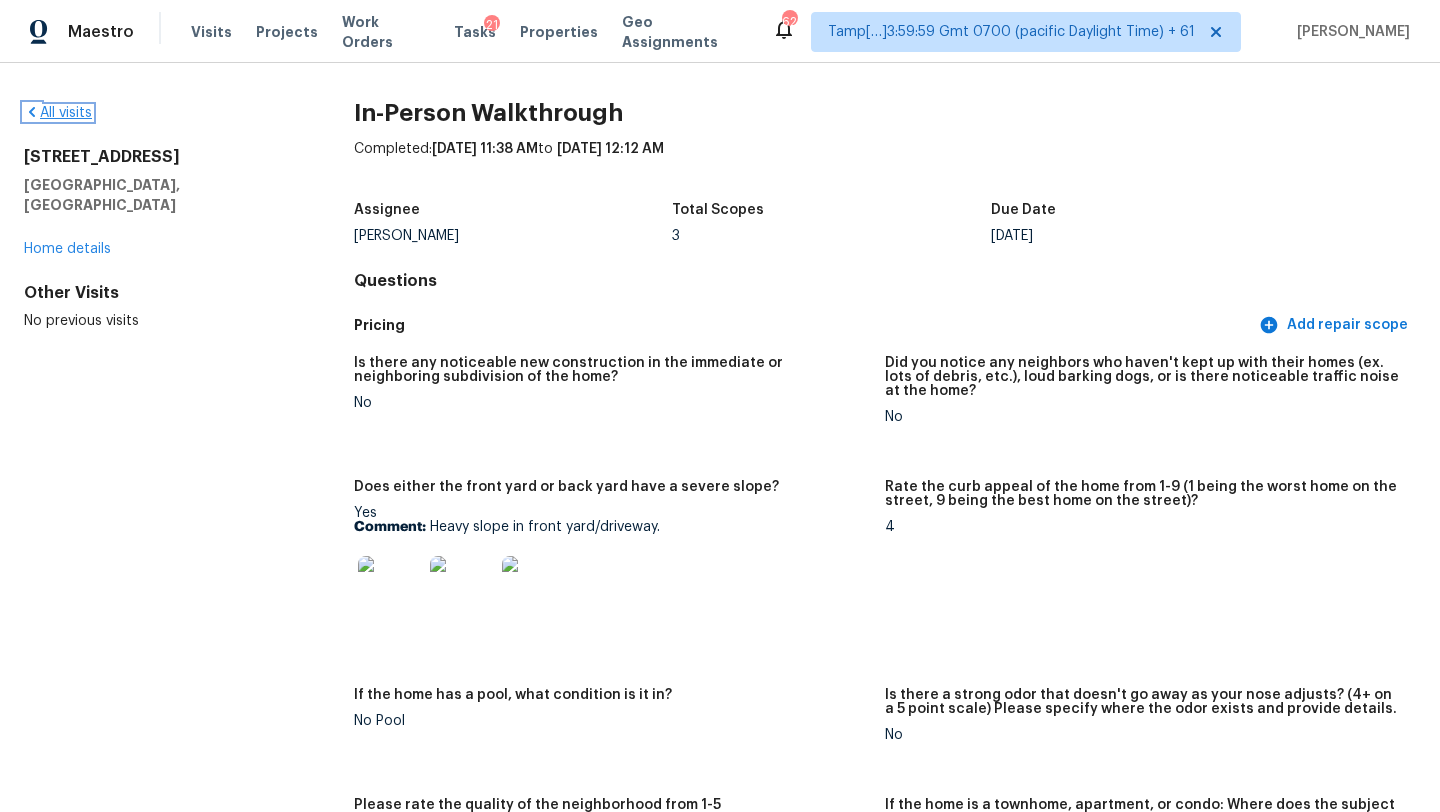 click on "All visits" at bounding box center (58, 113) 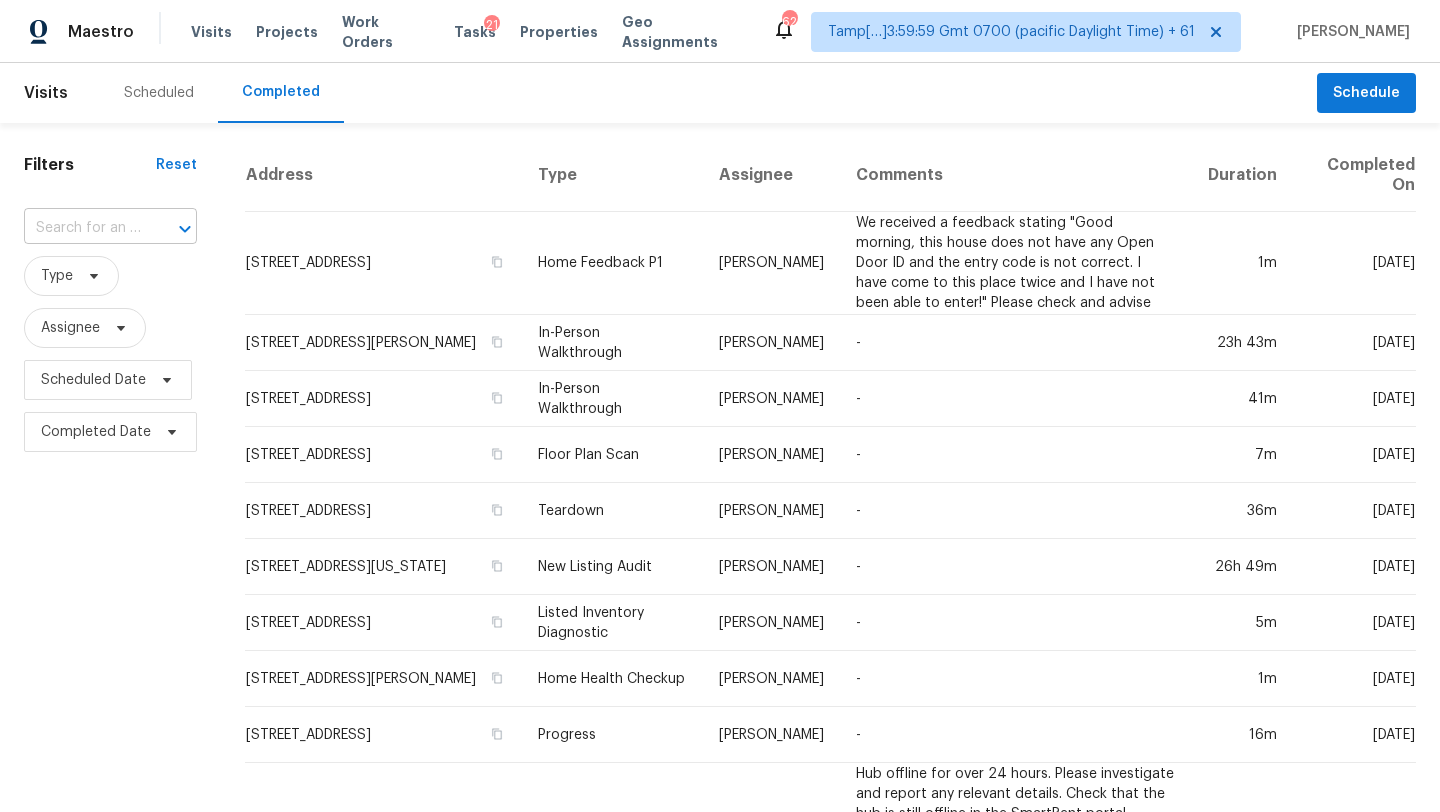 click on "​" at bounding box center (110, 228) 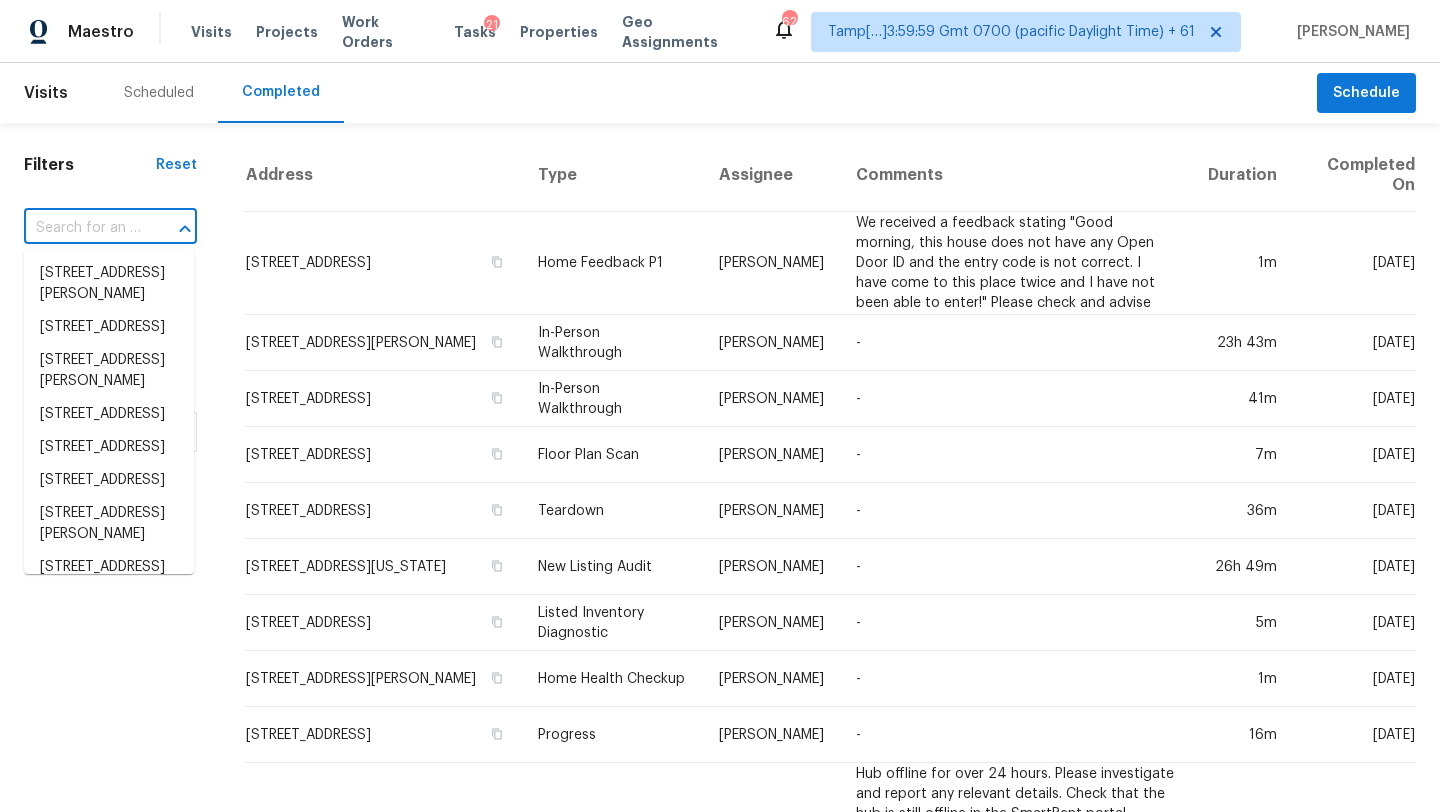 paste on "10061 E Paseo San Rosendo, Tucson, AZ 85747" 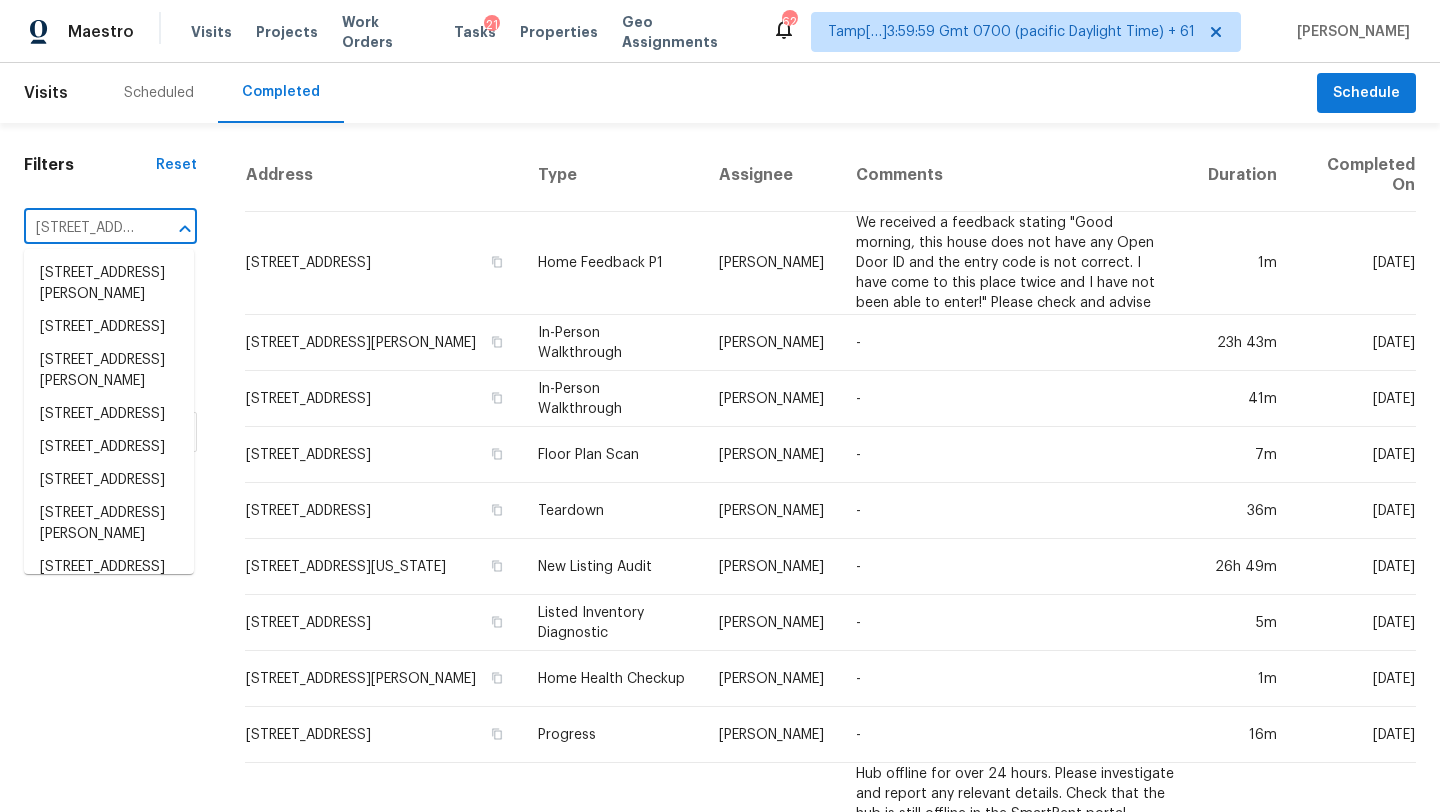 scroll, scrollTop: 0, scrollLeft: 201, axis: horizontal 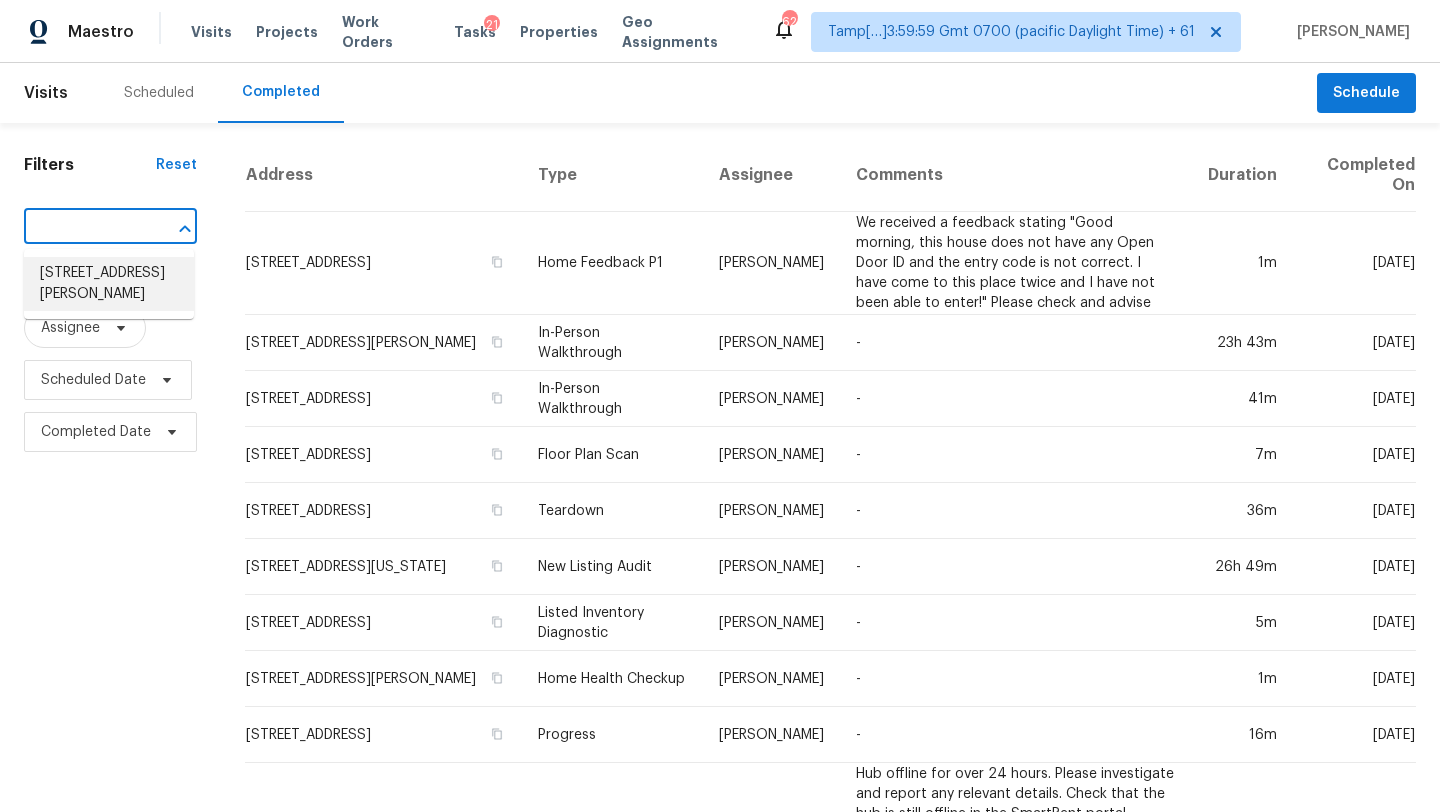 click on "10061 E Paseo San Rosendo, Tucson, AZ 85747" at bounding box center [109, 284] 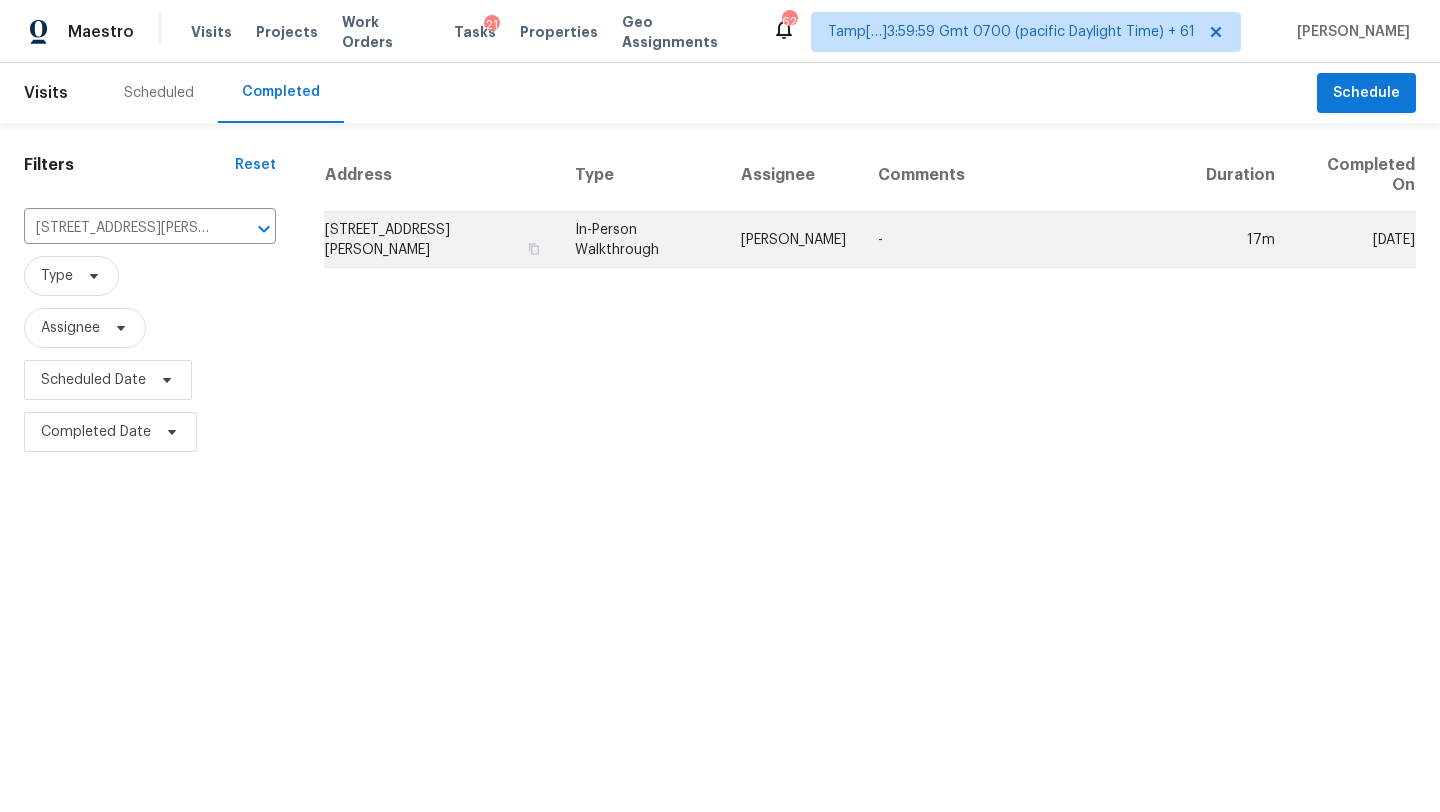 click on "-" at bounding box center [1026, 240] 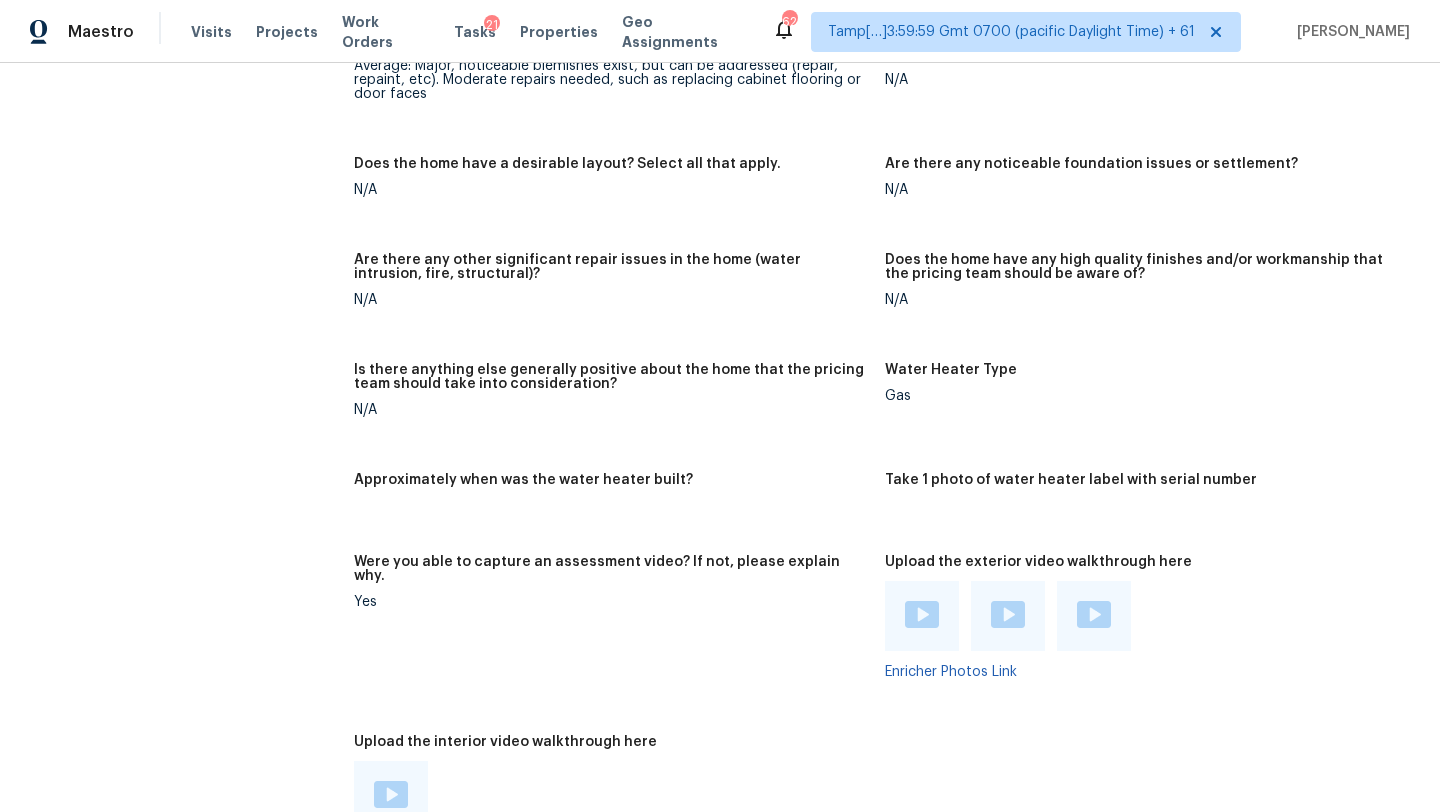 scroll, scrollTop: 3855, scrollLeft: 0, axis: vertical 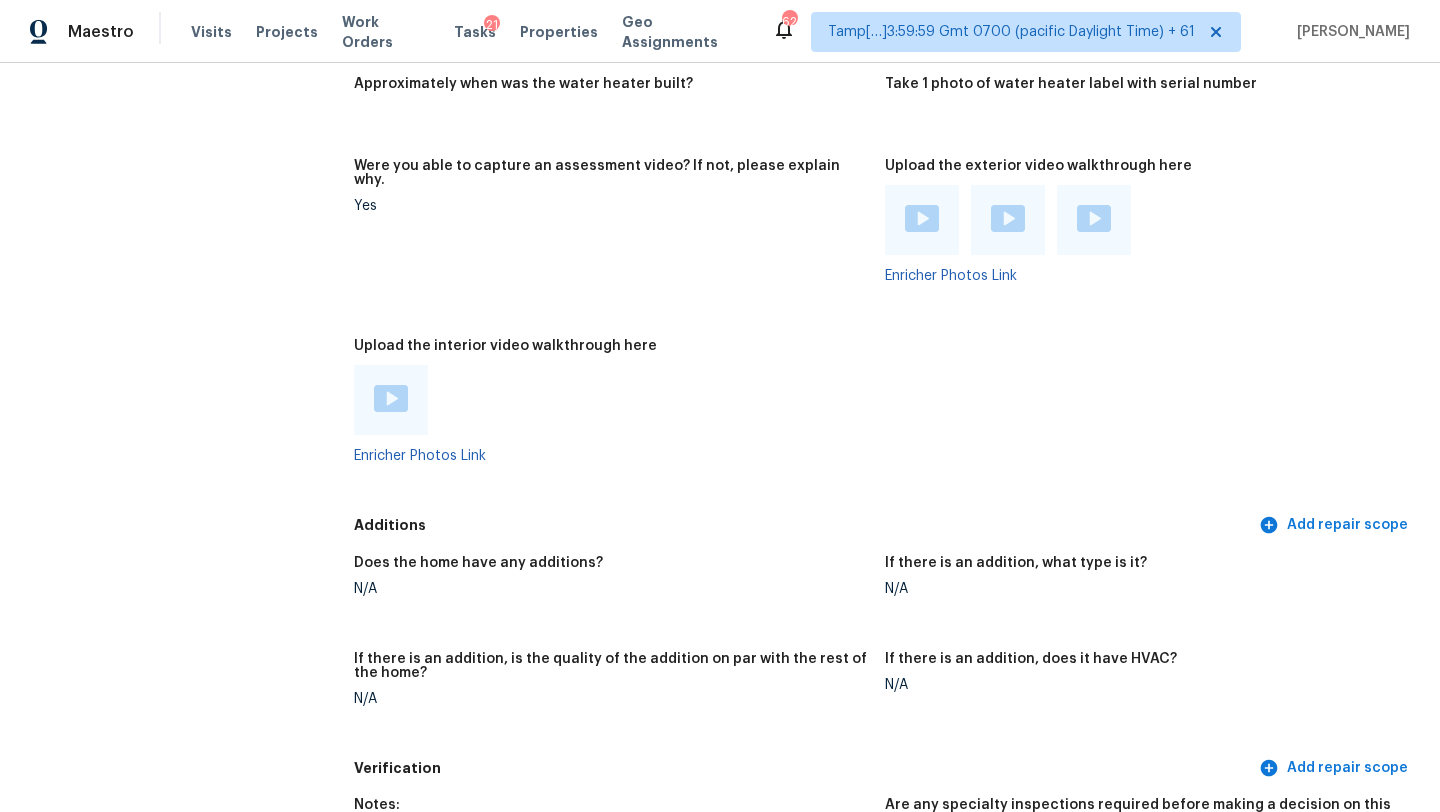 click at bounding box center [391, 398] 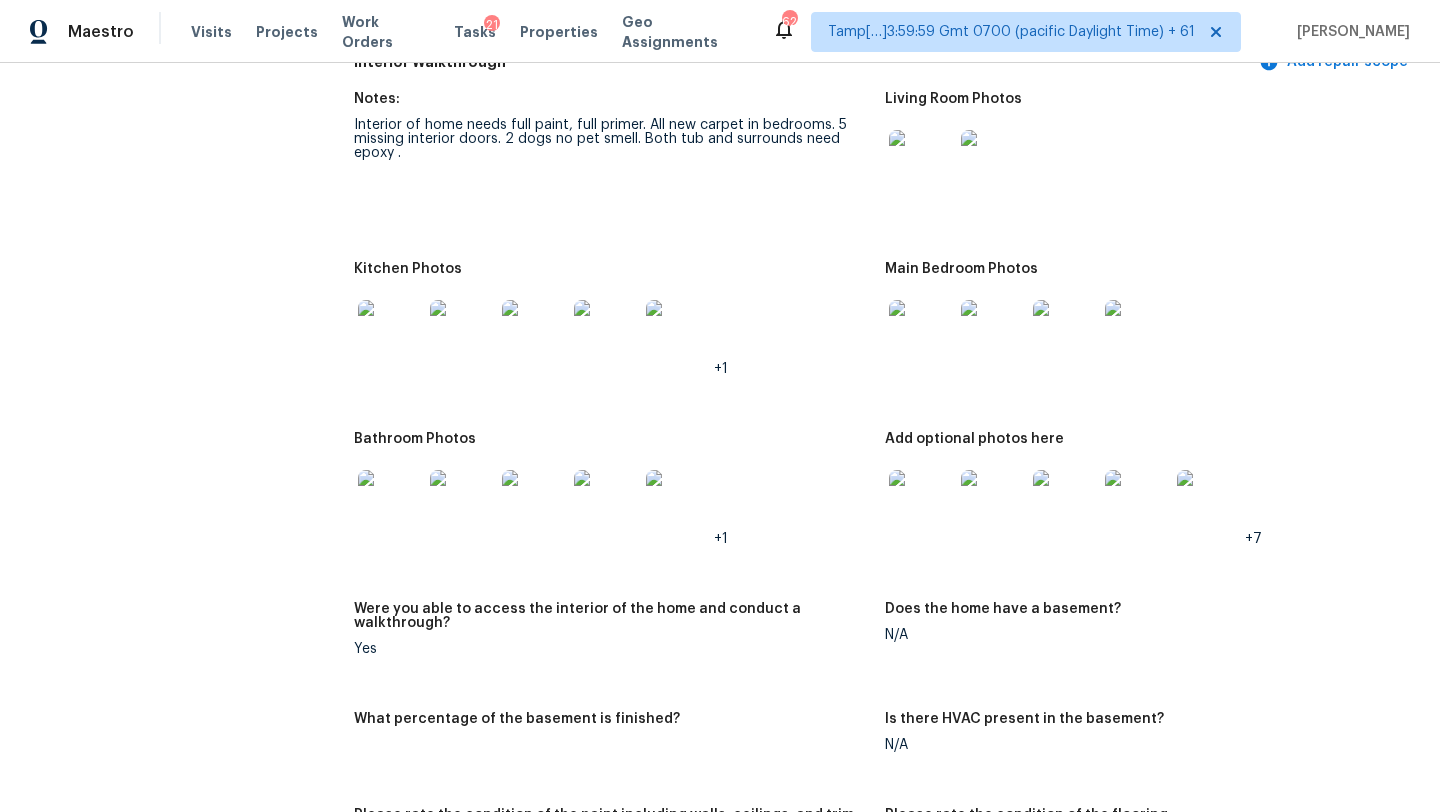 scroll, scrollTop: 2445, scrollLeft: 0, axis: vertical 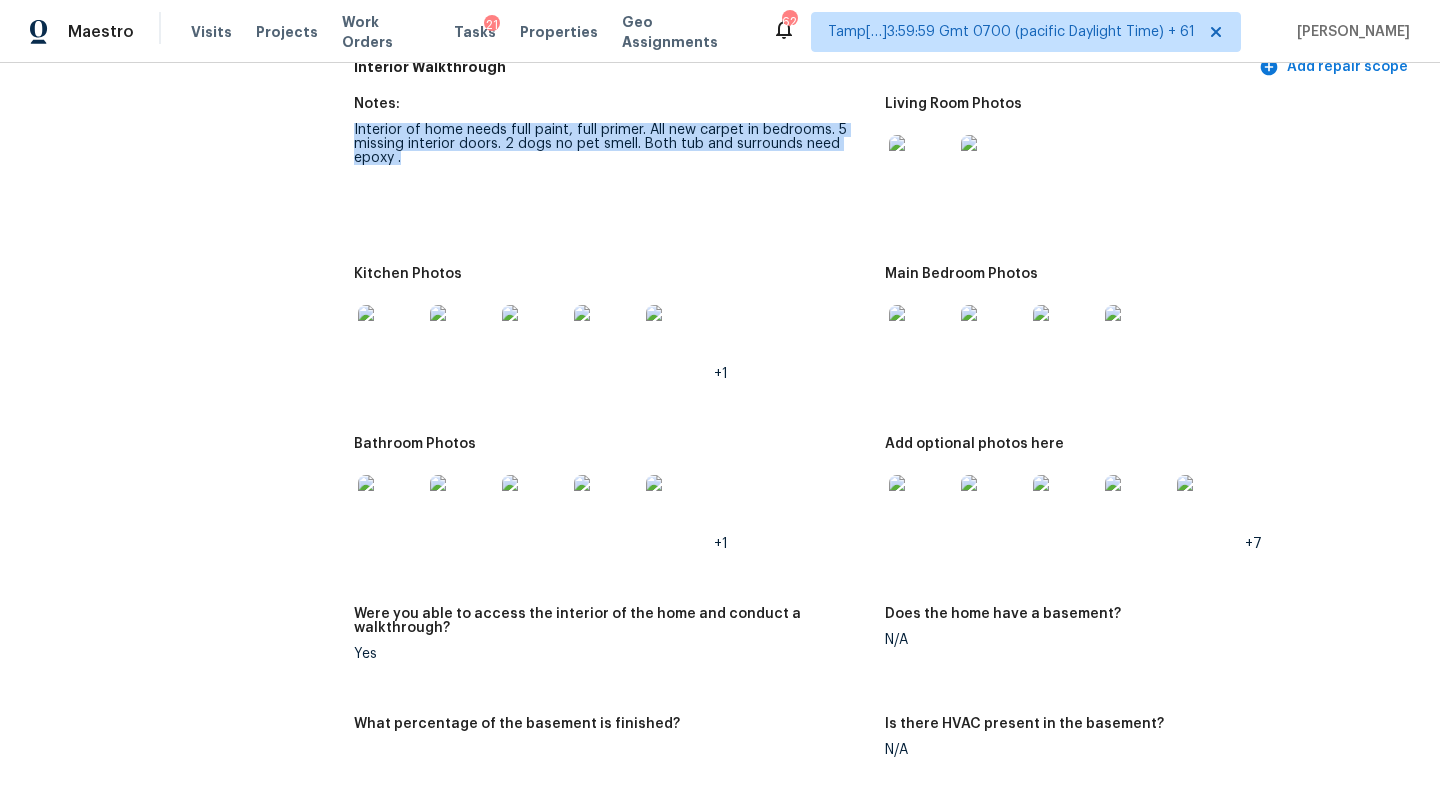 drag, startPoint x: 351, startPoint y: 112, endPoint x: 436, endPoint y: 154, distance: 94.81033 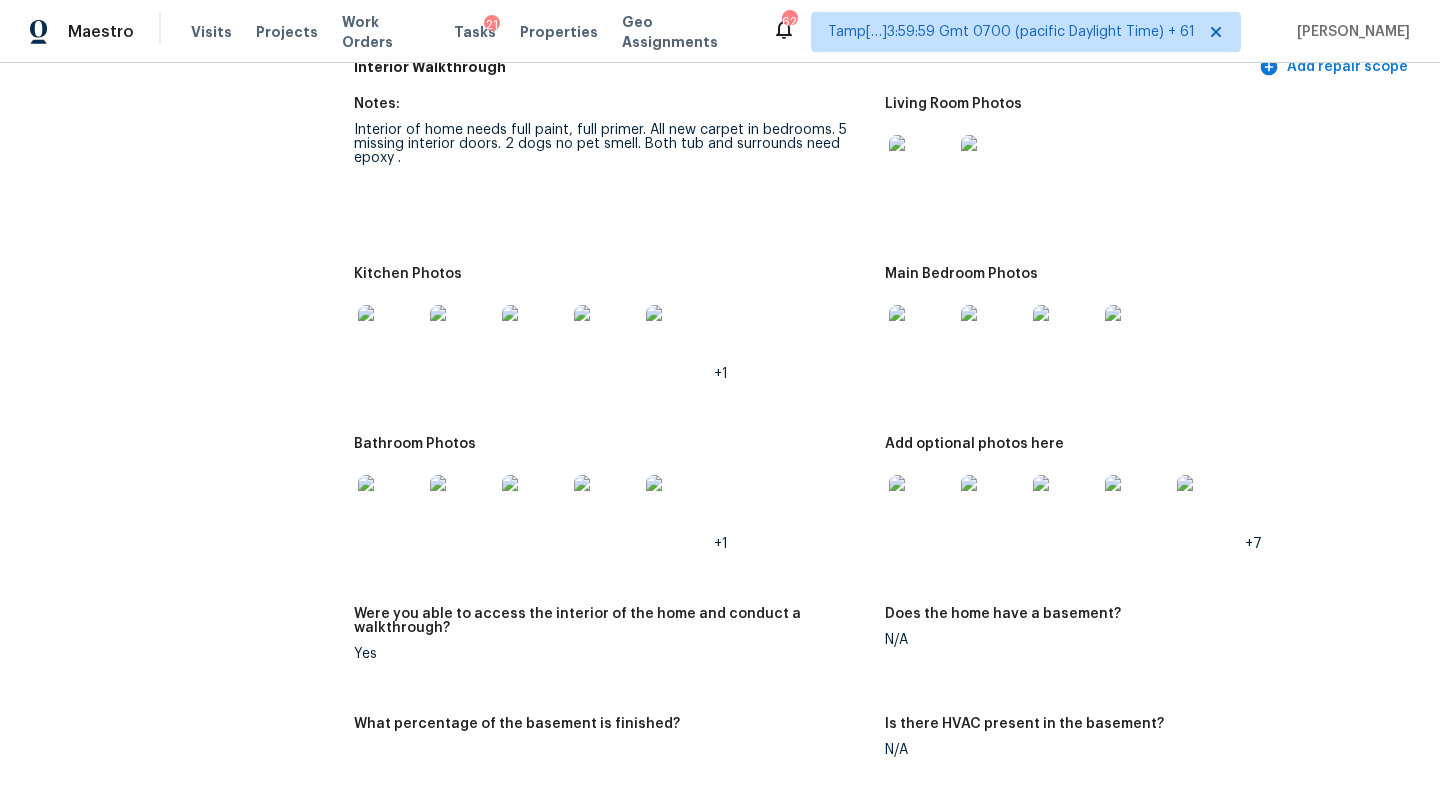 drag, startPoint x: 436, startPoint y: 154, endPoint x: 494, endPoint y: 150, distance: 58.137768 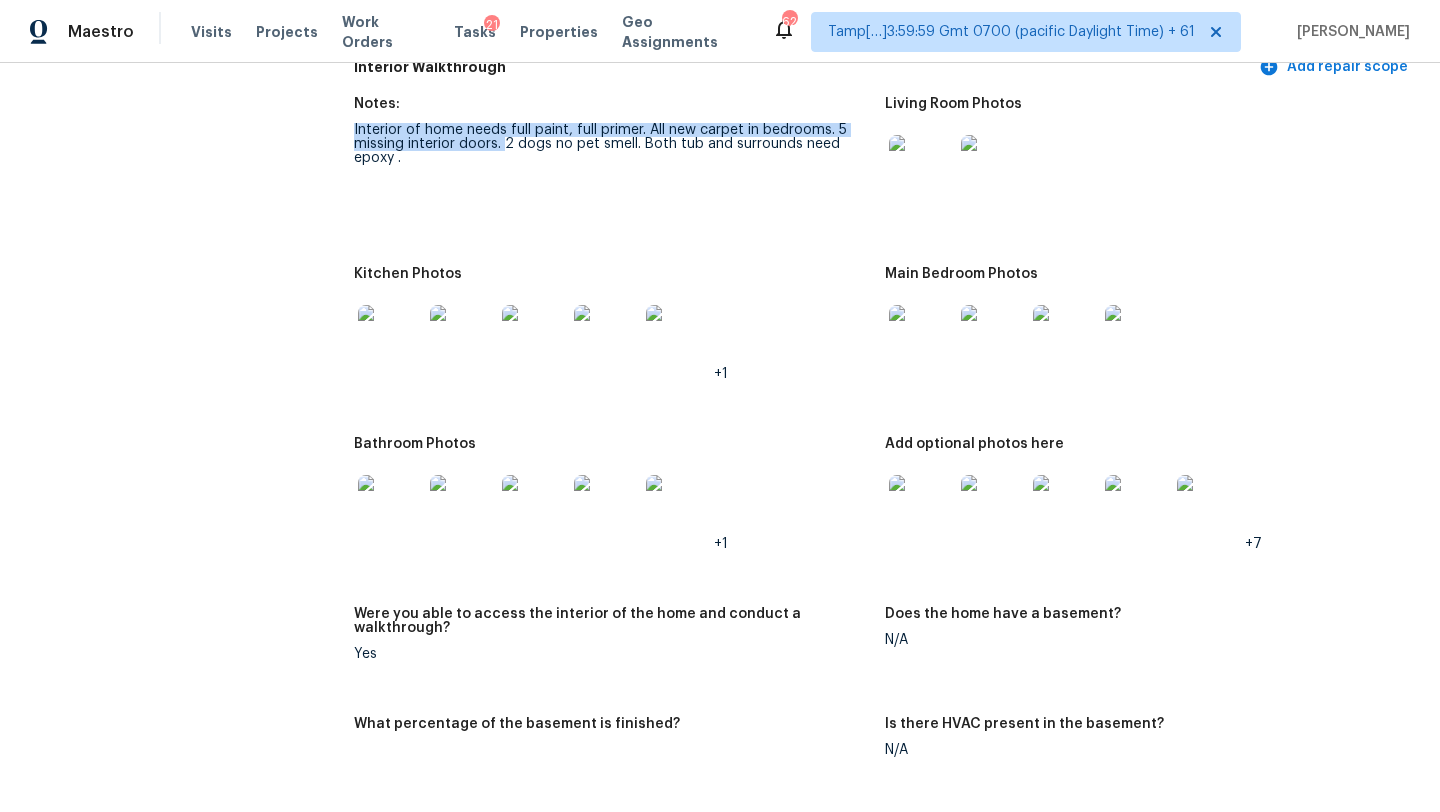 drag, startPoint x: 505, startPoint y: 133, endPoint x: 351, endPoint y: 104, distance: 156.70673 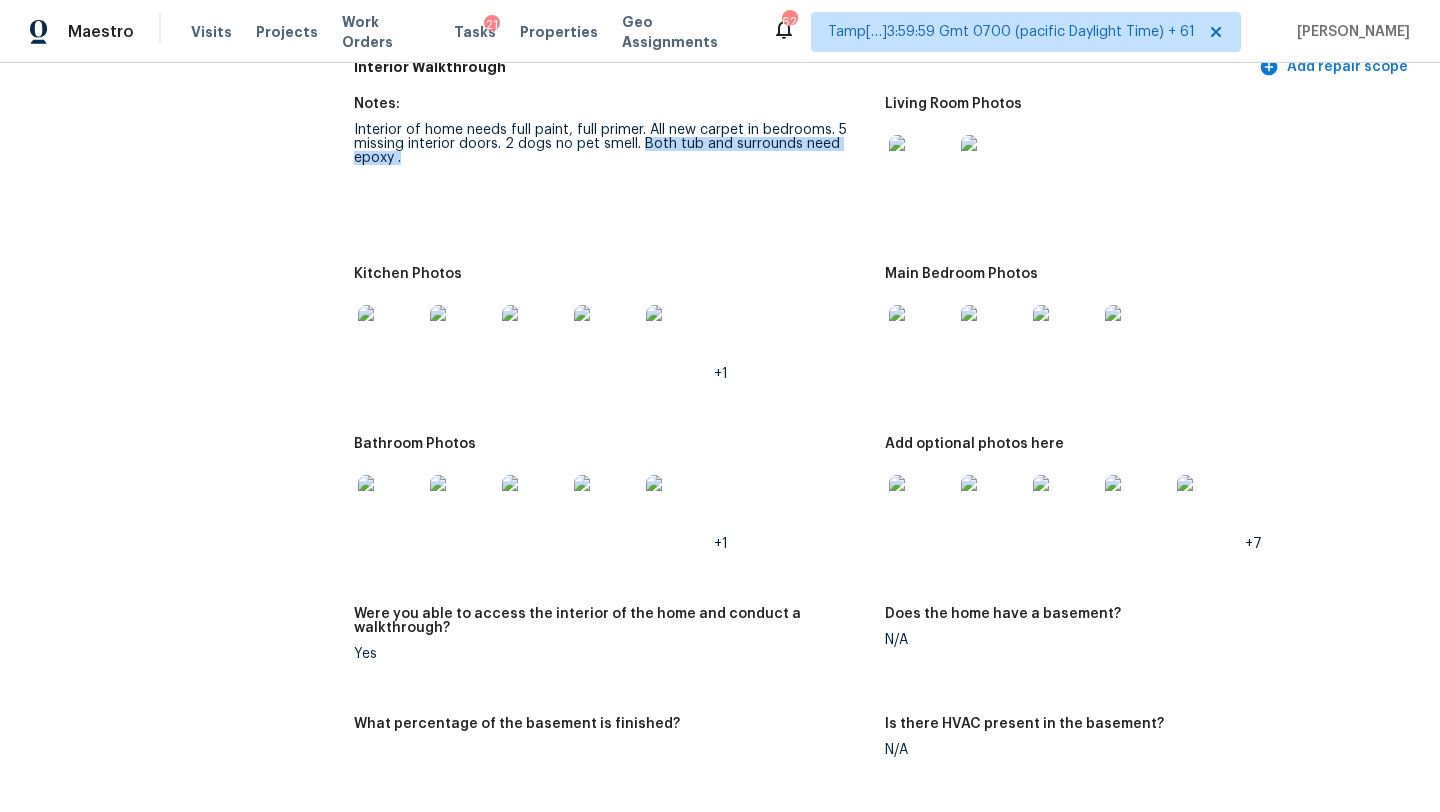 drag, startPoint x: 642, startPoint y: 132, endPoint x: 651, endPoint y: 141, distance: 12.727922 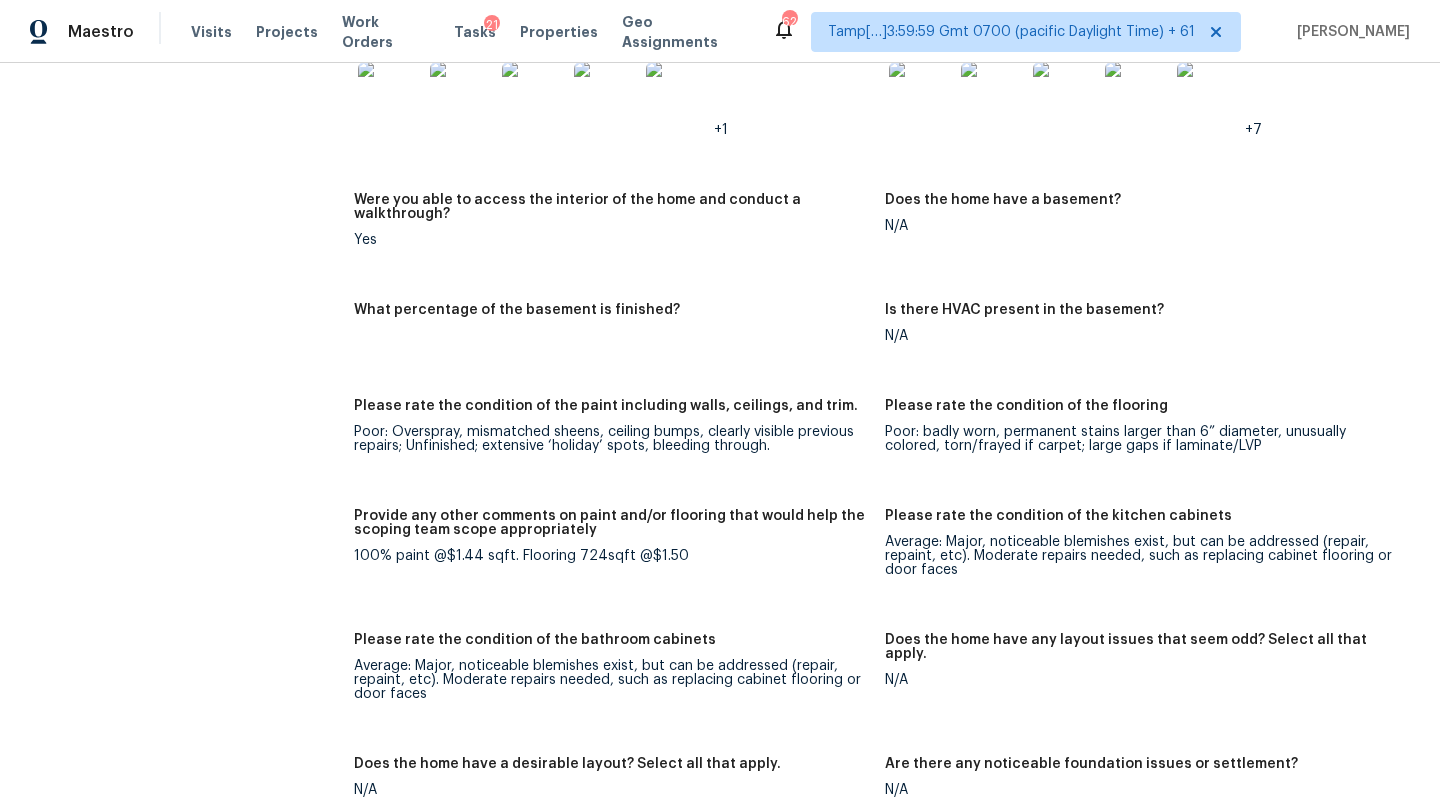scroll, scrollTop: 3081, scrollLeft: 0, axis: vertical 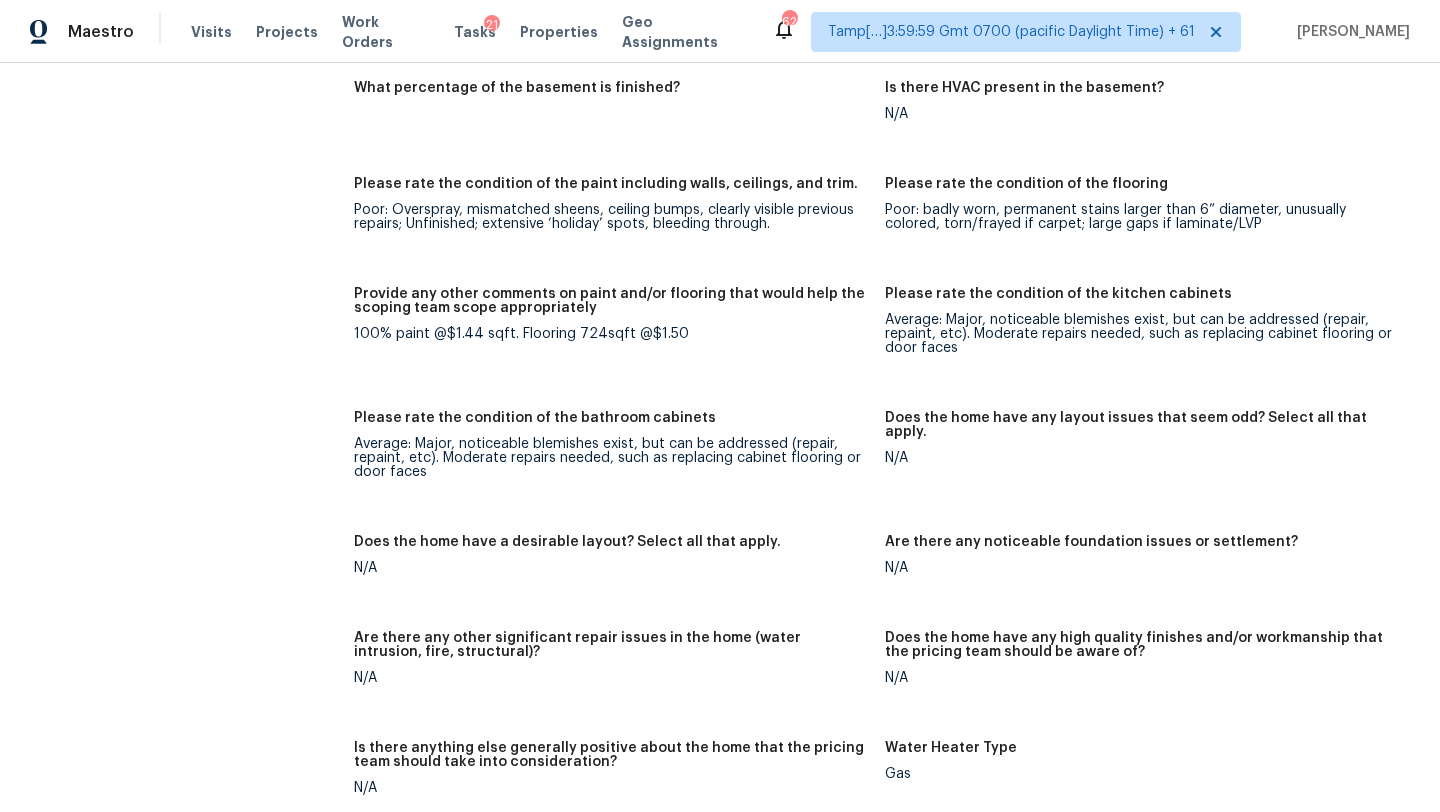 click on "100% paint @$1.44 sqft. Flooring 724sqft @$1.50" at bounding box center [611, 334] 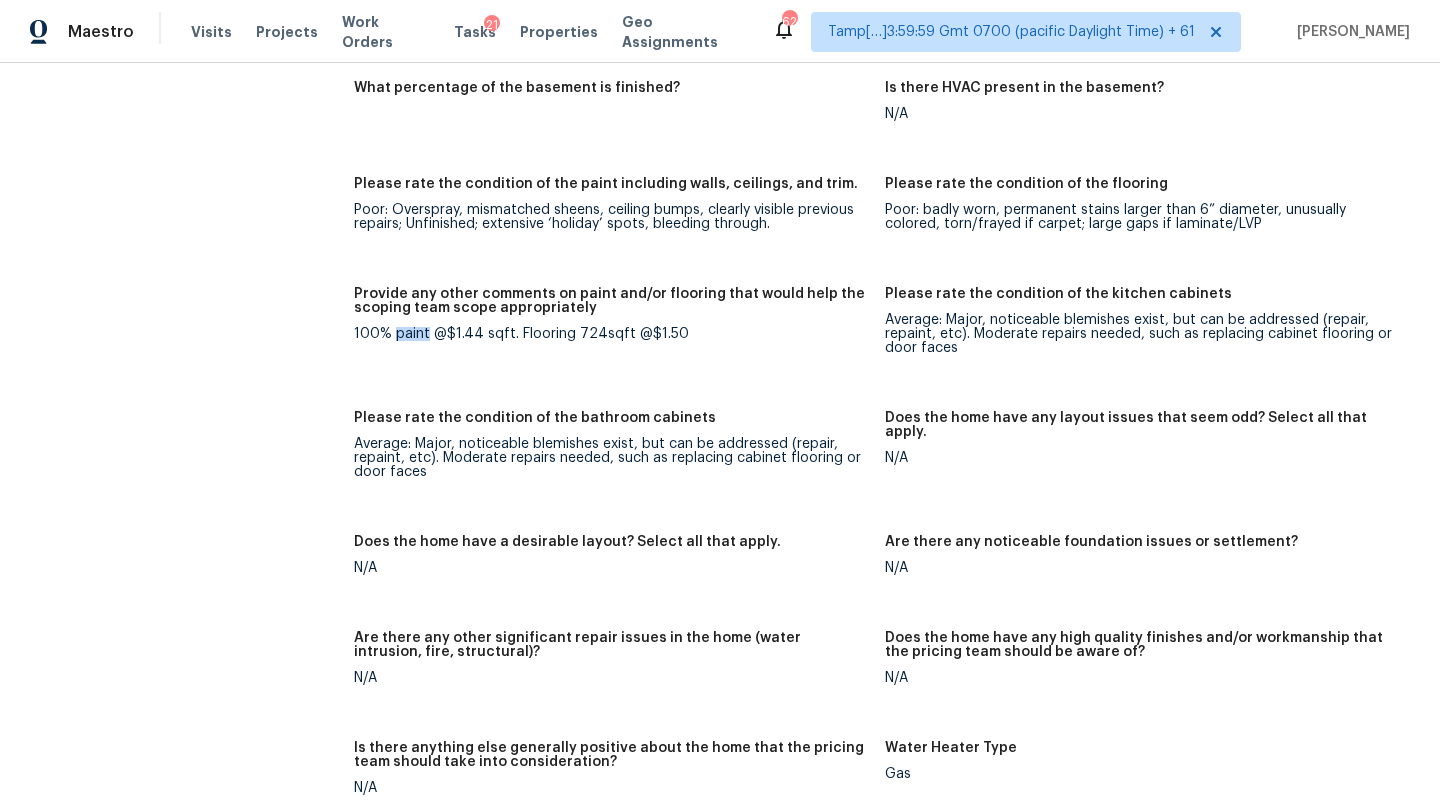click on "100% paint @$1.44 sqft. Flooring 724sqft @$1.50" at bounding box center [611, 334] 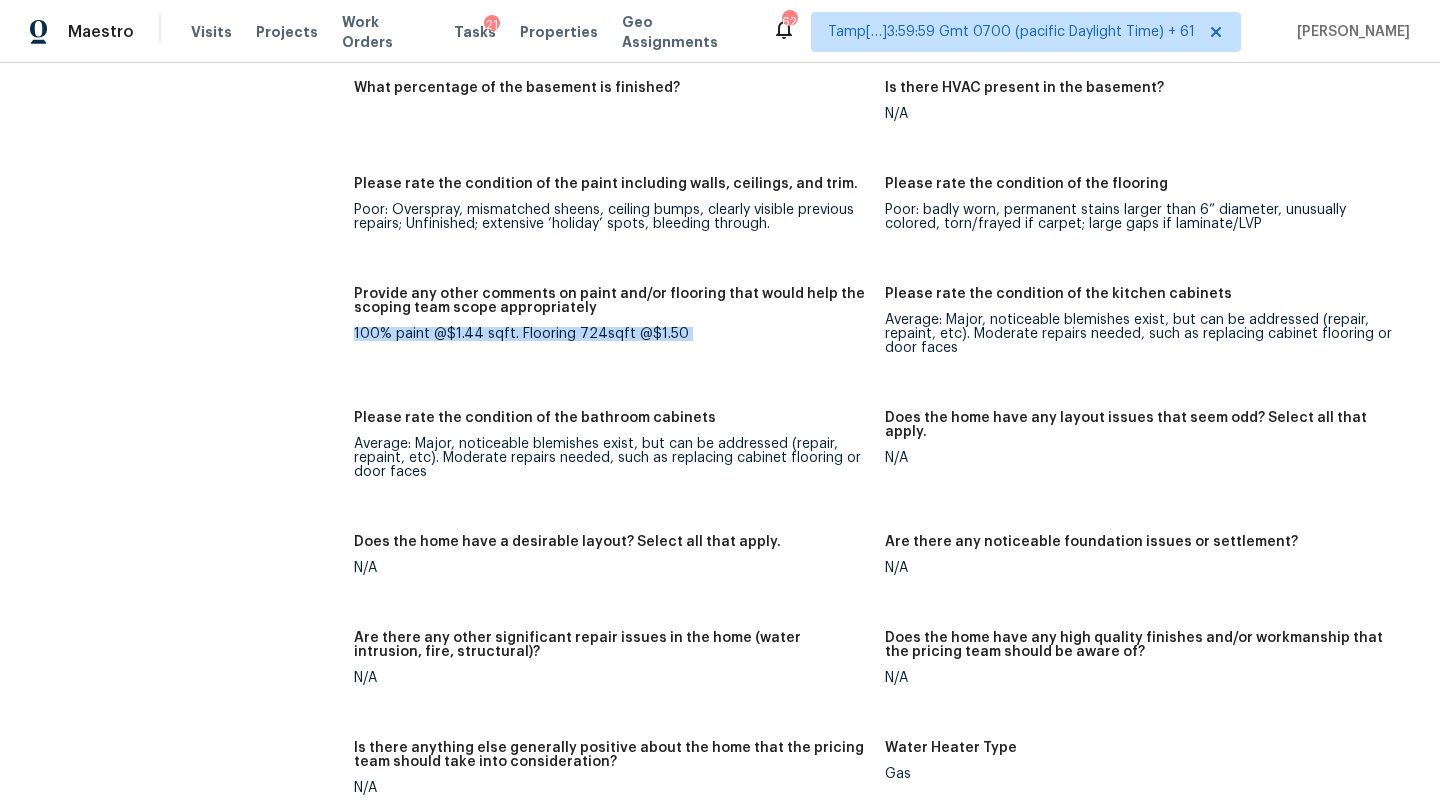 click on "100% paint @$1.44 sqft. Flooring 724sqft @$1.50" at bounding box center [611, 334] 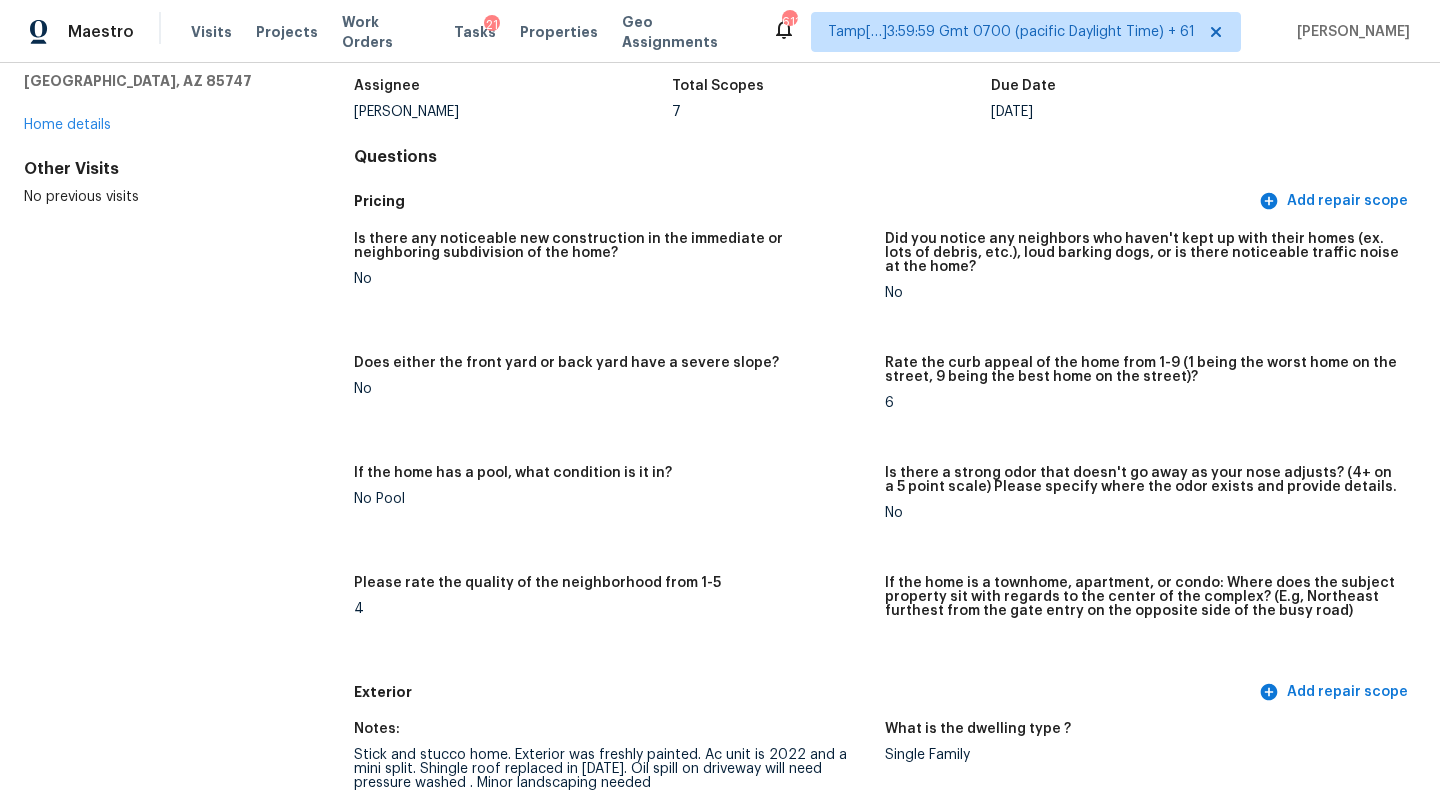 scroll, scrollTop: 0, scrollLeft: 0, axis: both 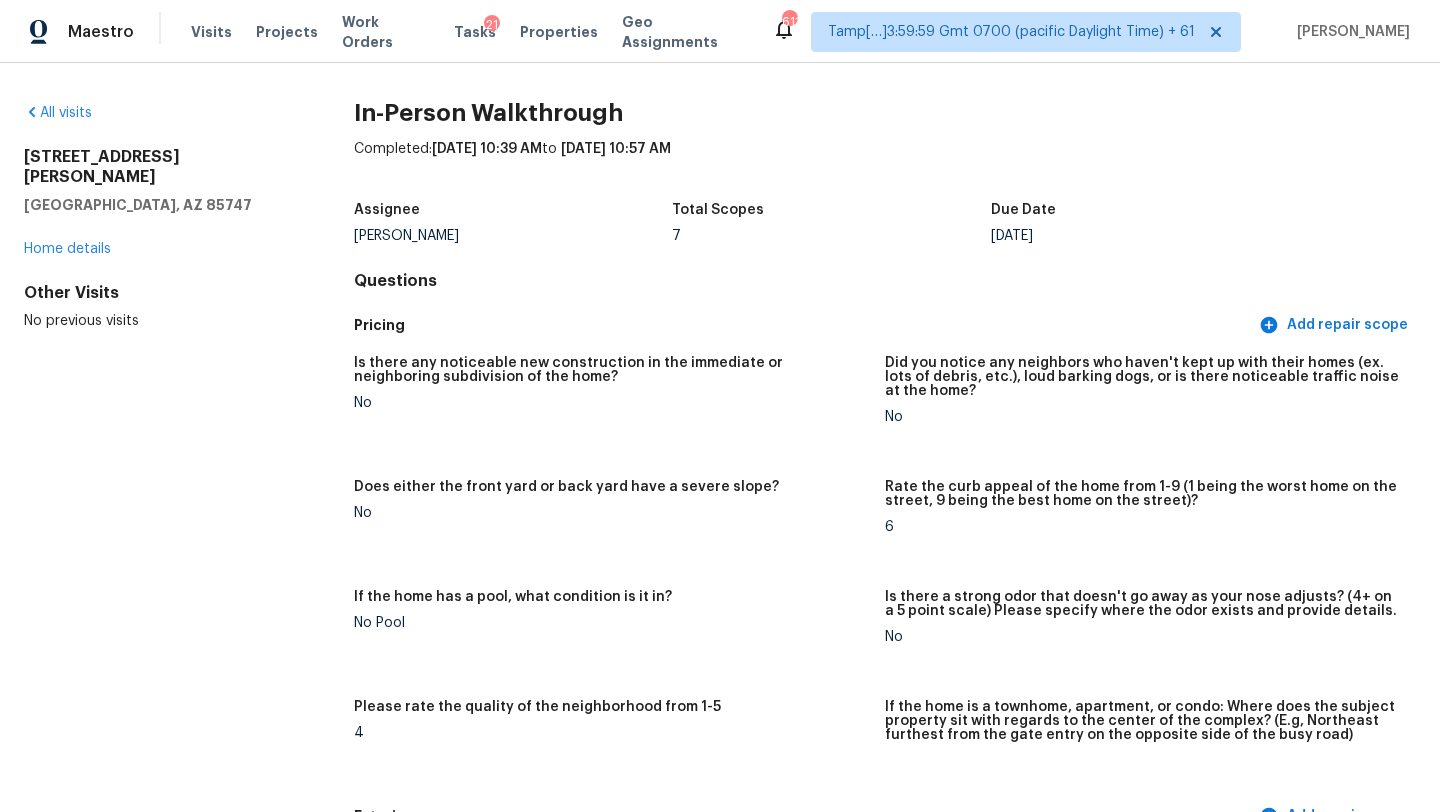 click on "All visits 10061 E Paseo San Rosendo Tucson, AZ 85747 Home details Other Visits No previous visits In-Person Walkthrough Completed:  7/15/2025, 10:39 AM  to   7/15/2025, 10:57 AM Assignee Steven Long Total Scopes 7 Due Date Tue, Jul 15 Questions Pricing Add repair scope Is there any noticeable new construction in the immediate or neighboring subdivision of the home? No Did you notice any neighbors who haven't kept up with their homes (ex. lots of debris, etc.), loud barking dogs, or is there noticeable traffic noise at the home? No Does either the front yard or back yard have a severe slope? No Rate the curb appeal of the home from 1-9 (1 being the worst home on the street, 9 being the best home on the street)? 6 If the home has a pool, what condition is it in? No Pool Is there a strong odor that doesn't go away as your nose adjusts? (4+ on a 5 point scale) Please specify where the odor exists and provide details. No Please rate the quality of the neighborhood from 1-5 4 Exterior Add repair scope Notes: Sewer" at bounding box center [720, 437] 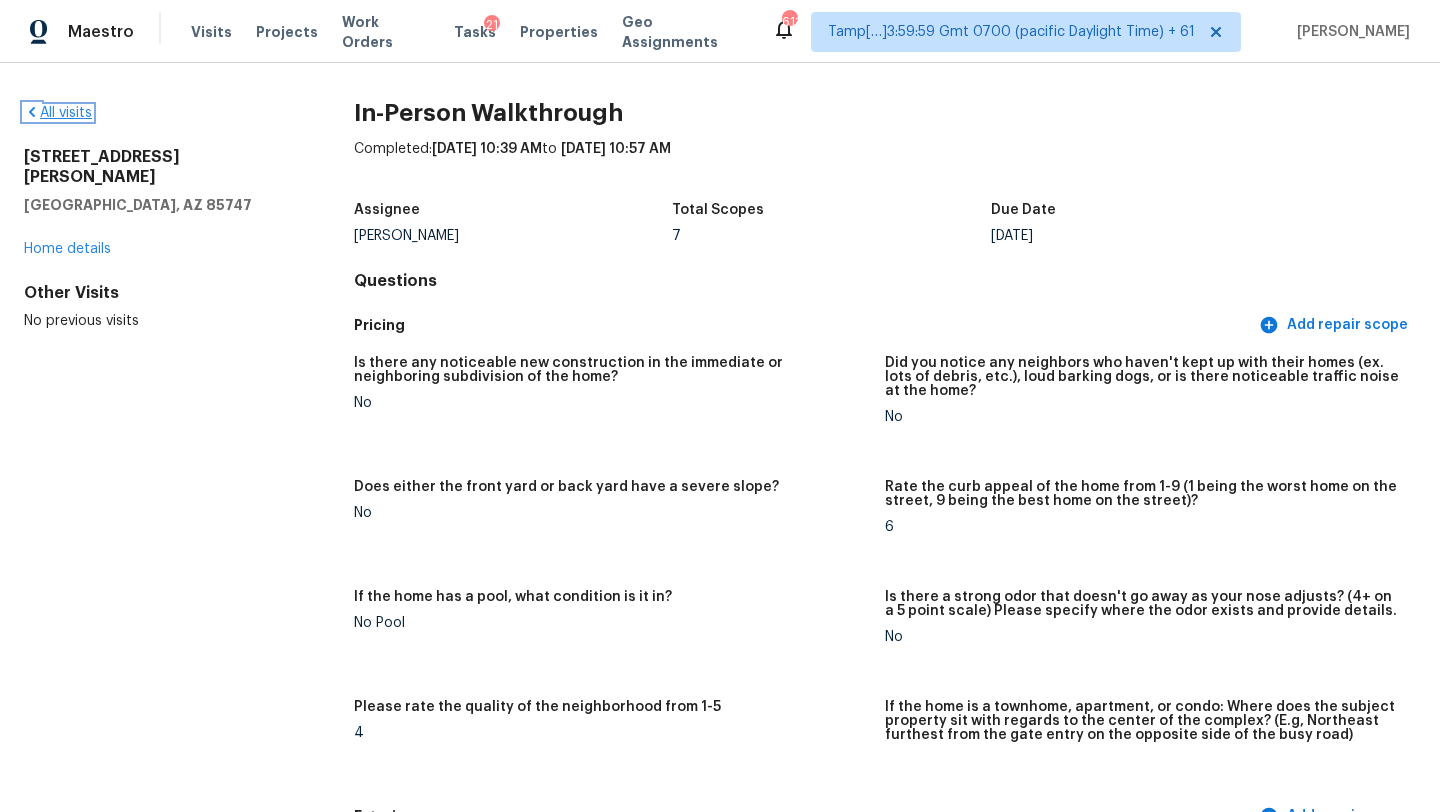 click on "All visits" at bounding box center (58, 113) 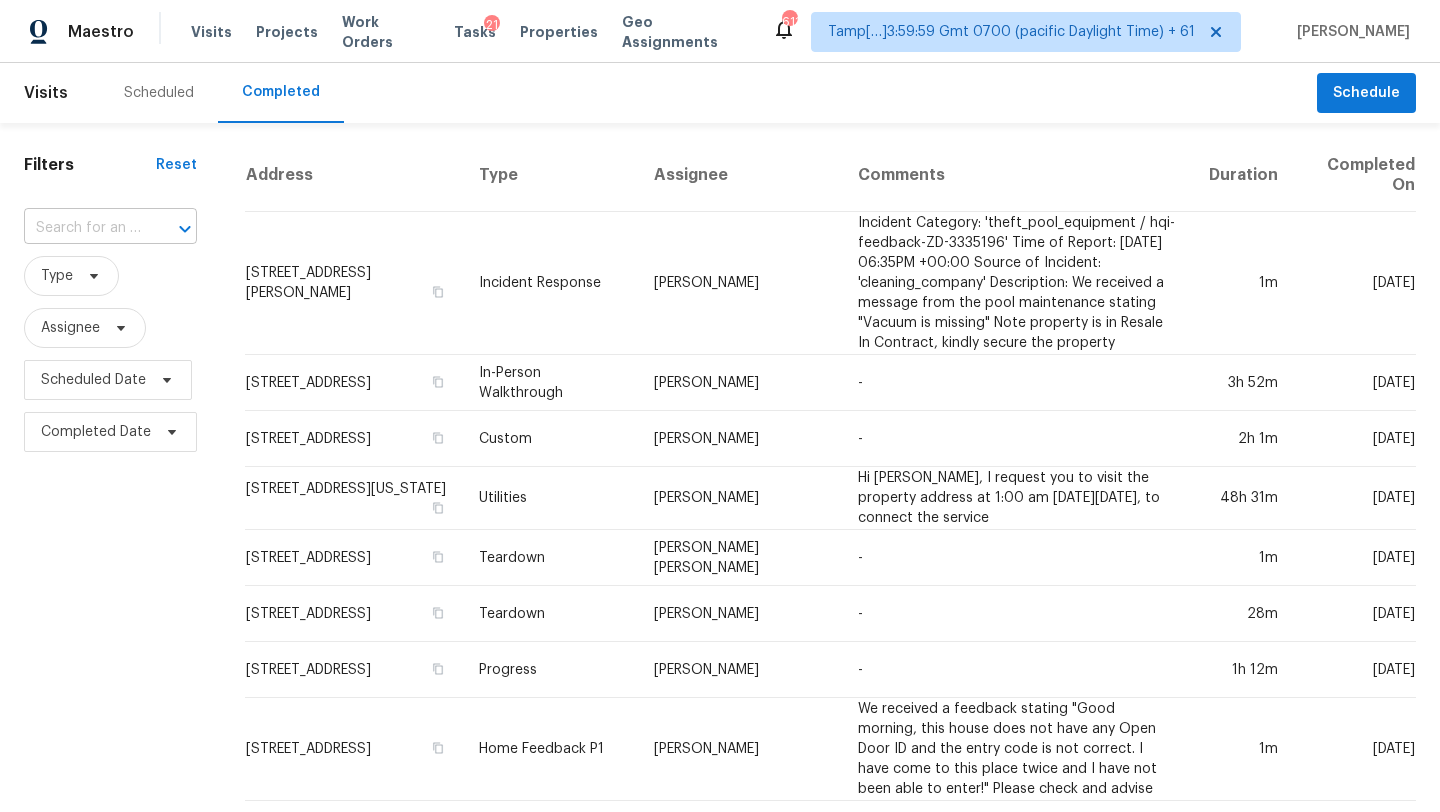 click at bounding box center (82, 228) 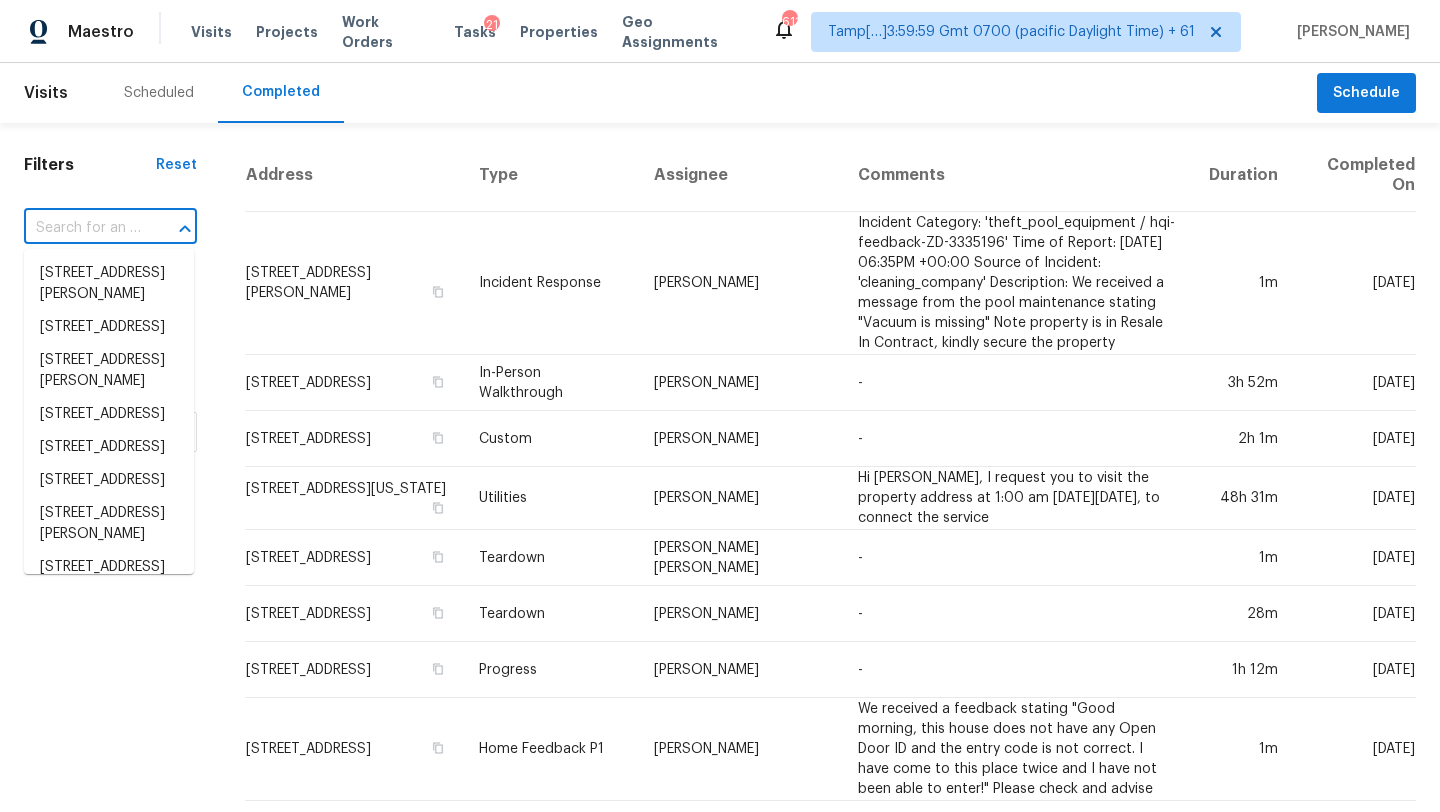 paste on "5804 Isbell St, Fort Worth, TX 76114" 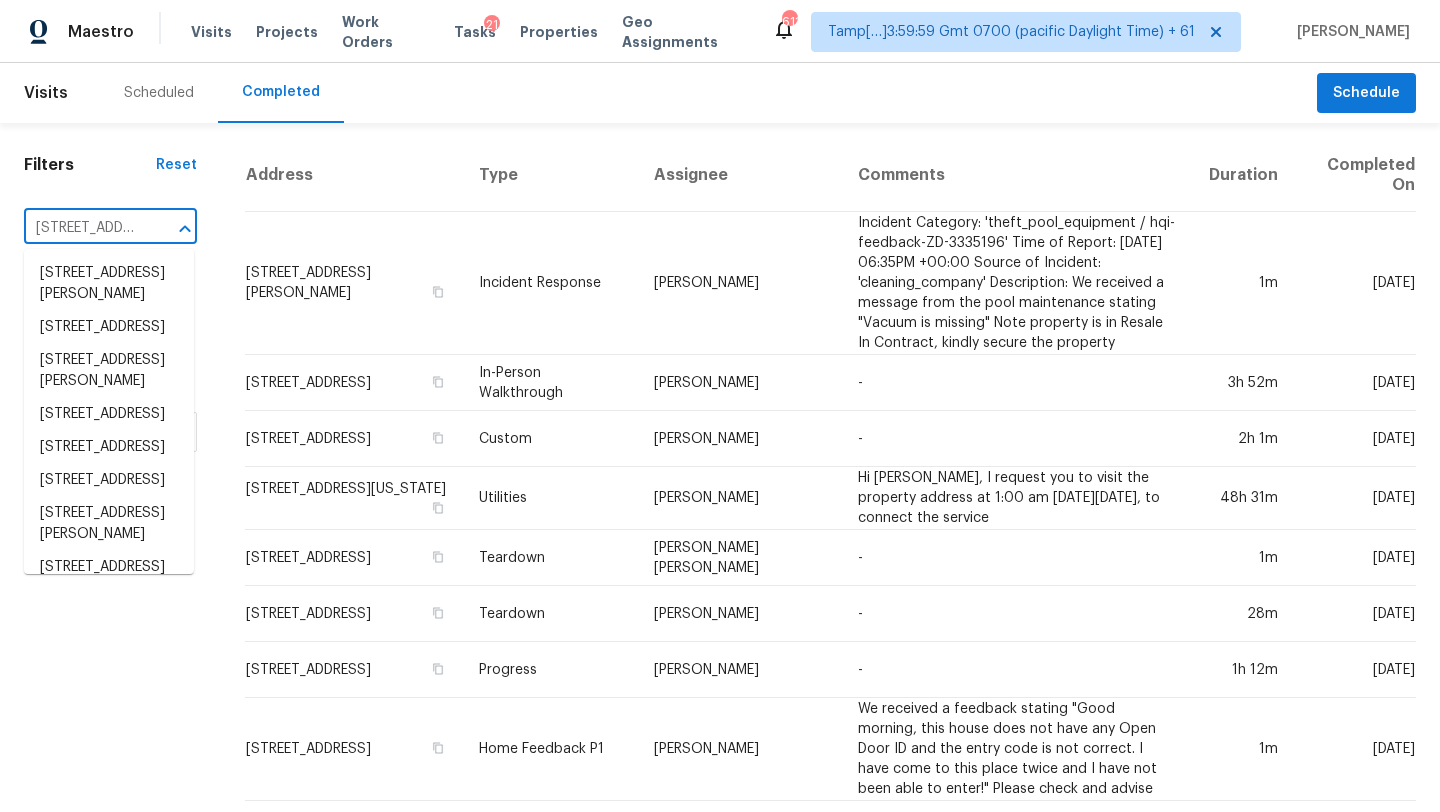 scroll, scrollTop: 0, scrollLeft: 128, axis: horizontal 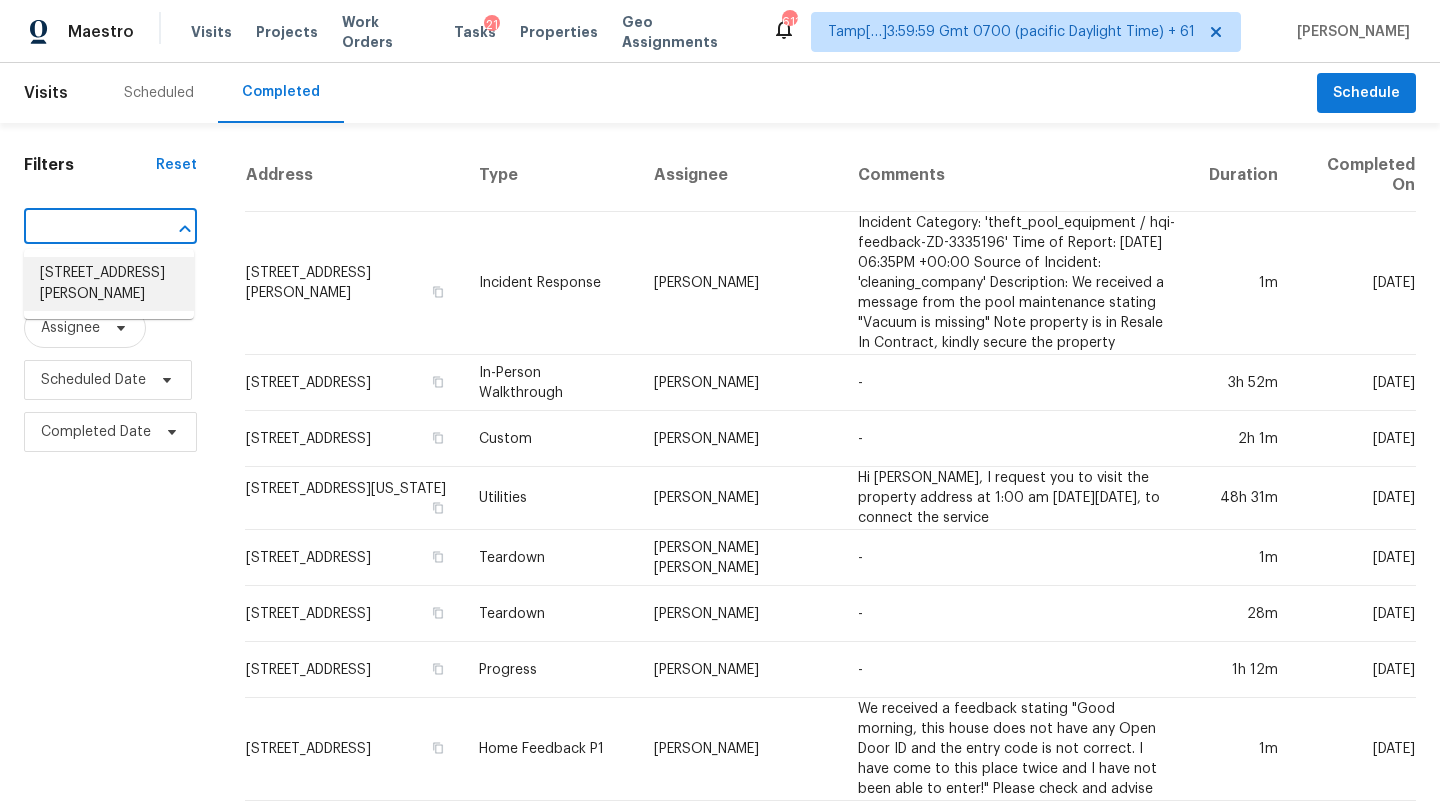 click on "5804 Isbell St, Fort Worth, TX 76114" at bounding box center [109, 284] 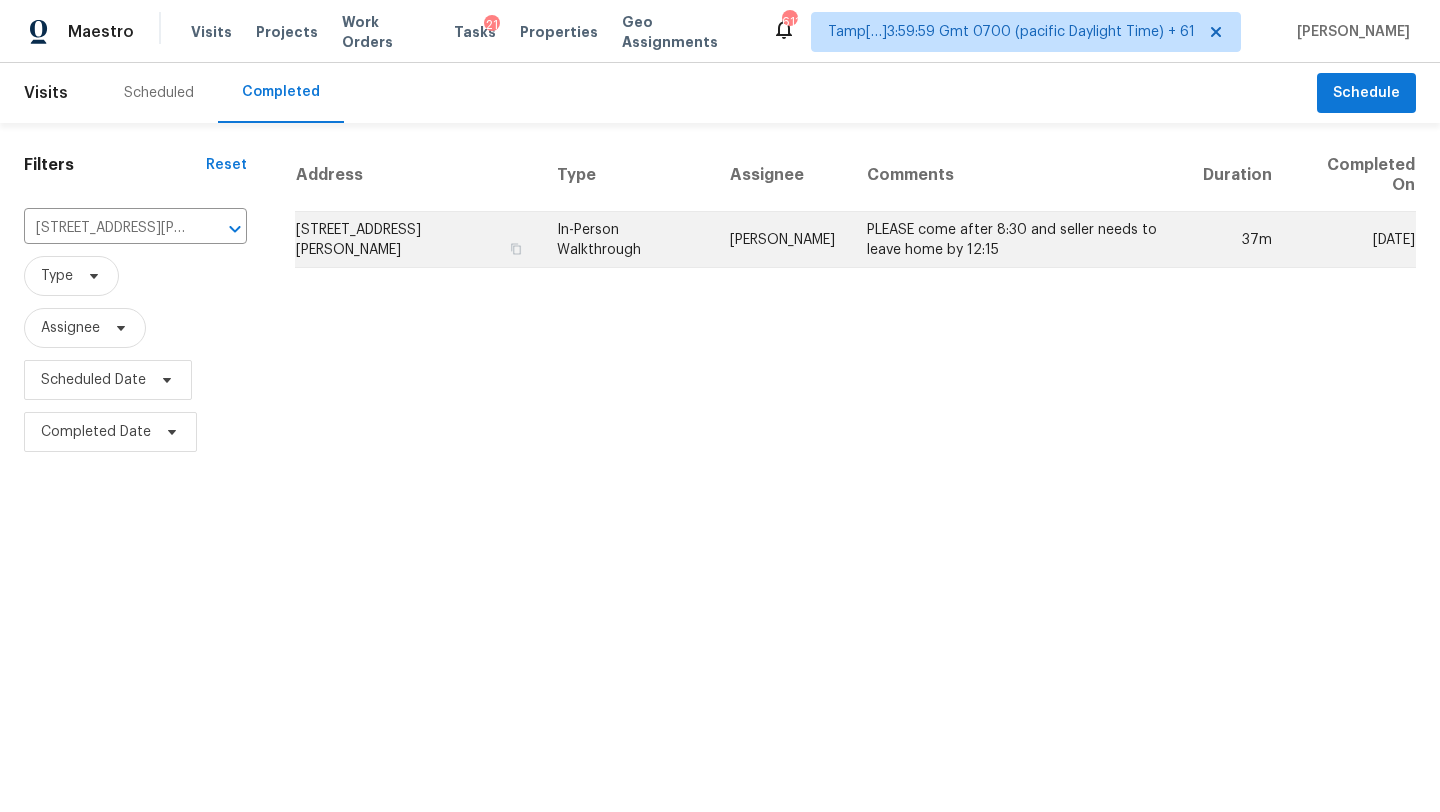click on "PLEASE come after 8:30 and seller needs to leave home by 12:15" at bounding box center (1019, 240) 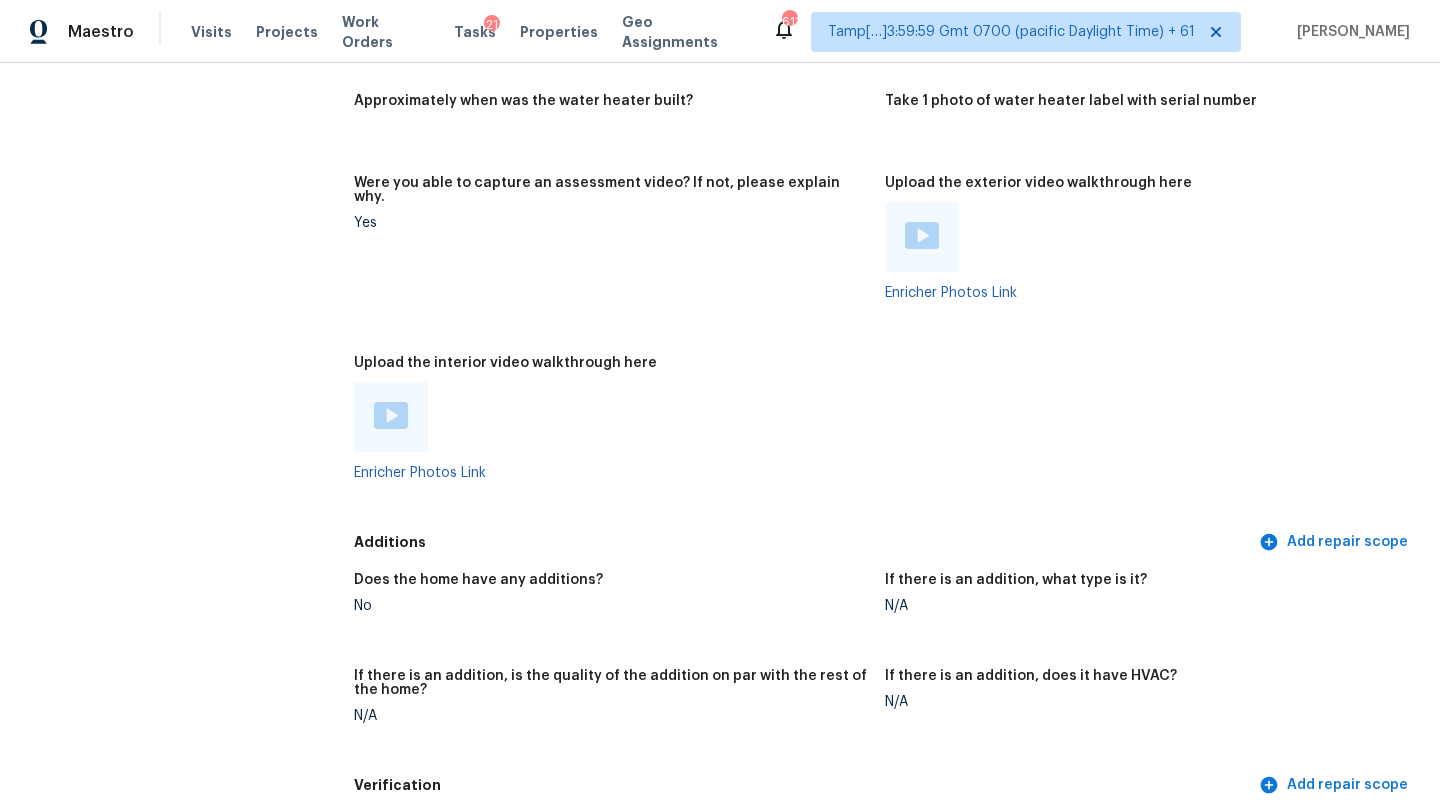 scroll, scrollTop: 4127, scrollLeft: 0, axis: vertical 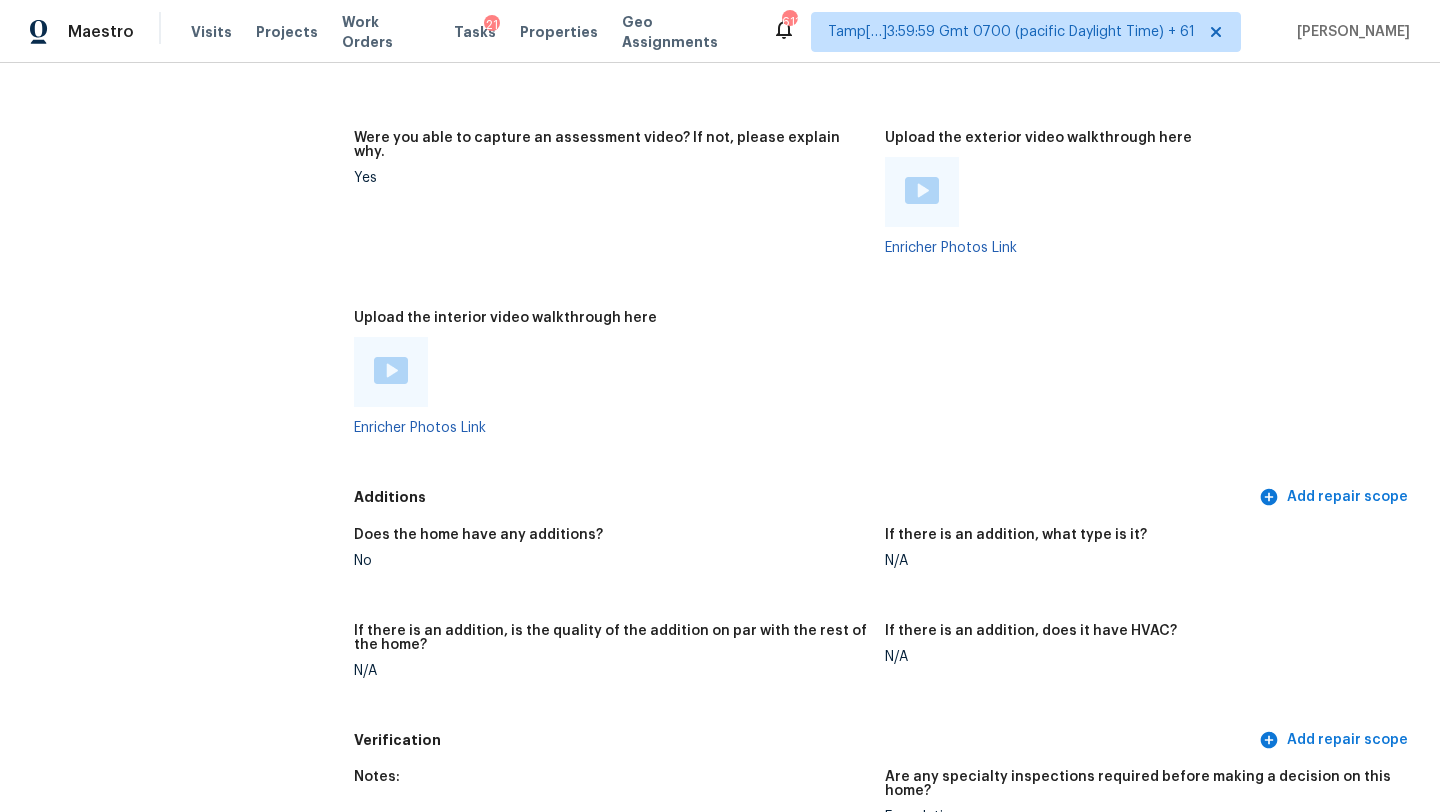 click at bounding box center [391, 370] 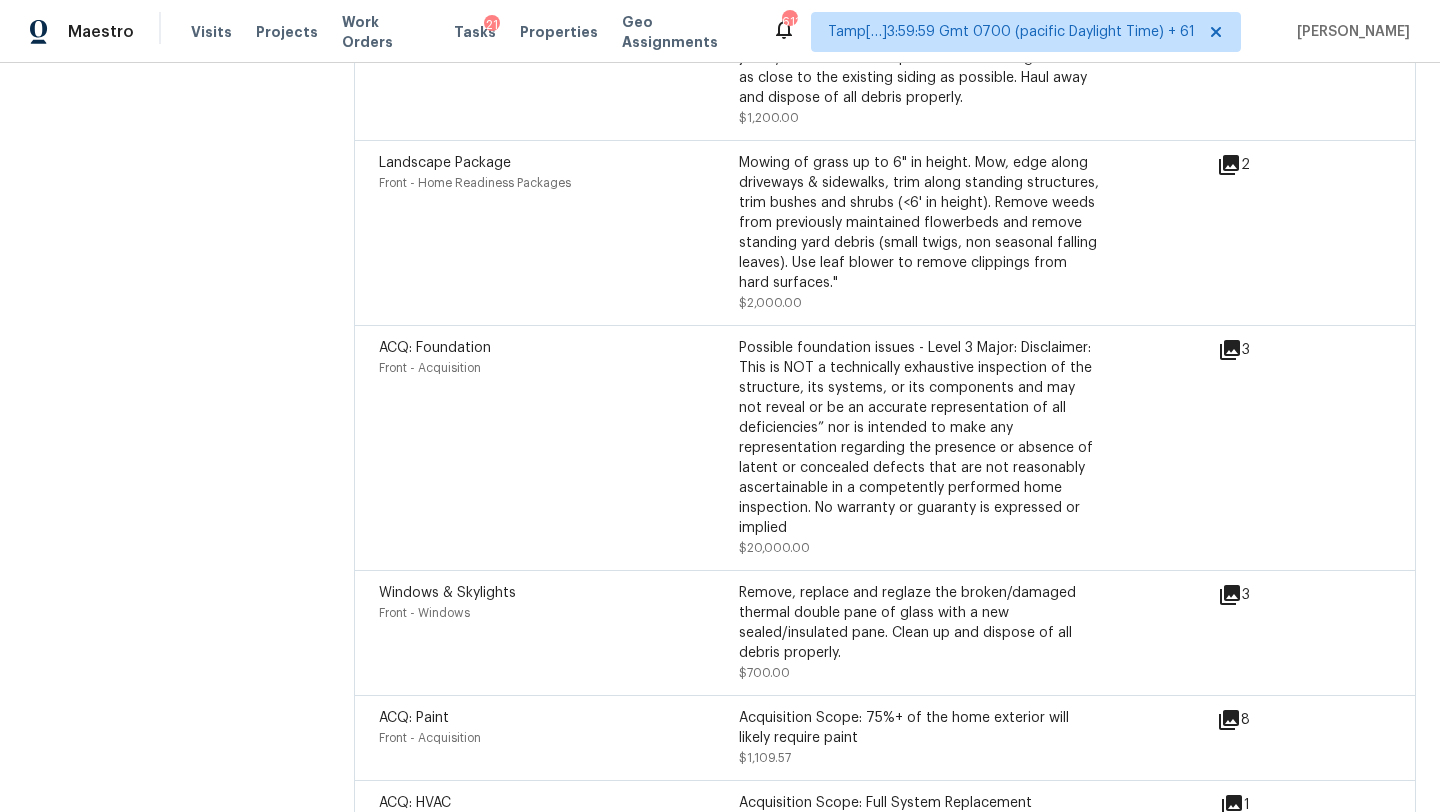 scroll, scrollTop: 6112, scrollLeft: 0, axis: vertical 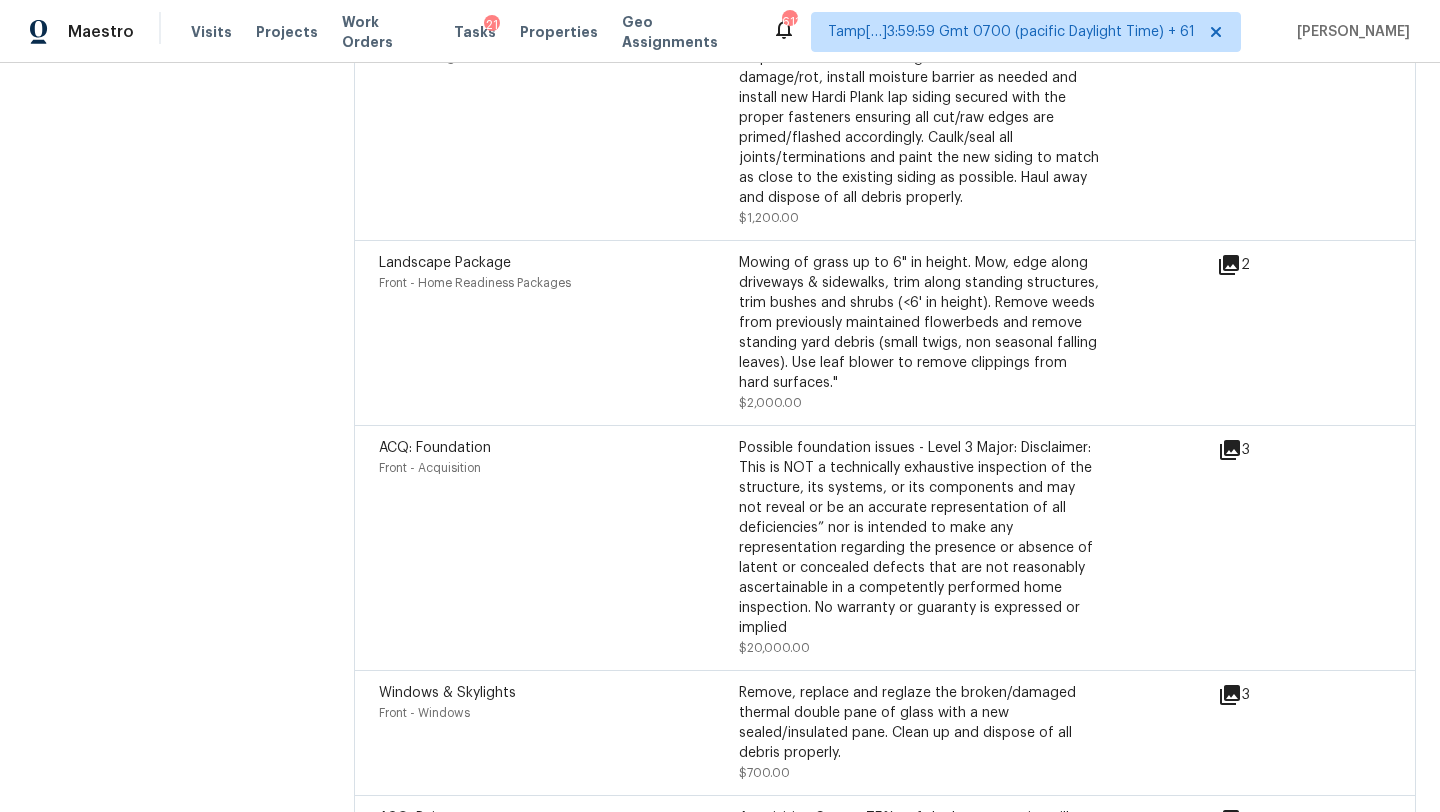 click 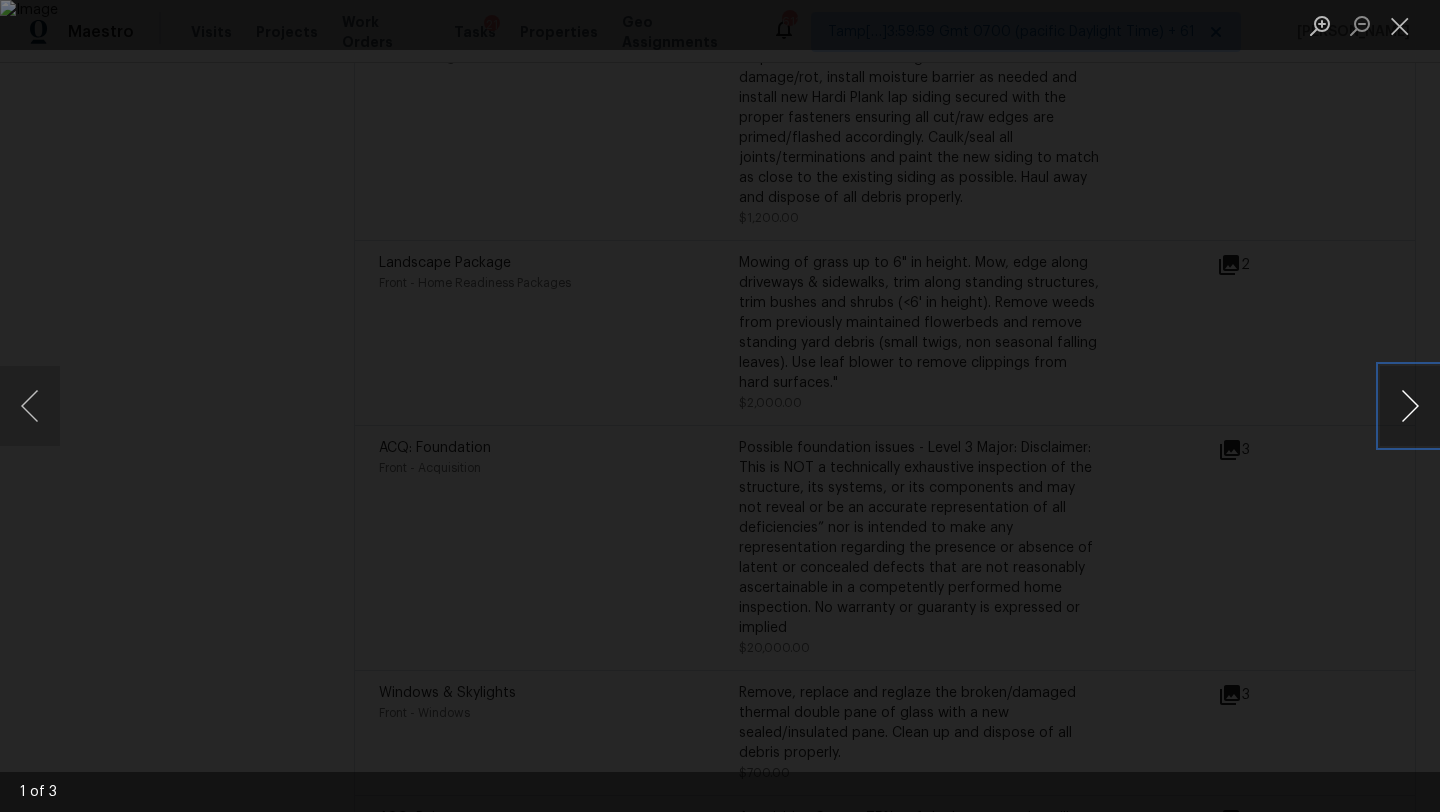 click at bounding box center [1410, 406] 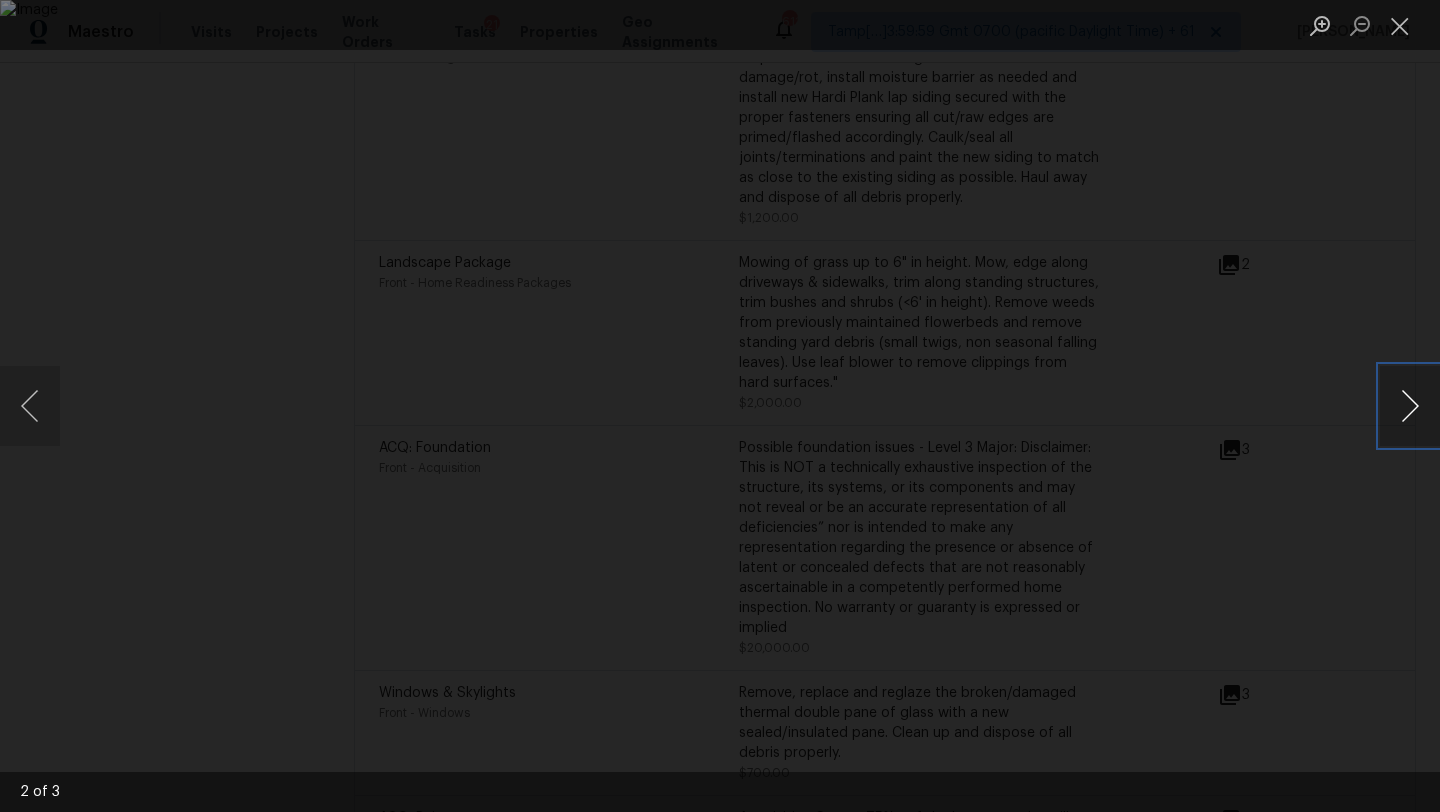click at bounding box center (1410, 406) 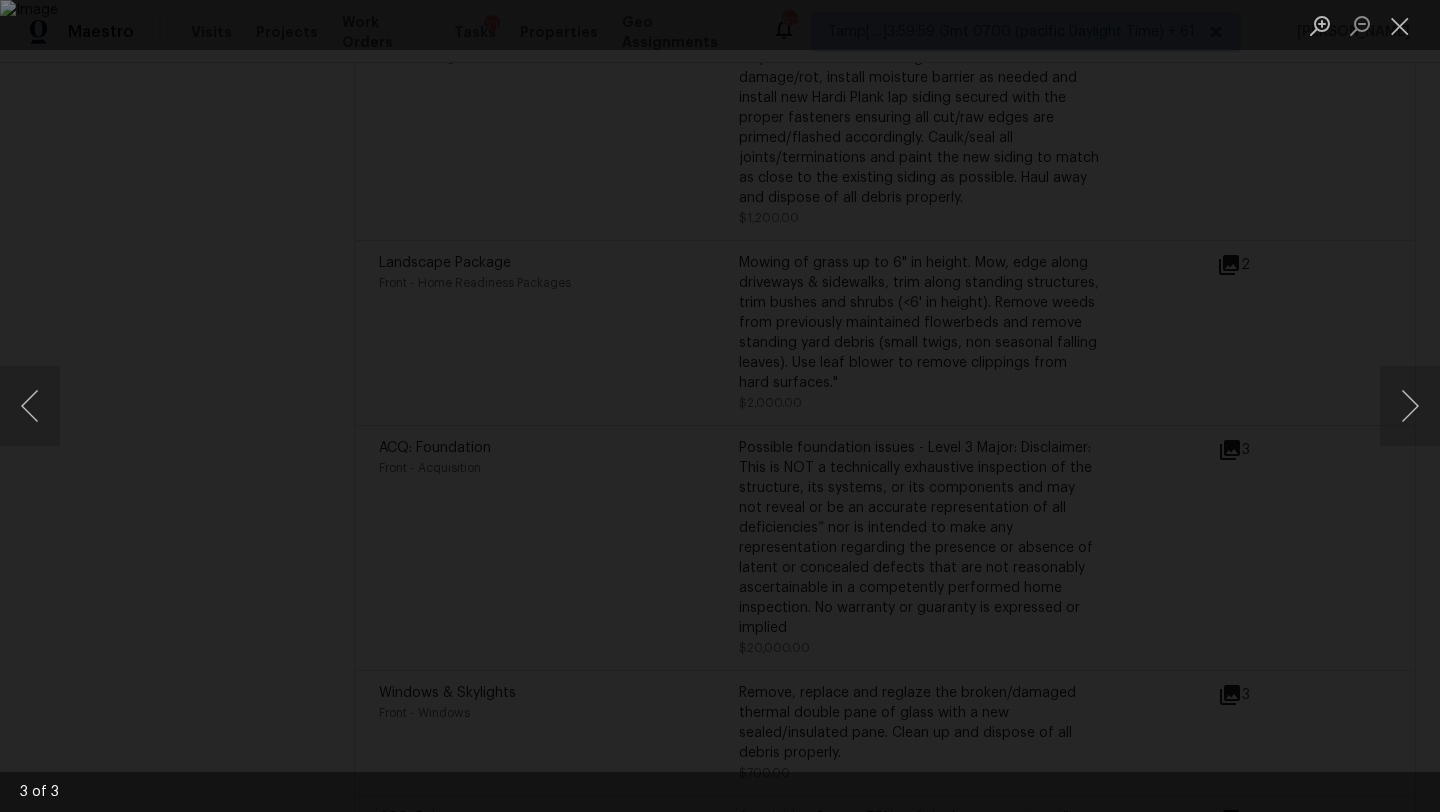 click at bounding box center (720, 406) 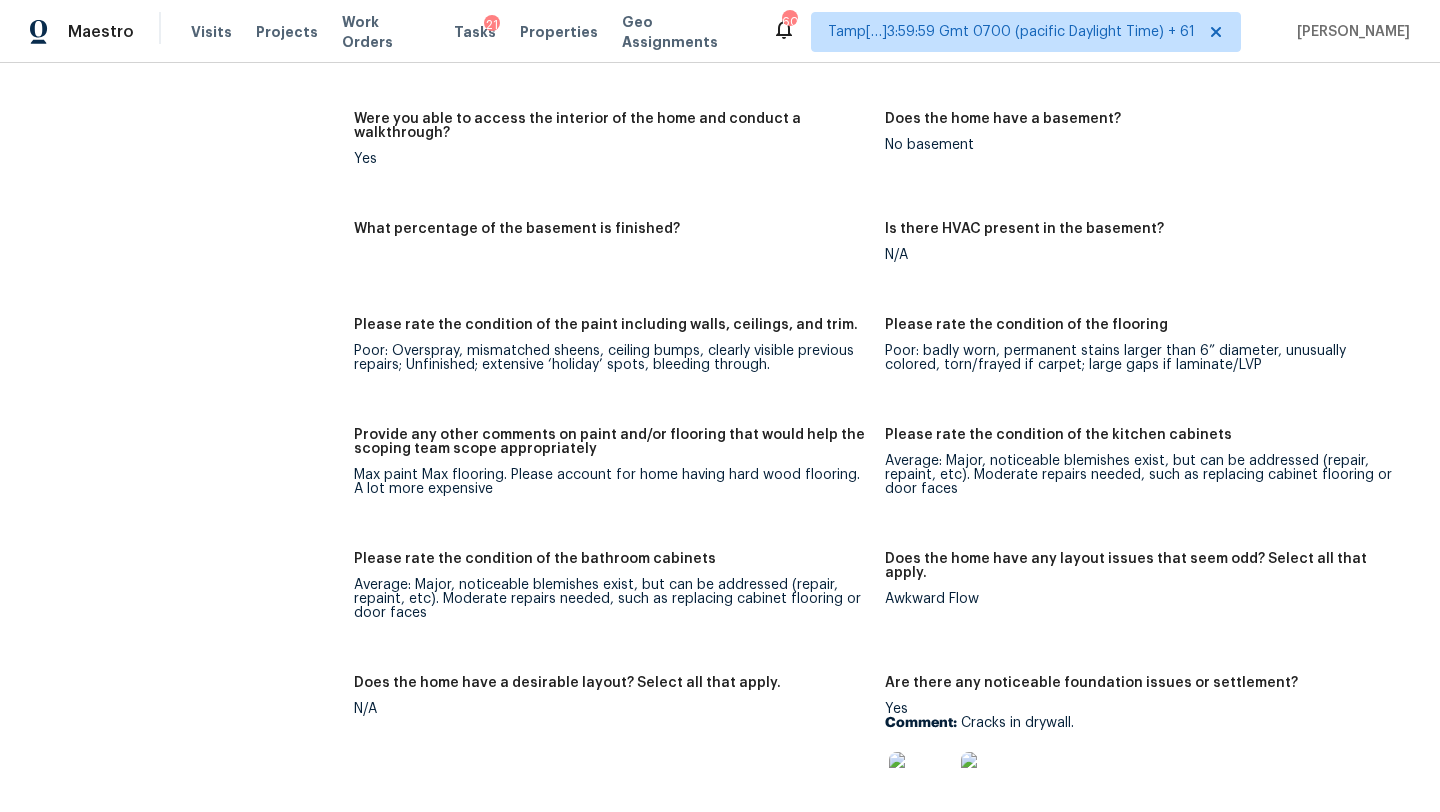 scroll, scrollTop: 2977, scrollLeft: 0, axis: vertical 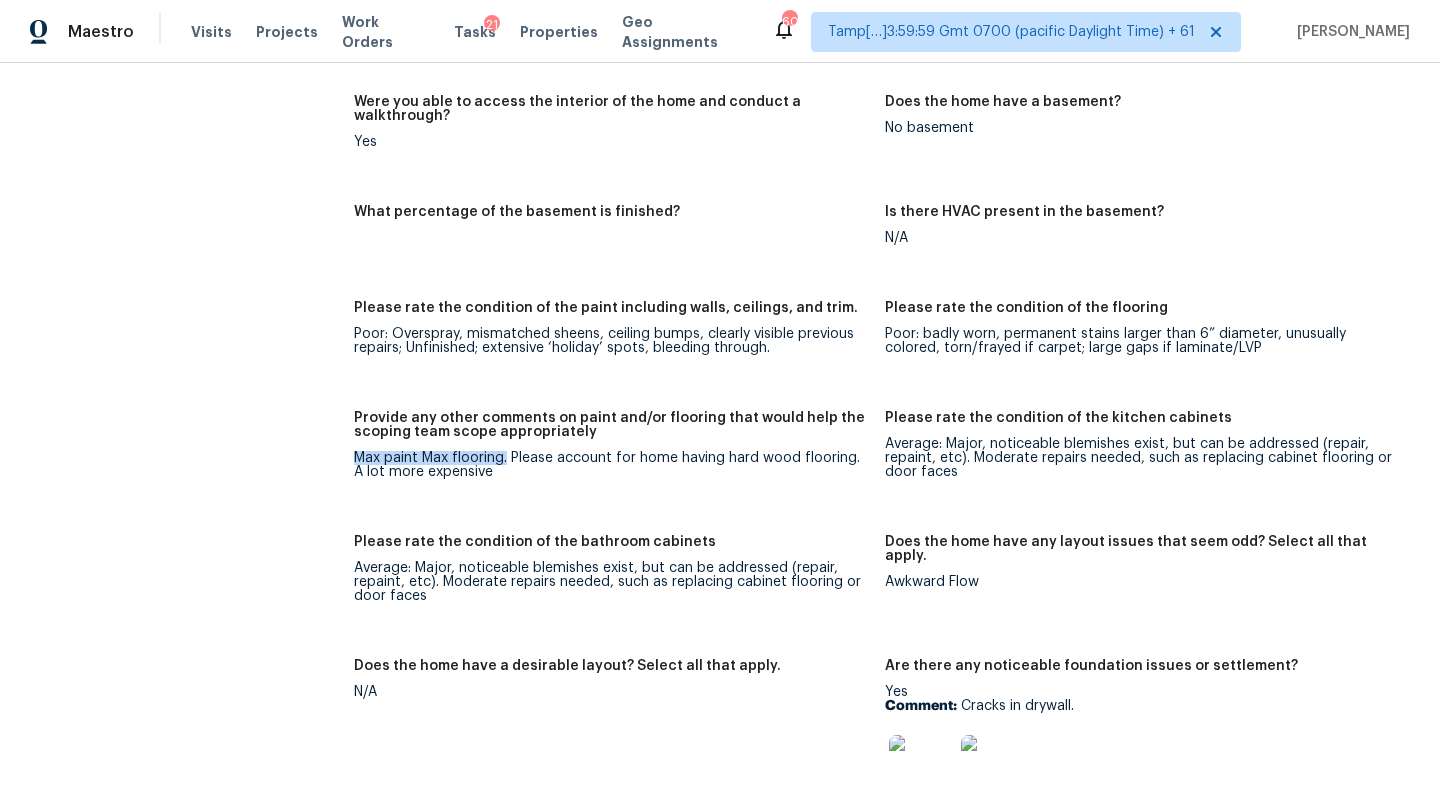 drag, startPoint x: 505, startPoint y: 434, endPoint x: 354, endPoint y: 420, distance: 151.64761 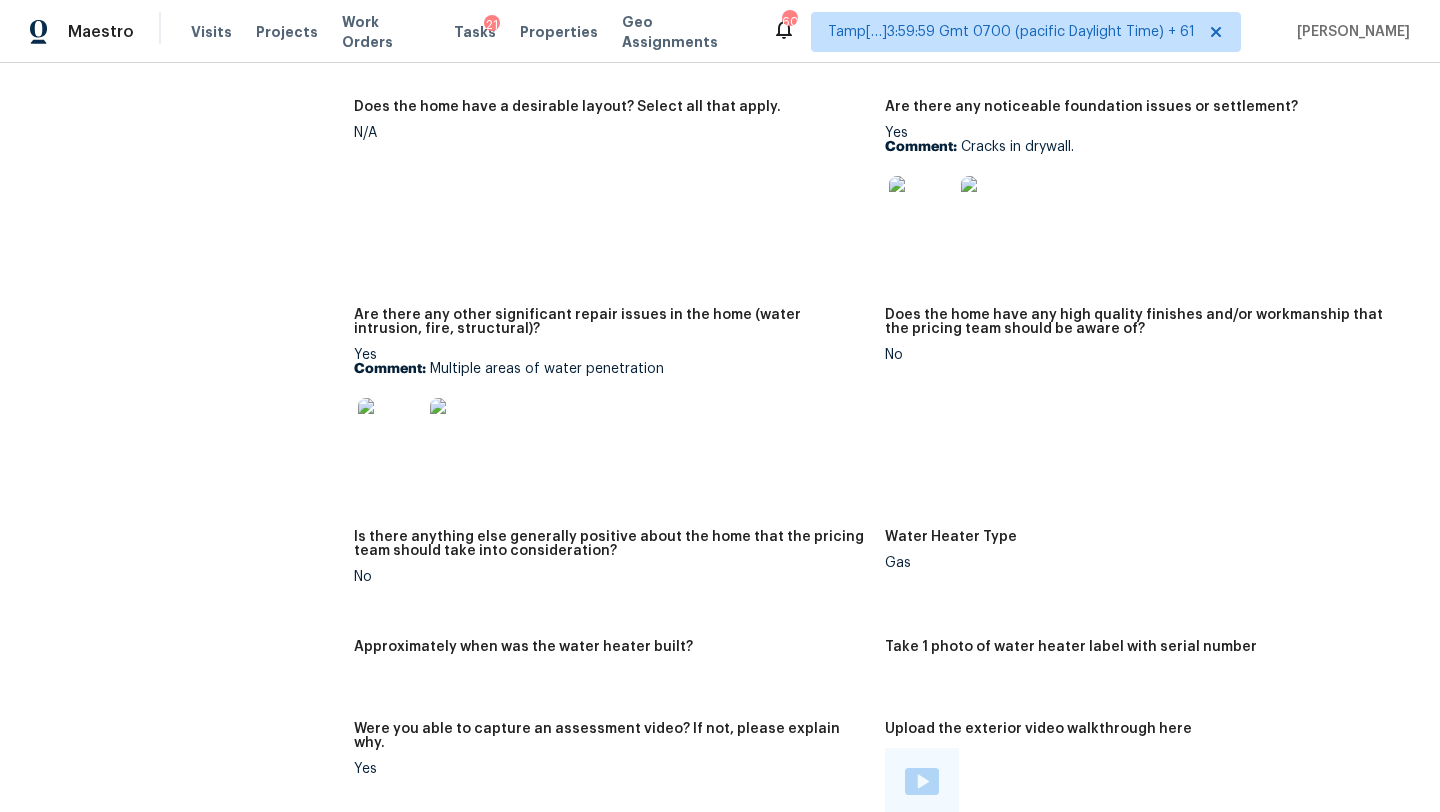 scroll, scrollTop: 3630, scrollLeft: 0, axis: vertical 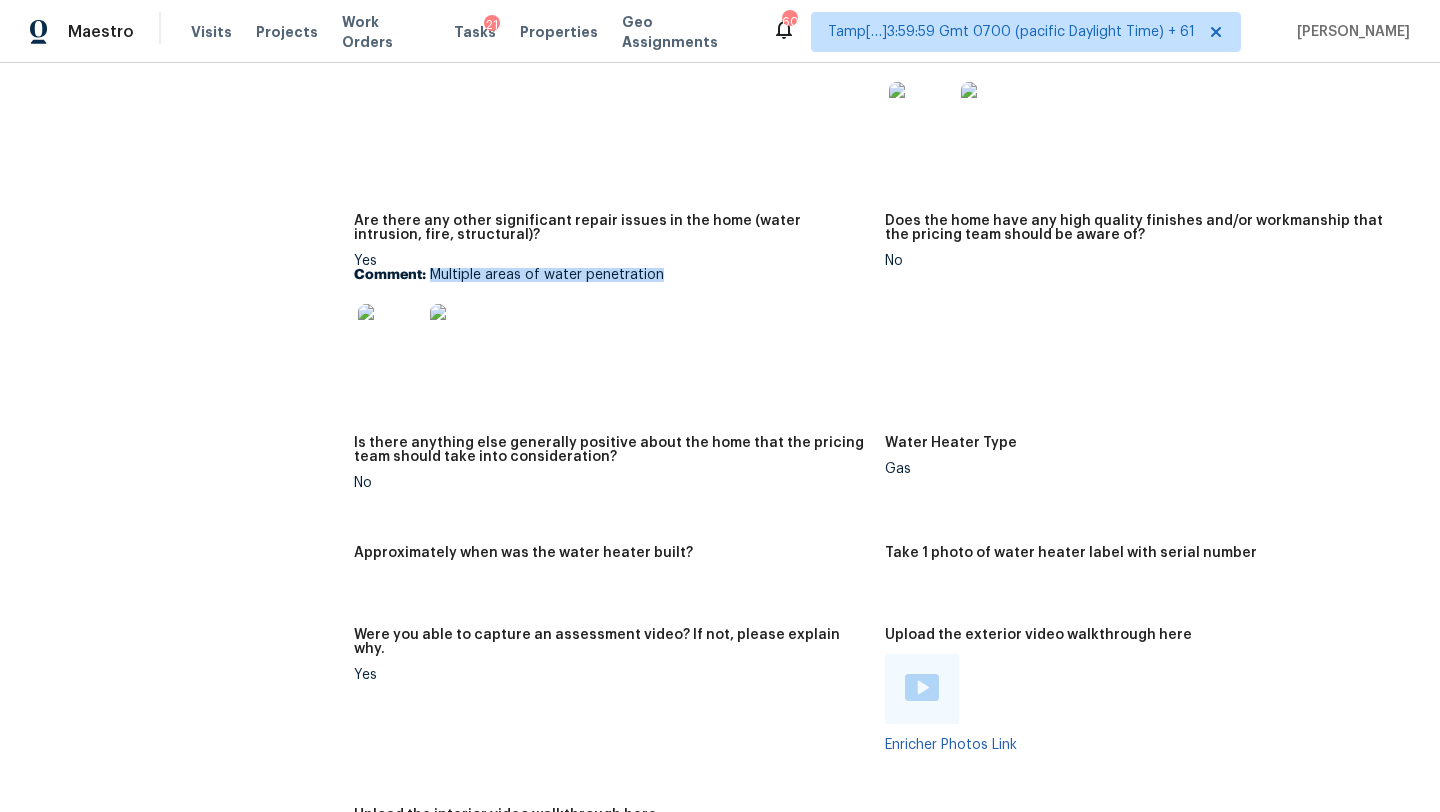 drag, startPoint x: 431, startPoint y: 249, endPoint x: 710, endPoint y: 242, distance: 279.0878 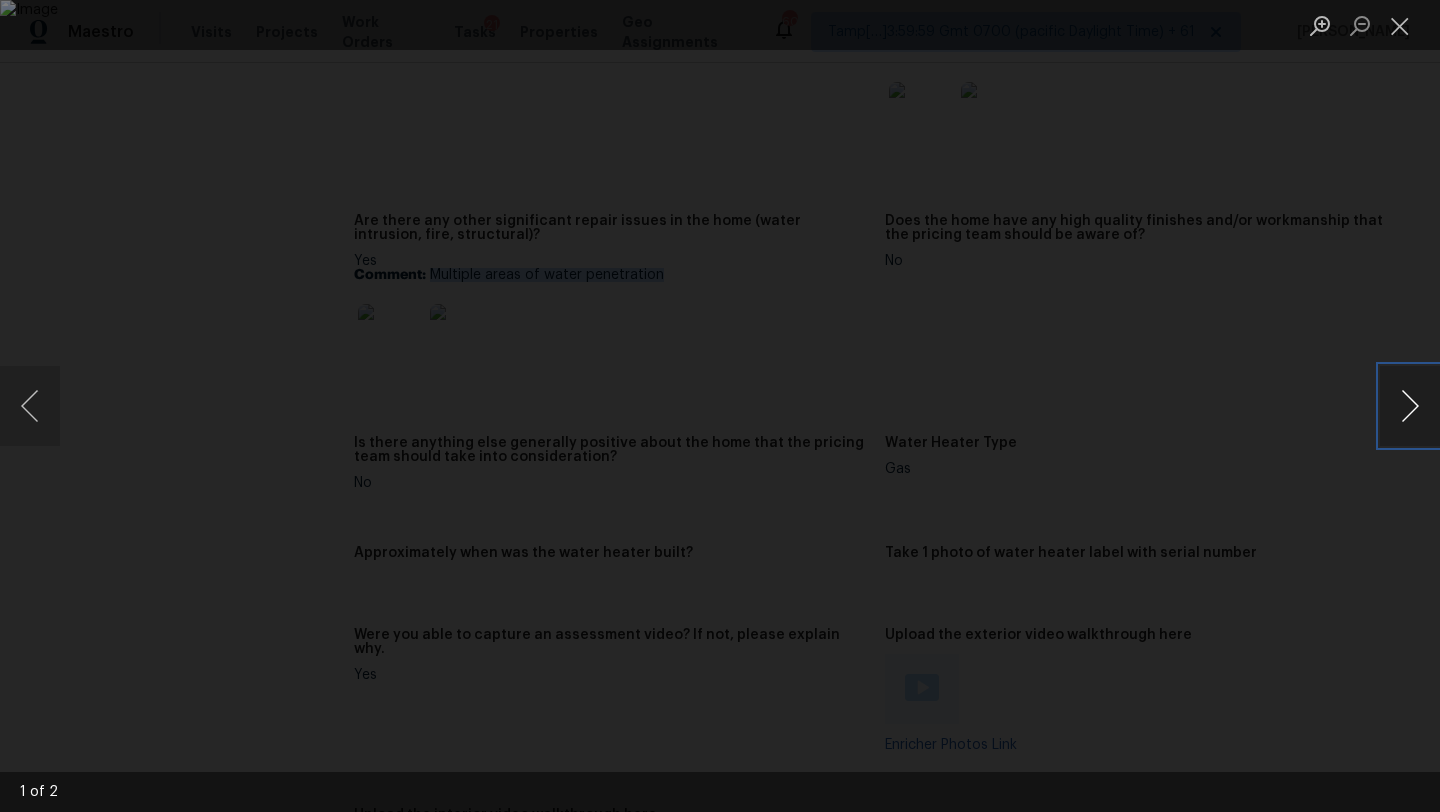 click at bounding box center (1410, 406) 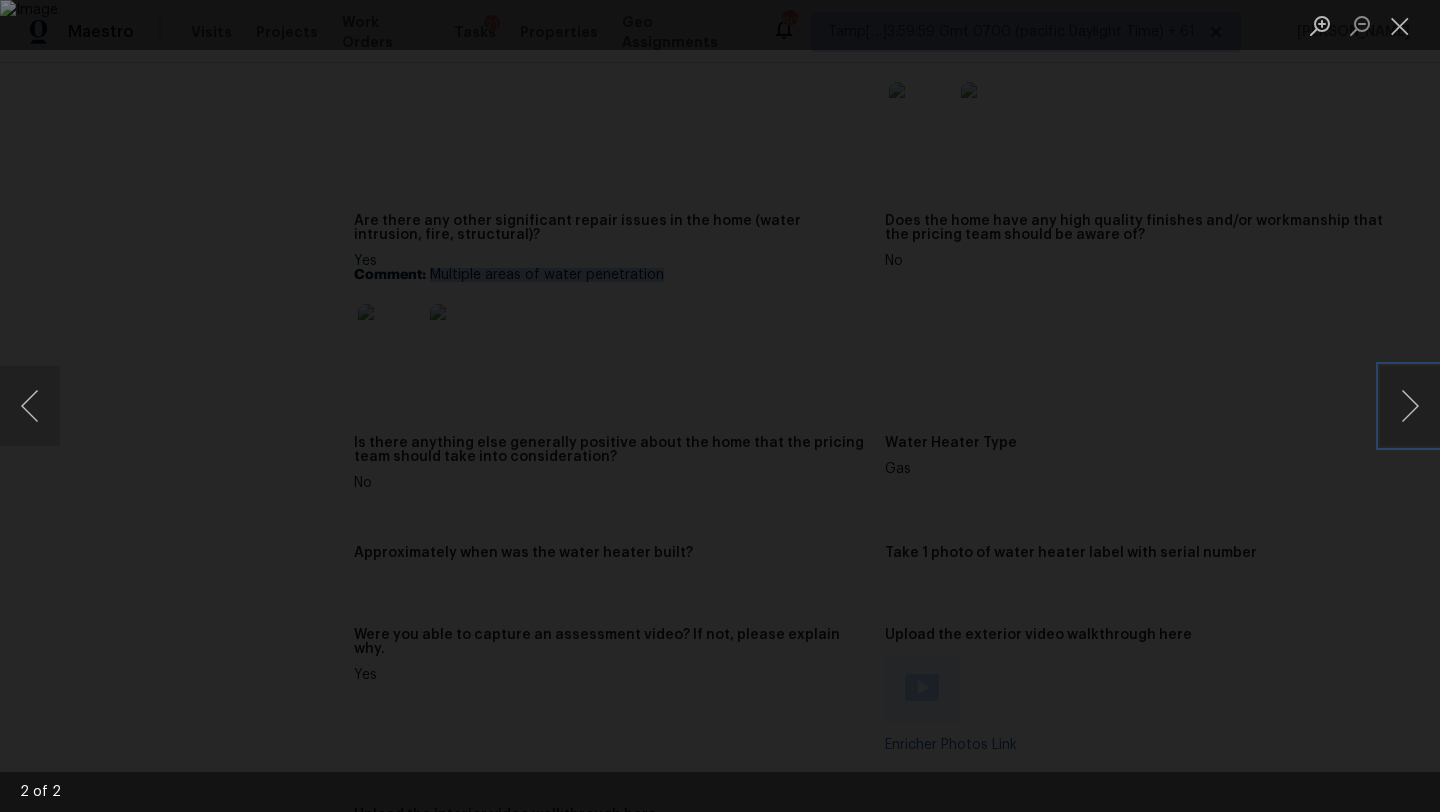 type 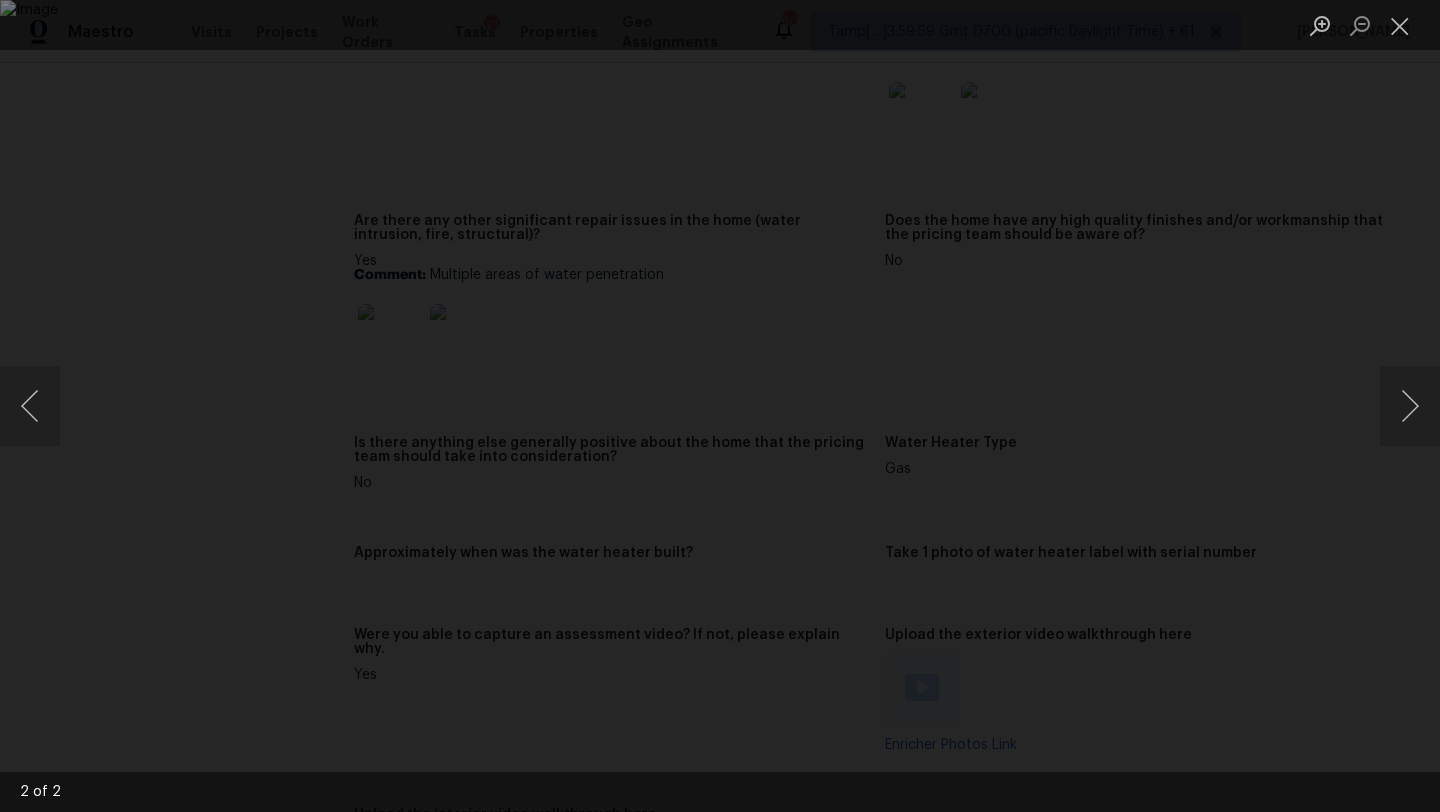 click at bounding box center (720, 406) 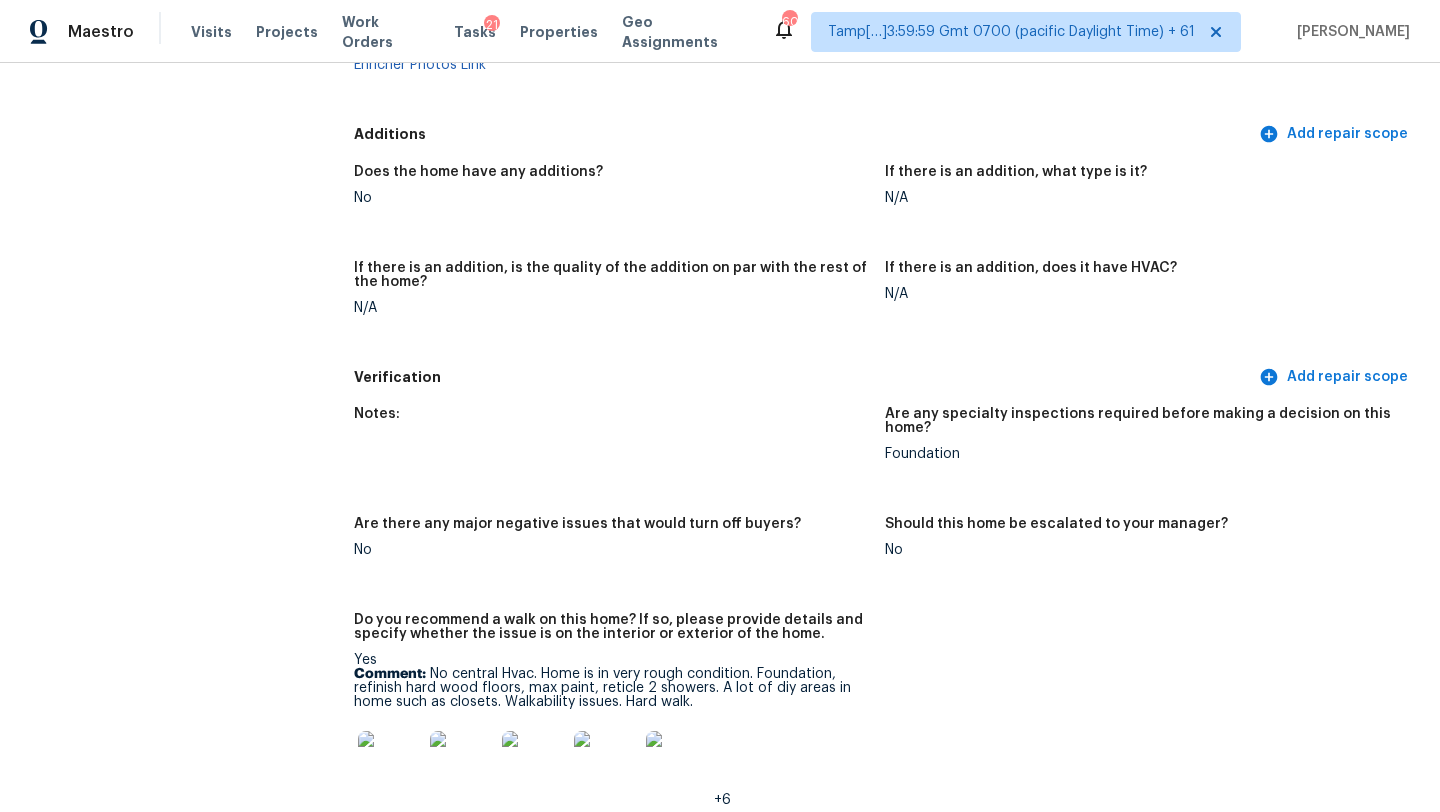 scroll, scrollTop: 4660, scrollLeft: 0, axis: vertical 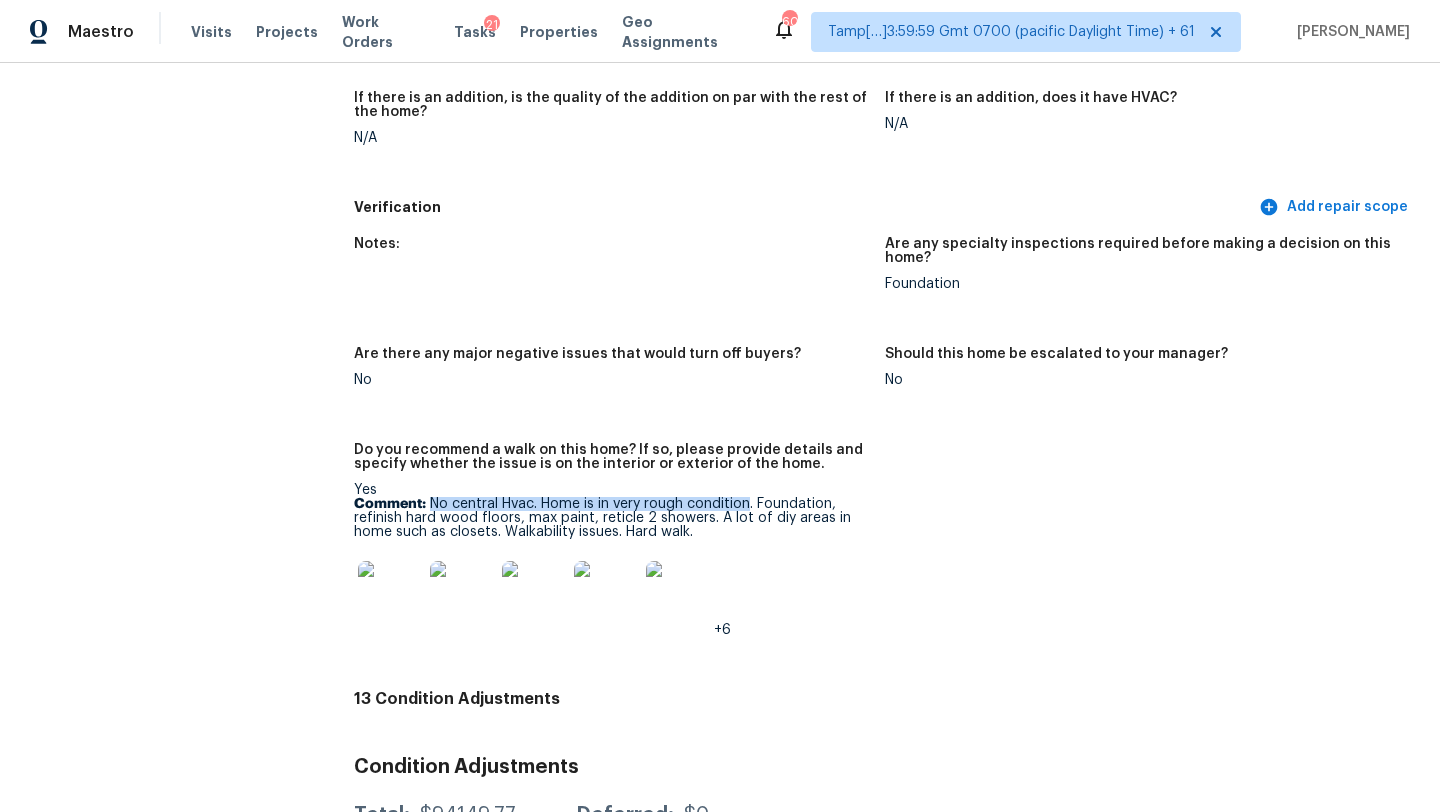drag, startPoint x: 430, startPoint y: 476, endPoint x: 749, endPoint y: 466, distance: 319.1567 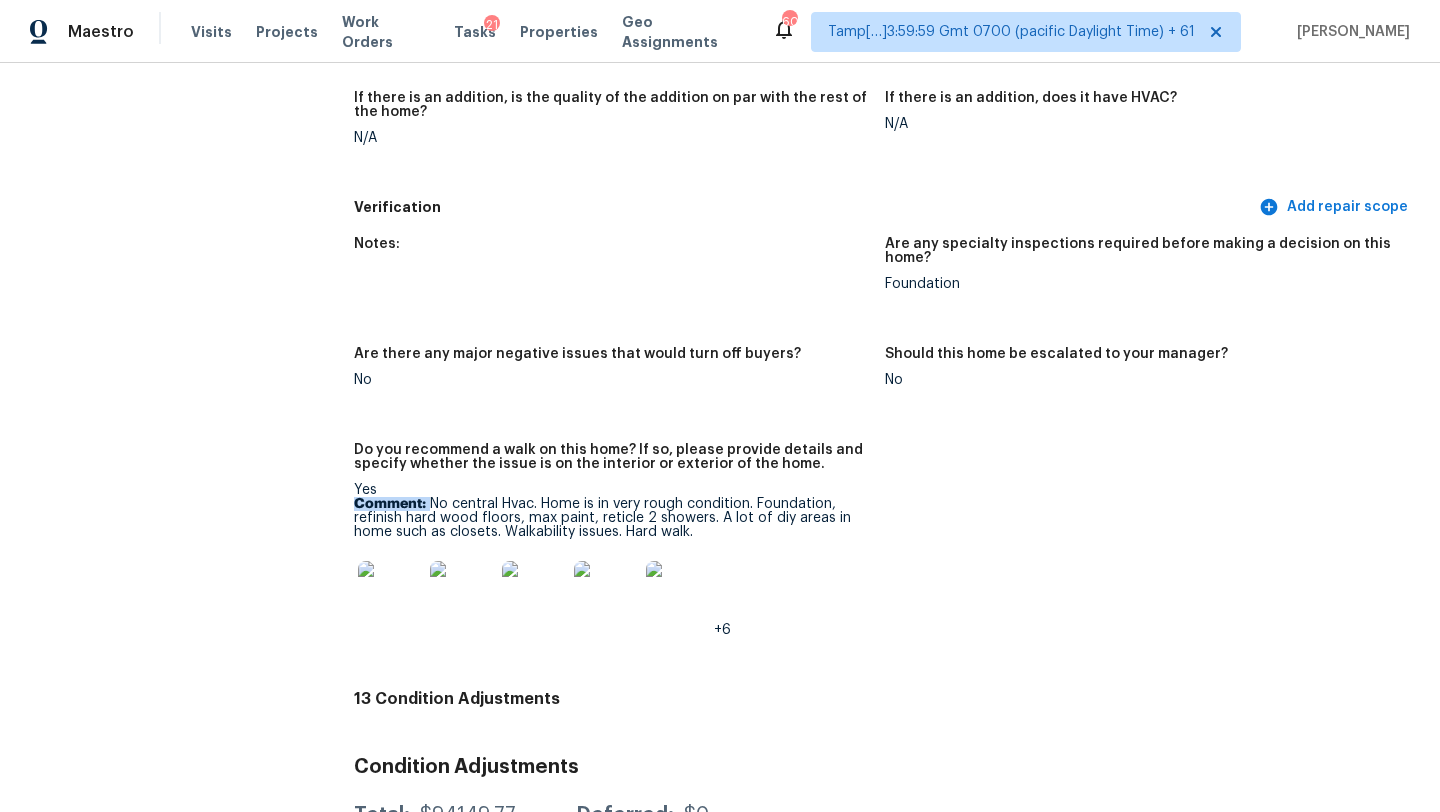 click on "Comment:" at bounding box center [390, 504] 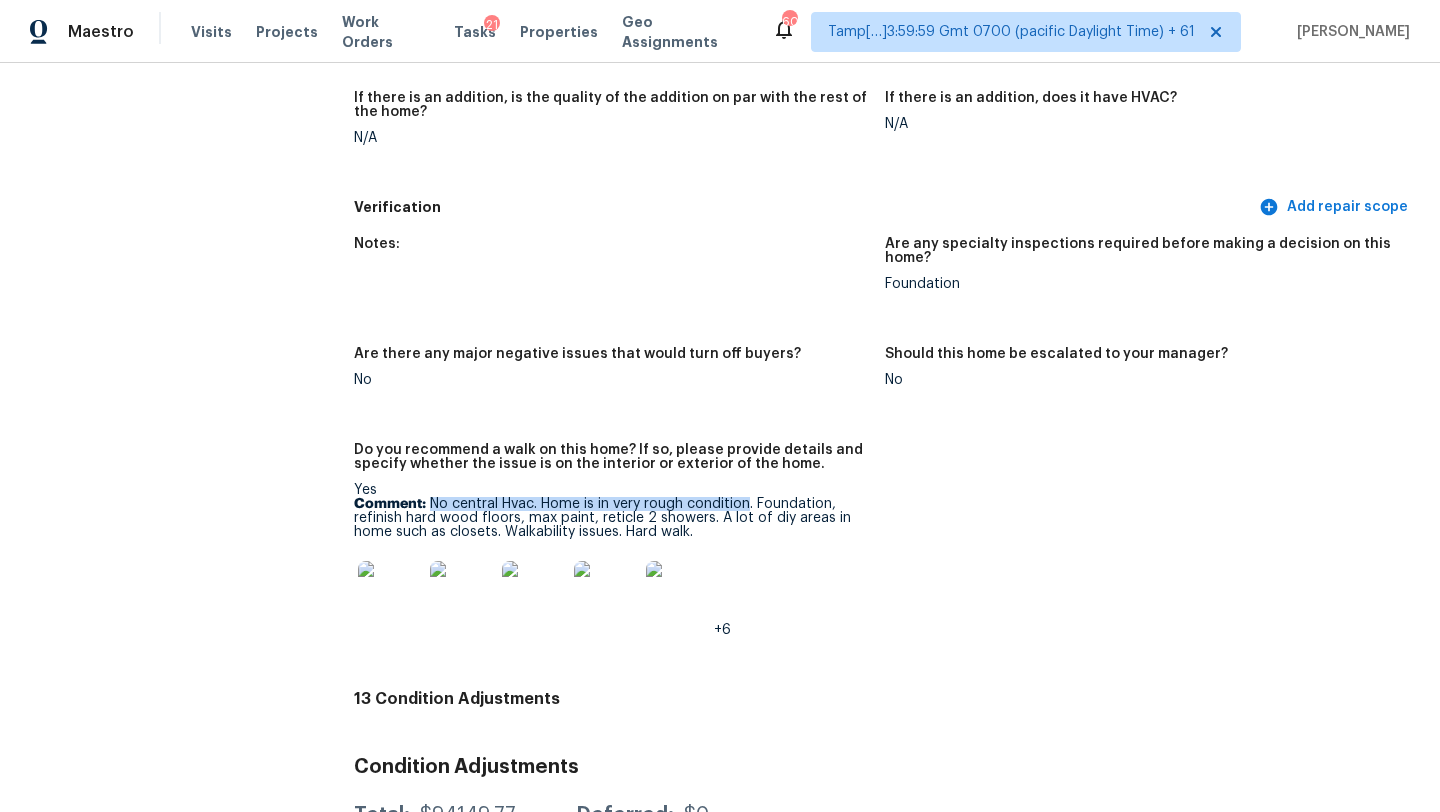 drag, startPoint x: 428, startPoint y: 476, endPoint x: 752, endPoint y: 476, distance: 324 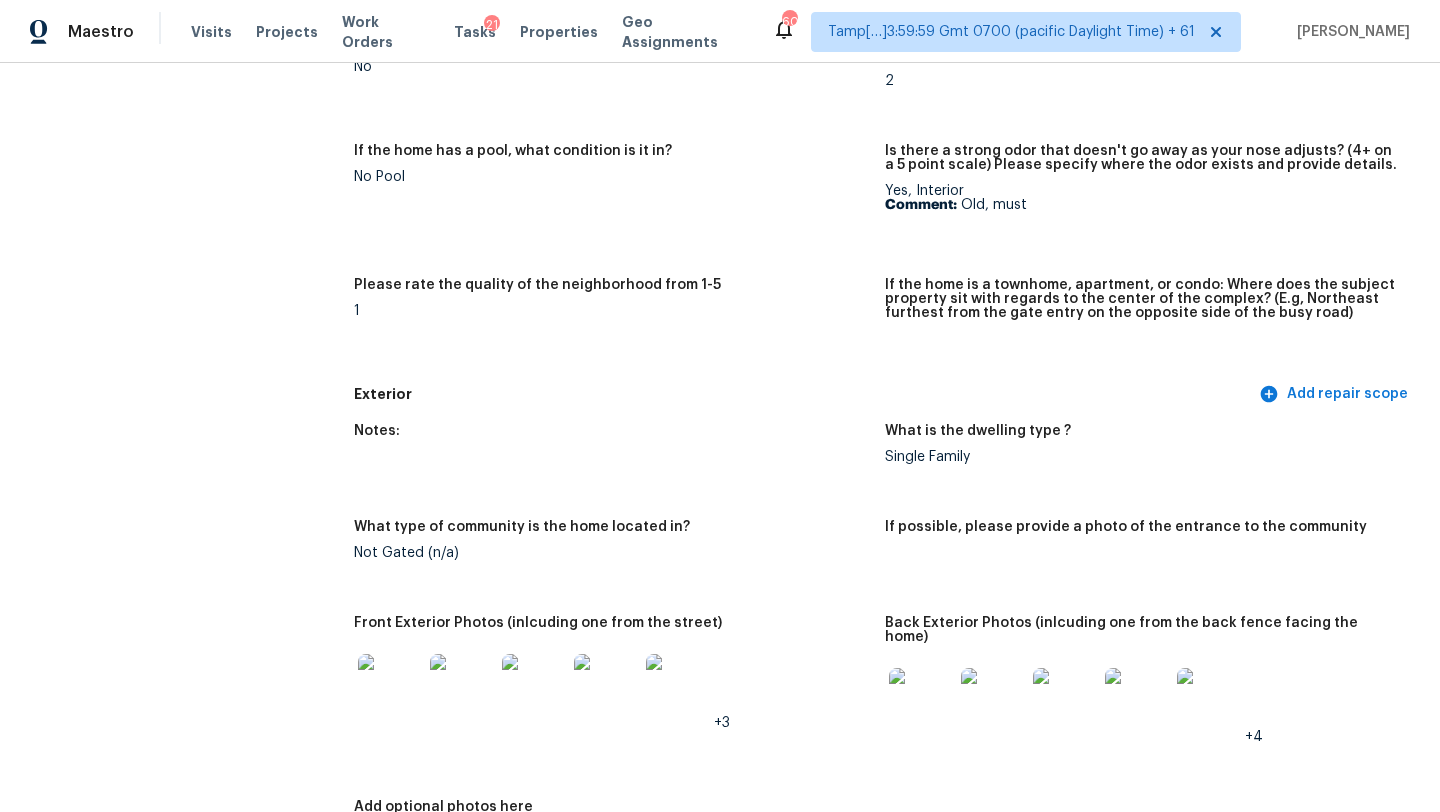 scroll, scrollTop: 0, scrollLeft: 0, axis: both 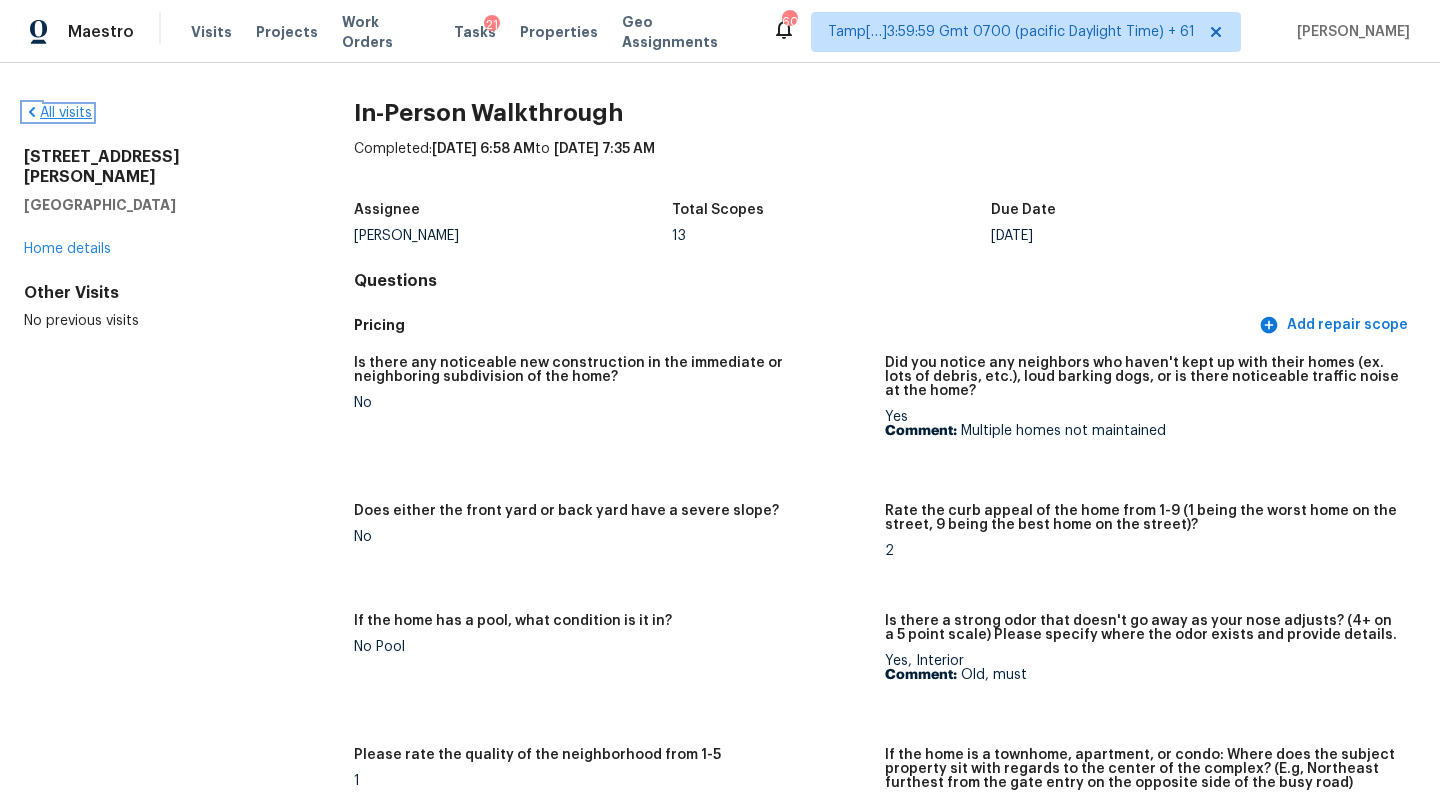 click on "All visits" at bounding box center [58, 113] 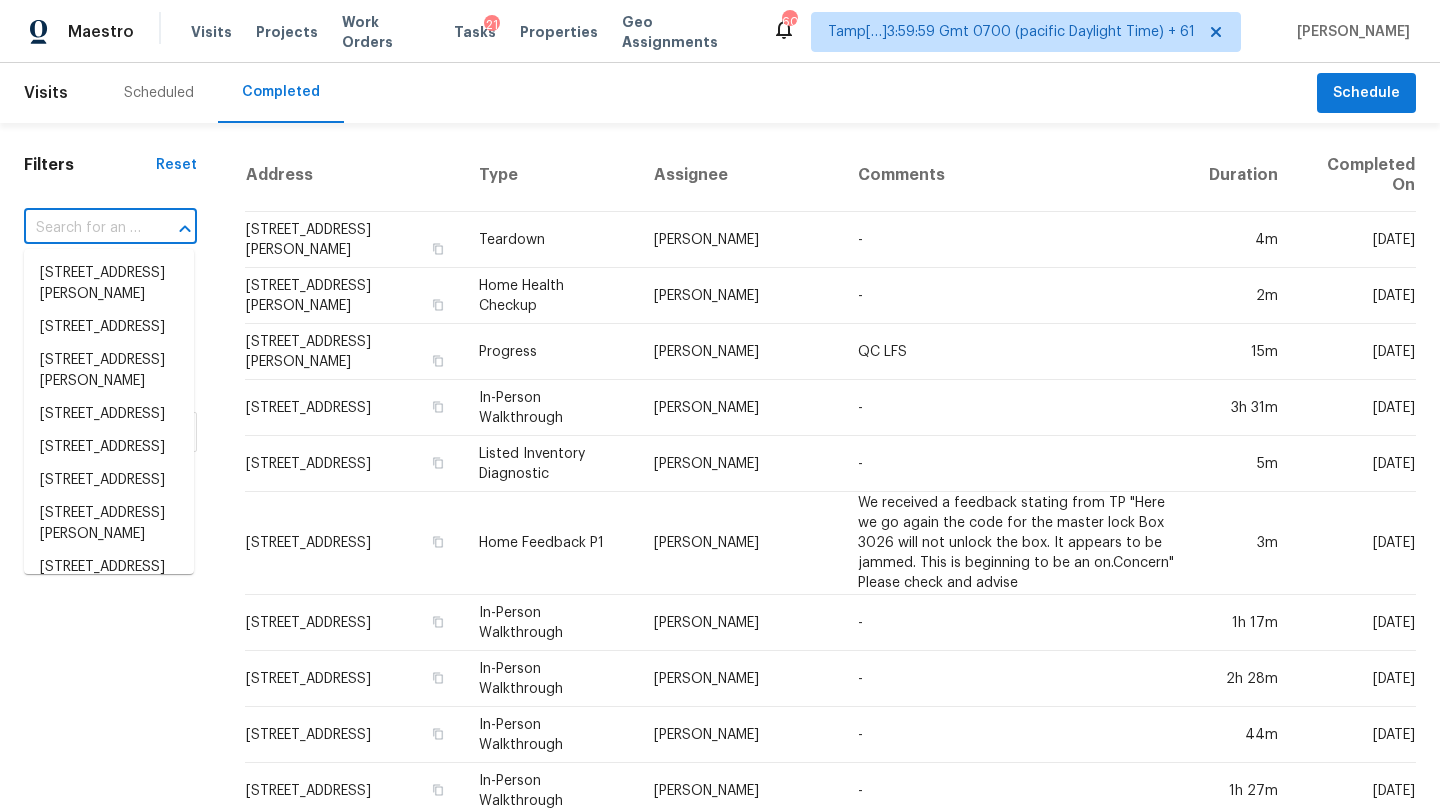 click at bounding box center (82, 228) 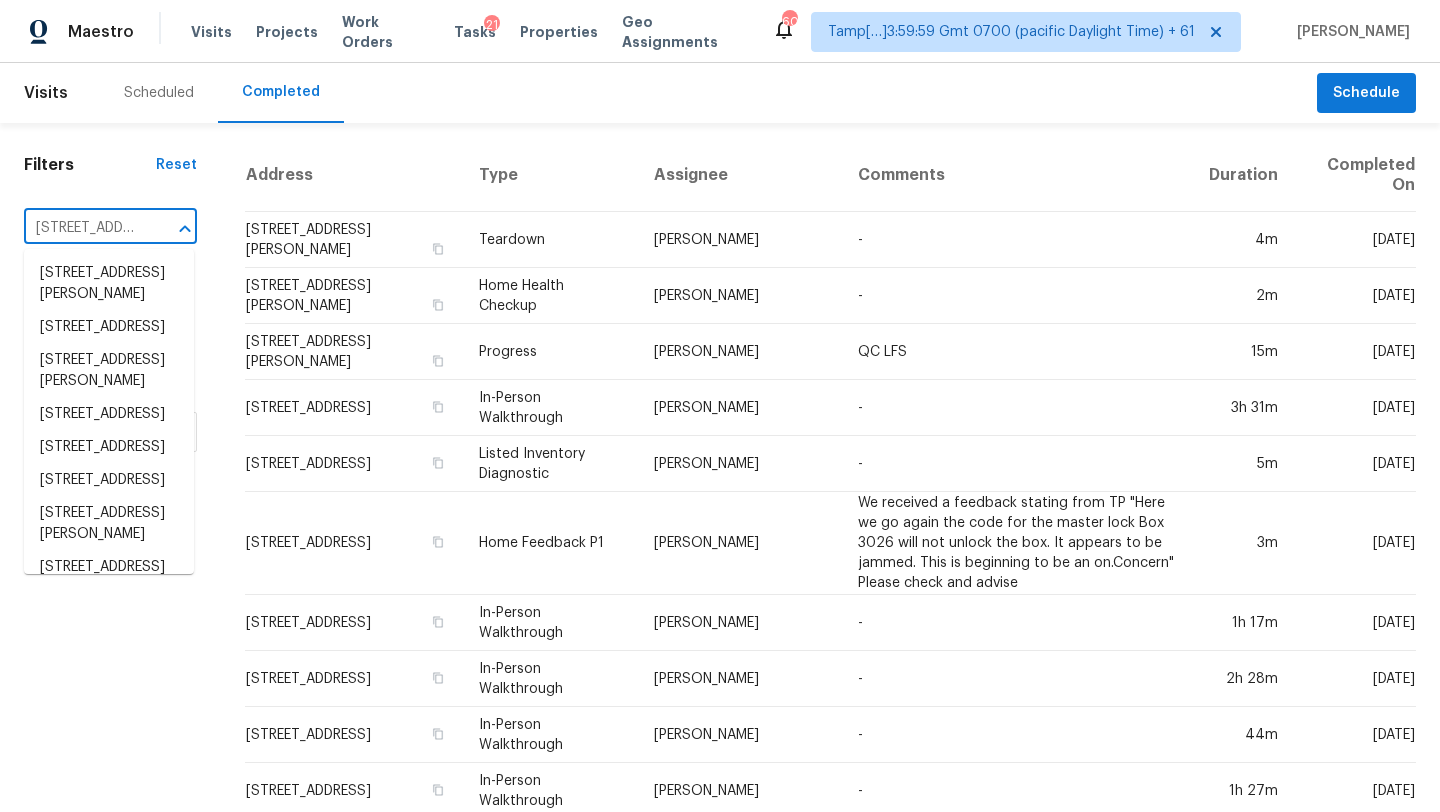 scroll, scrollTop: 0, scrollLeft: 160, axis: horizontal 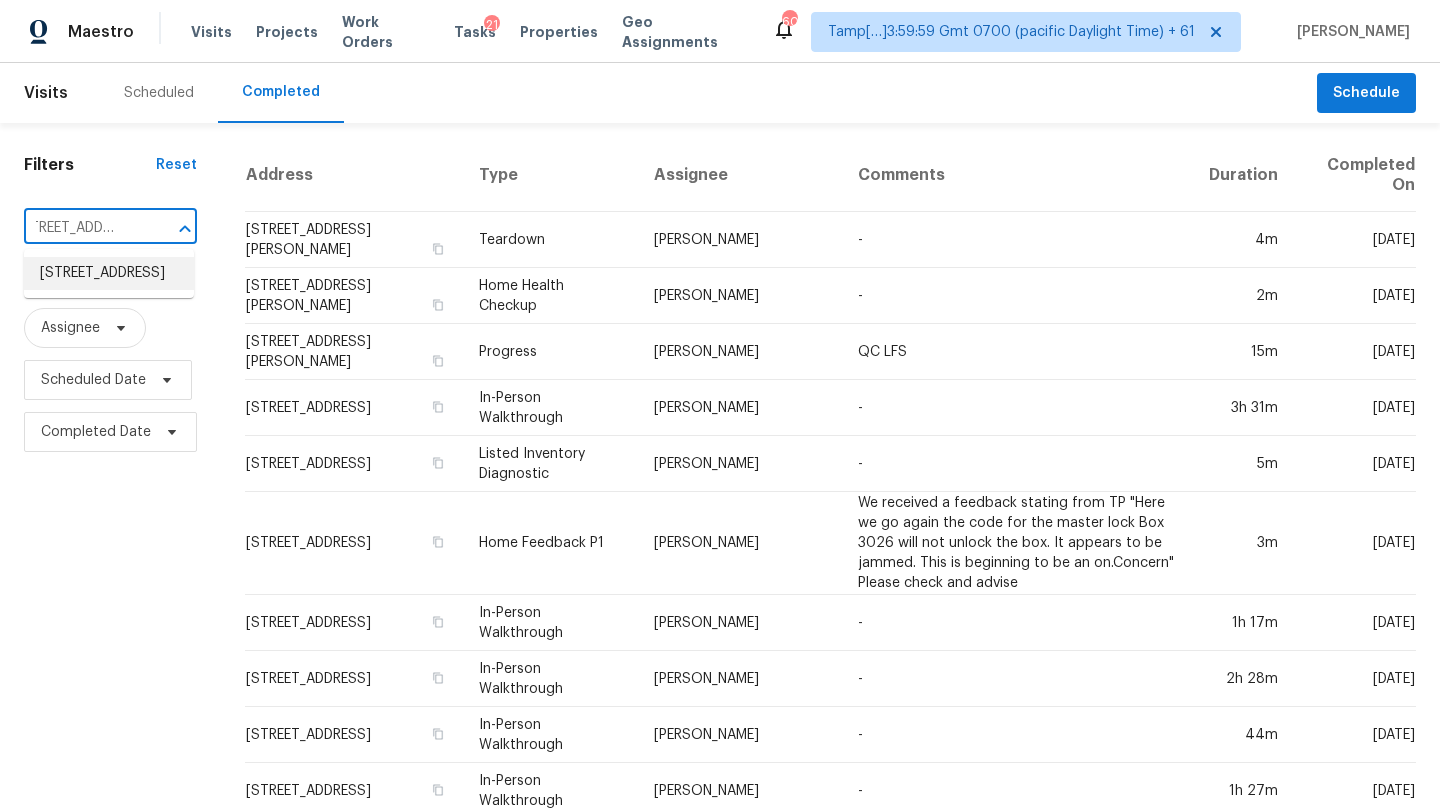 click on "4012 Longstraw Dr, Fort Worth, TX 76137" at bounding box center (109, 273) 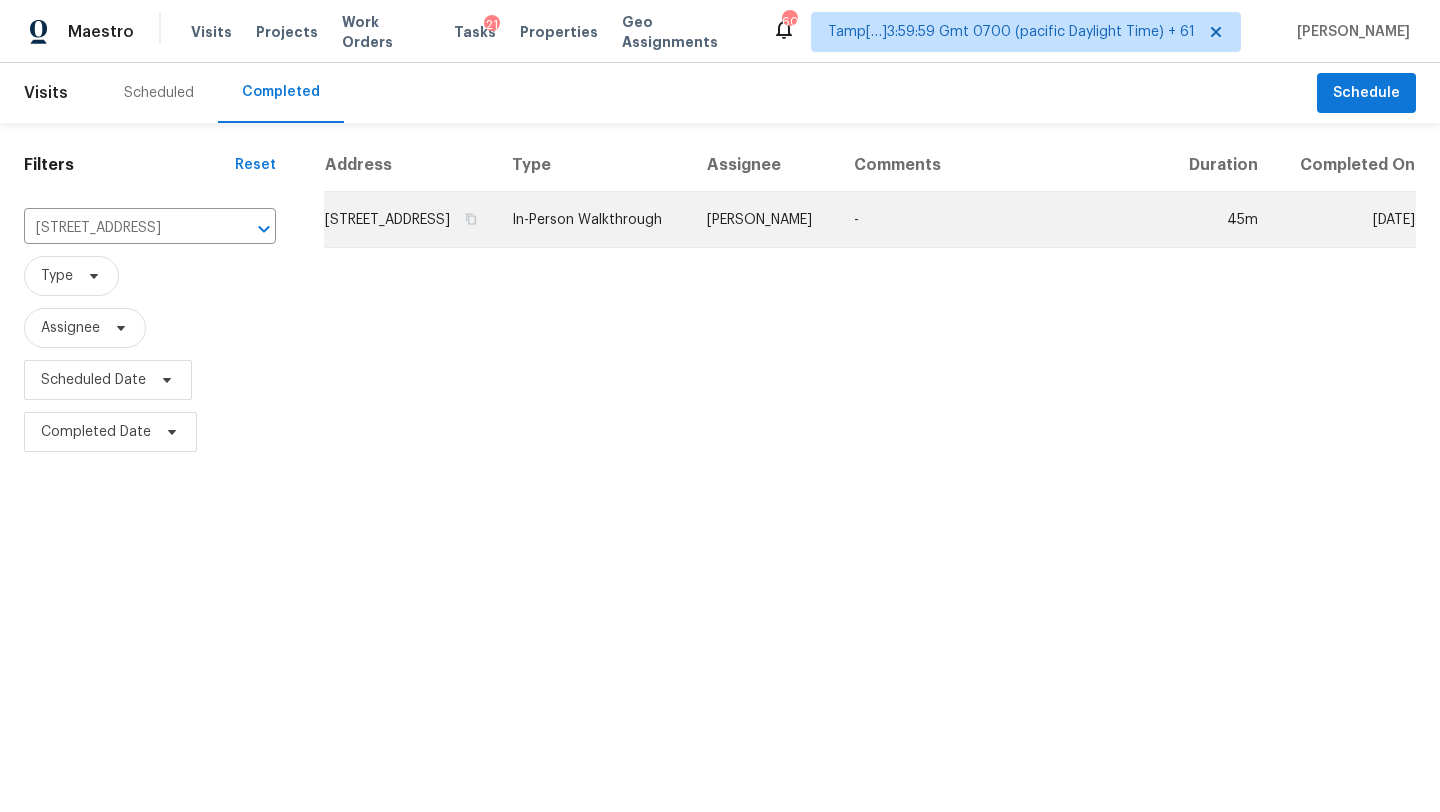 click on "-" at bounding box center (1002, 220) 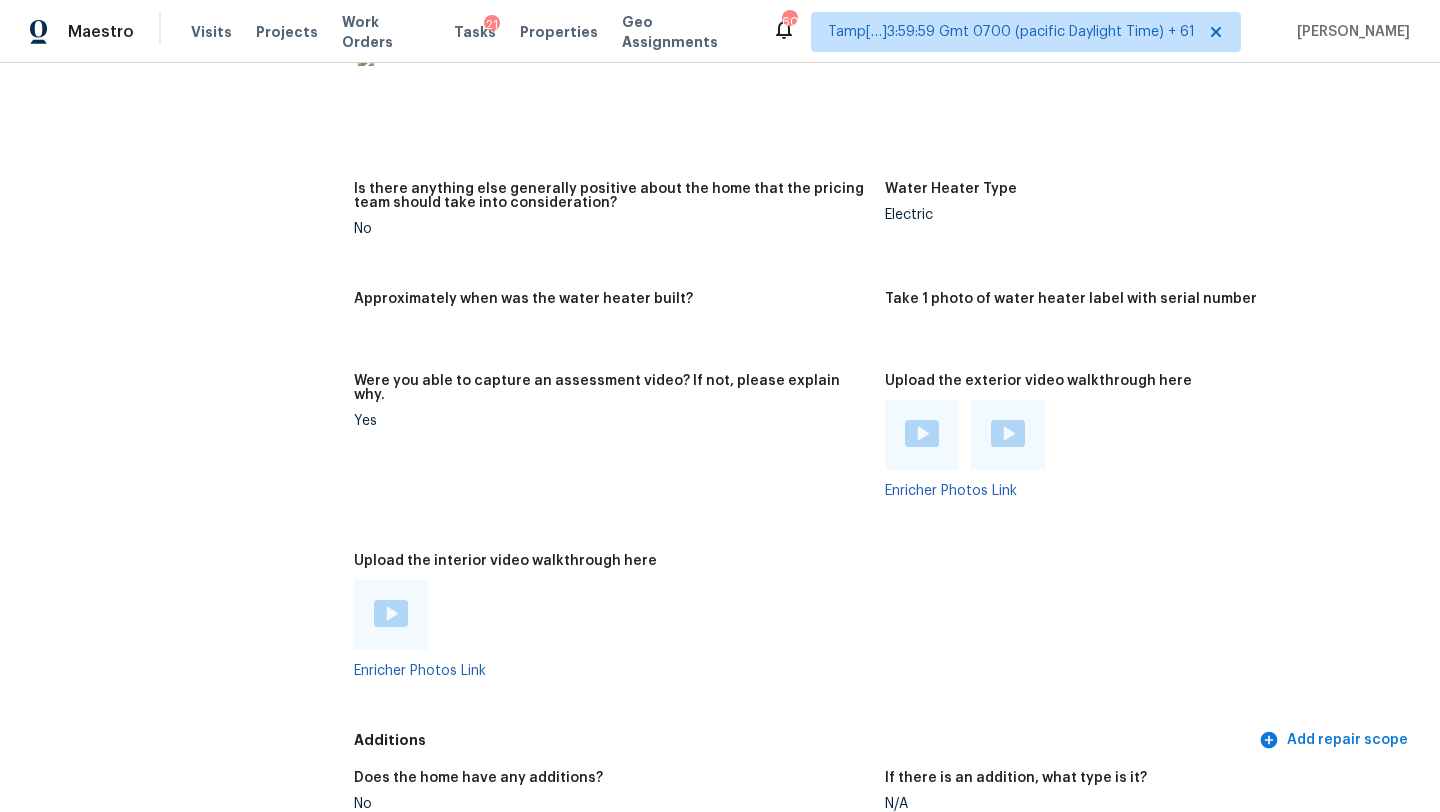 scroll, scrollTop: 3897, scrollLeft: 0, axis: vertical 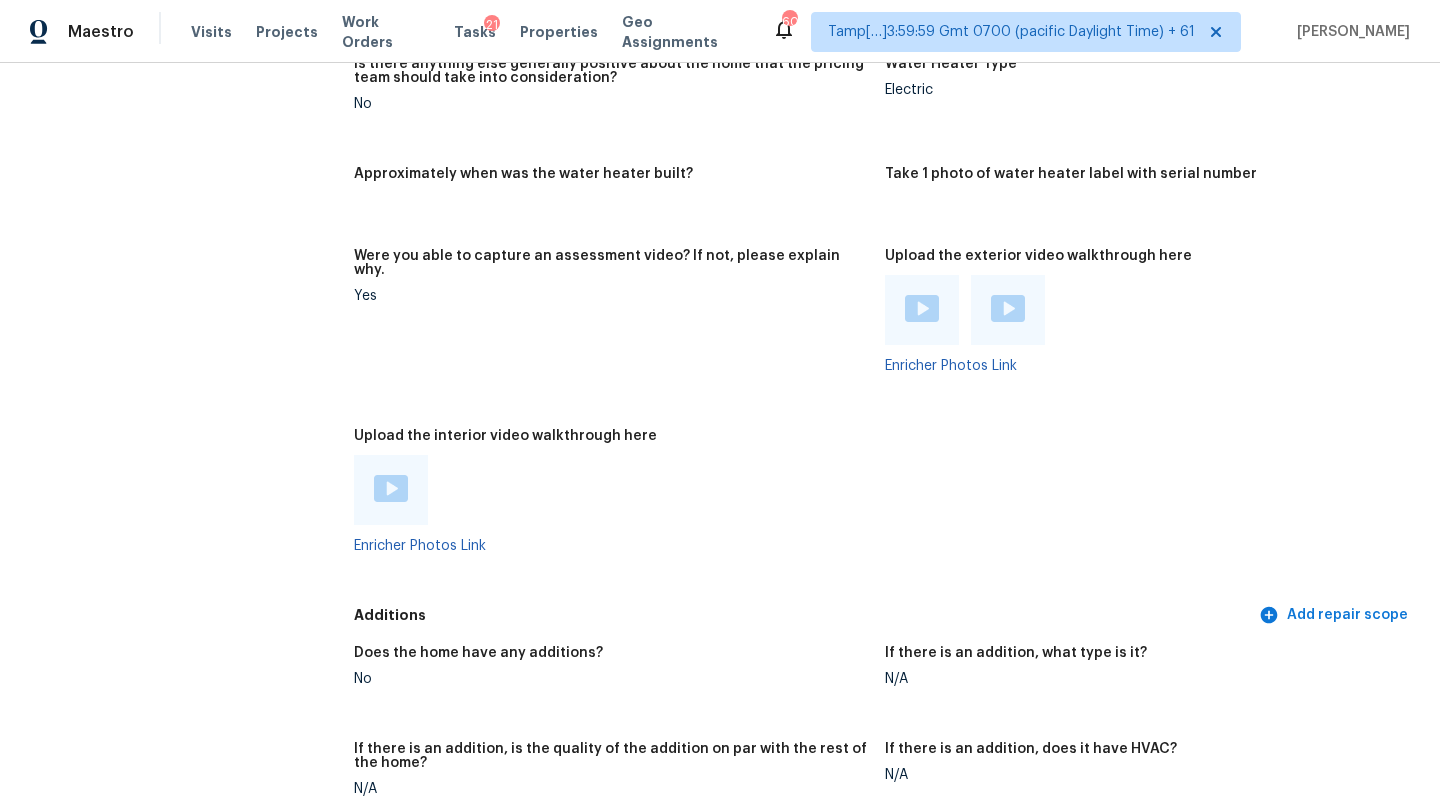 click at bounding box center (391, 488) 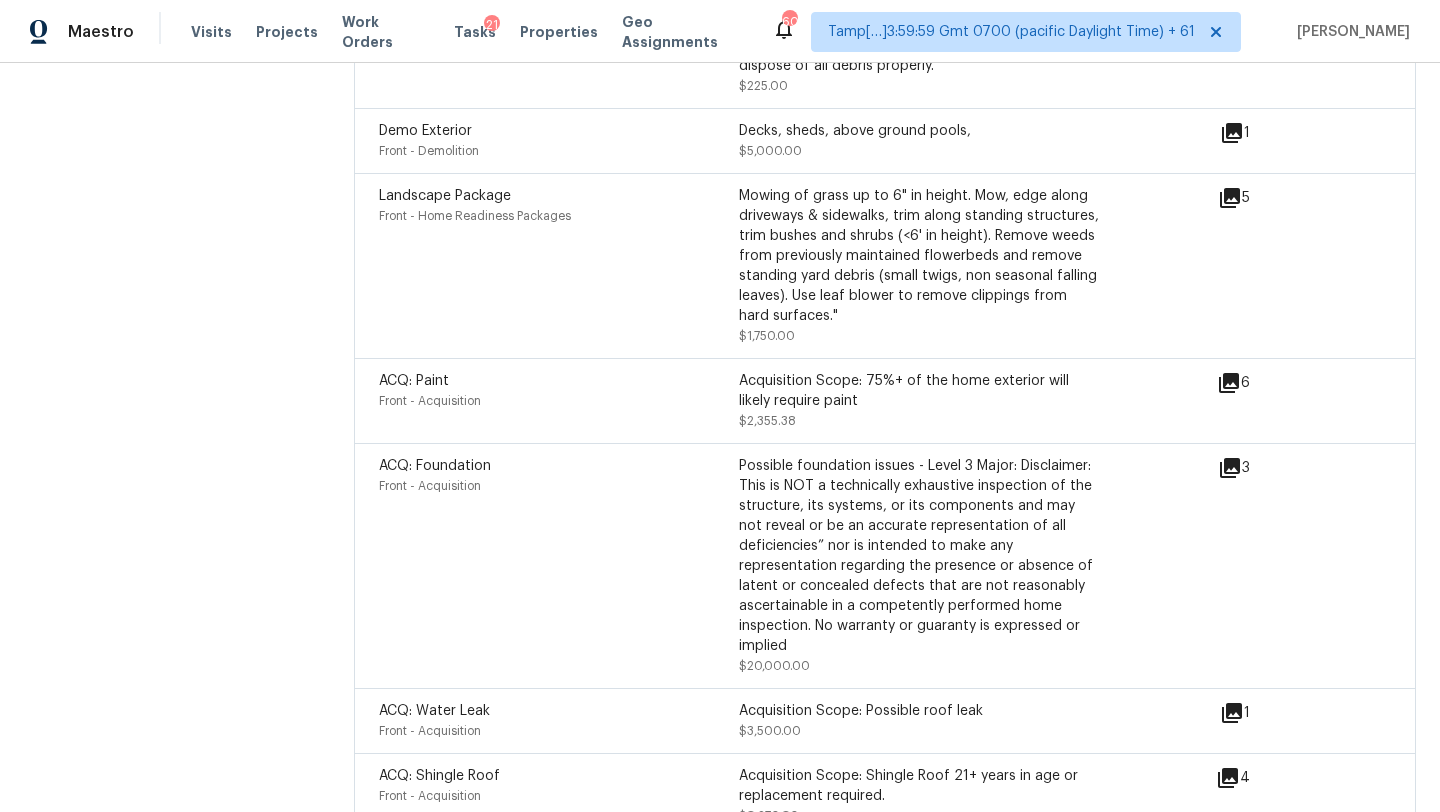 scroll, scrollTop: 7428, scrollLeft: 0, axis: vertical 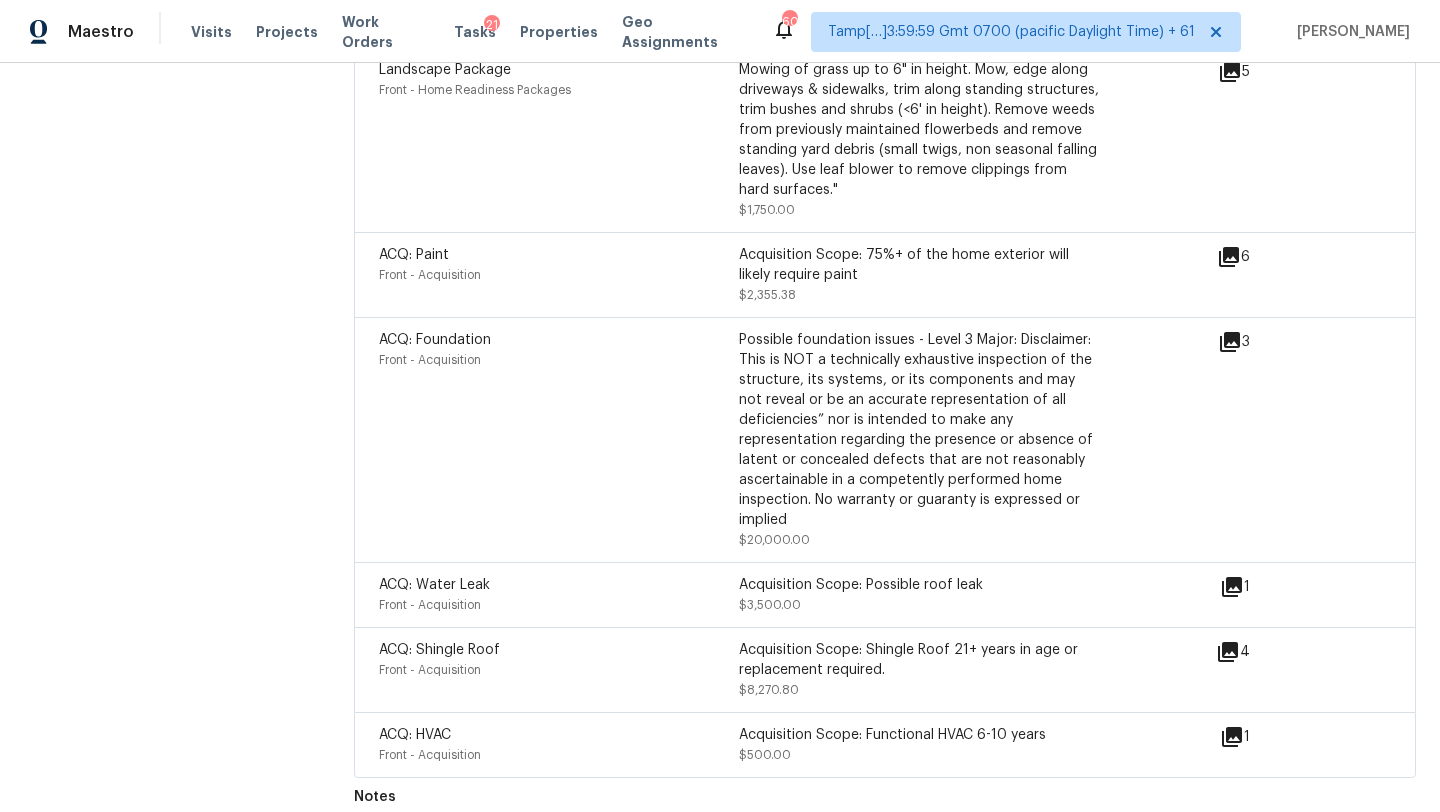 click 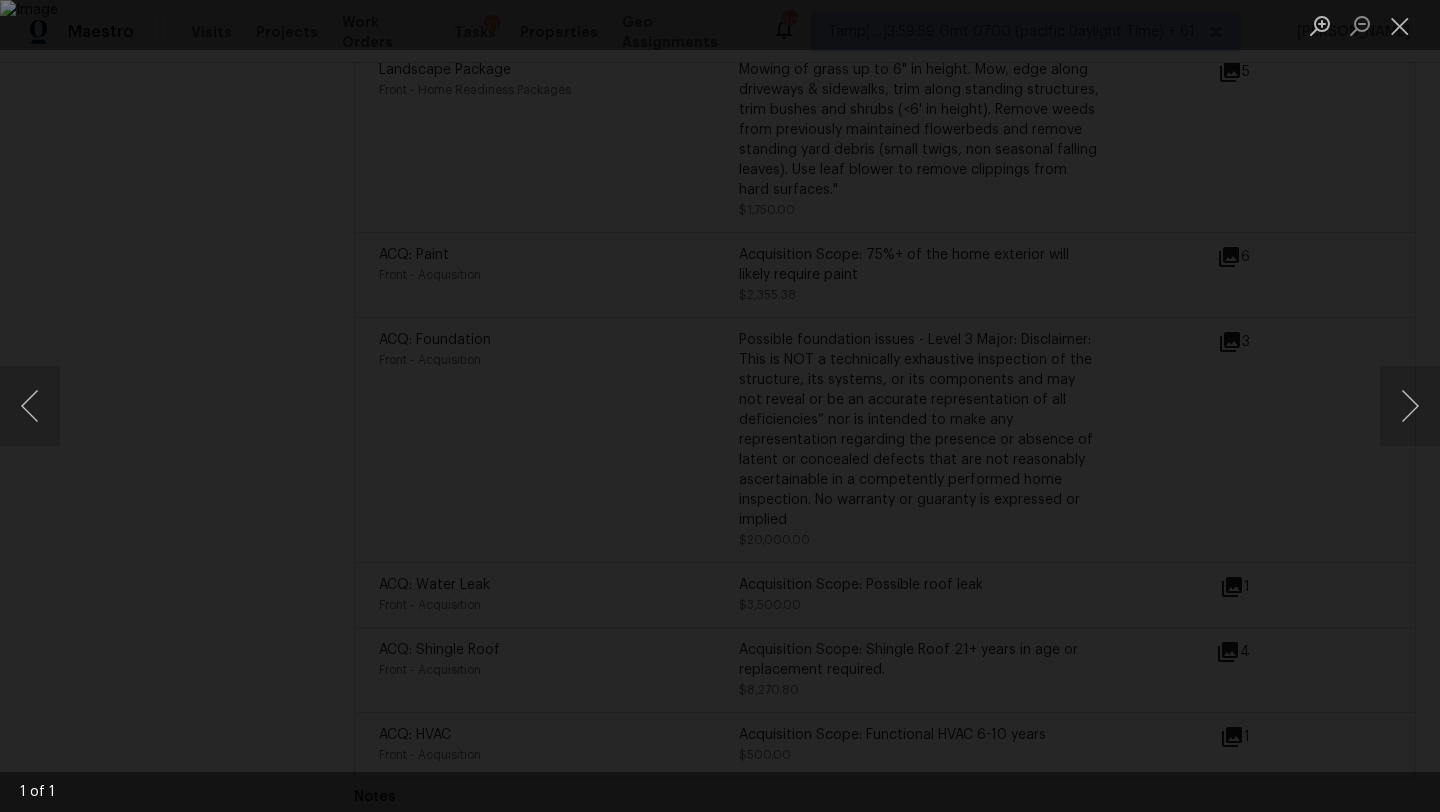 click at bounding box center [720, 406] 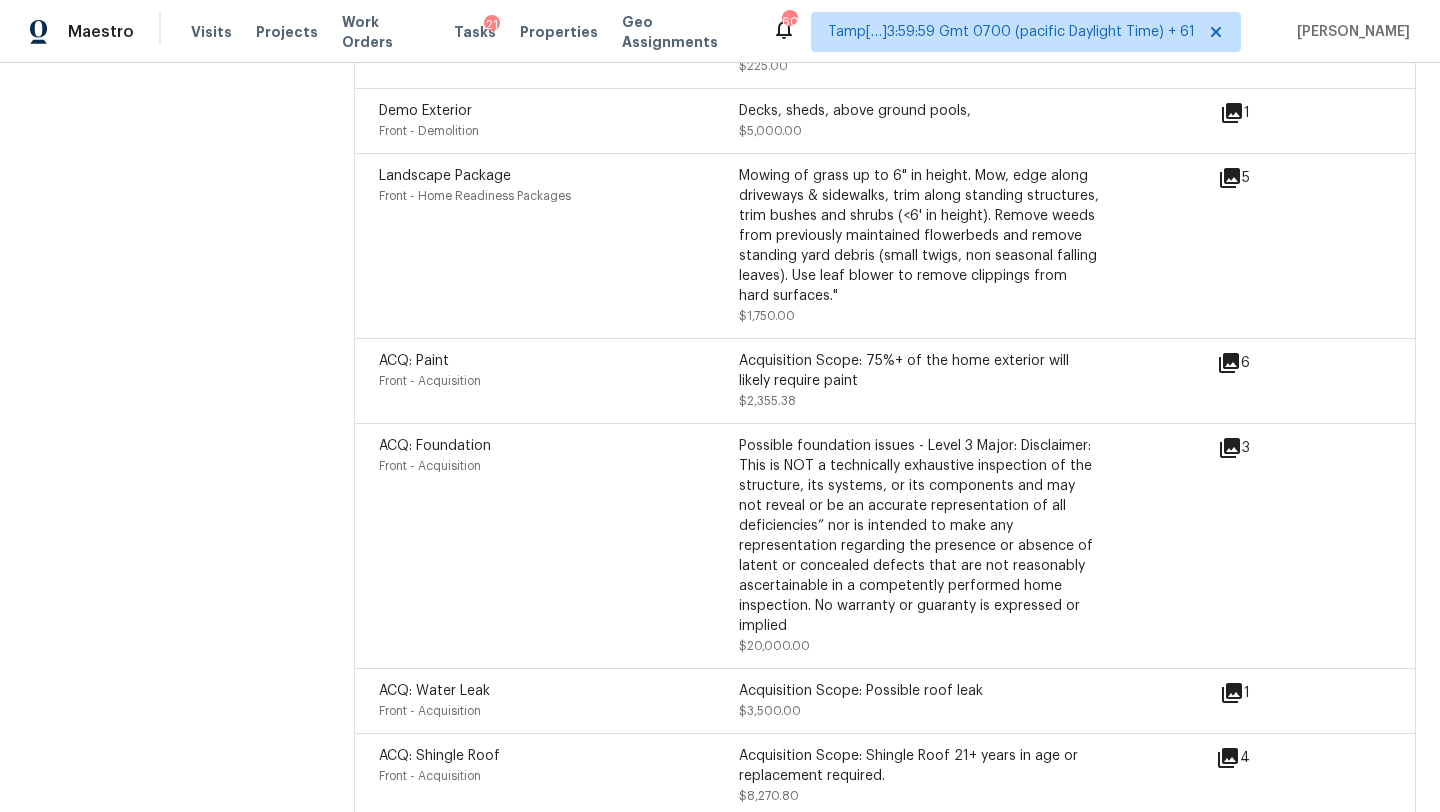scroll, scrollTop: 7294, scrollLeft: 0, axis: vertical 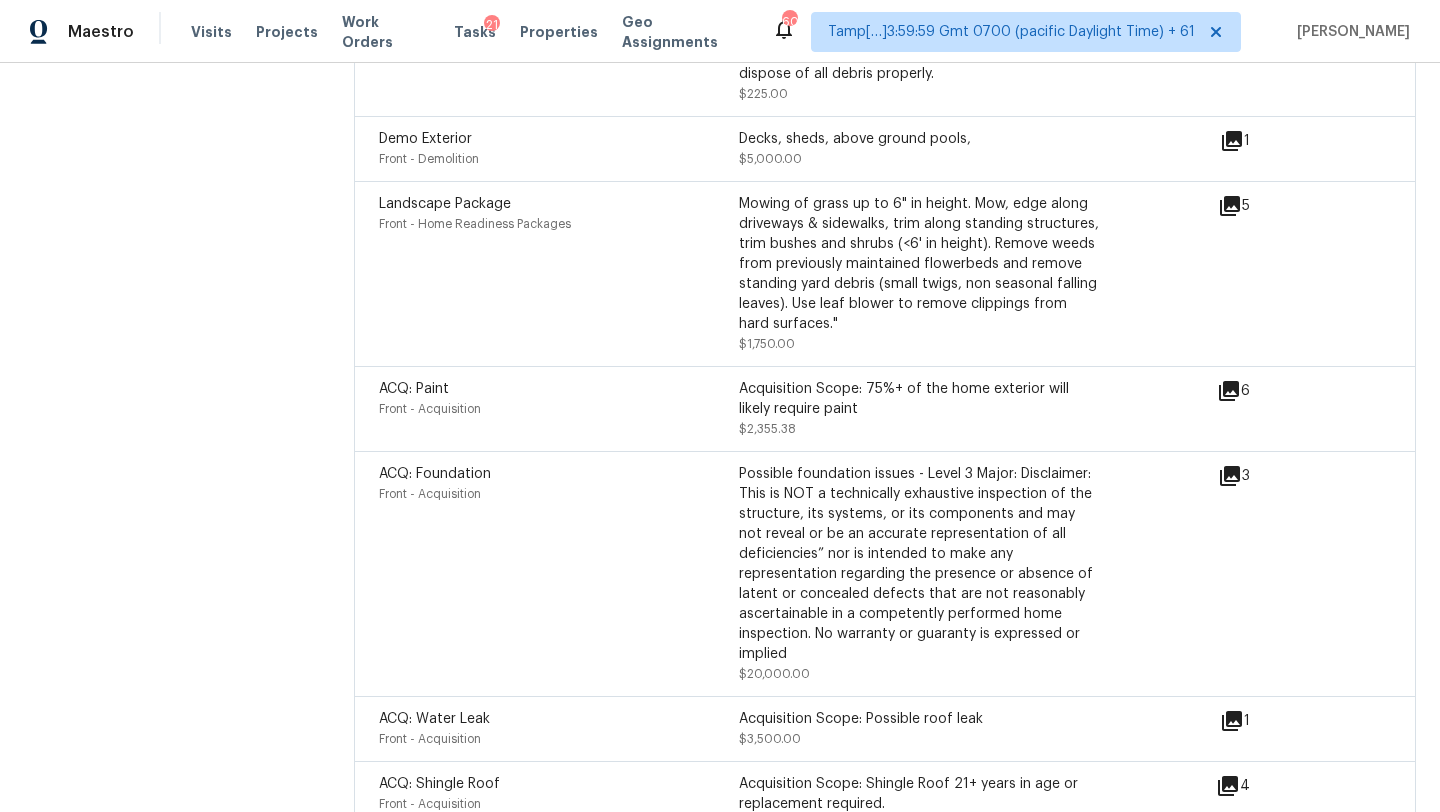 click 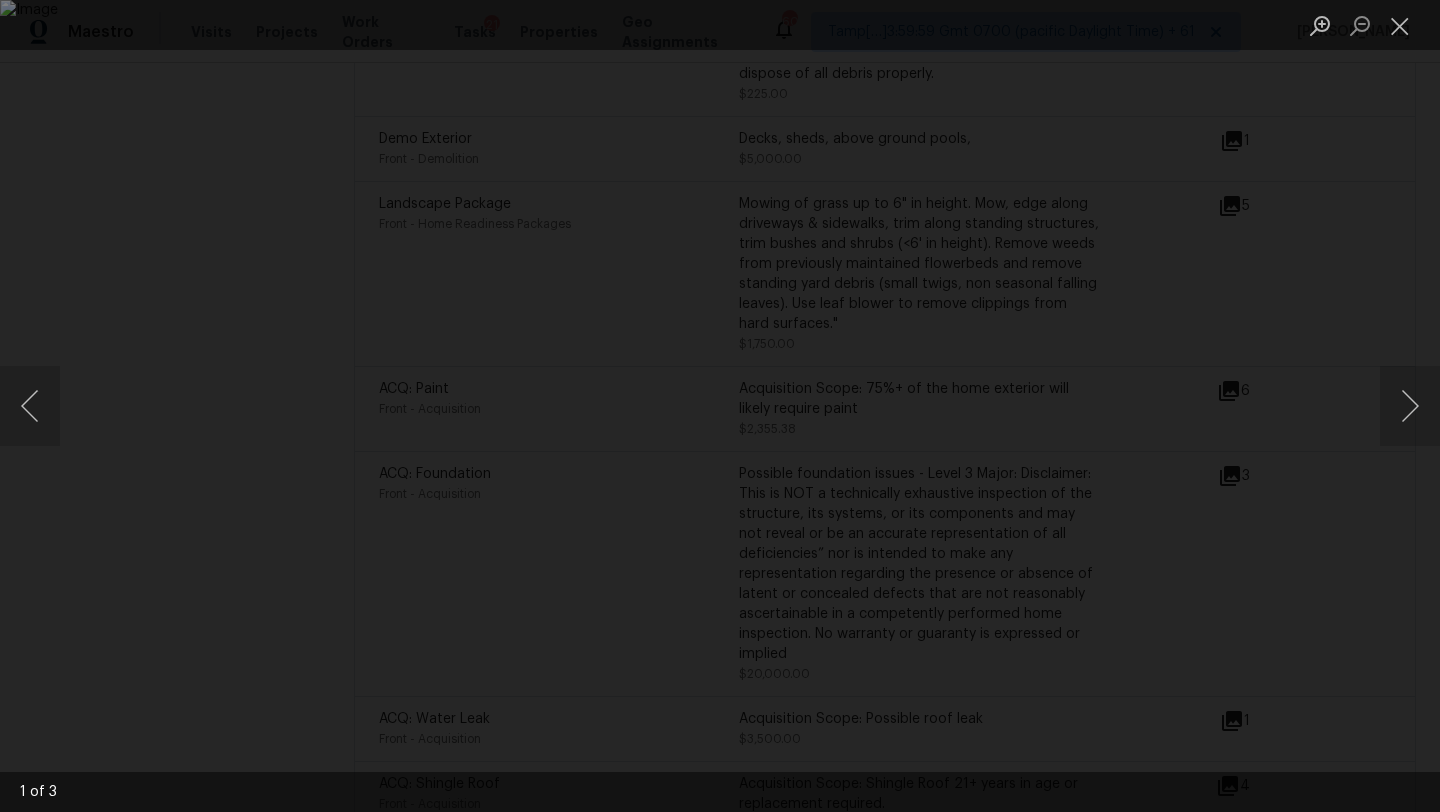 click at bounding box center [720, 406] 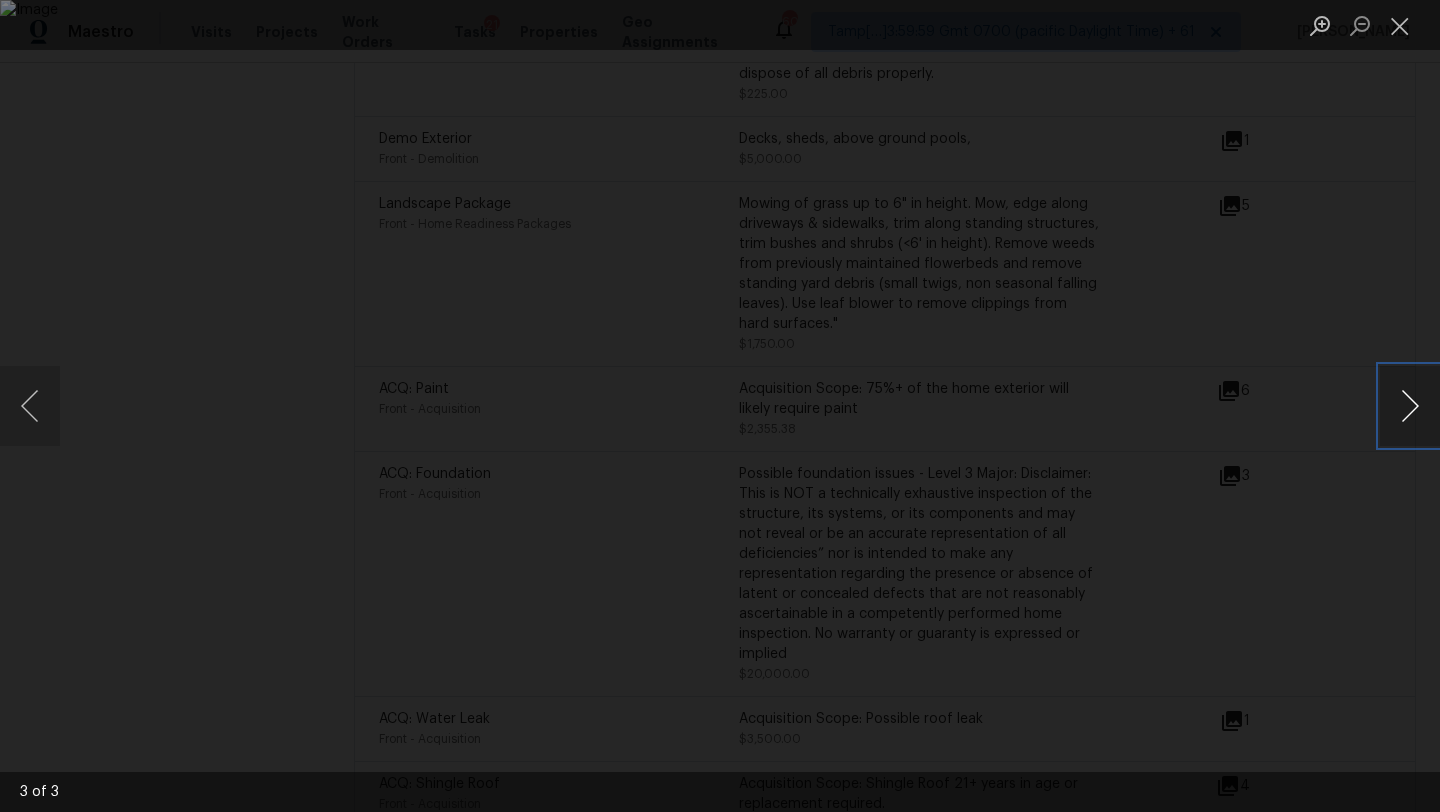 click at bounding box center (1410, 406) 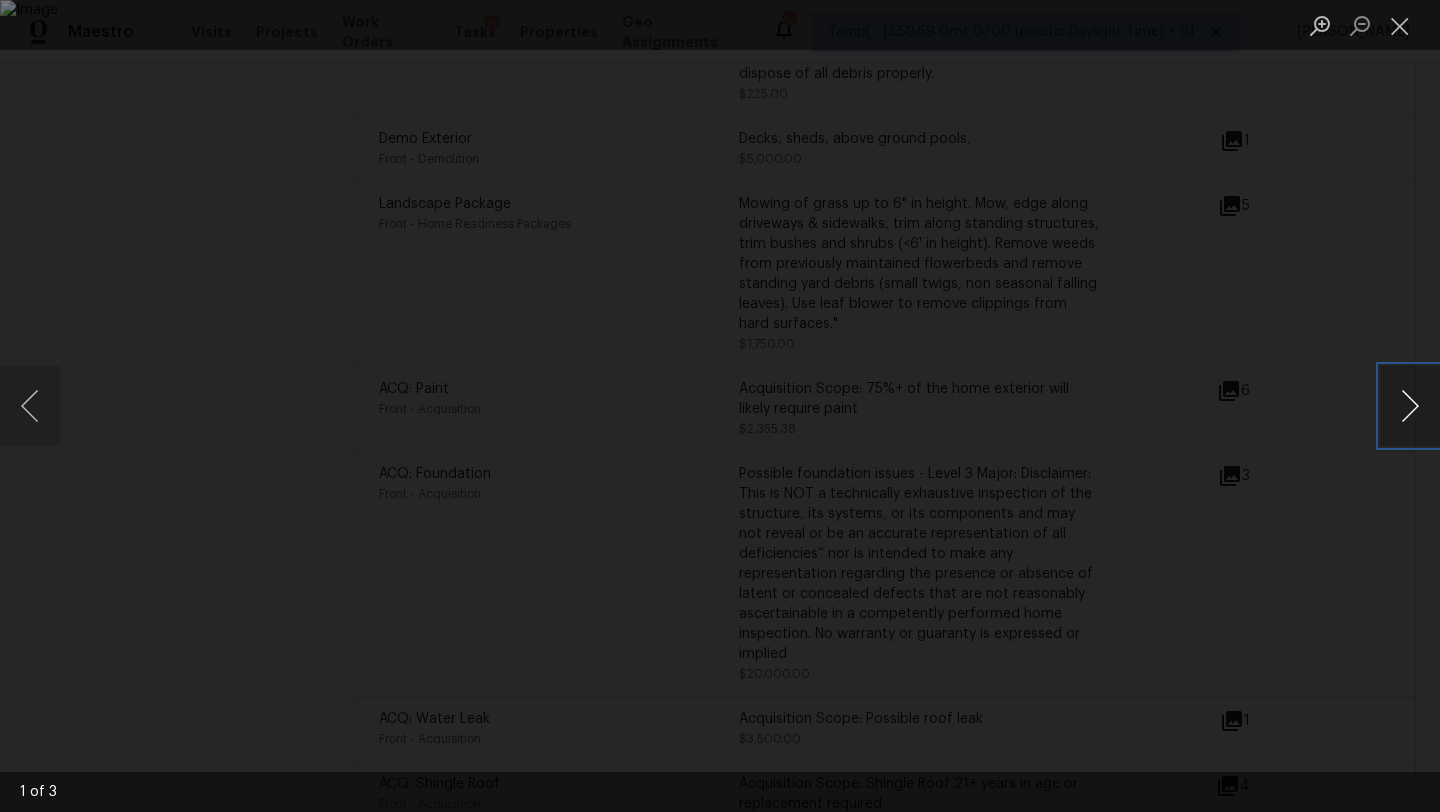 click at bounding box center (1410, 406) 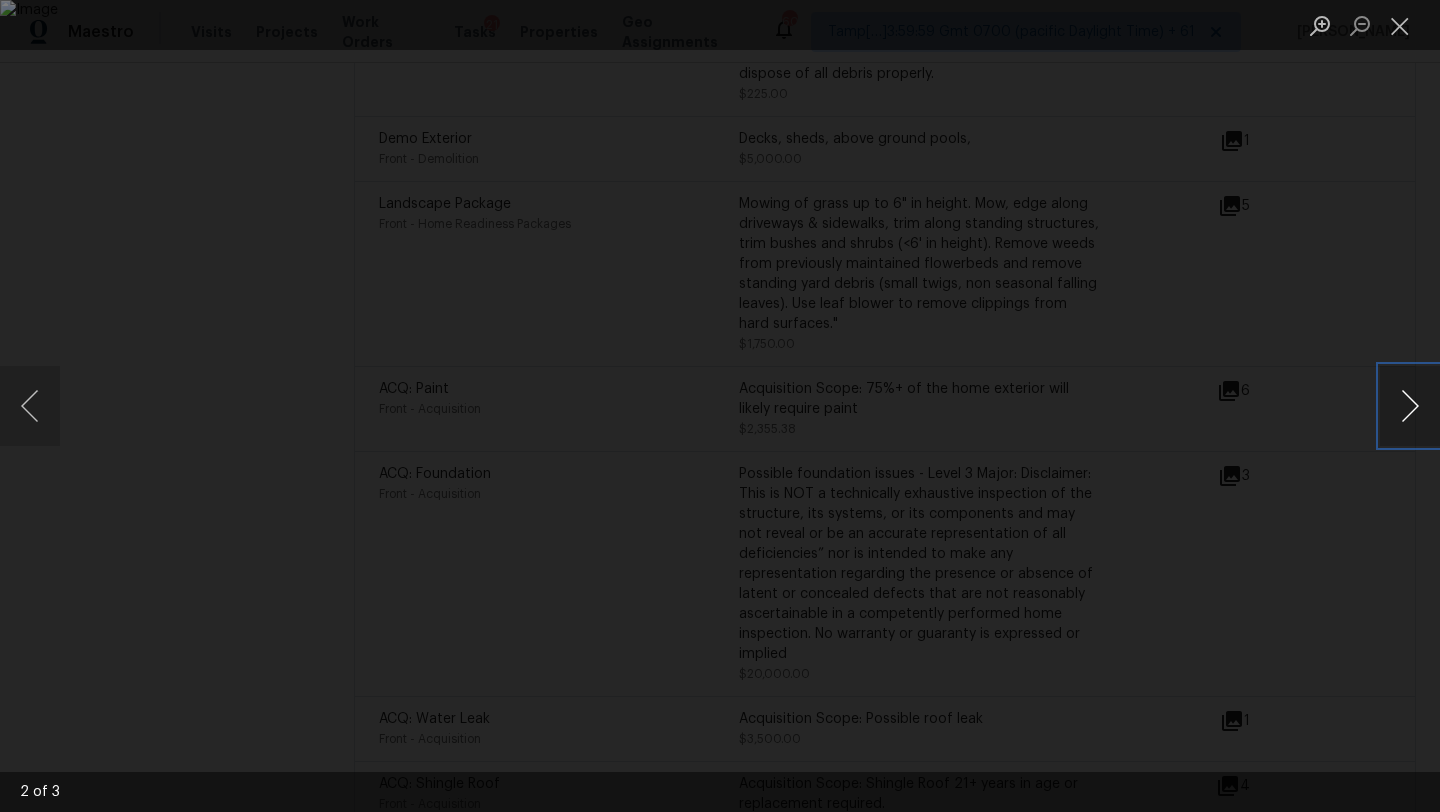 click at bounding box center [1410, 406] 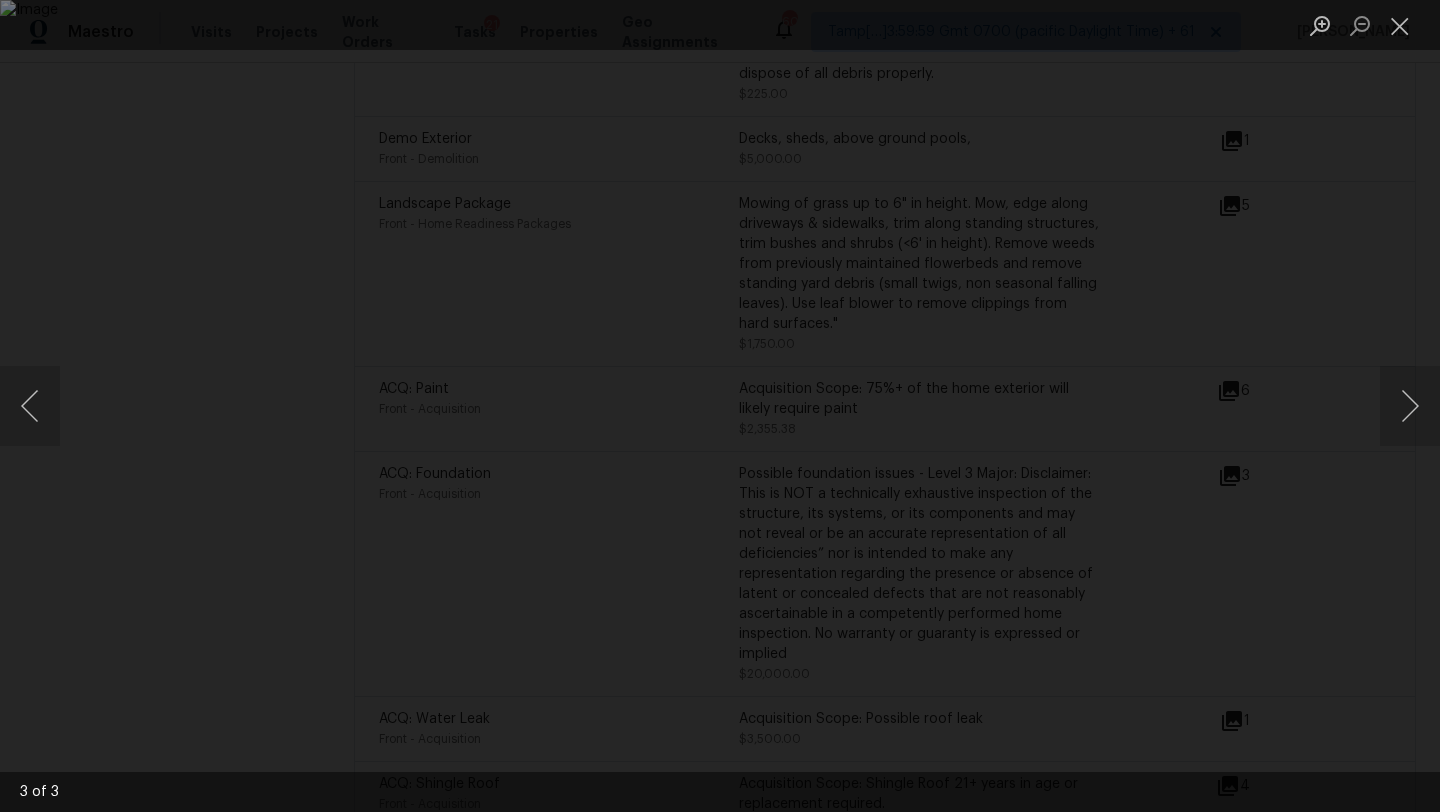 click at bounding box center (720, 406) 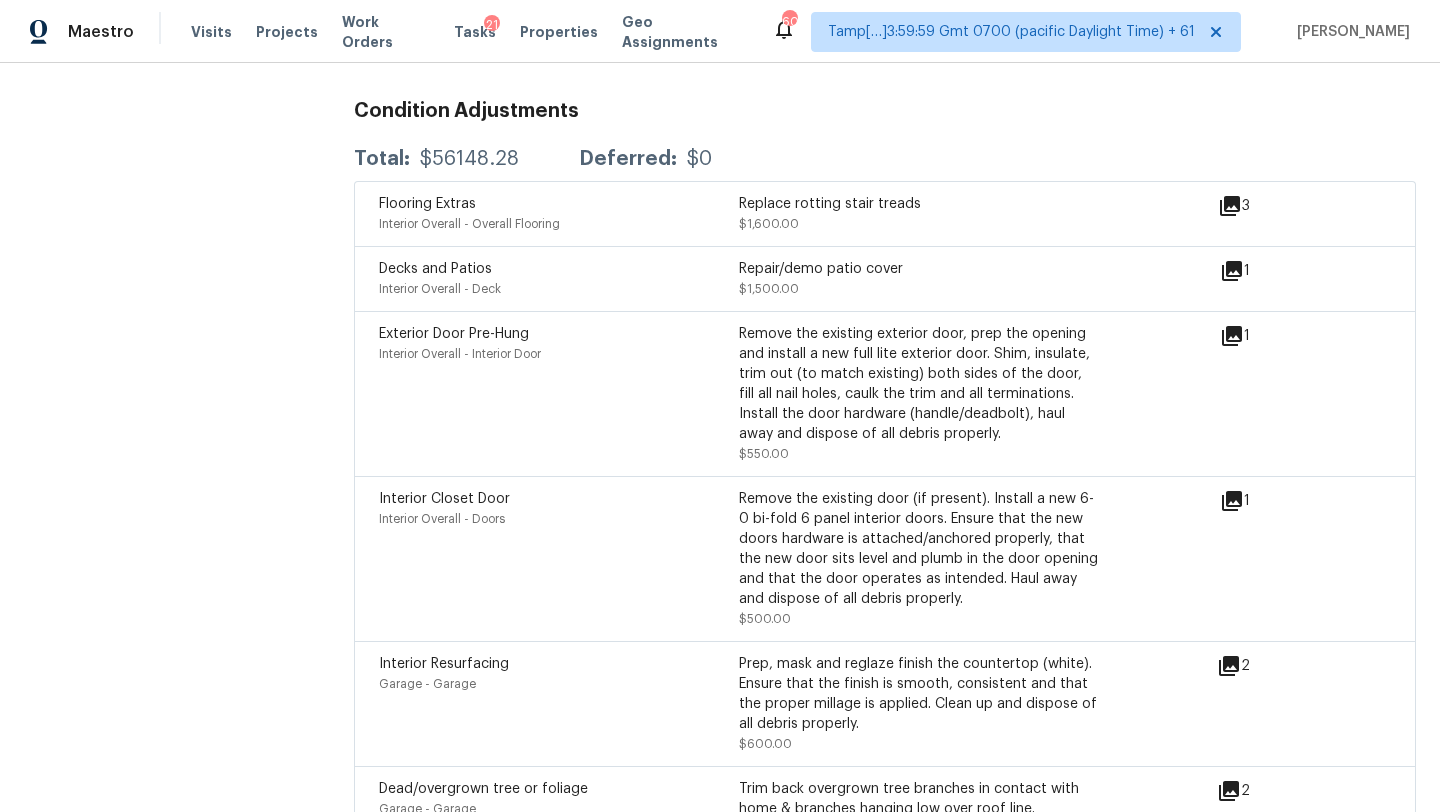 scroll, scrollTop: 5062, scrollLeft: 0, axis: vertical 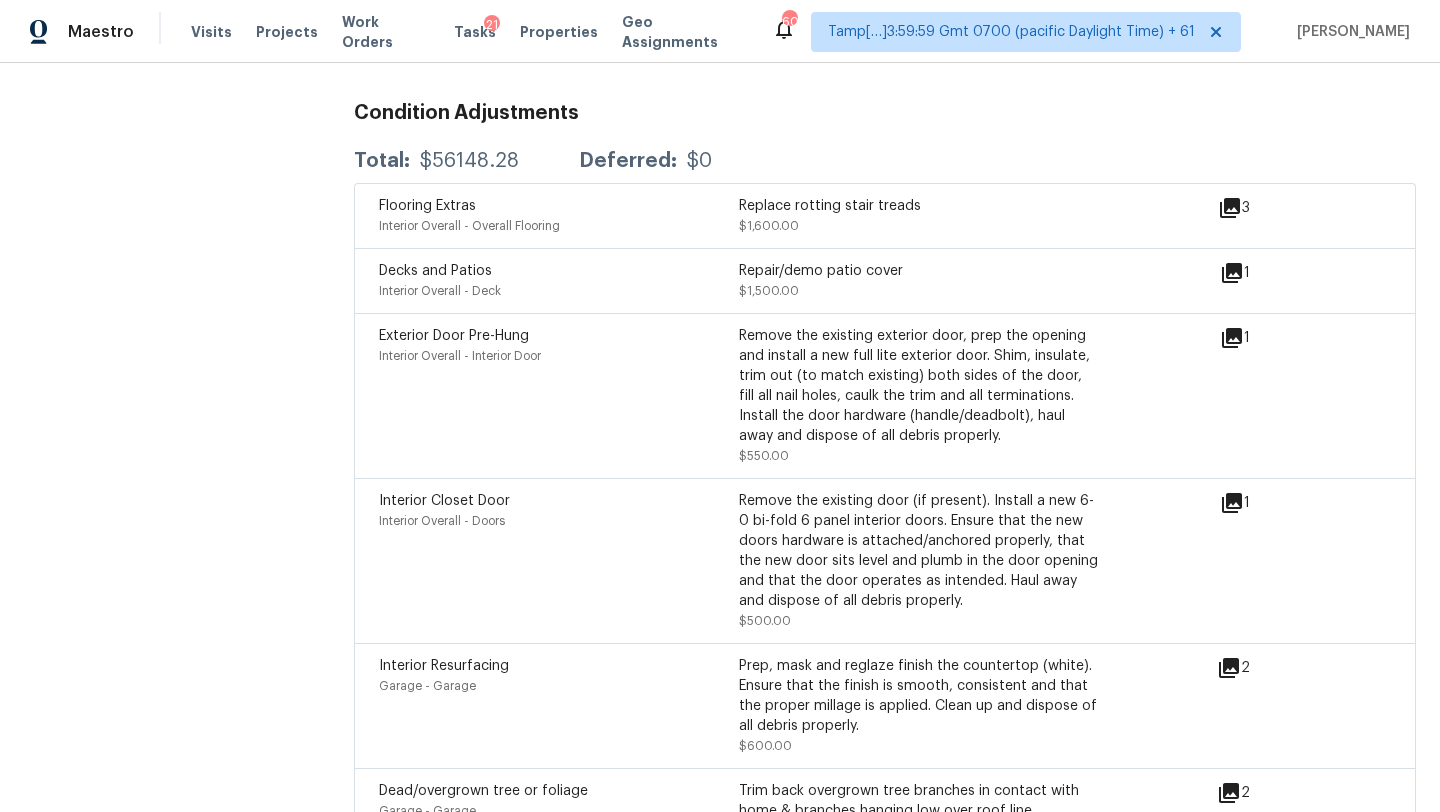 click 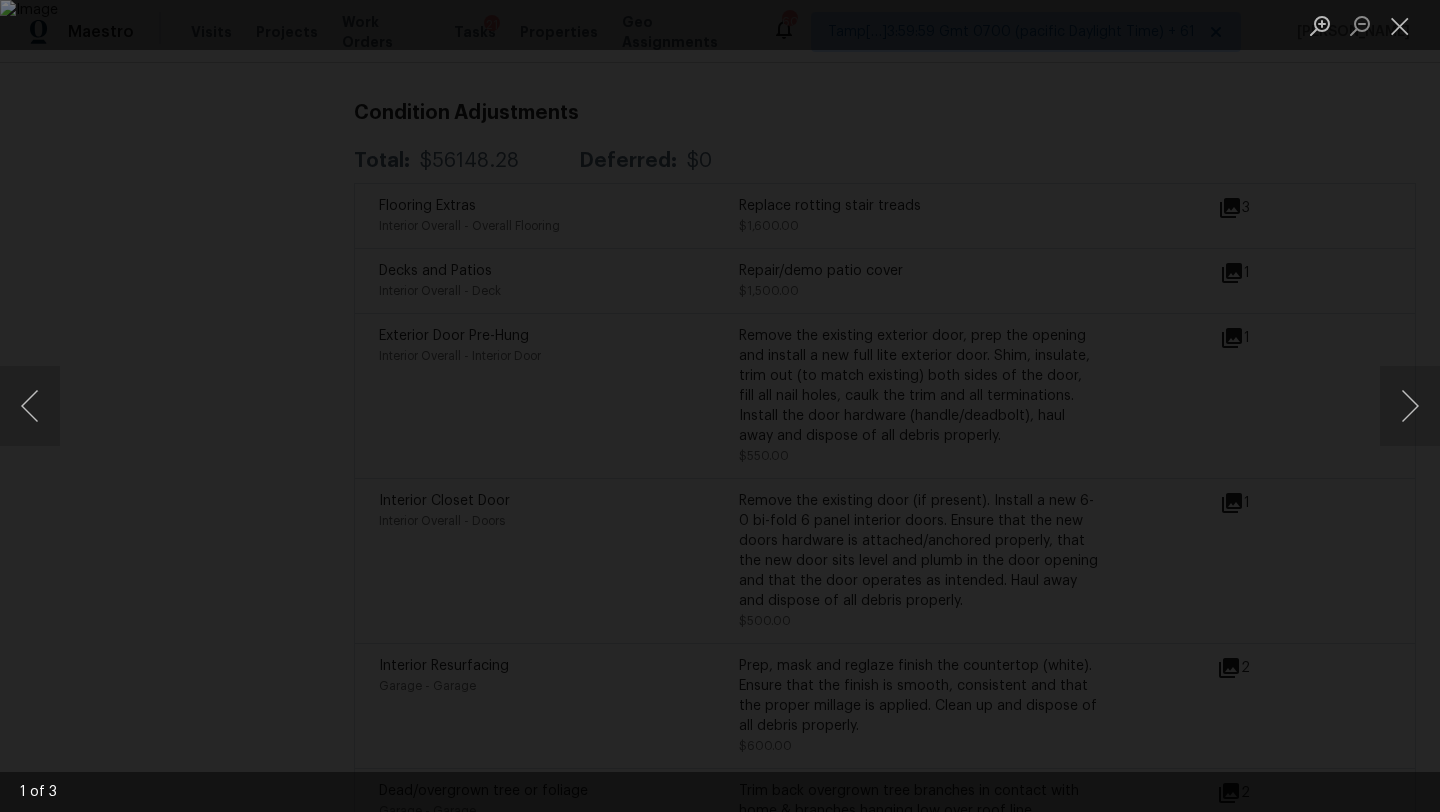 click at bounding box center (720, 406) 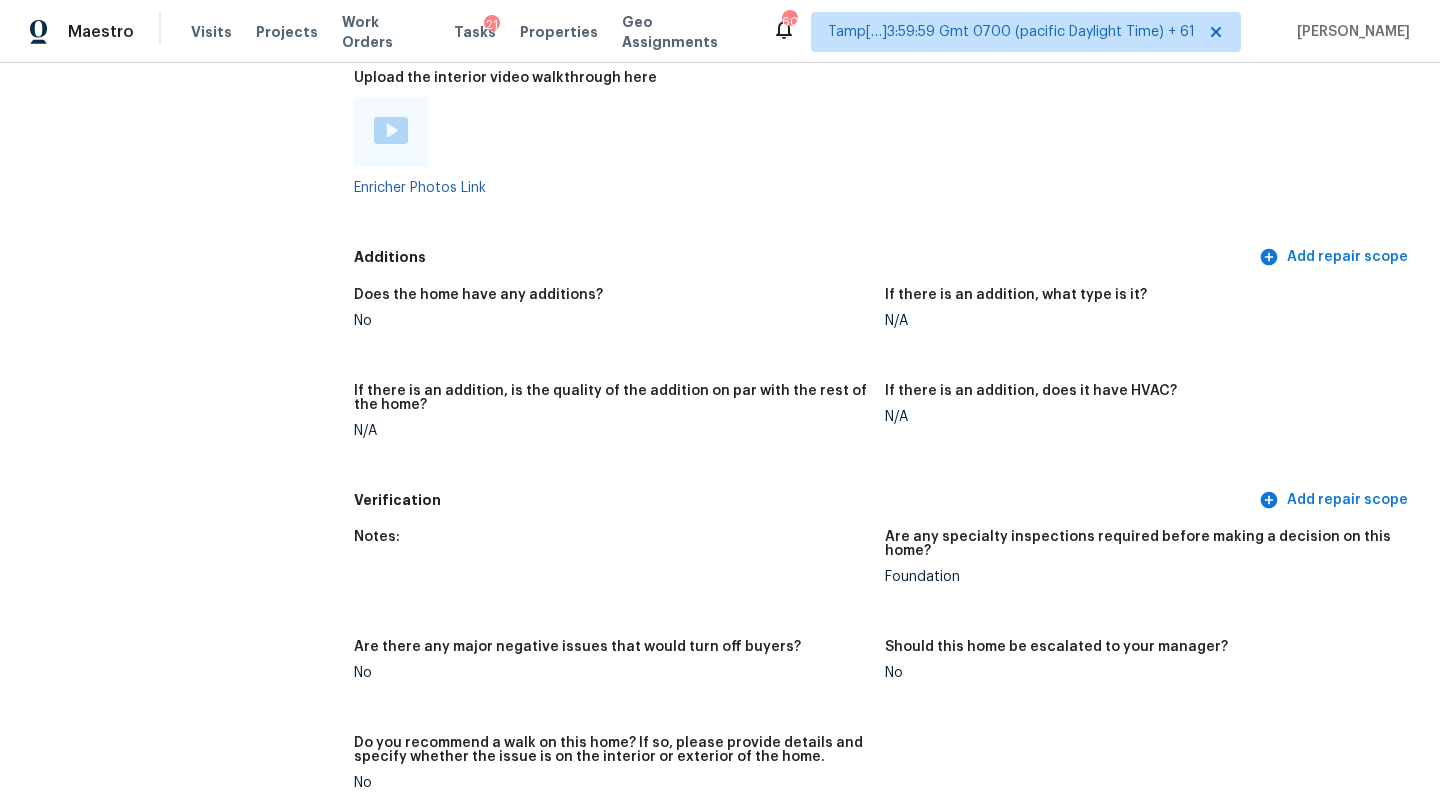click on "No" at bounding box center [611, 321] 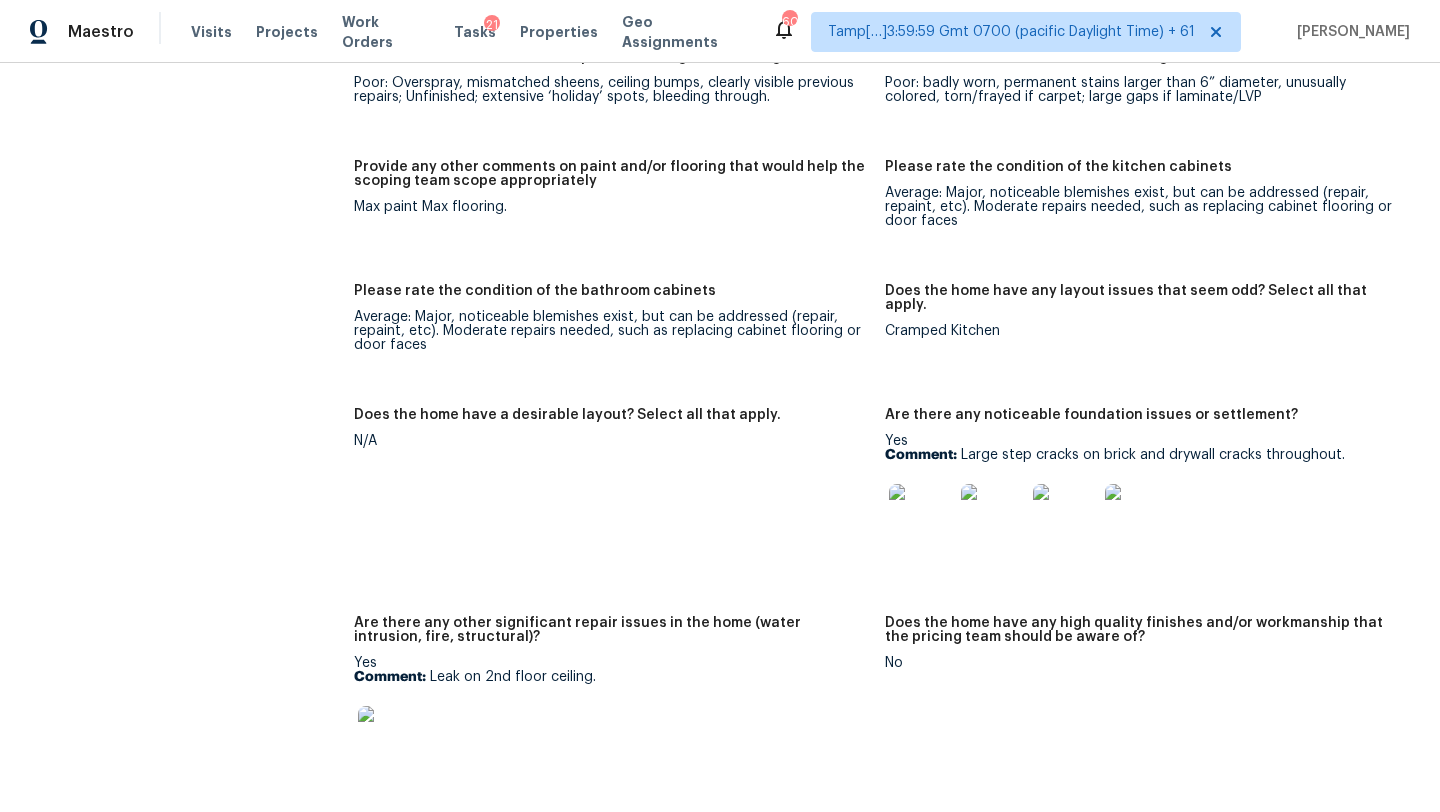 scroll, scrollTop: 3122, scrollLeft: 0, axis: vertical 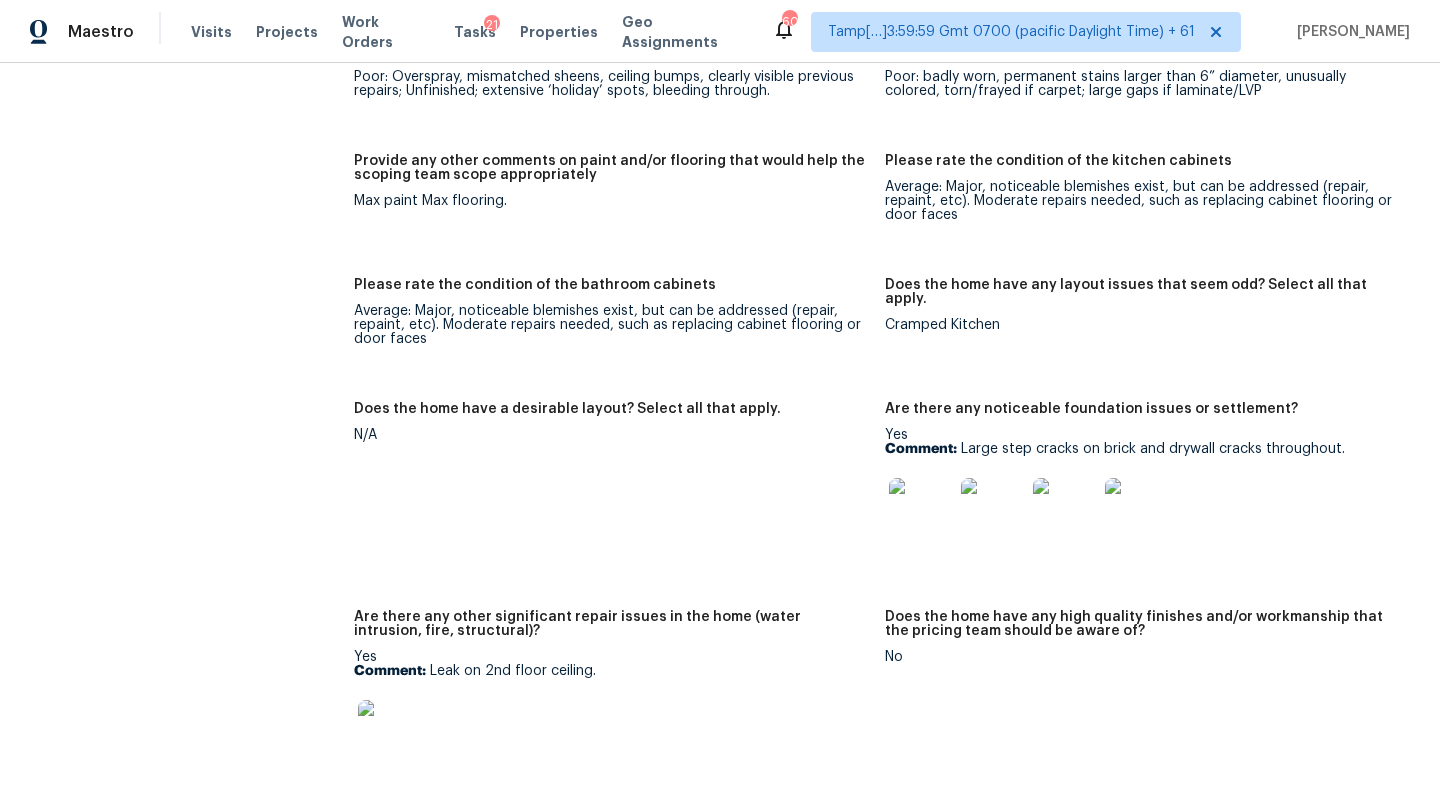 click on "Max paint
Max flooring." at bounding box center (611, 201) 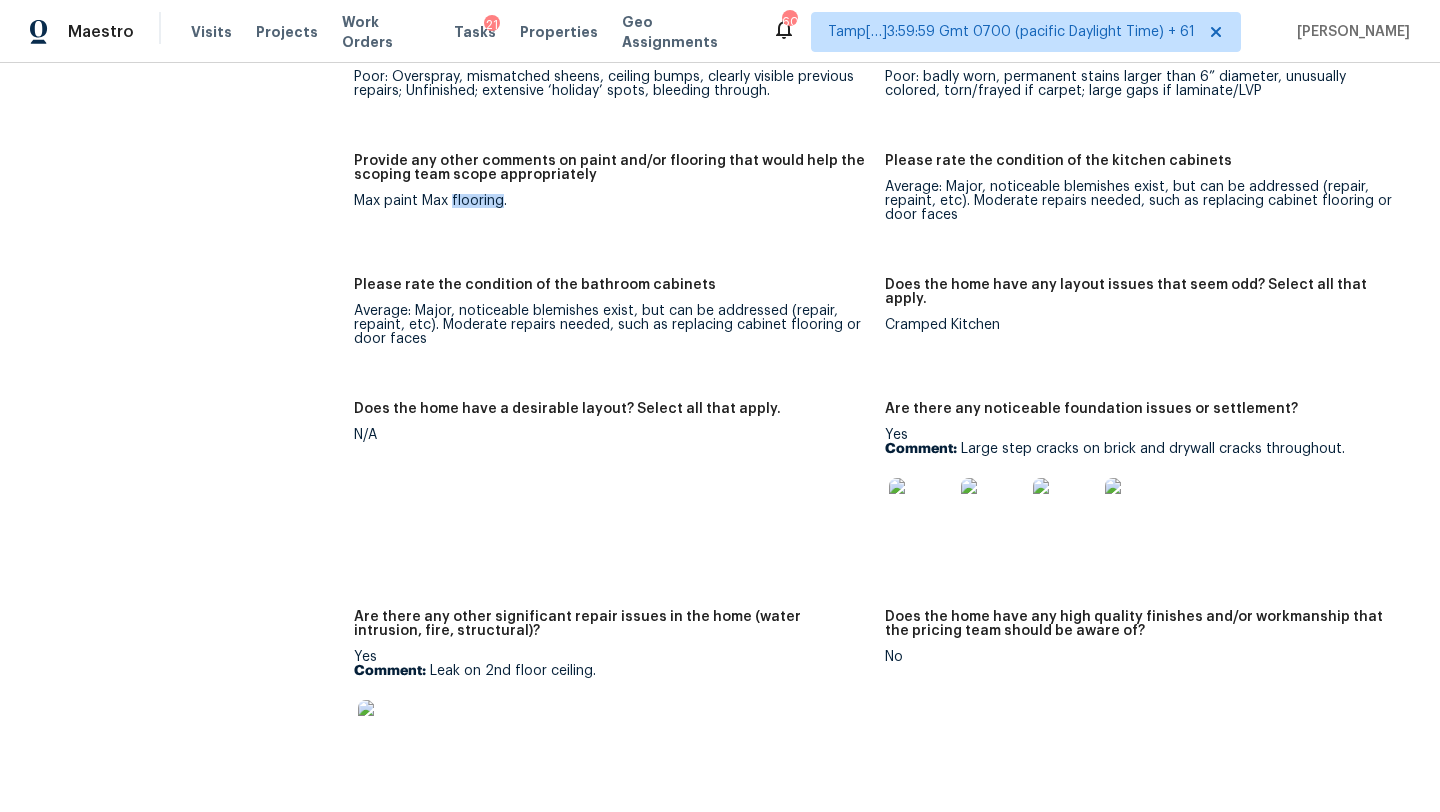 click on "Max paint
Max flooring." at bounding box center [611, 201] 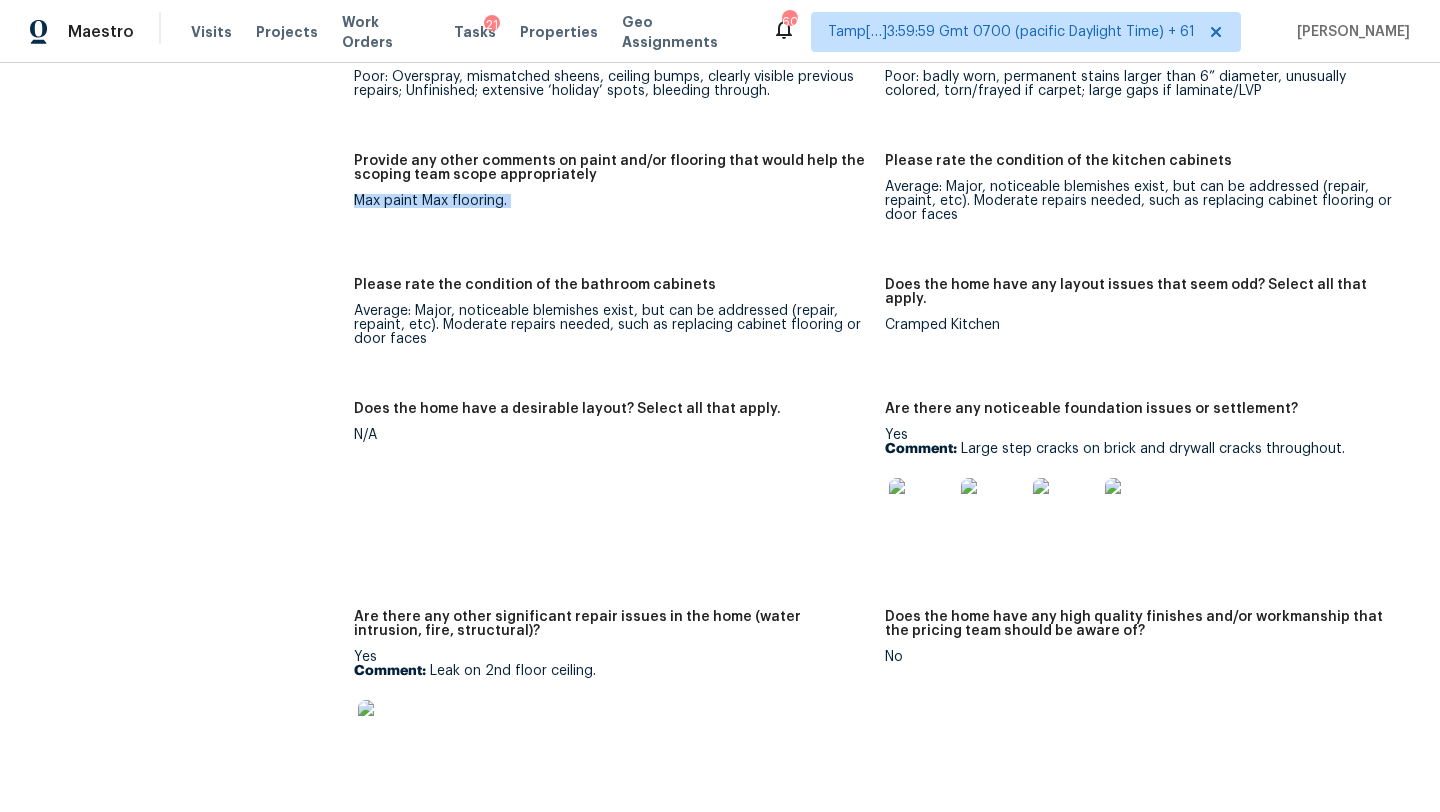click on "Max paint
Max flooring." at bounding box center [611, 201] 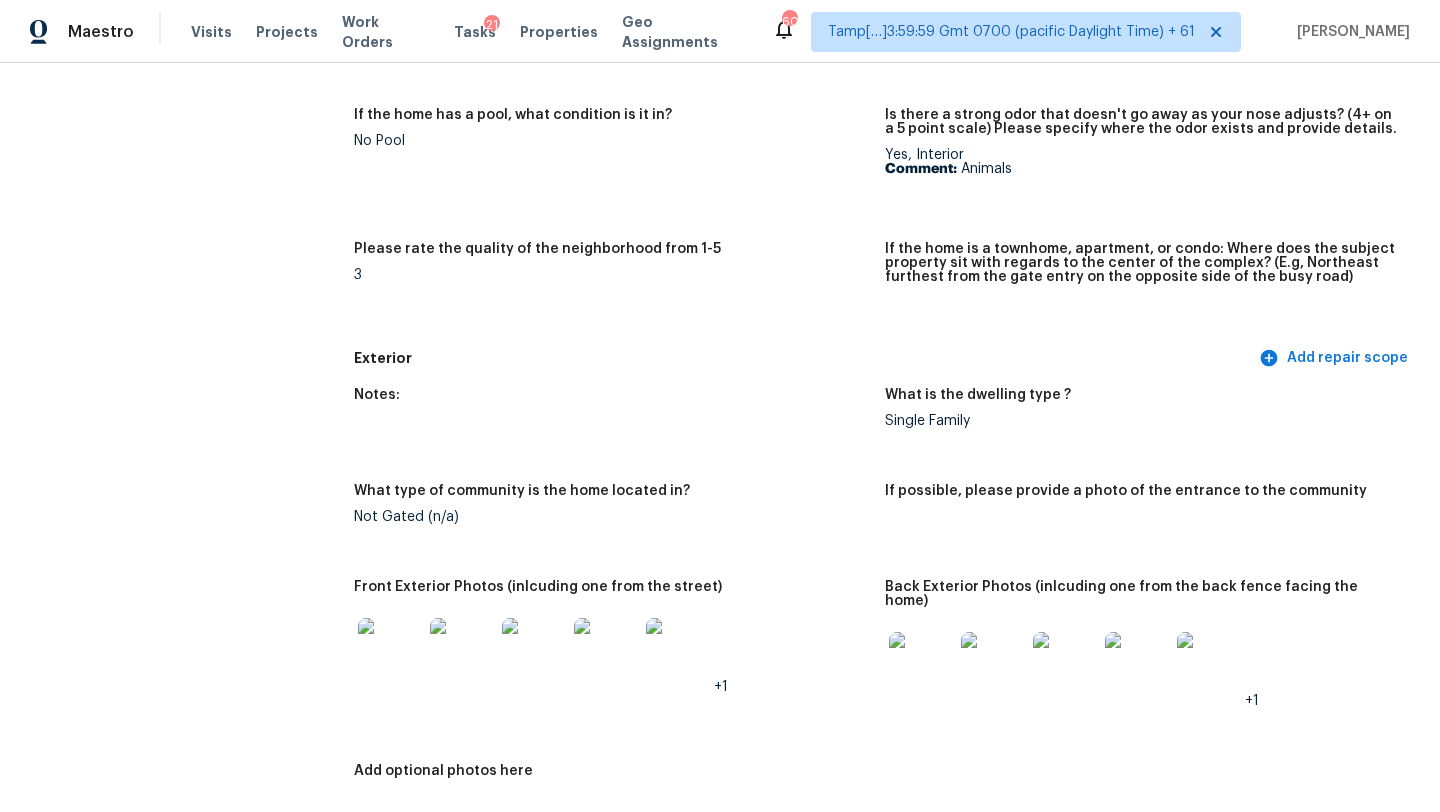 scroll, scrollTop: 251, scrollLeft: 0, axis: vertical 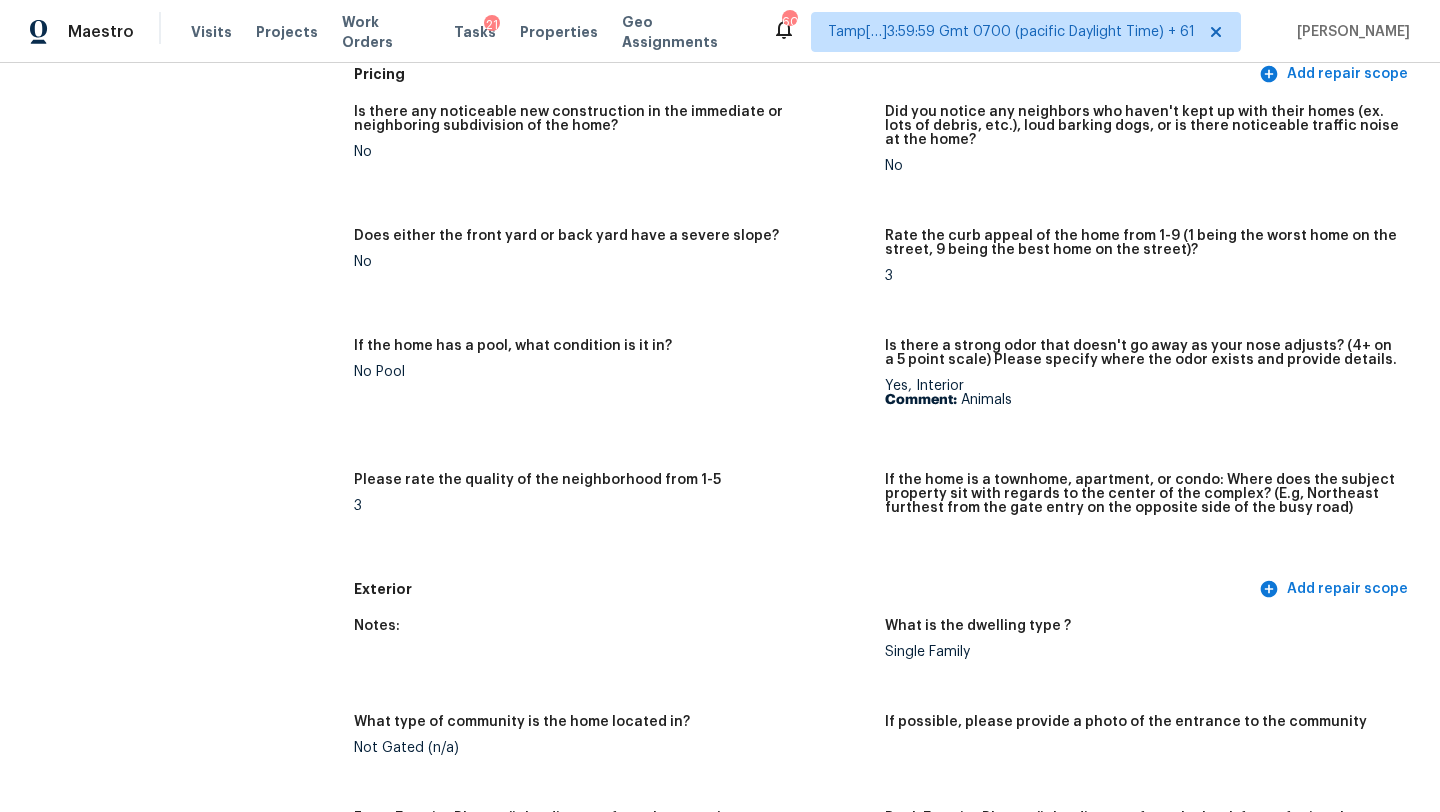 click on "Rate the curb appeal of the home from 1-9 (1 being the worst home on the street, 9 being the best home on the street)? 3" at bounding box center [1150, 272] 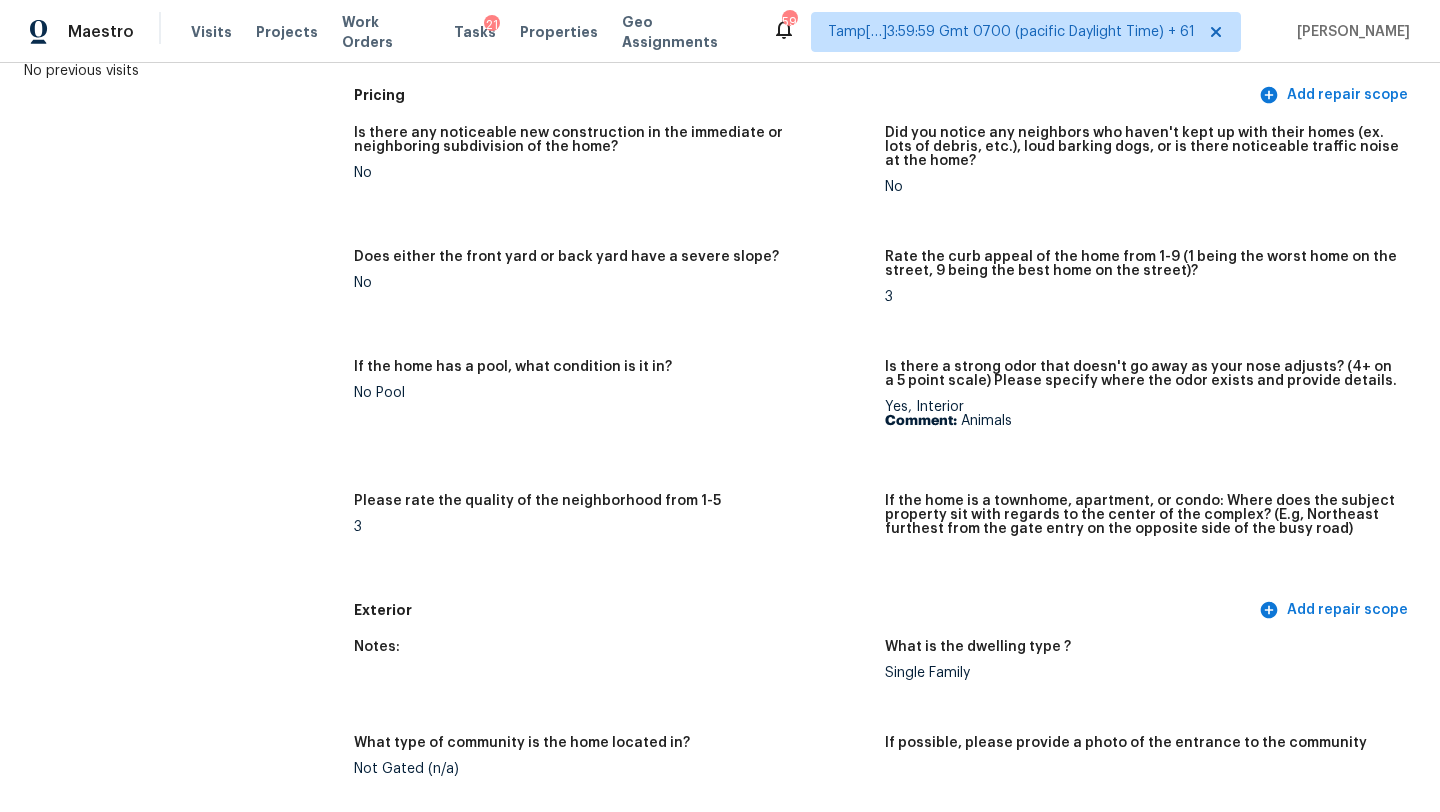 scroll, scrollTop: 0, scrollLeft: 0, axis: both 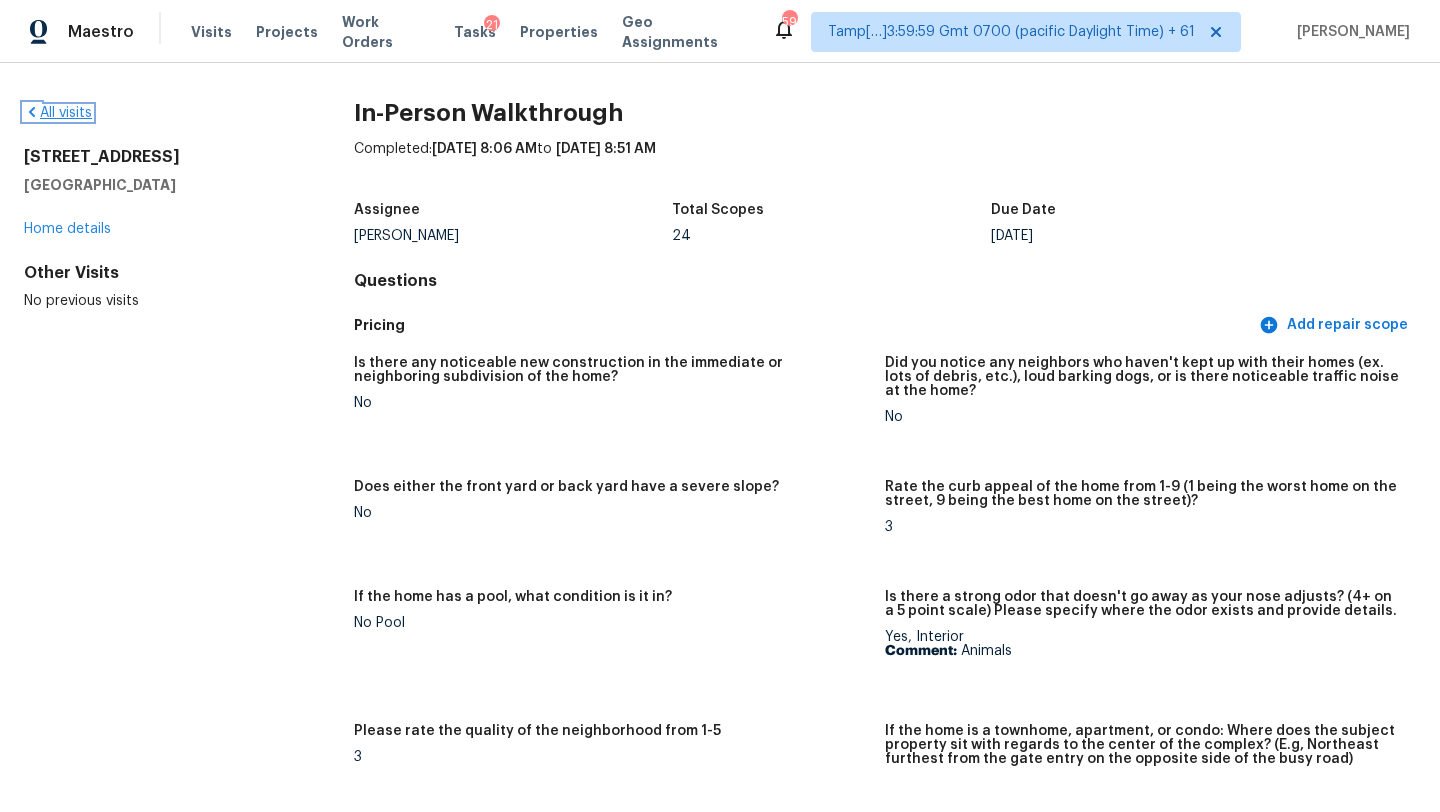 click on "All visits" at bounding box center (58, 113) 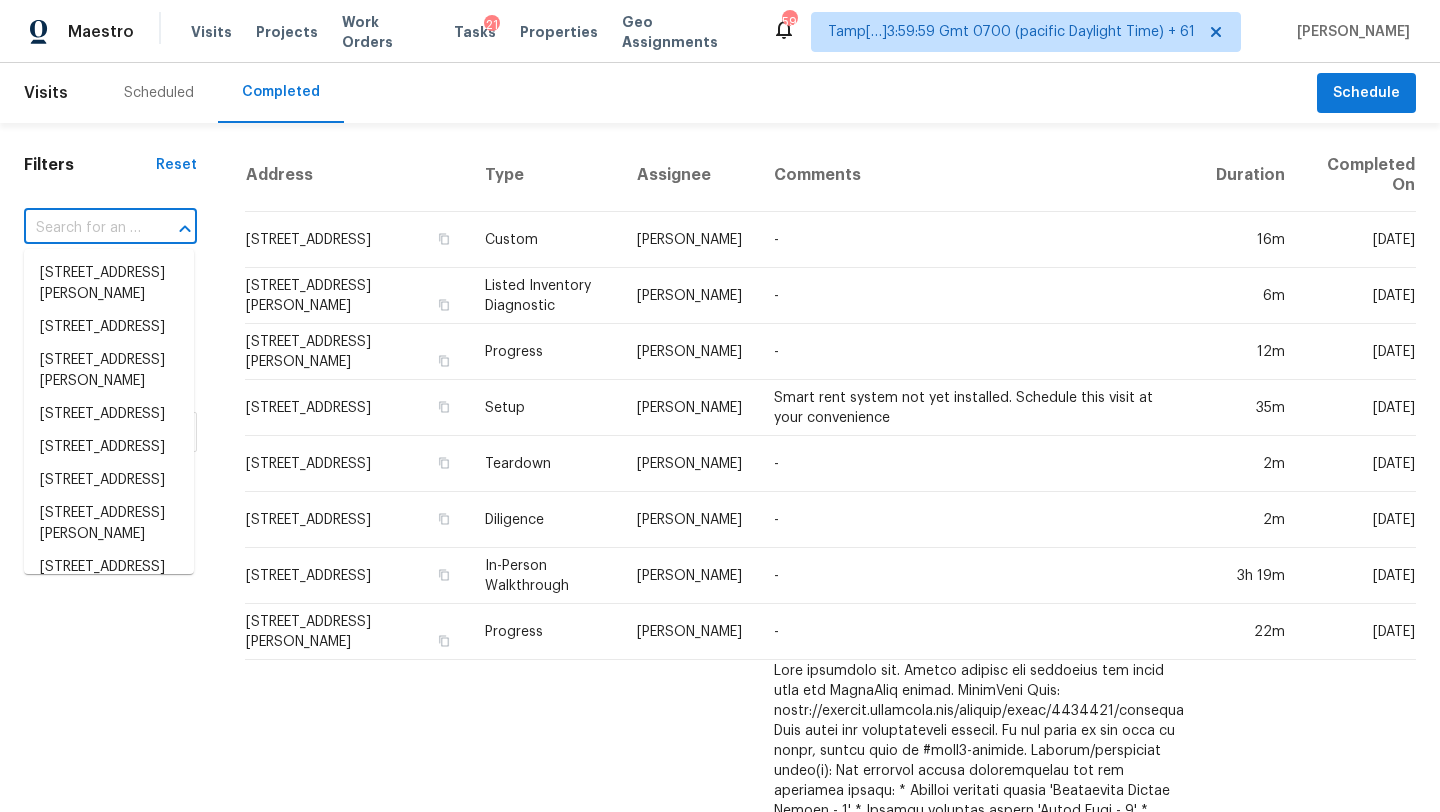 click at bounding box center [82, 228] 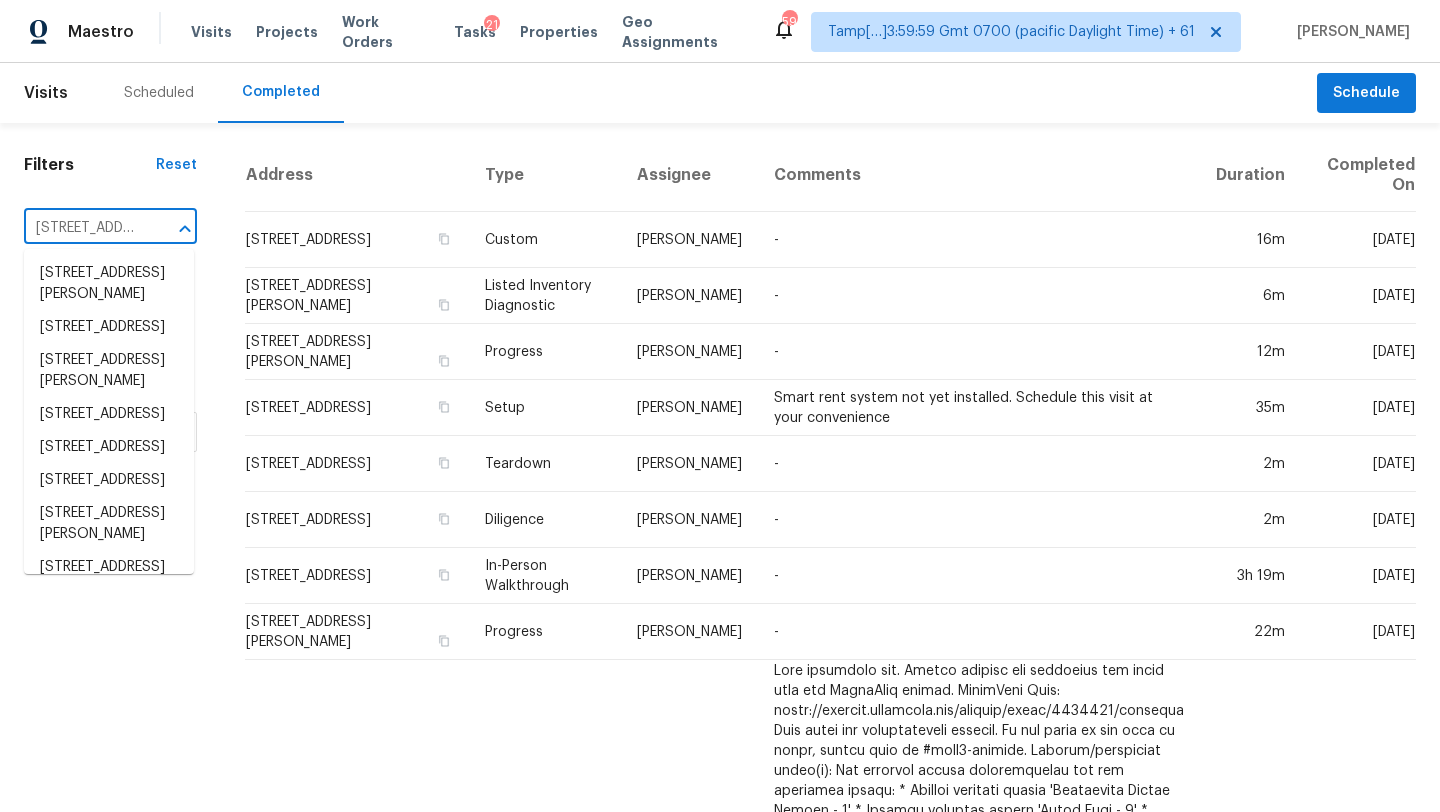 scroll, scrollTop: 0, scrollLeft: 150, axis: horizontal 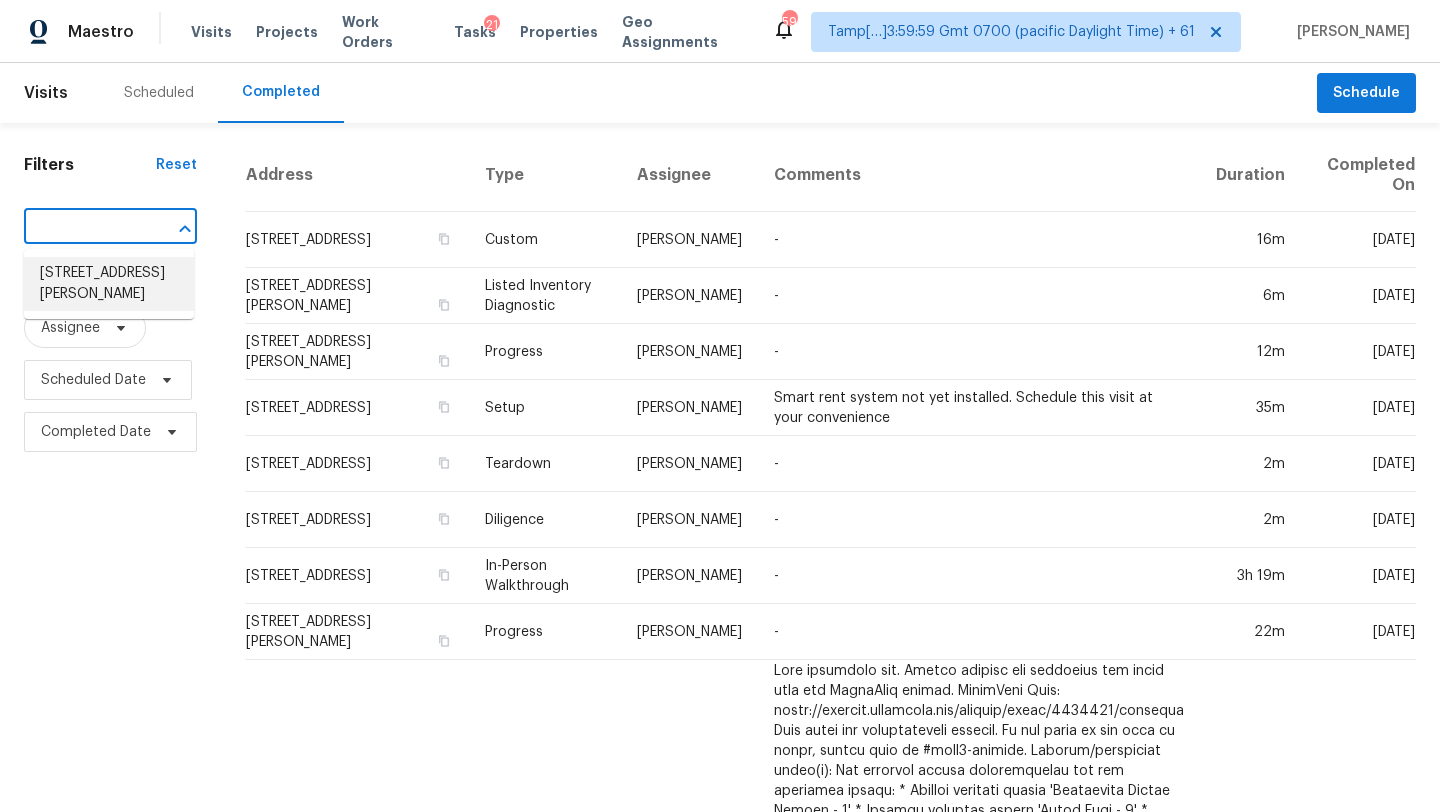 click on "5947 Seager Dr, Westerville, OH 43081" at bounding box center (109, 284) 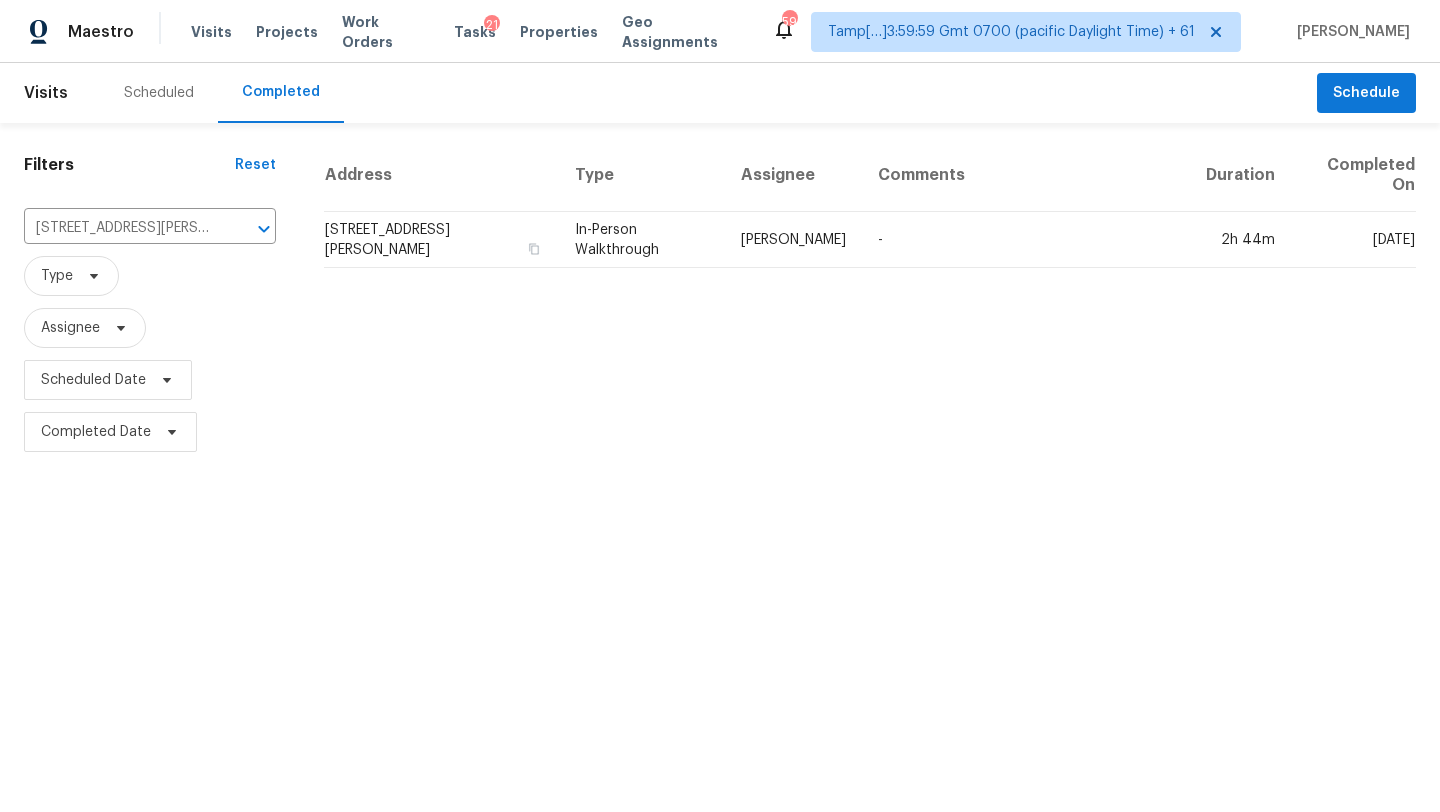 drag, startPoint x: 926, startPoint y: 228, endPoint x: 935, endPoint y: 213, distance: 17.492855 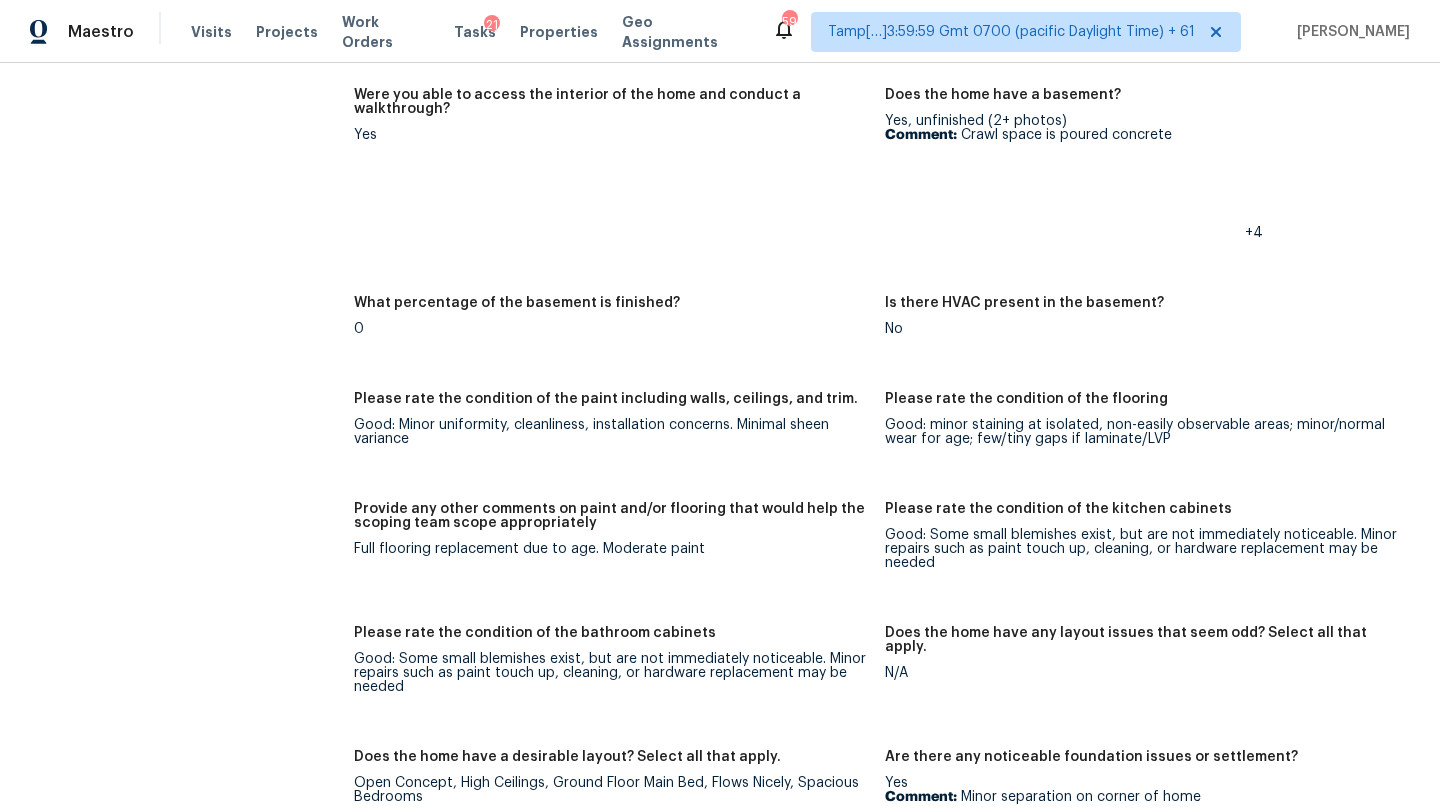 scroll, scrollTop: 2798, scrollLeft: 0, axis: vertical 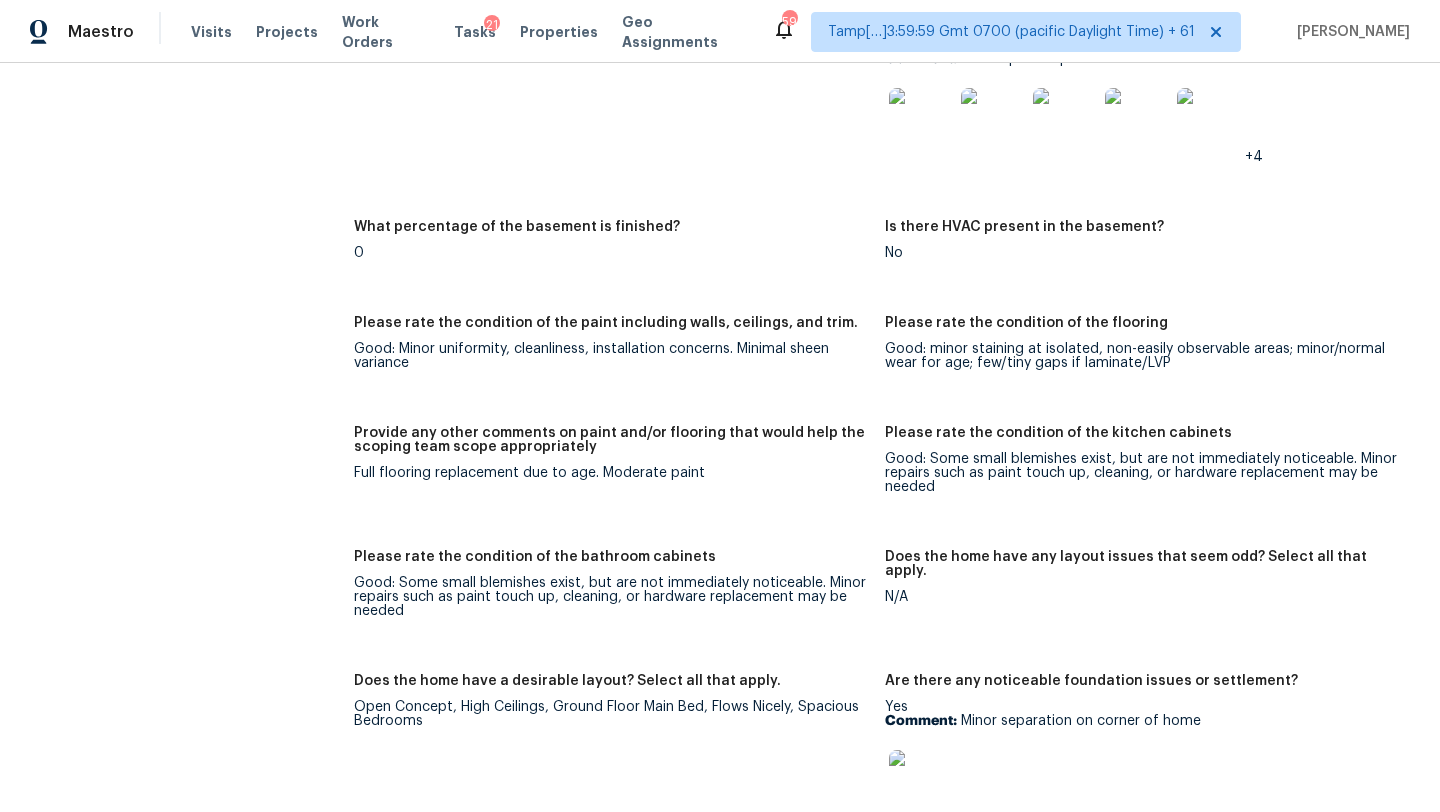 click on "Full flooring replacement due to age. Moderate paint" at bounding box center [611, 473] 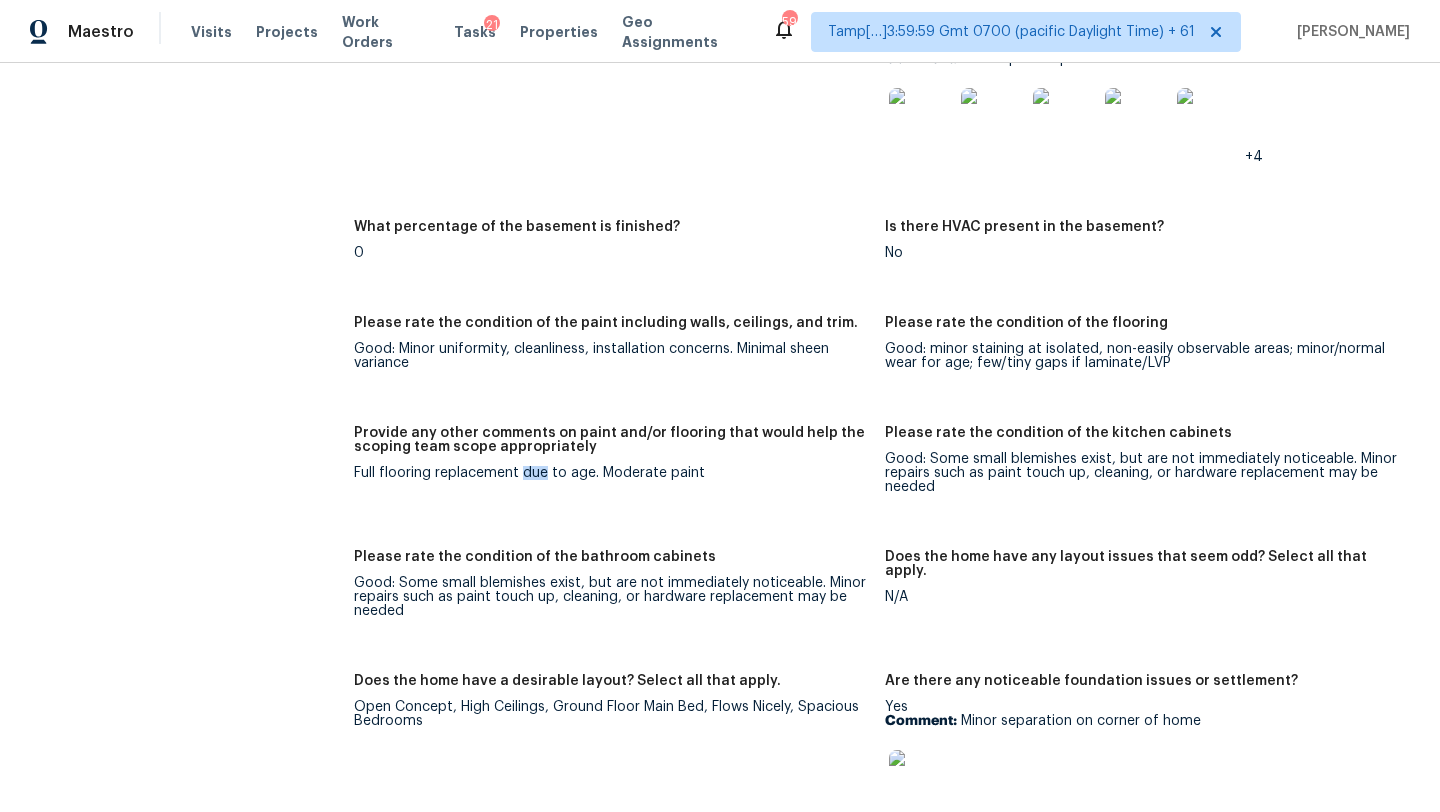 click on "Full flooring replacement due to age. Moderate paint" at bounding box center [611, 473] 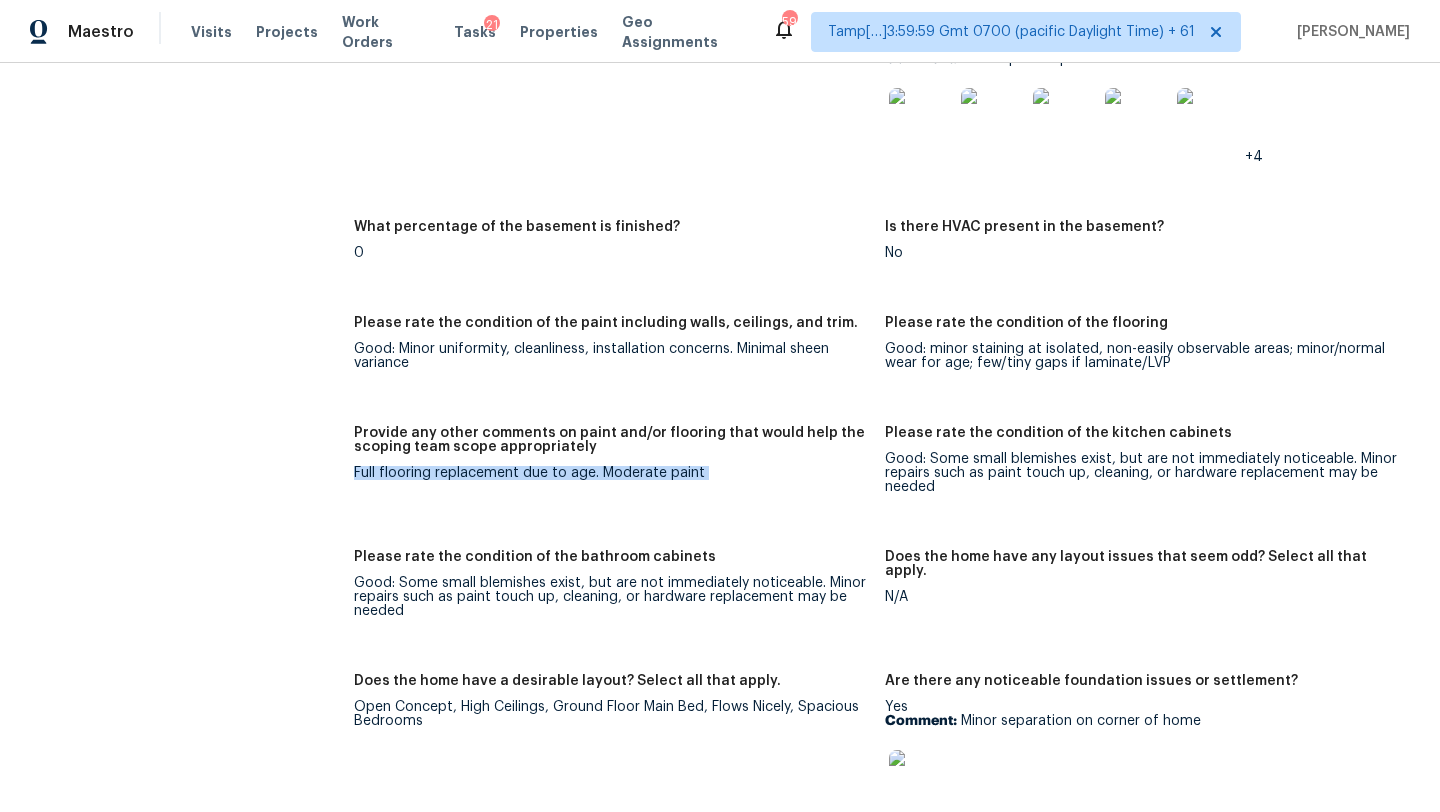 click on "Full flooring replacement due to age. Moderate paint" at bounding box center [611, 473] 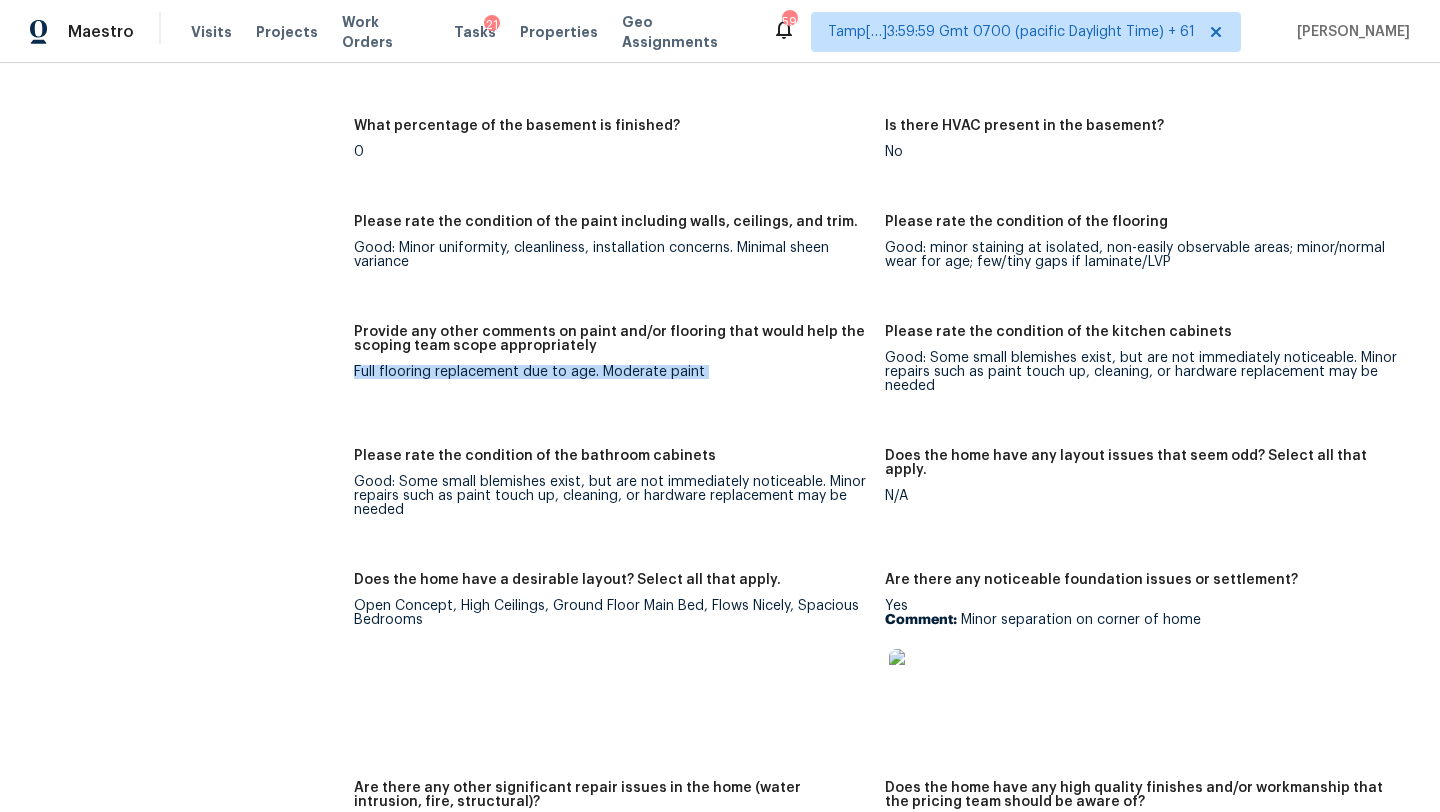 scroll, scrollTop: 3083, scrollLeft: 0, axis: vertical 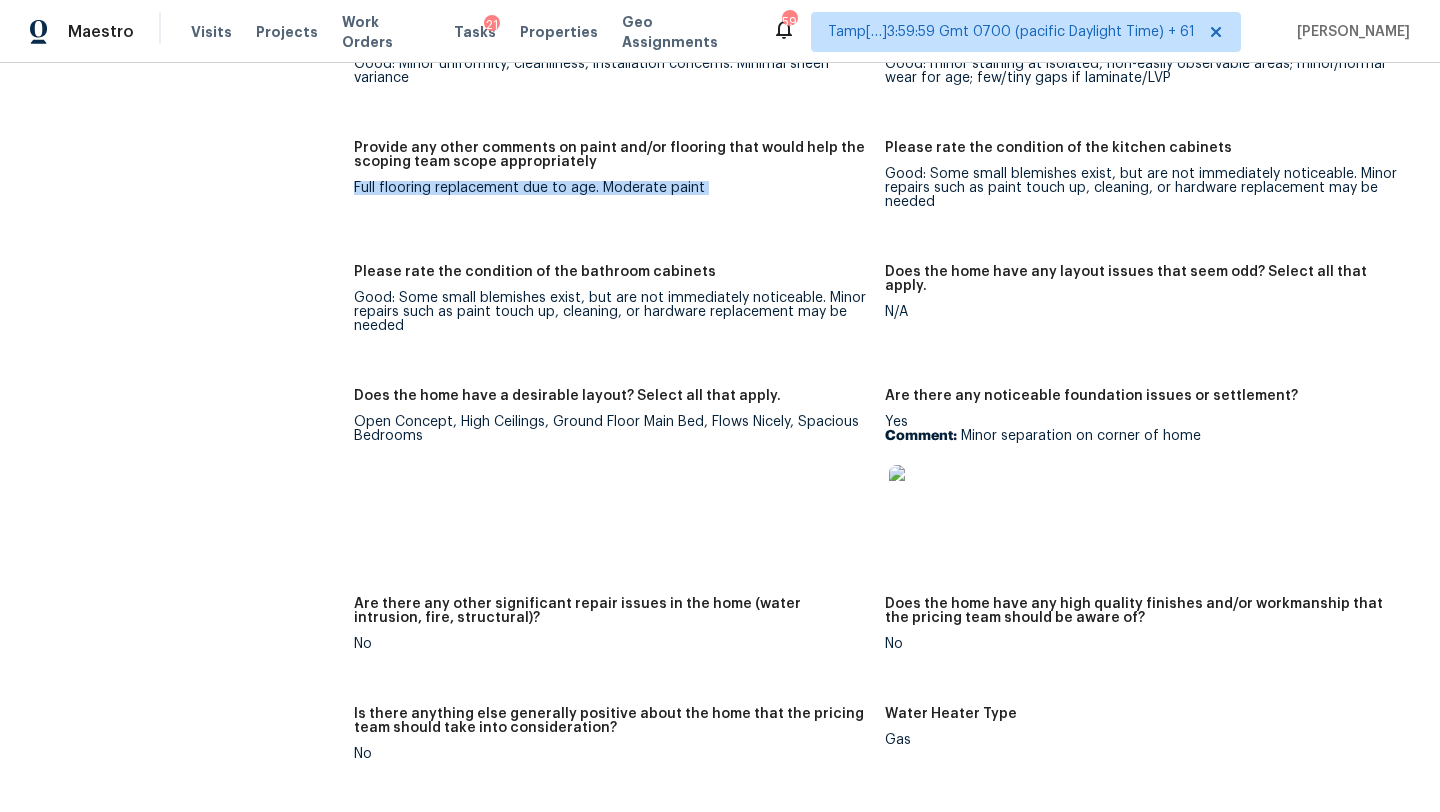 click at bounding box center [921, 497] 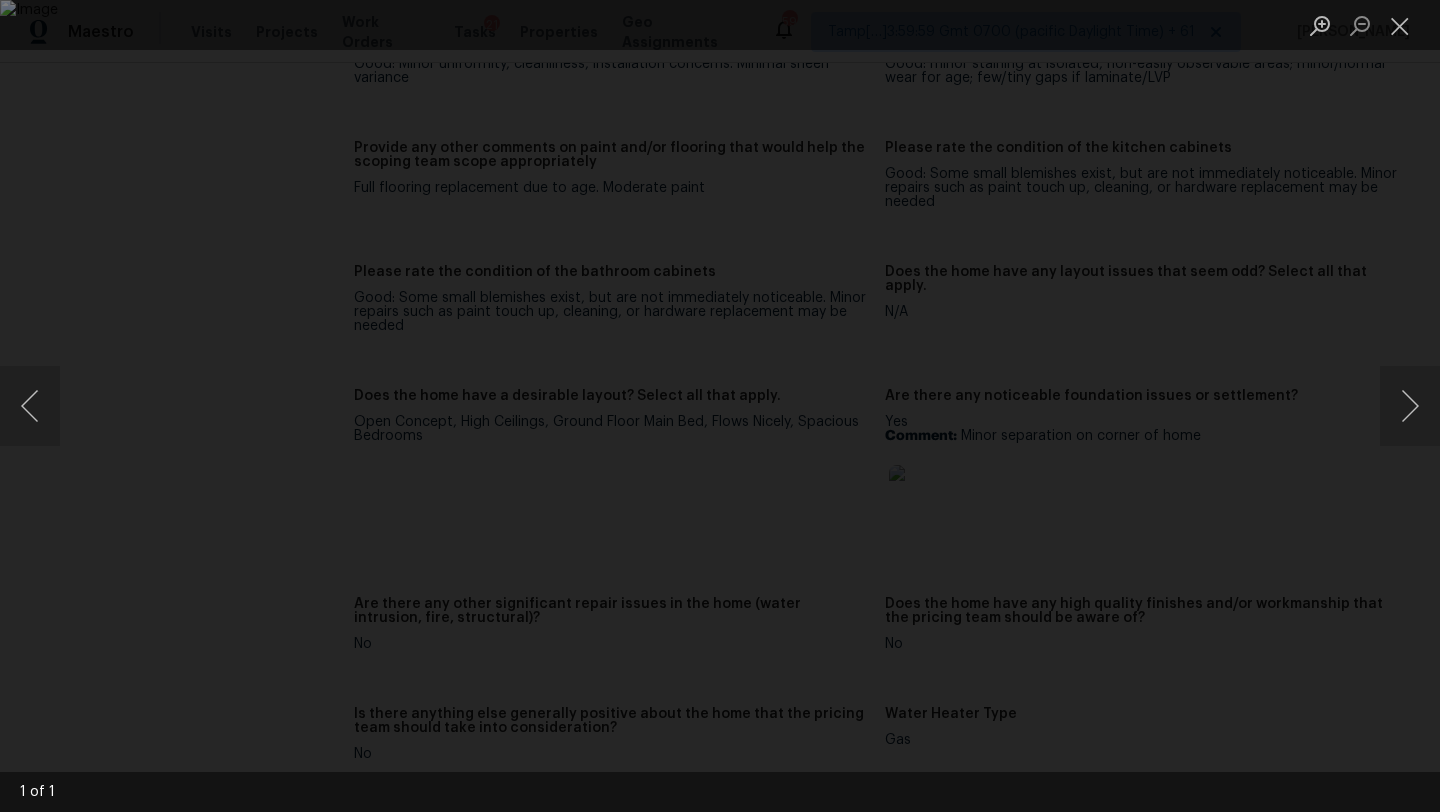 click at bounding box center [720, 406] 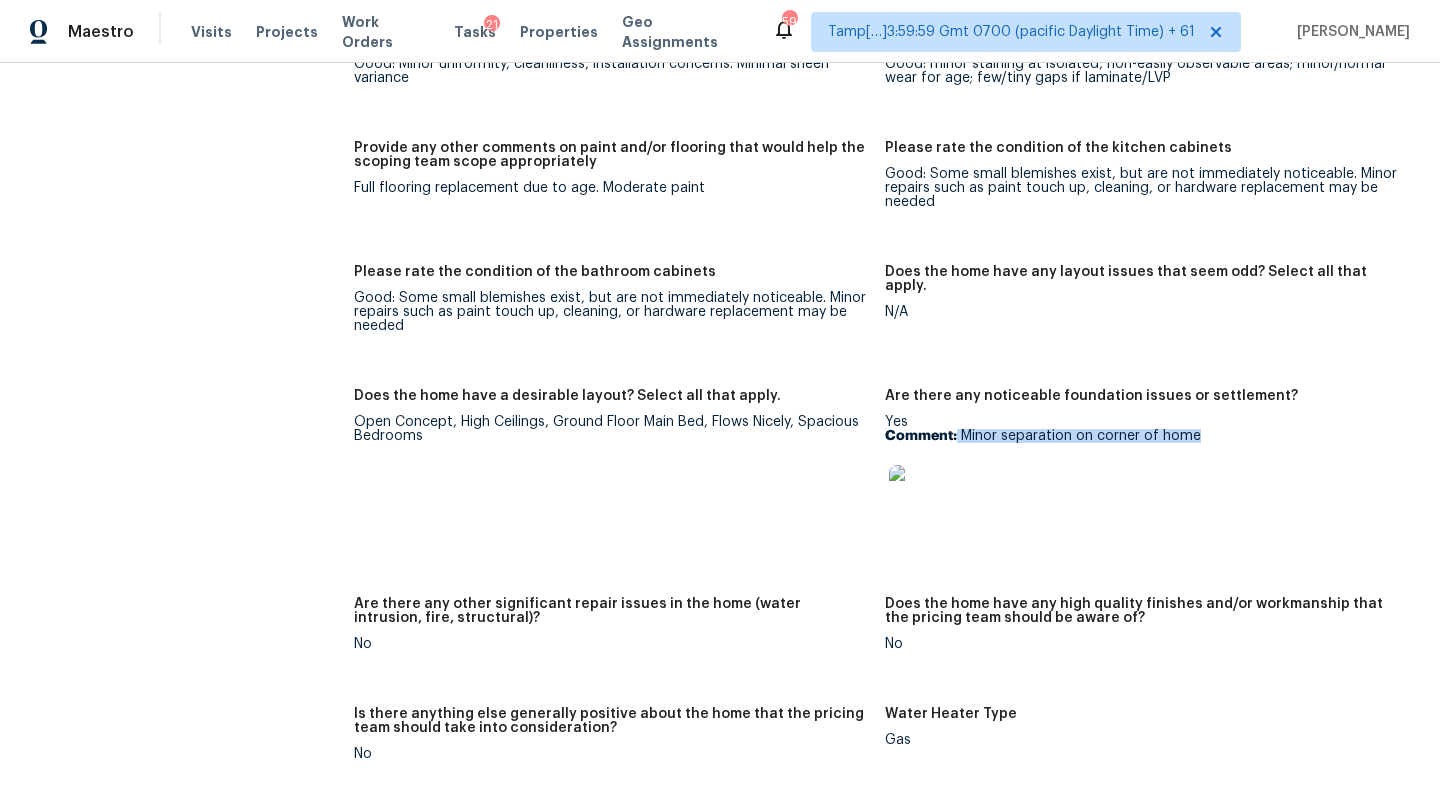 drag, startPoint x: 957, startPoint y: 423, endPoint x: 1221, endPoint y: 420, distance: 264.01706 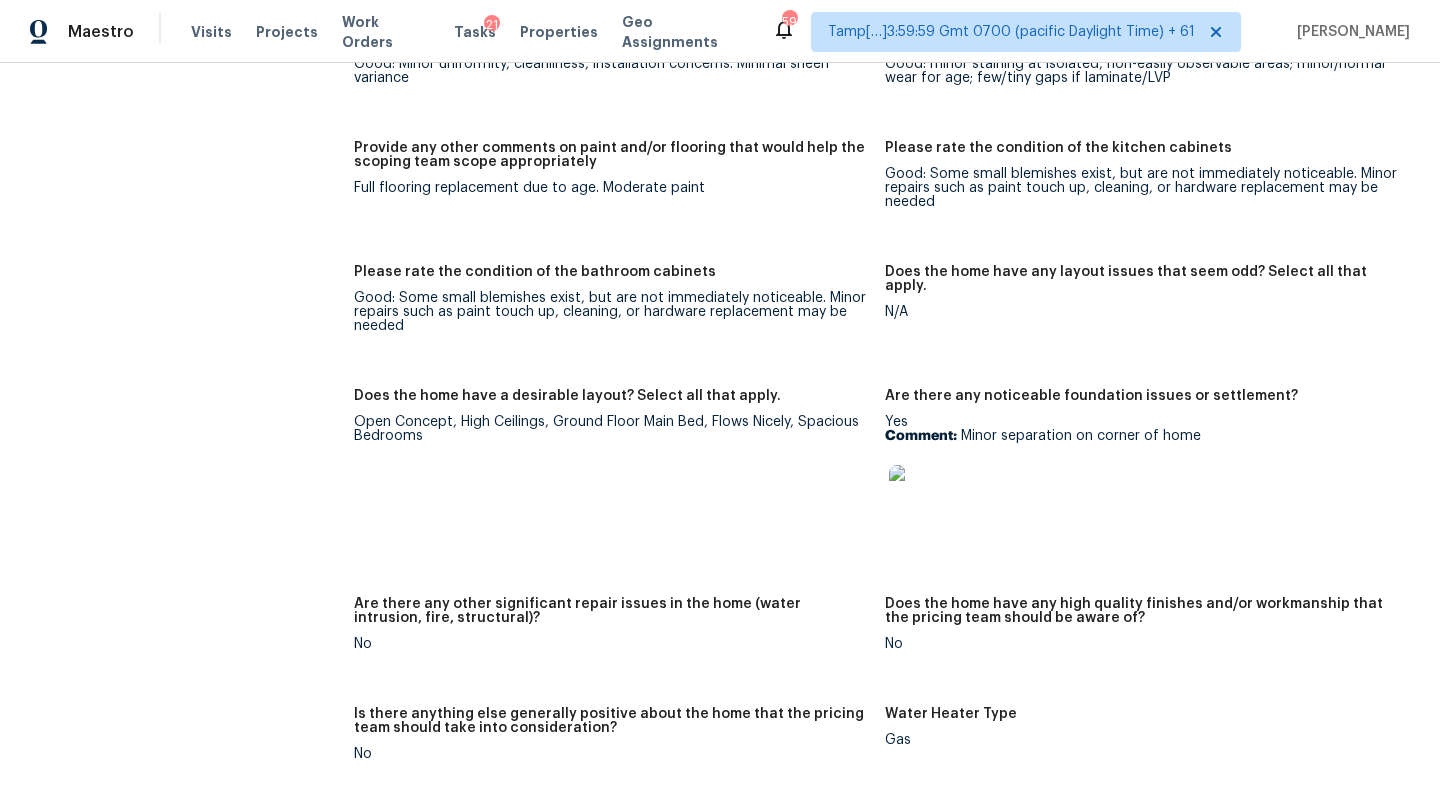 click at bounding box center (1142, 497) 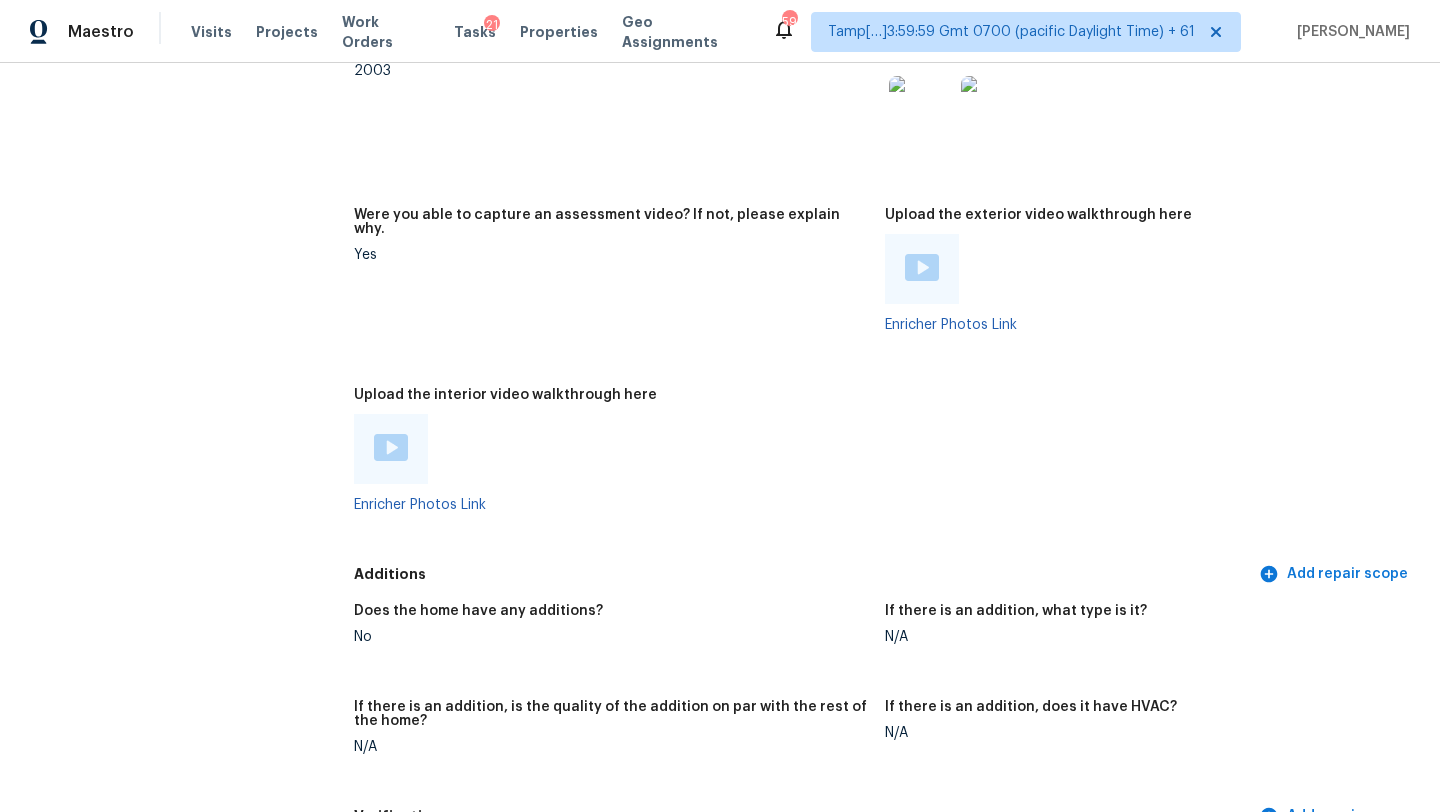 scroll, scrollTop: 3668, scrollLeft: 0, axis: vertical 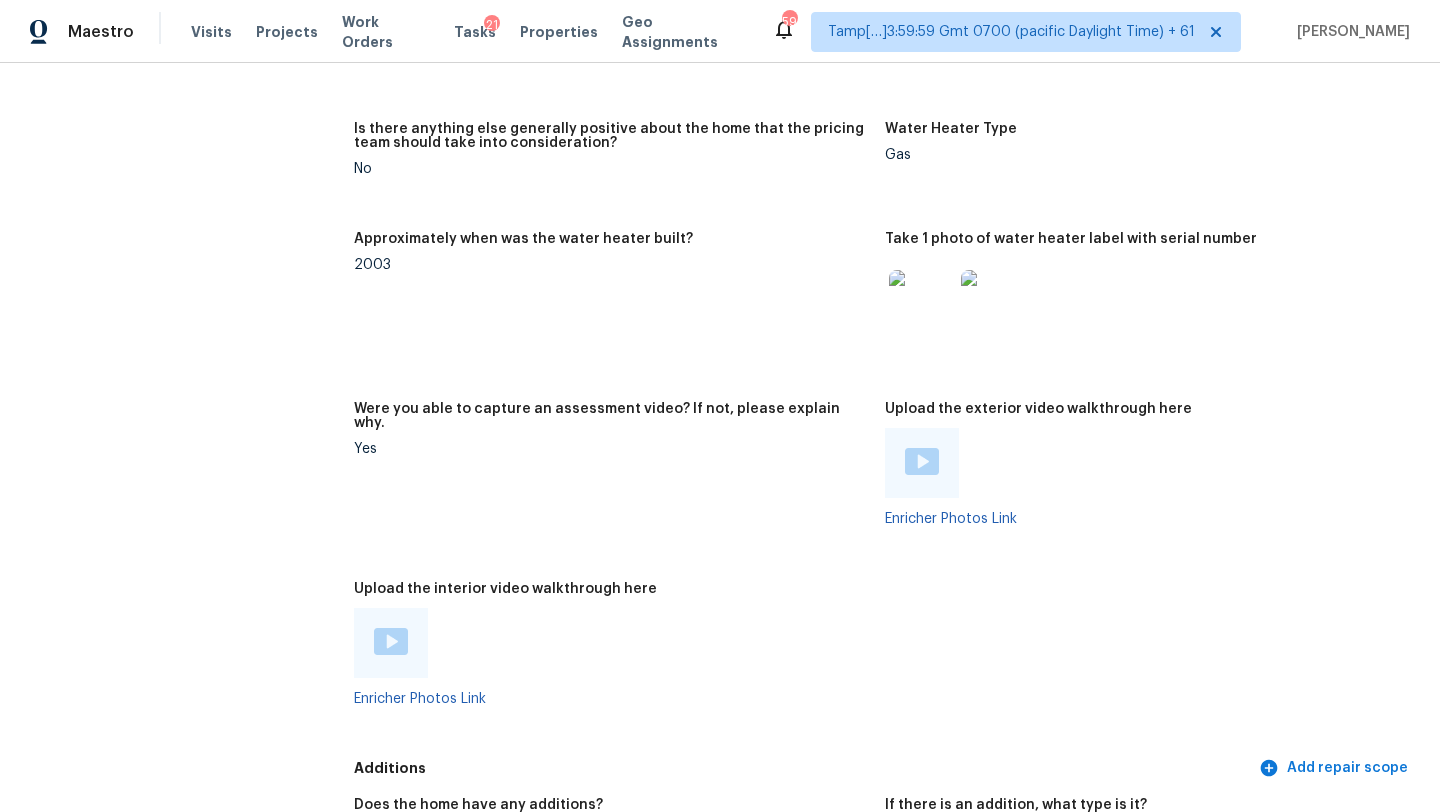 click at bounding box center [391, 641] 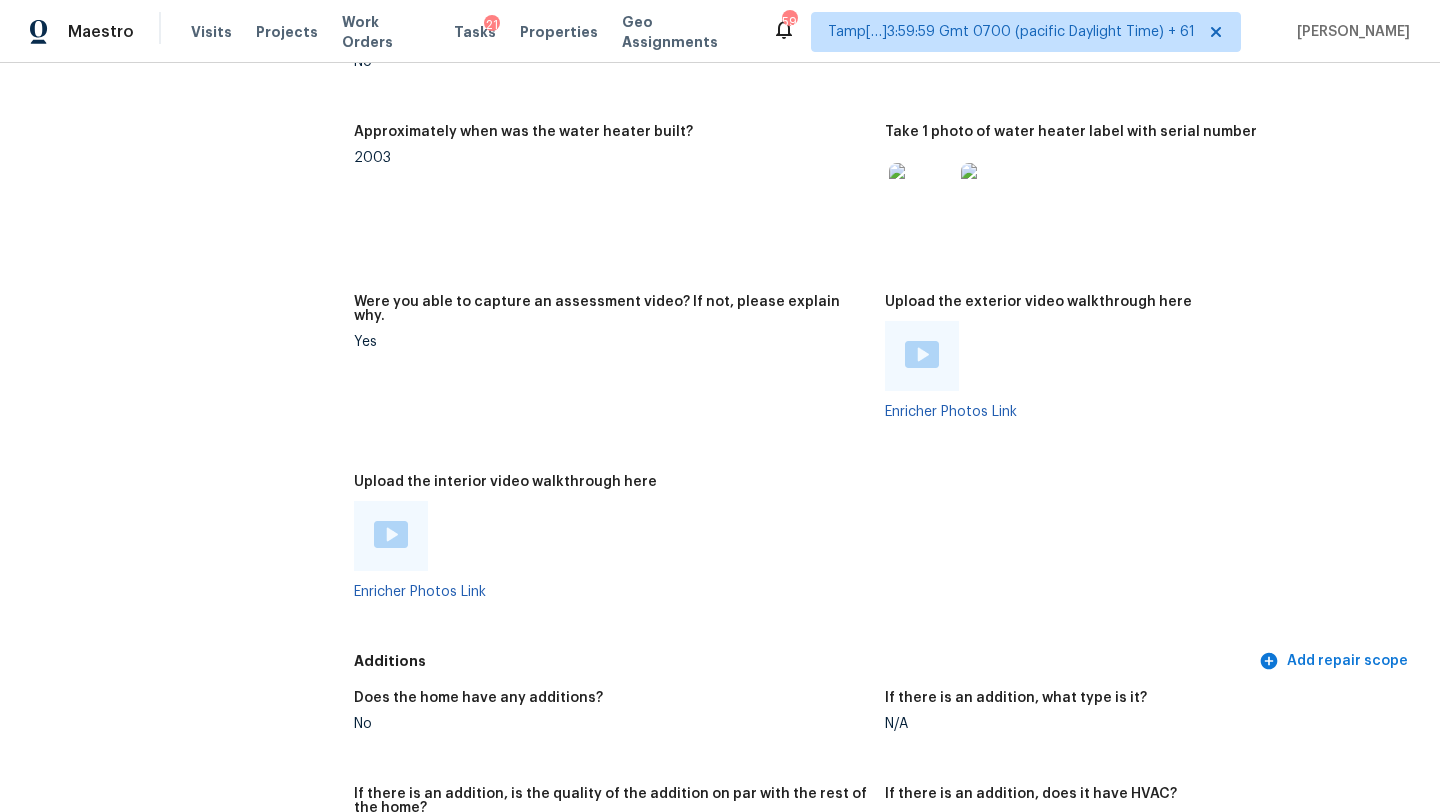 scroll, scrollTop: 3665, scrollLeft: 0, axis: vertical 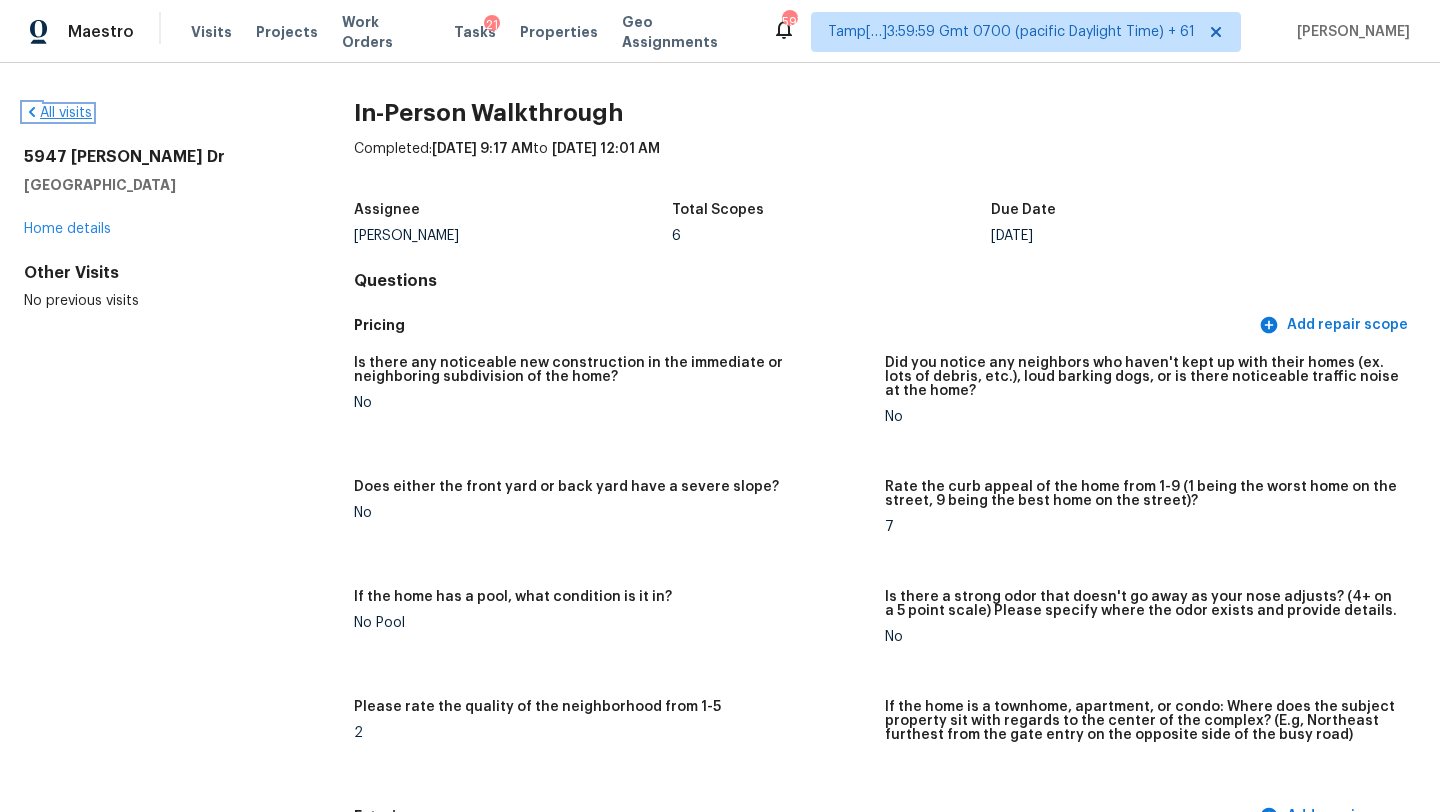 click on "All visits" at bounding box center [58, 113] 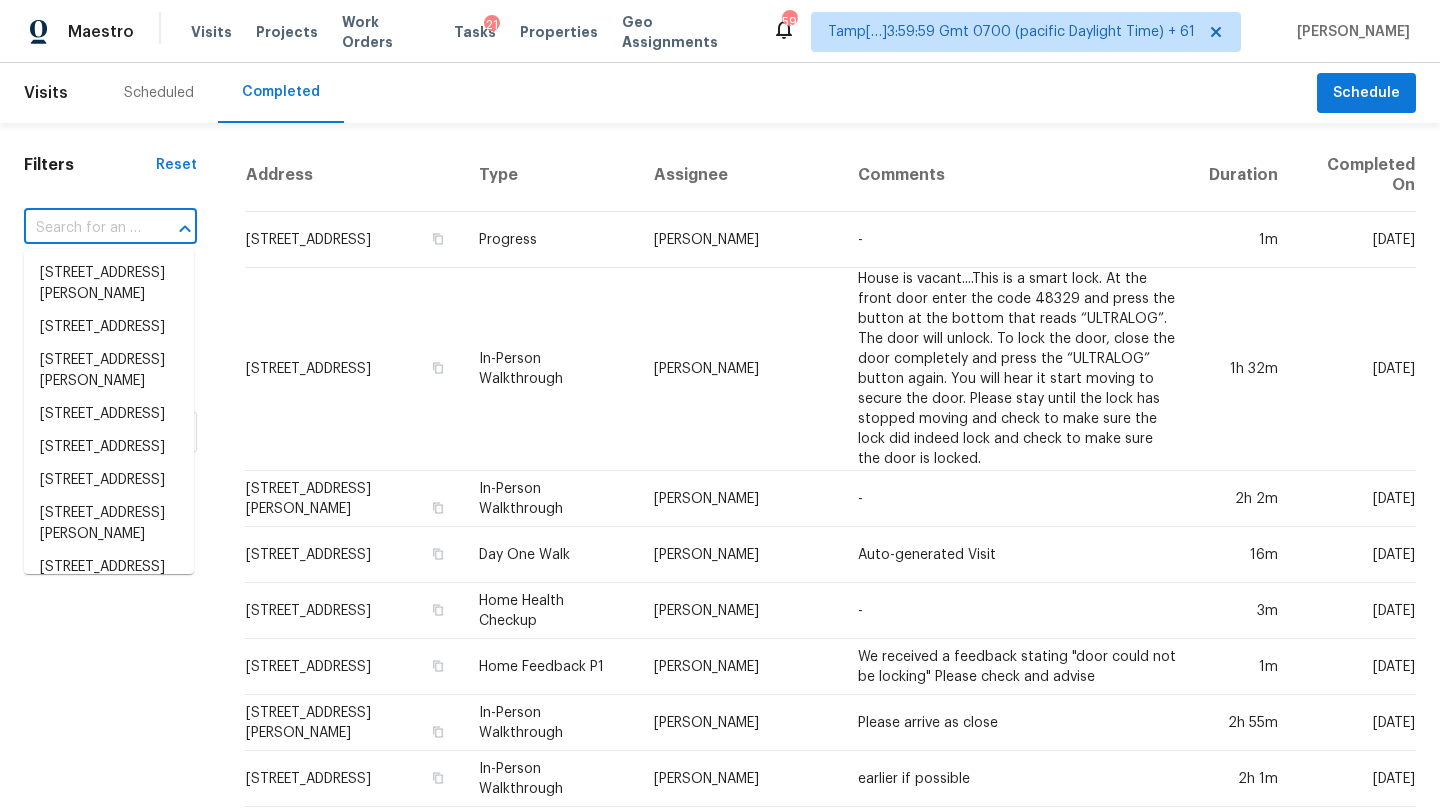 click at bounding box center [82, 228] 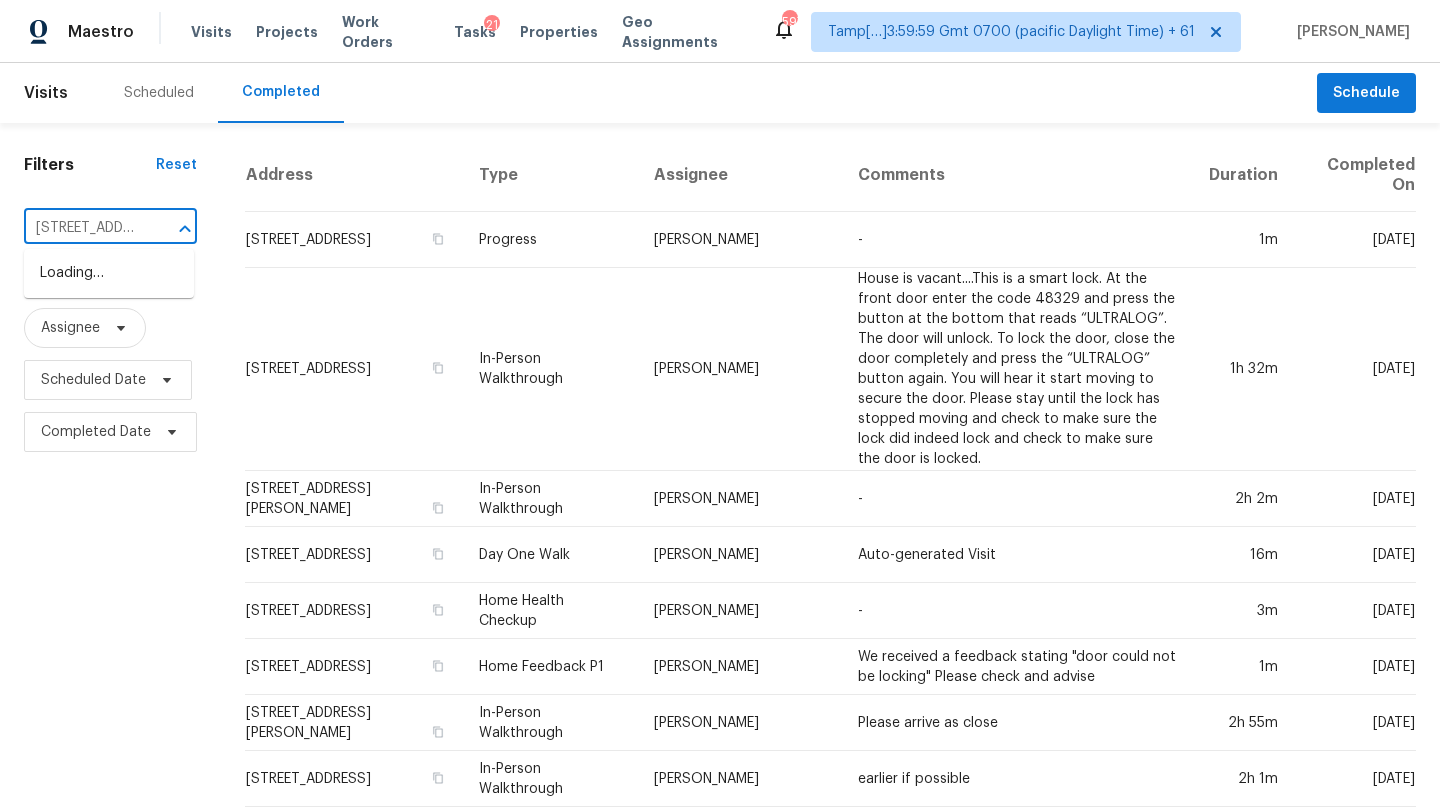 scroll, scrollTop: 0, scrollLeft: 121, axis: horizontal 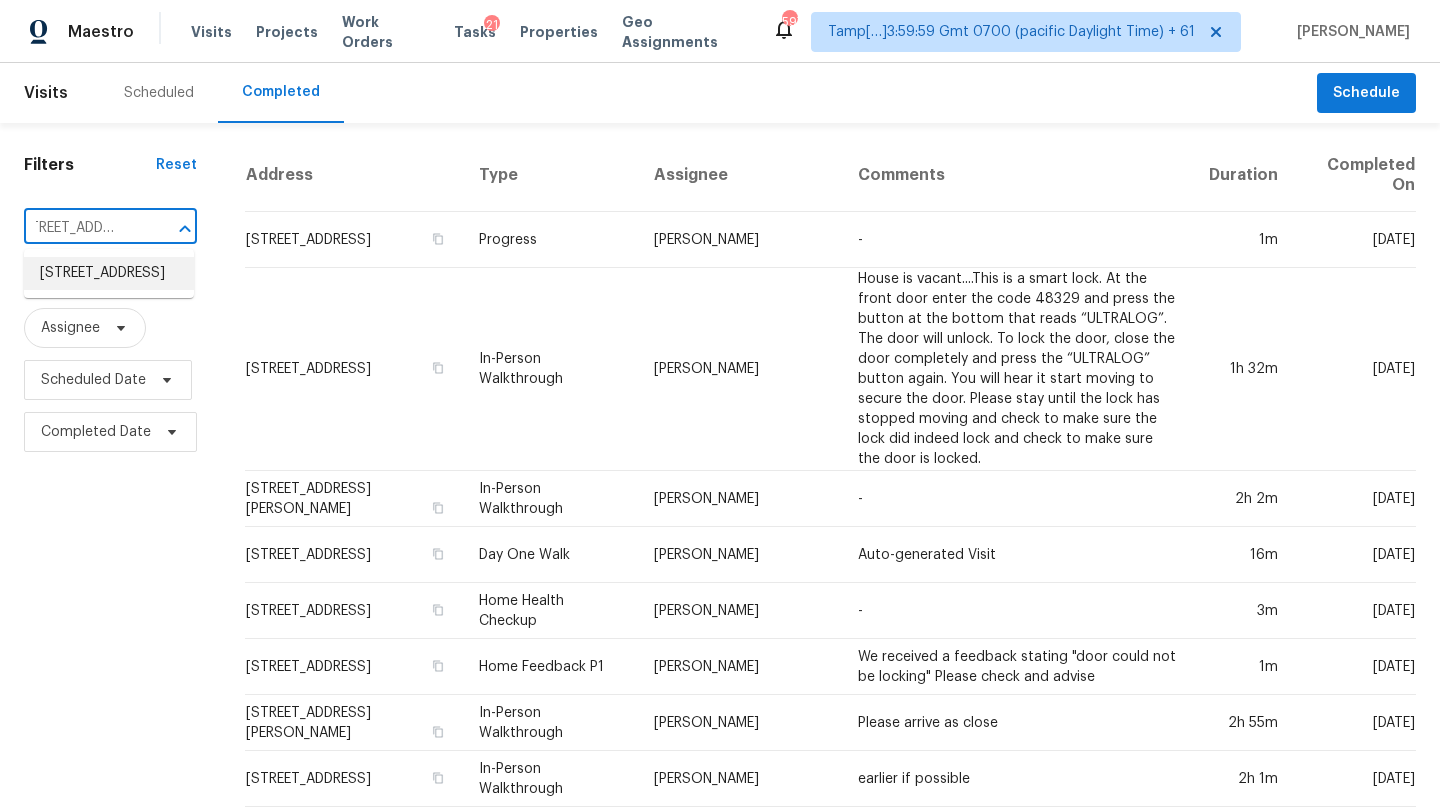 click on "133 Dollina Ct, Norman, OK 73069" at bounding box center (109, 273) 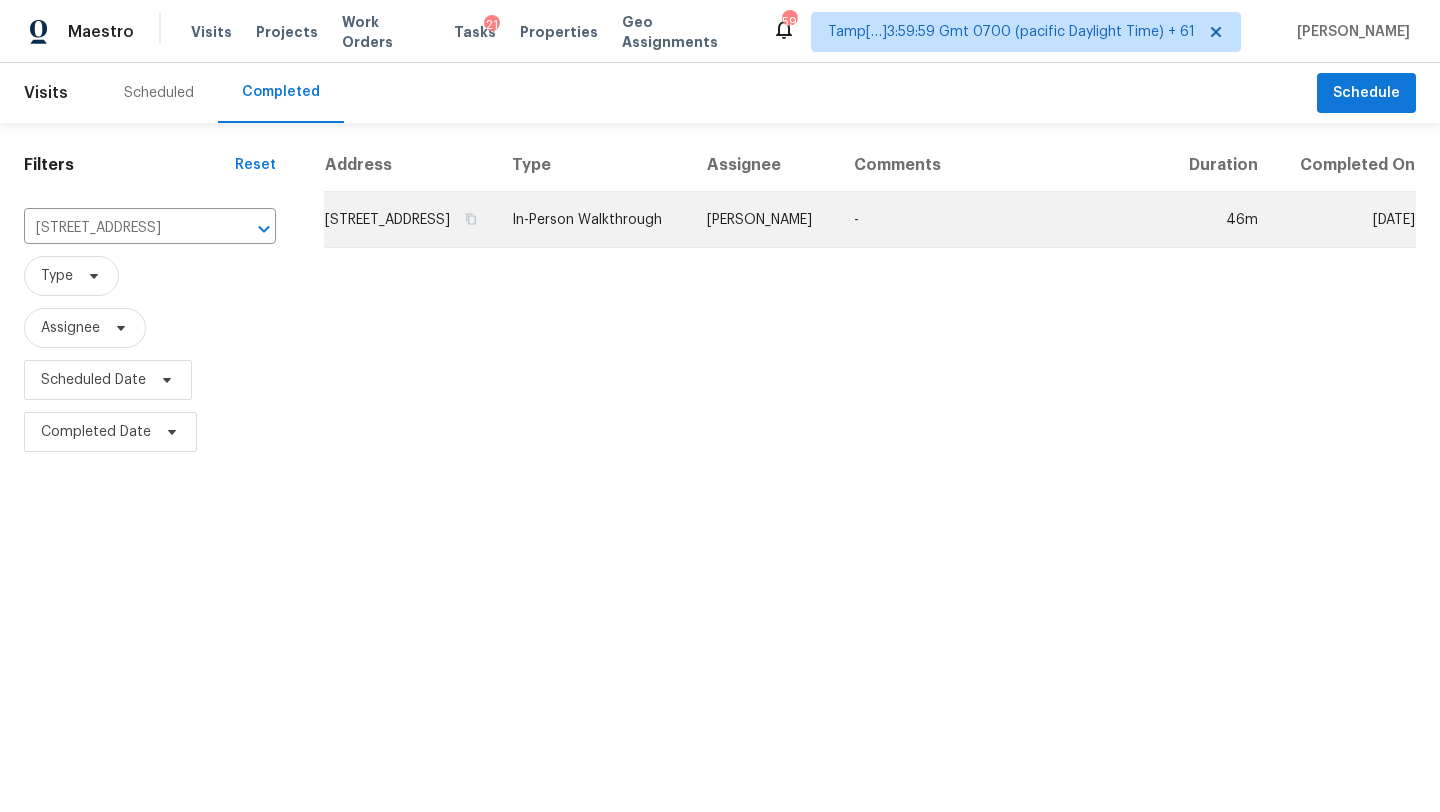 click on "-" at bounding box center (1002, 220) 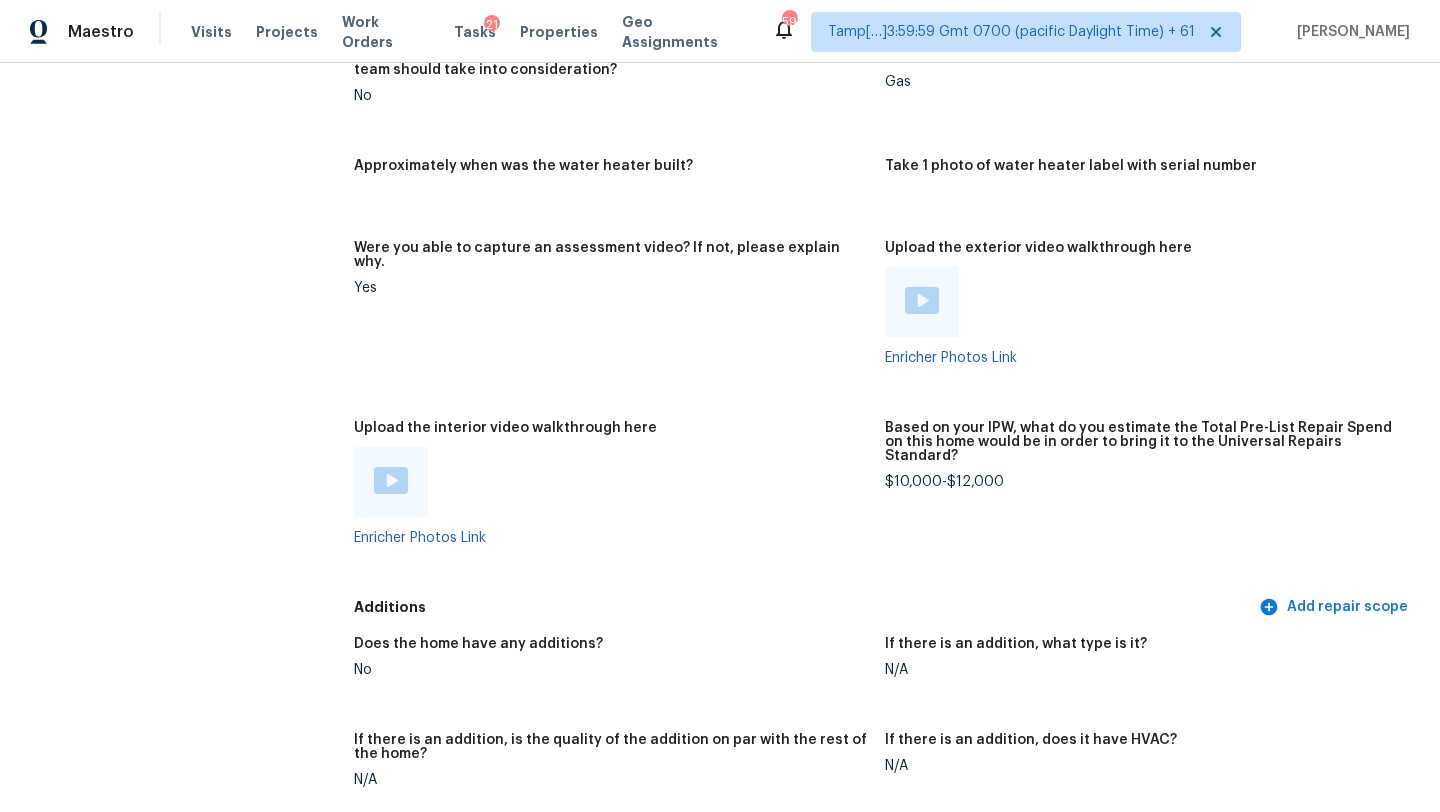 scroll, scrollTop: 3502, scrollLeft: 0, axis: vertical 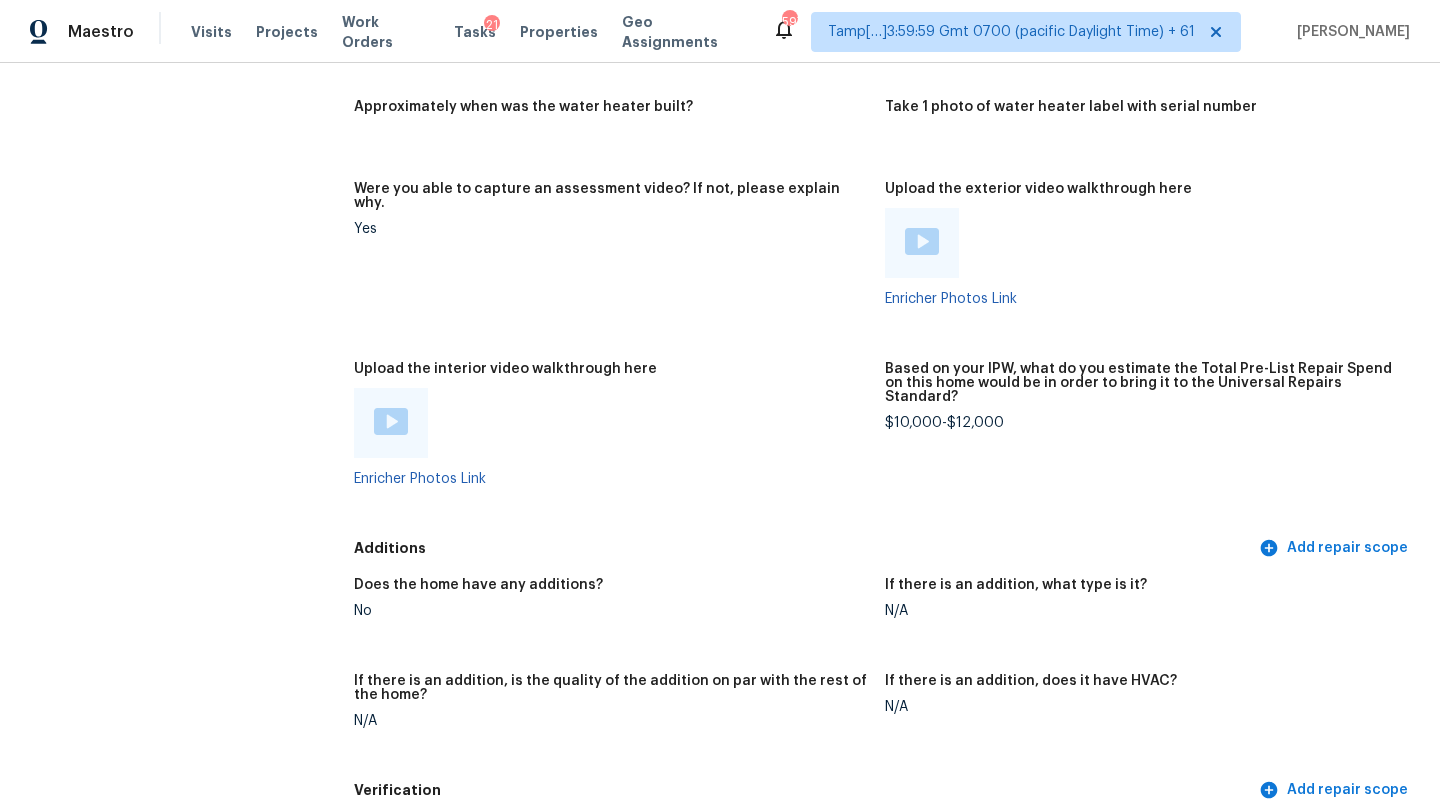 click at bounding box center (391, 421) 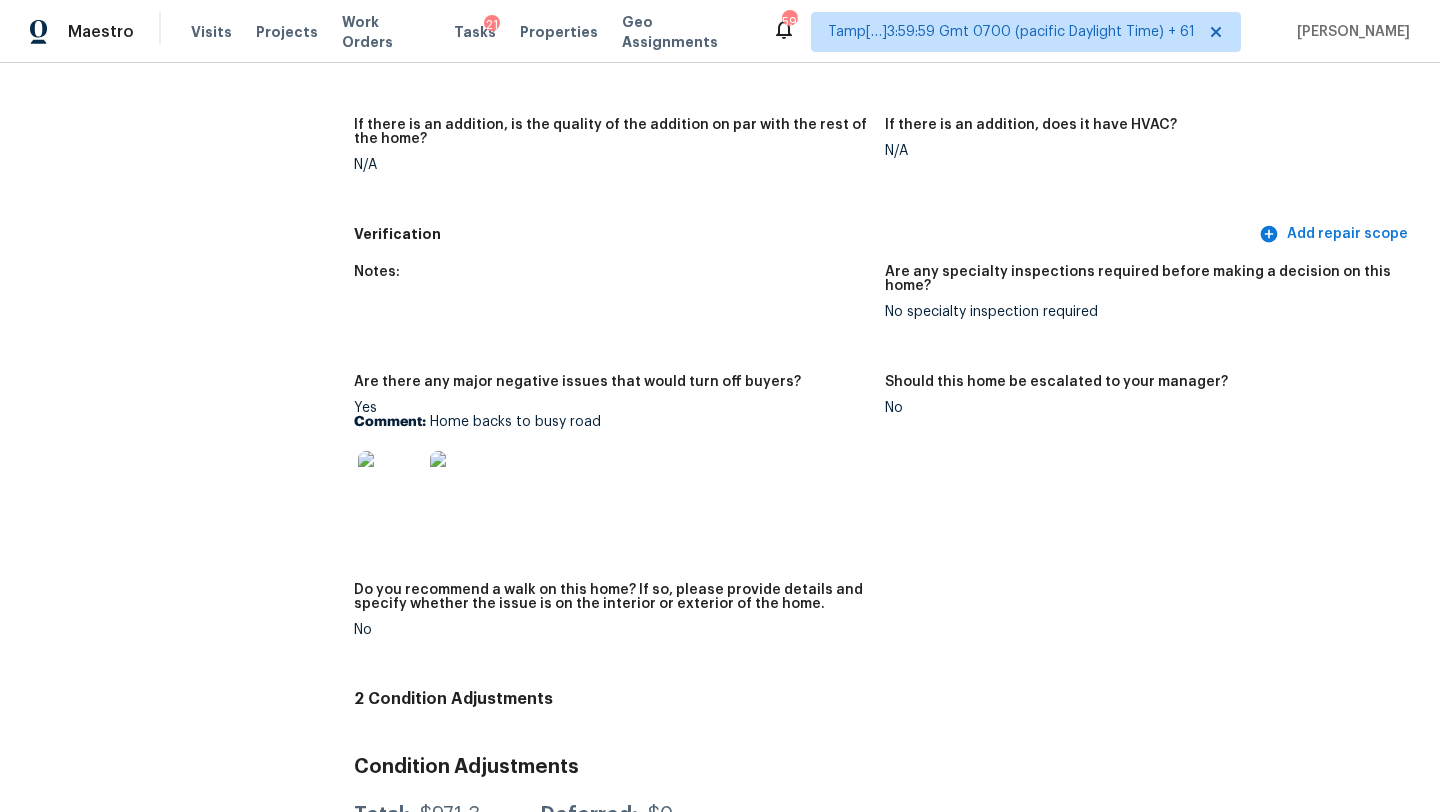 scroll, scrollTop: 3437, scrollLeft: 0, axis: vertical 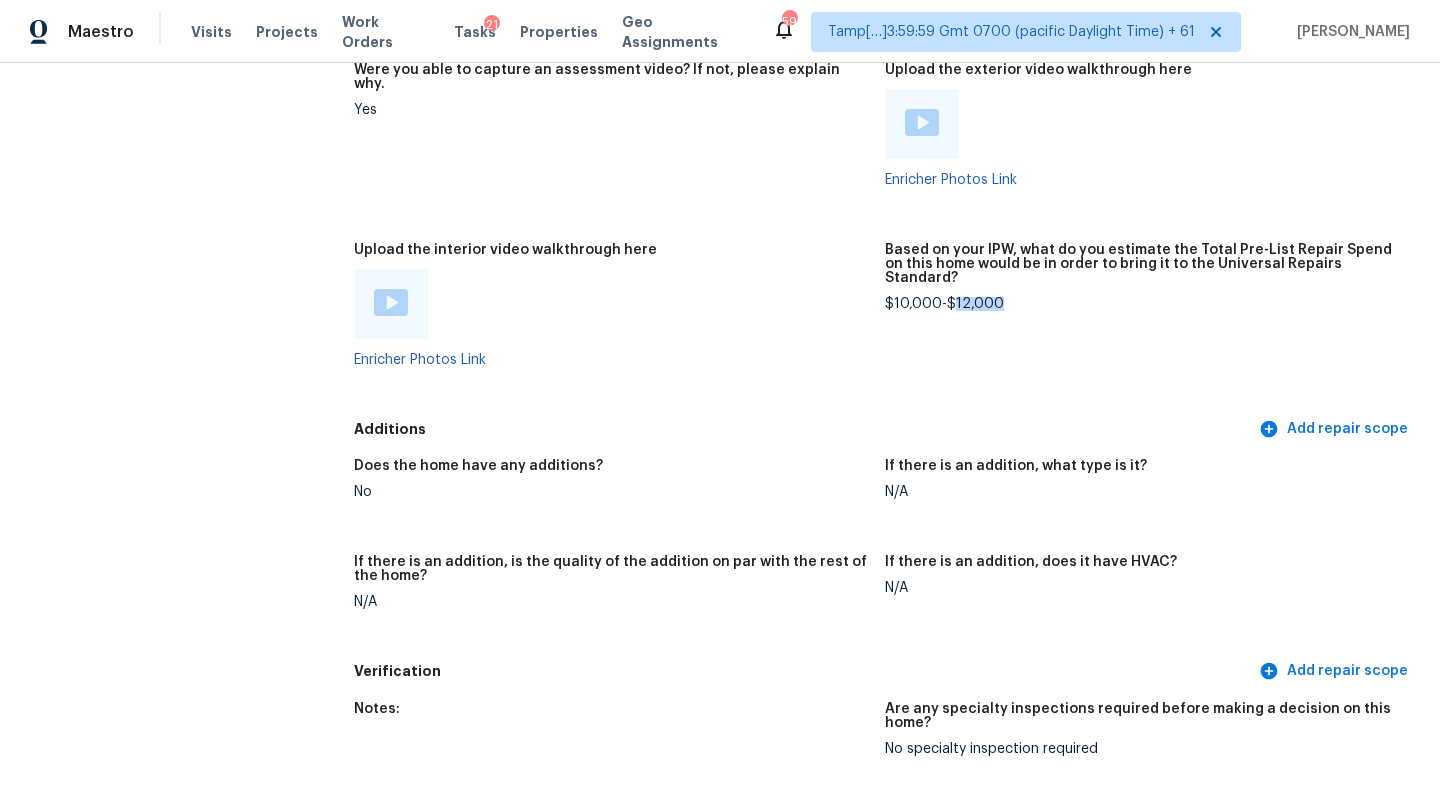 drag, startPoint x: 952, startPoint y: 259, endPoint x: 1005, endPoint y: 259, distance: 53 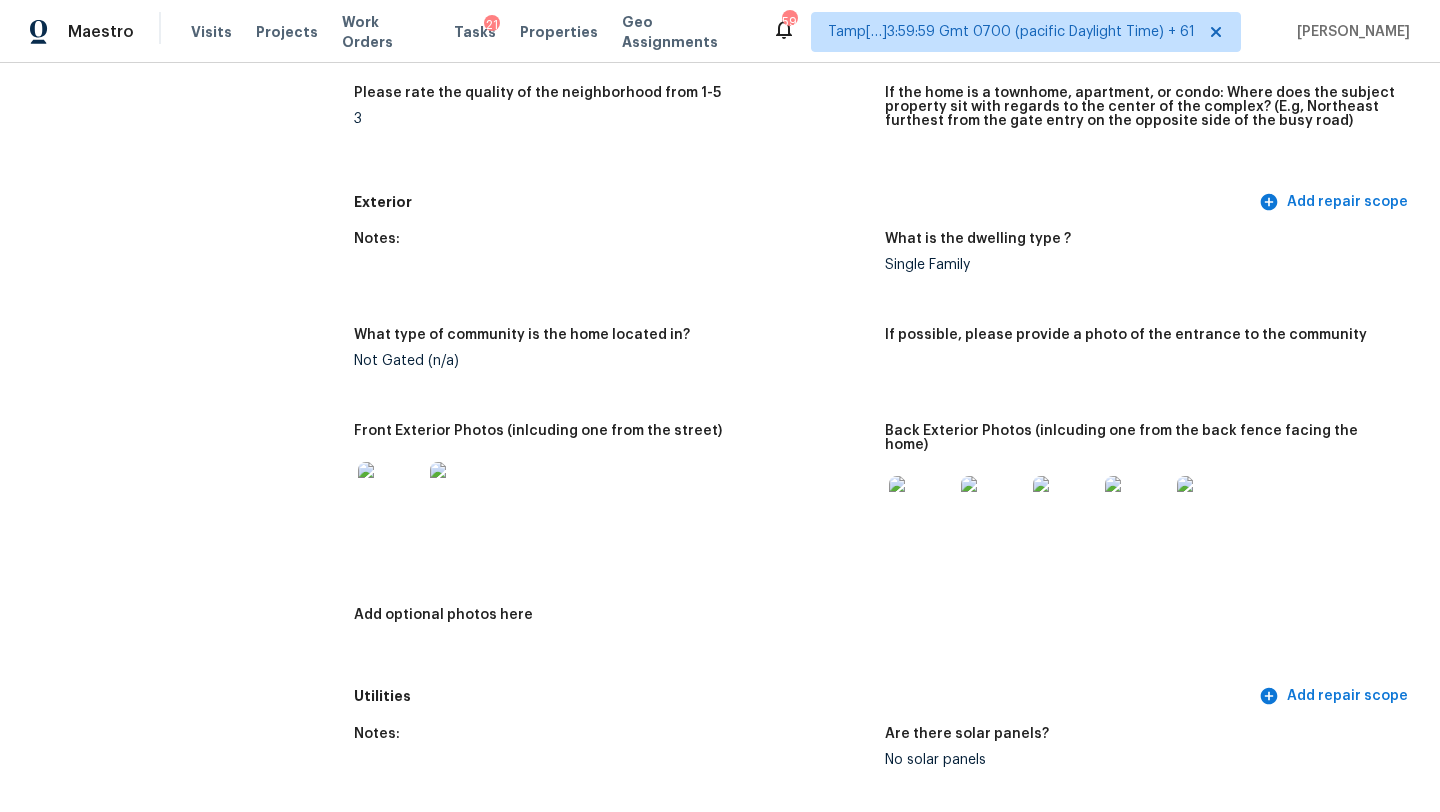 scroll, scrollTop: 0, scrollLeft: 0, axis: both 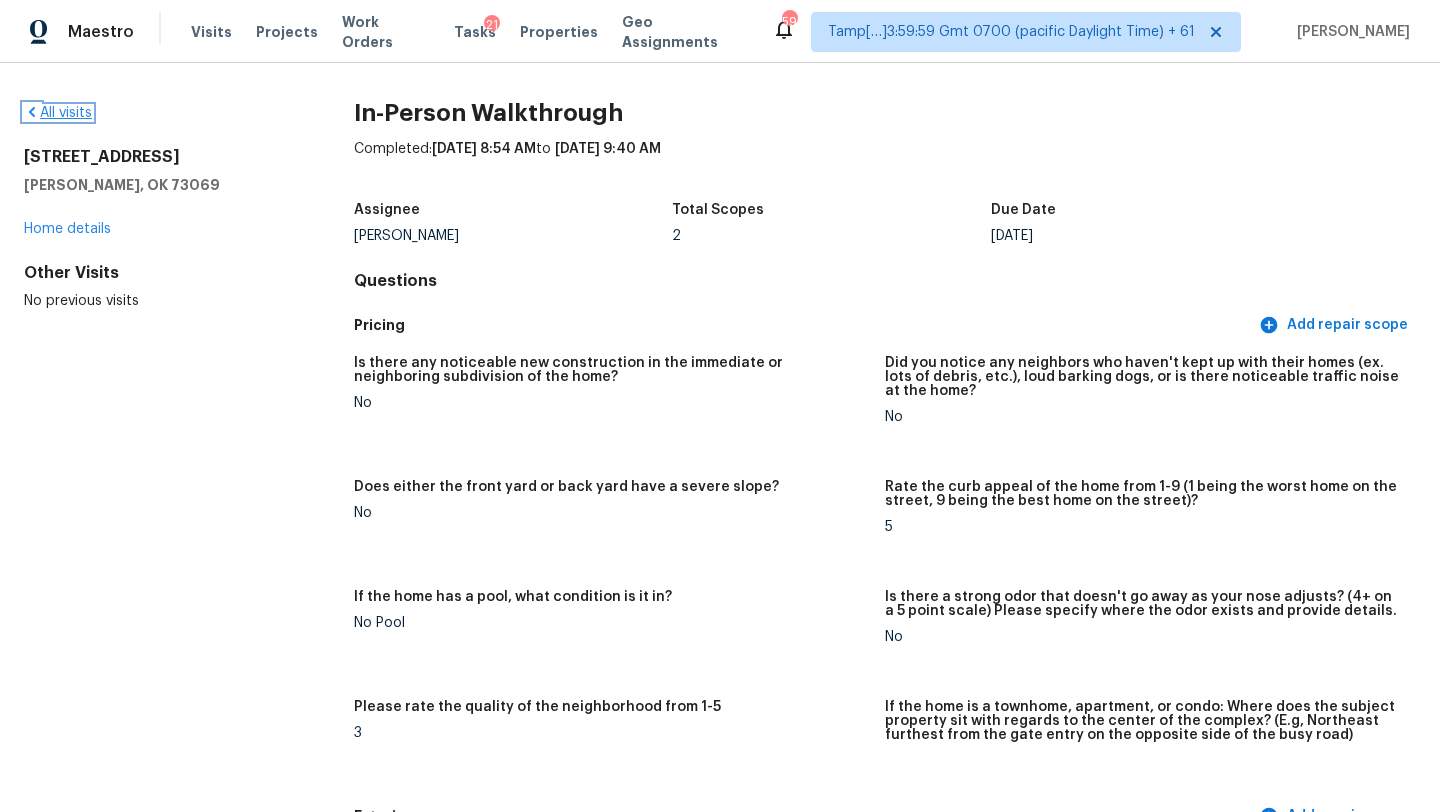 click on "All visits" at bounding box center (58, 113) 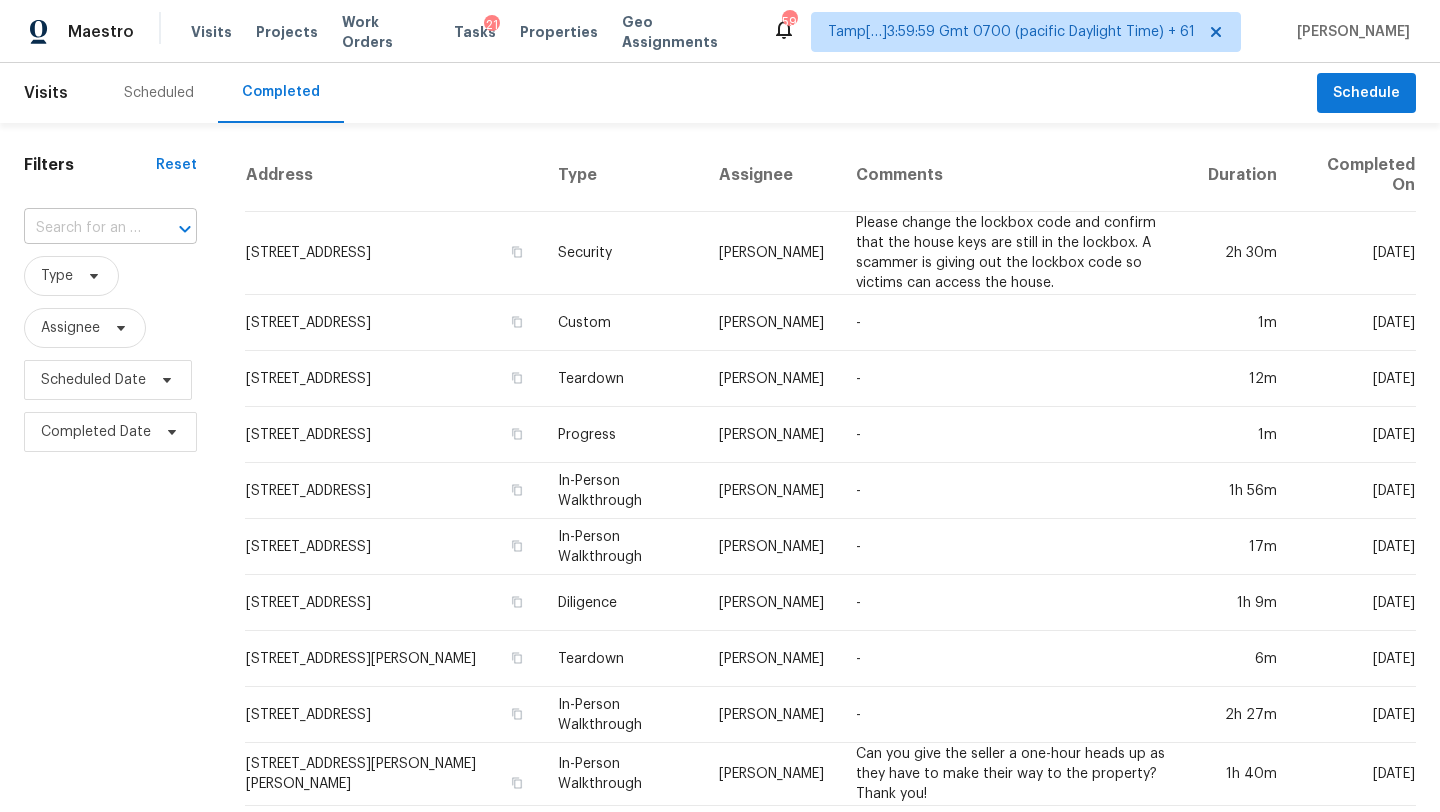 click at bounding box center [171, 229] 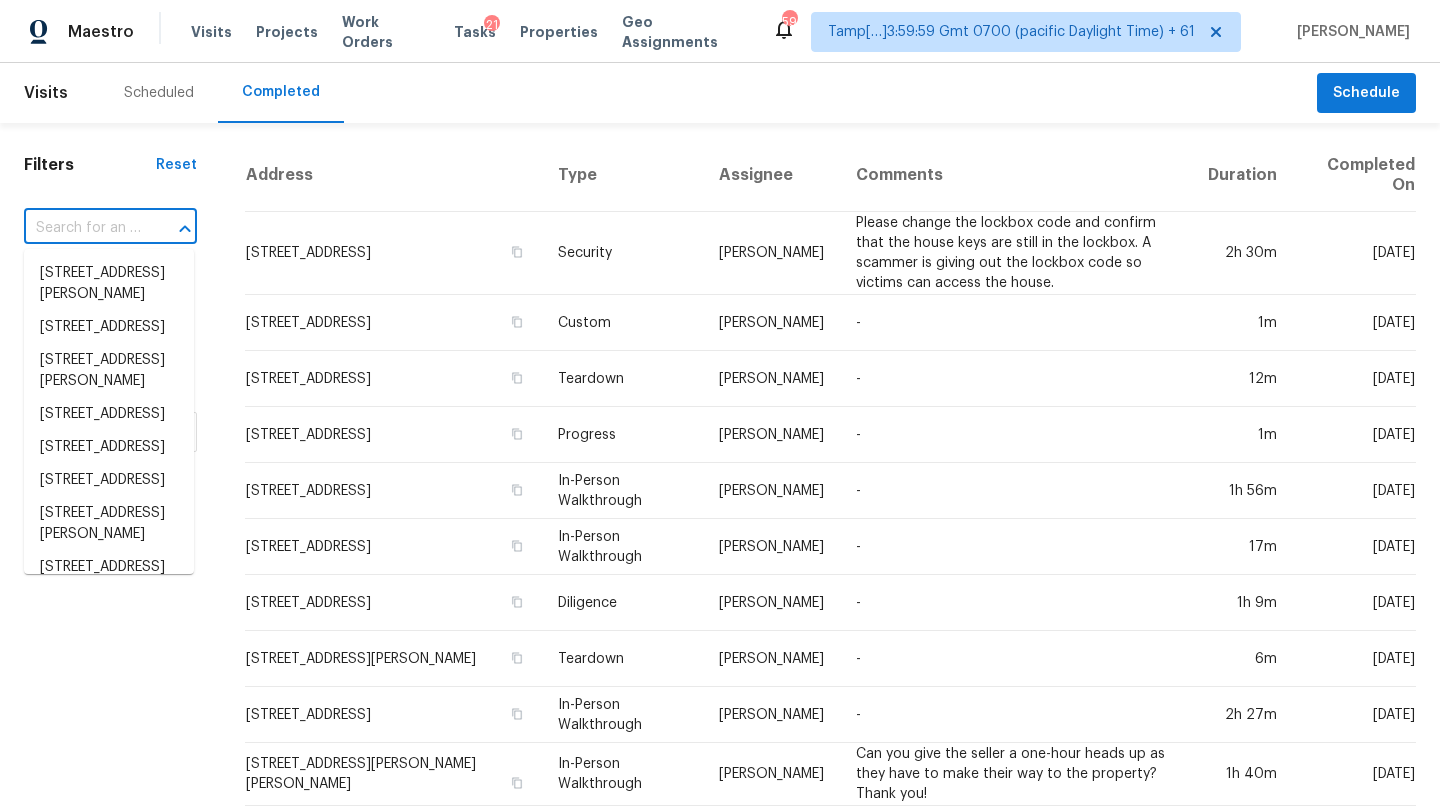 paste on "2124 Hobby Dr, Forney, TX 75126" 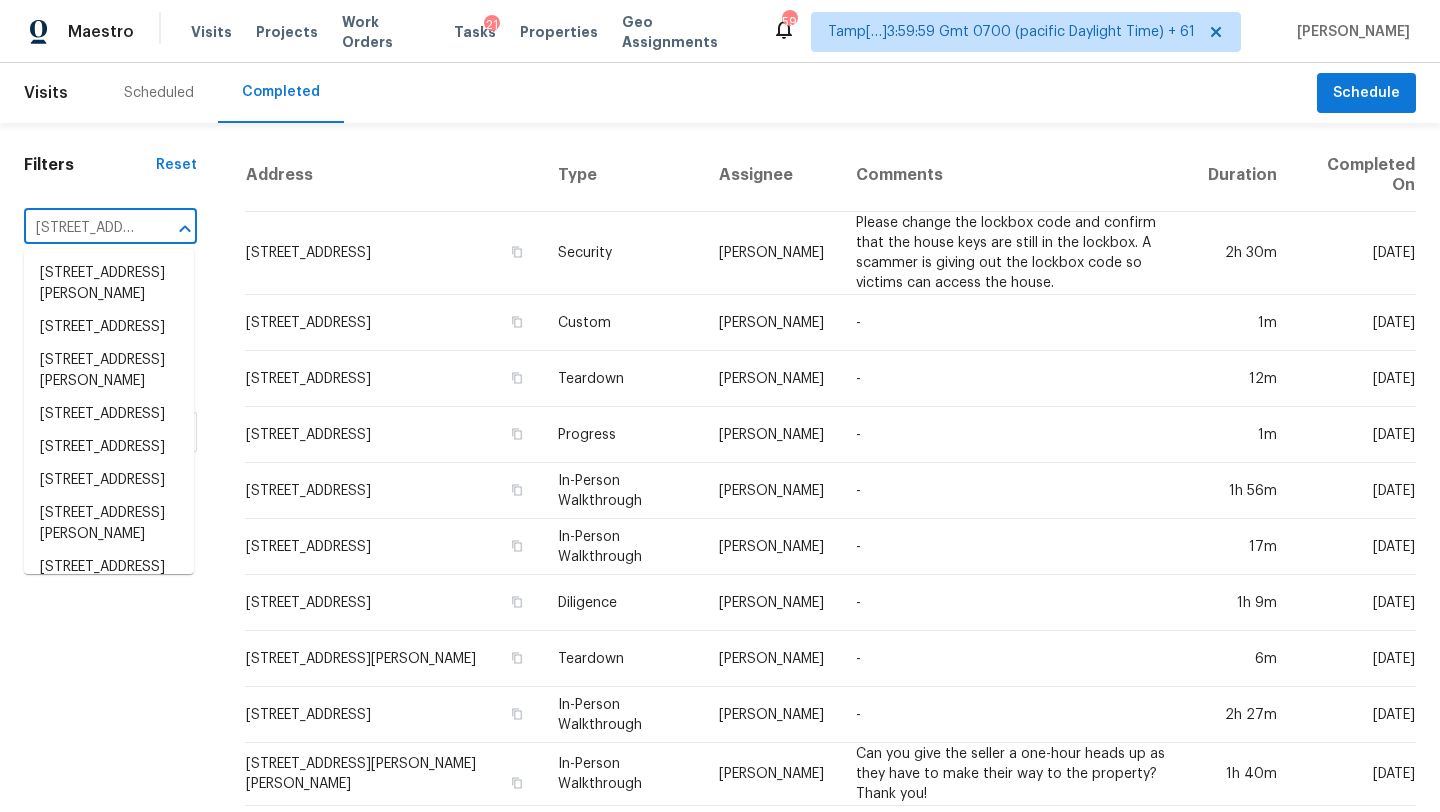 scroll, scrollTop: 0, scrollLeft: 108, axis: horizontal 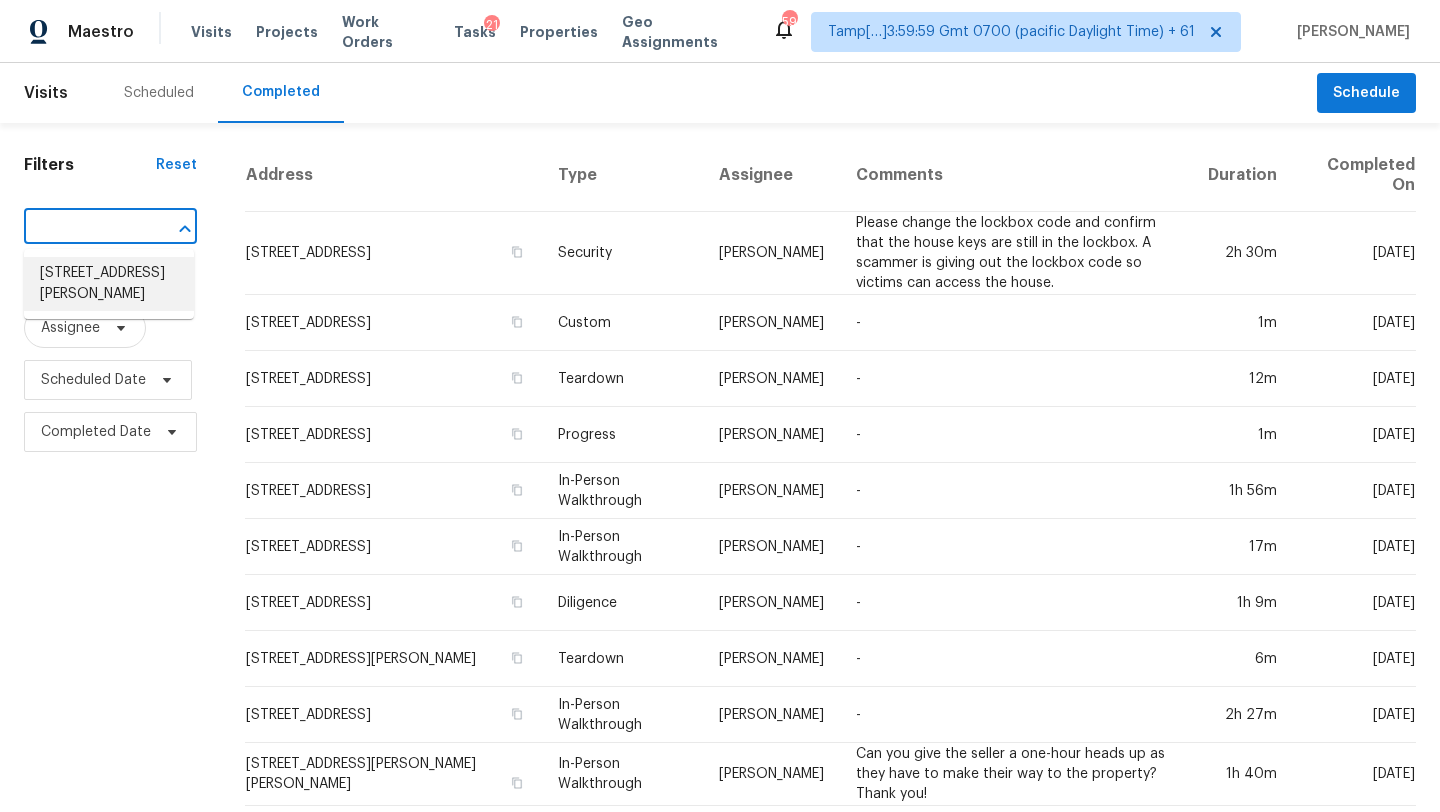 click on "2124 Hobby Dr, Forney, TX 75126" at bounding box center (109, 284) 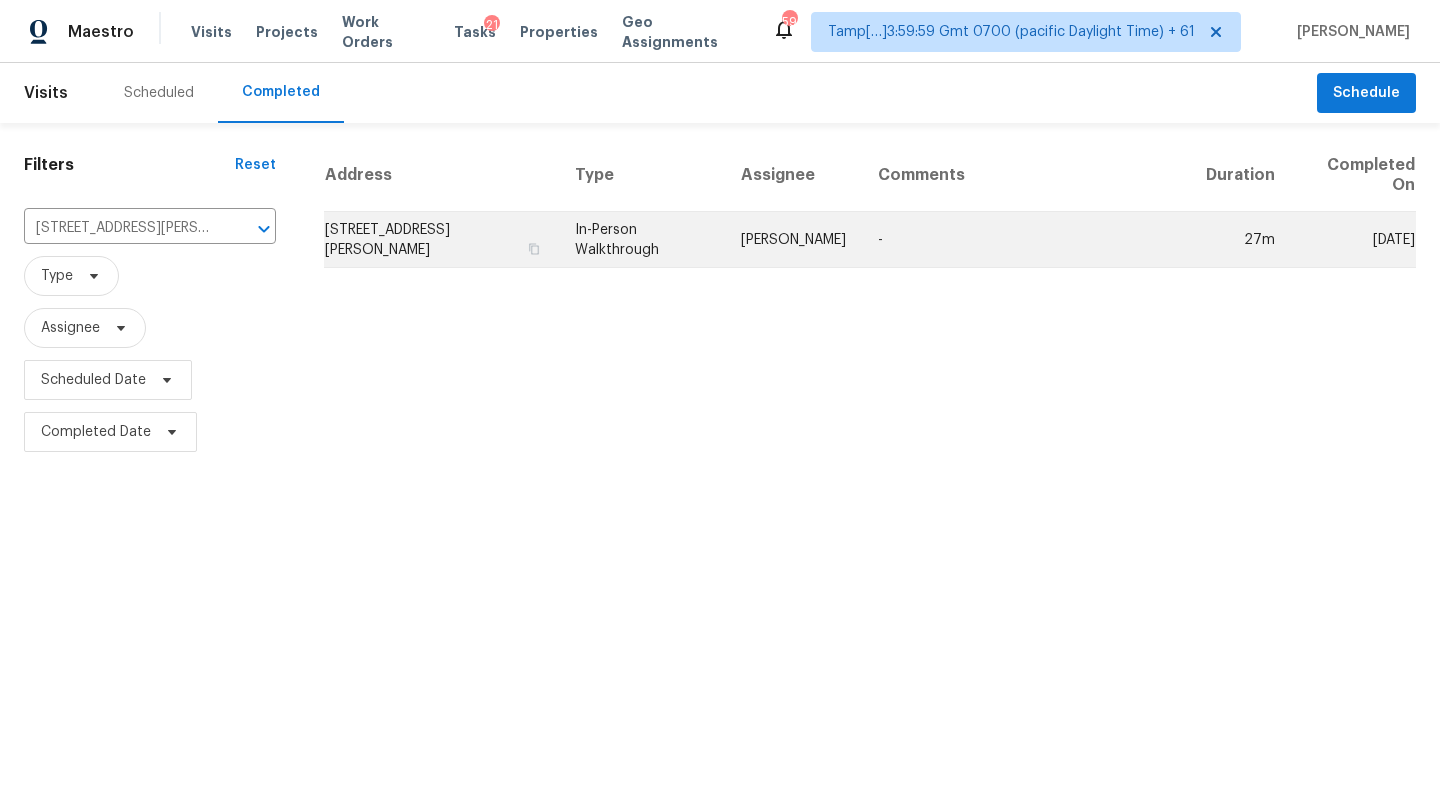click on "-" at bounding box center (1026, 240) 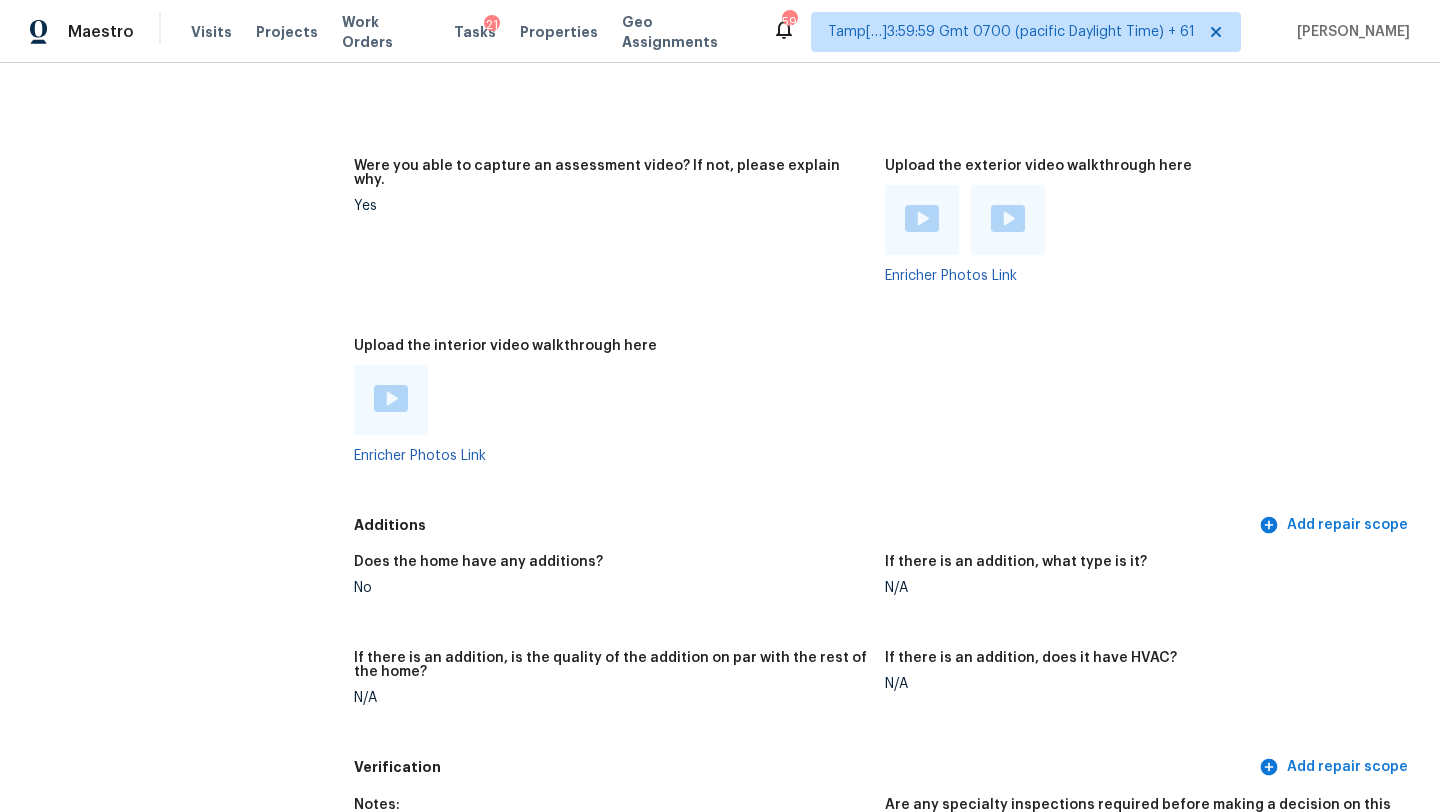scroll, scrollTop: 3493, scrollLeft: 0, axis: vertical 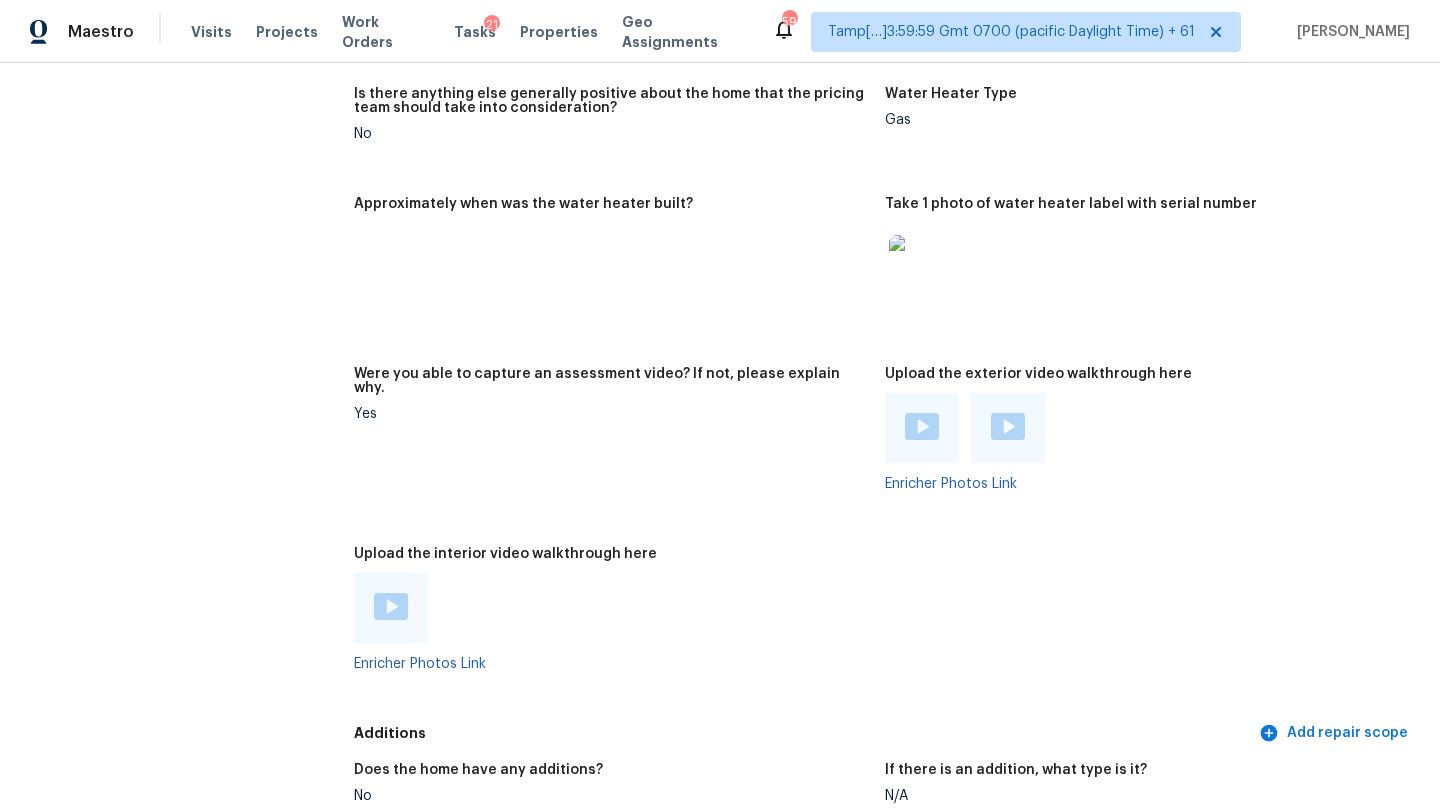 click at bounding box center [391, 606] 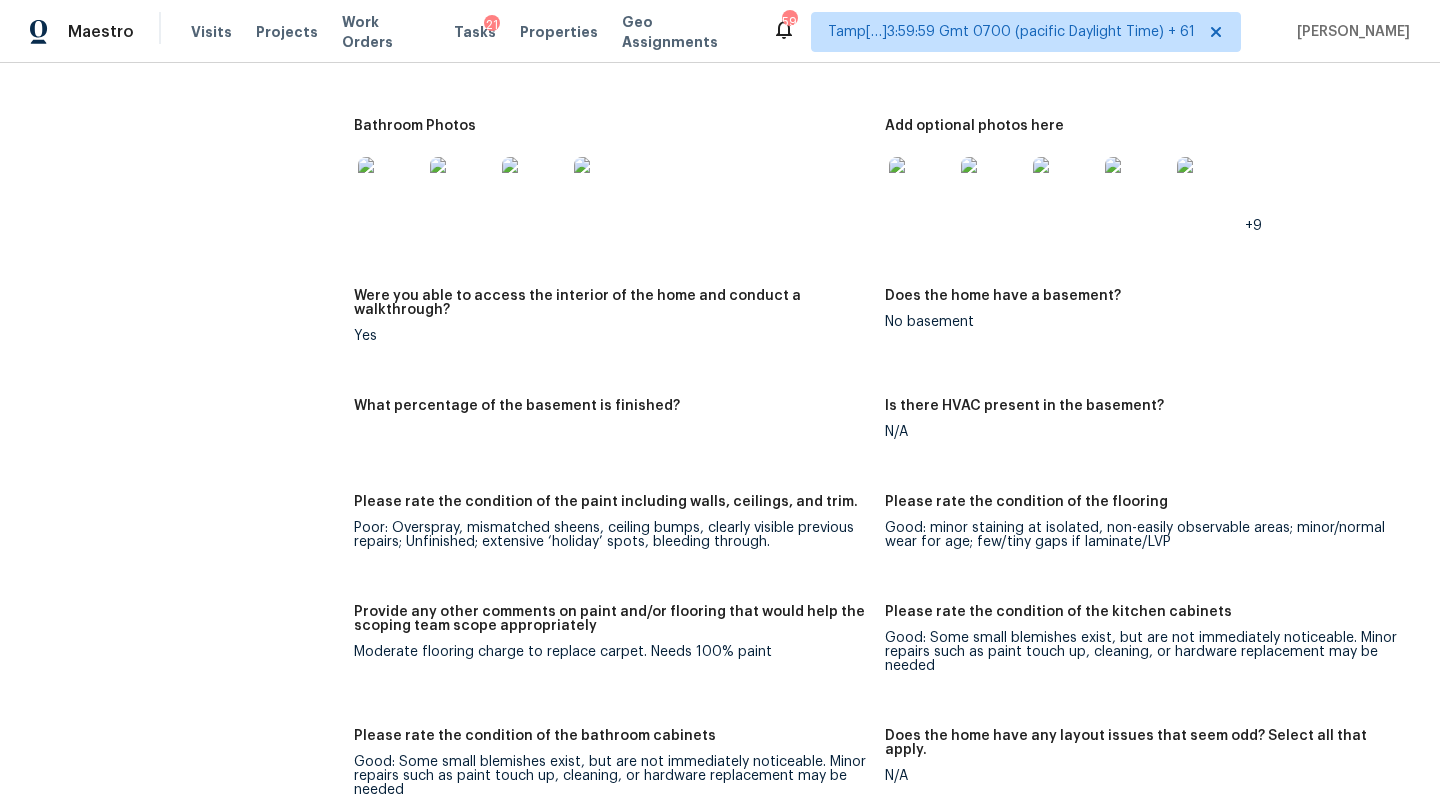 scroll, scrollTop: 2539, scrollLeft: 0, axis: vertical 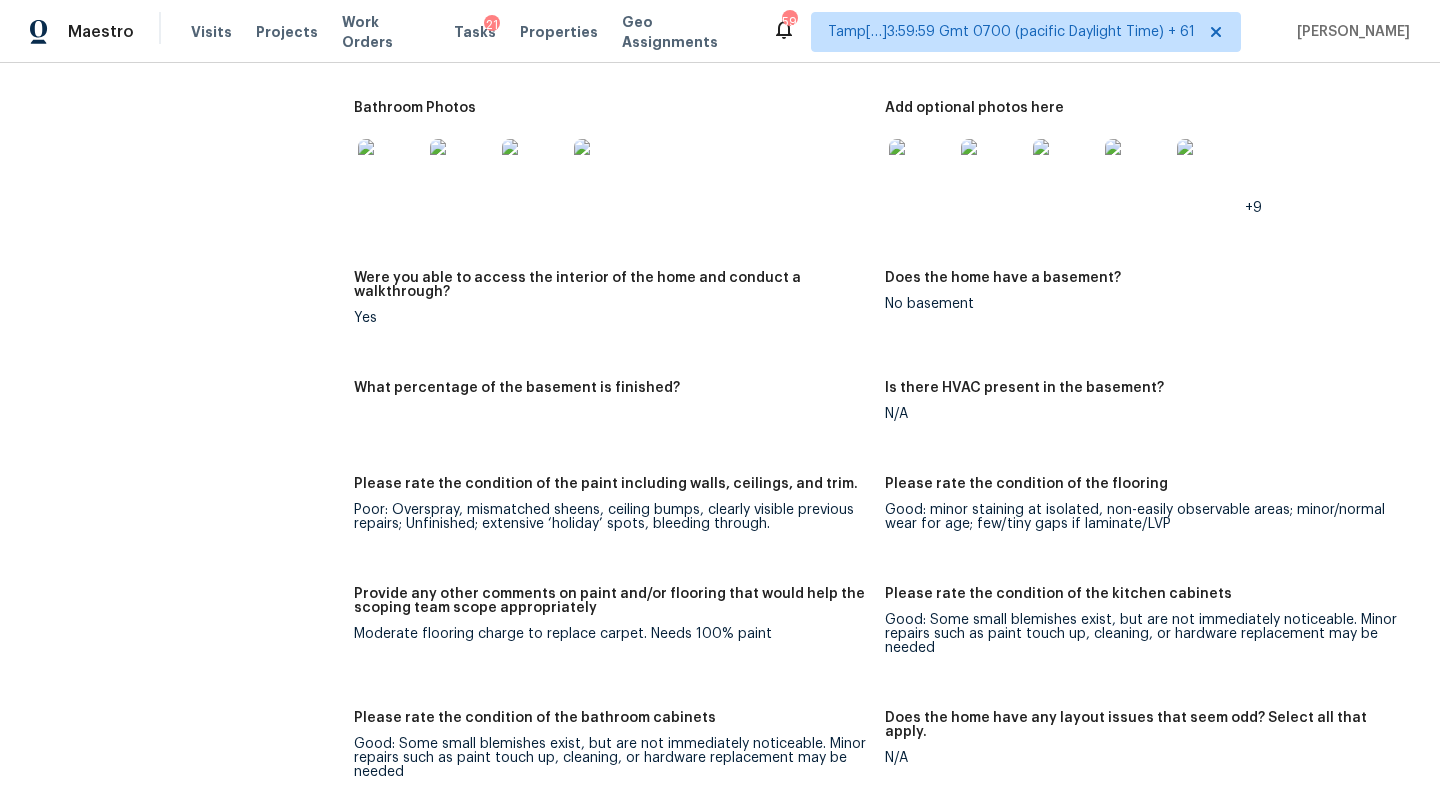 click on "Moderate flooring charge to replace carpet. Needs 100% paint" at bounding box center [611, 634] 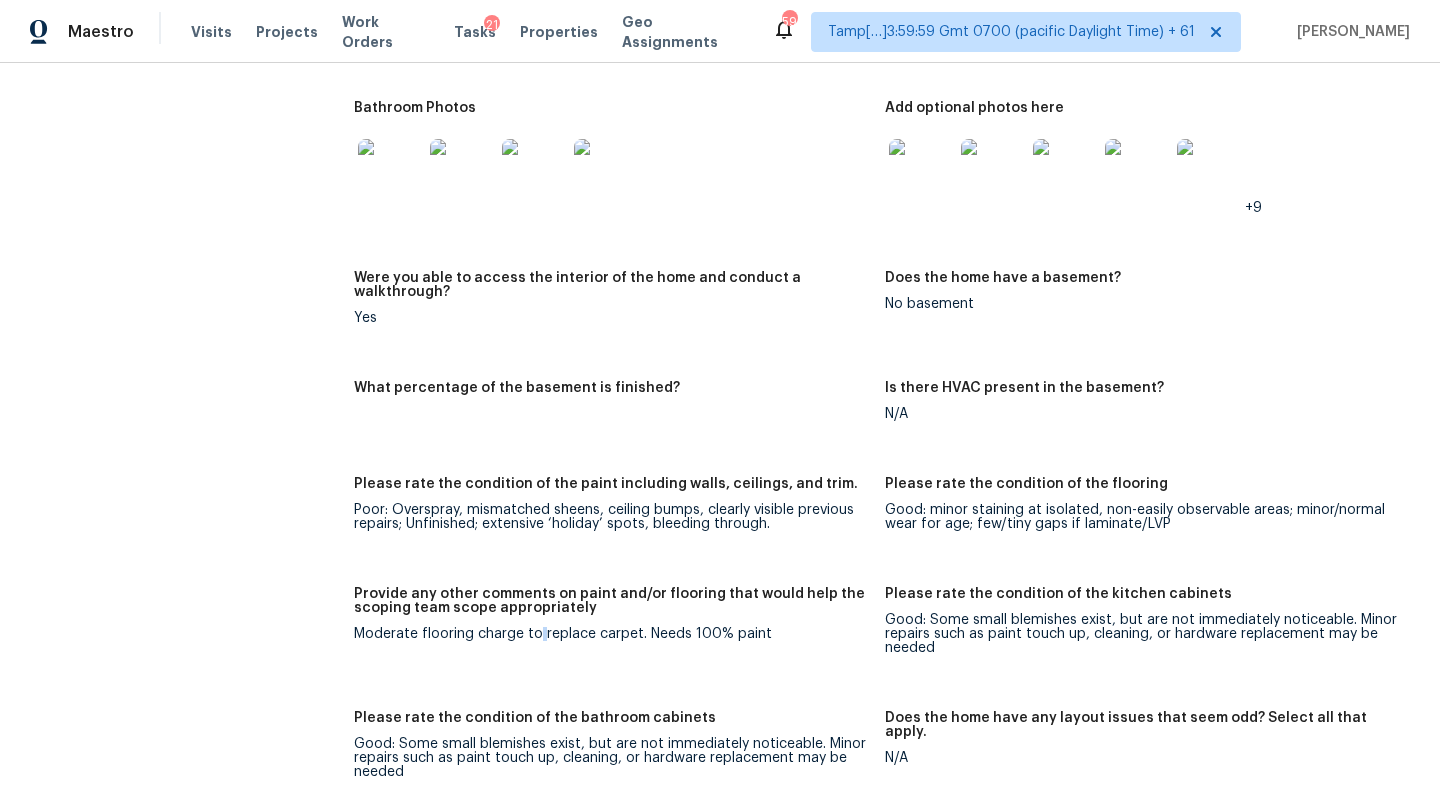 click on "Moderate flooring charge to replace carpet. Needs 100% paint" at bounding box center [611, 634] 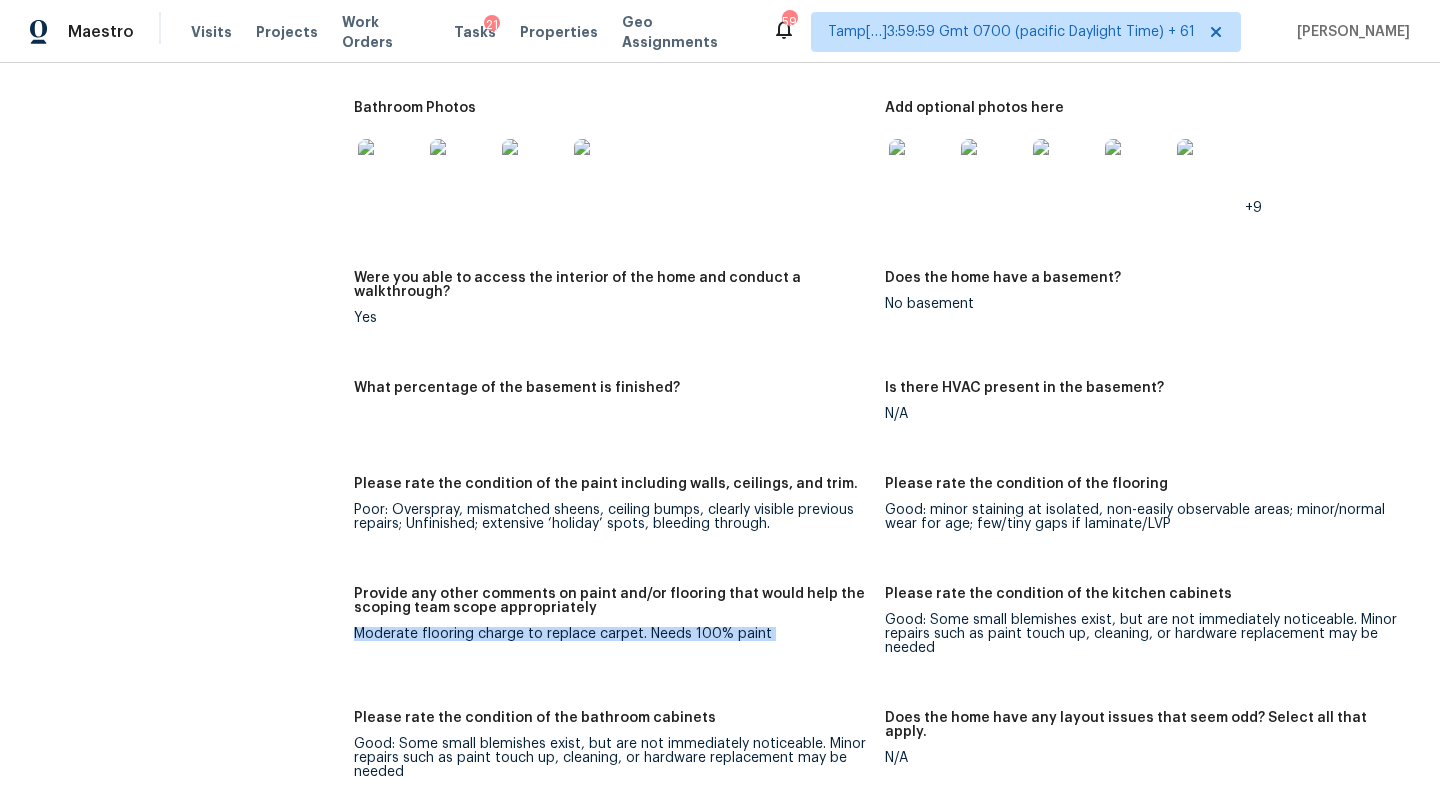 click on "Moderate flooring charge to replace carpet. Needs 100% paint" at bounding box center [611, 634] 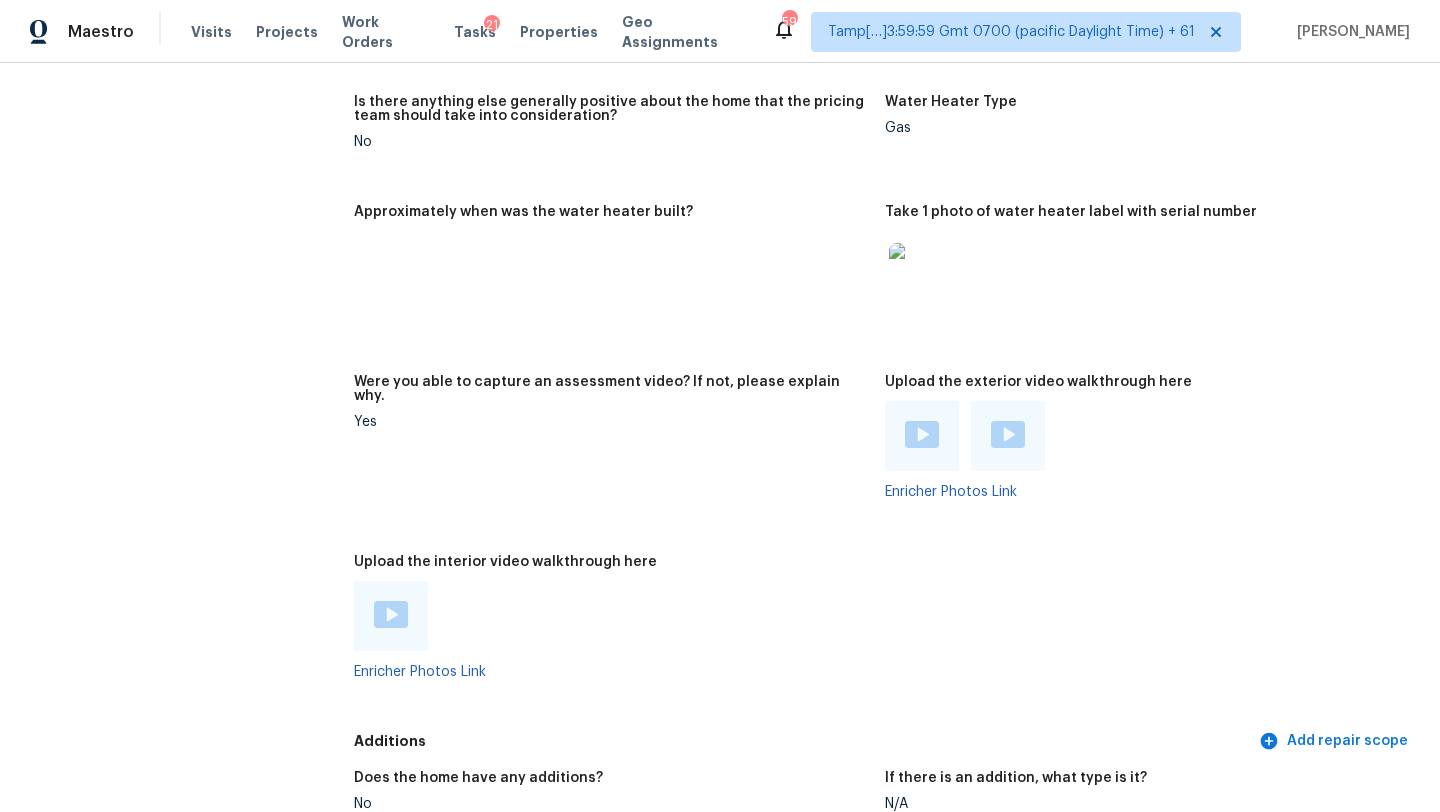 scroll, scrollTop: 159, scrollLeft: 0, axis: vertical 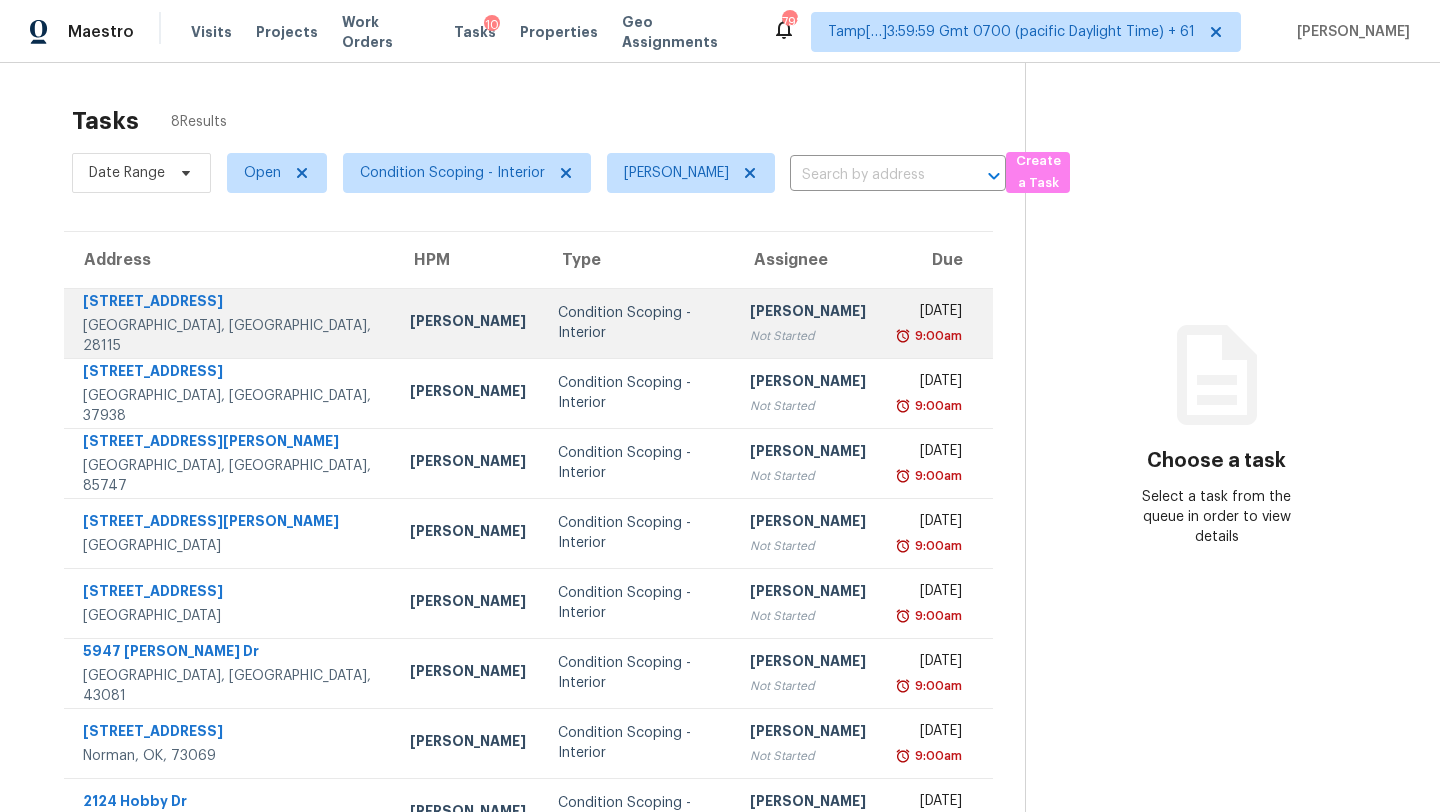 click on "Rajesh M Not Started" at bounding box center [808, 323] 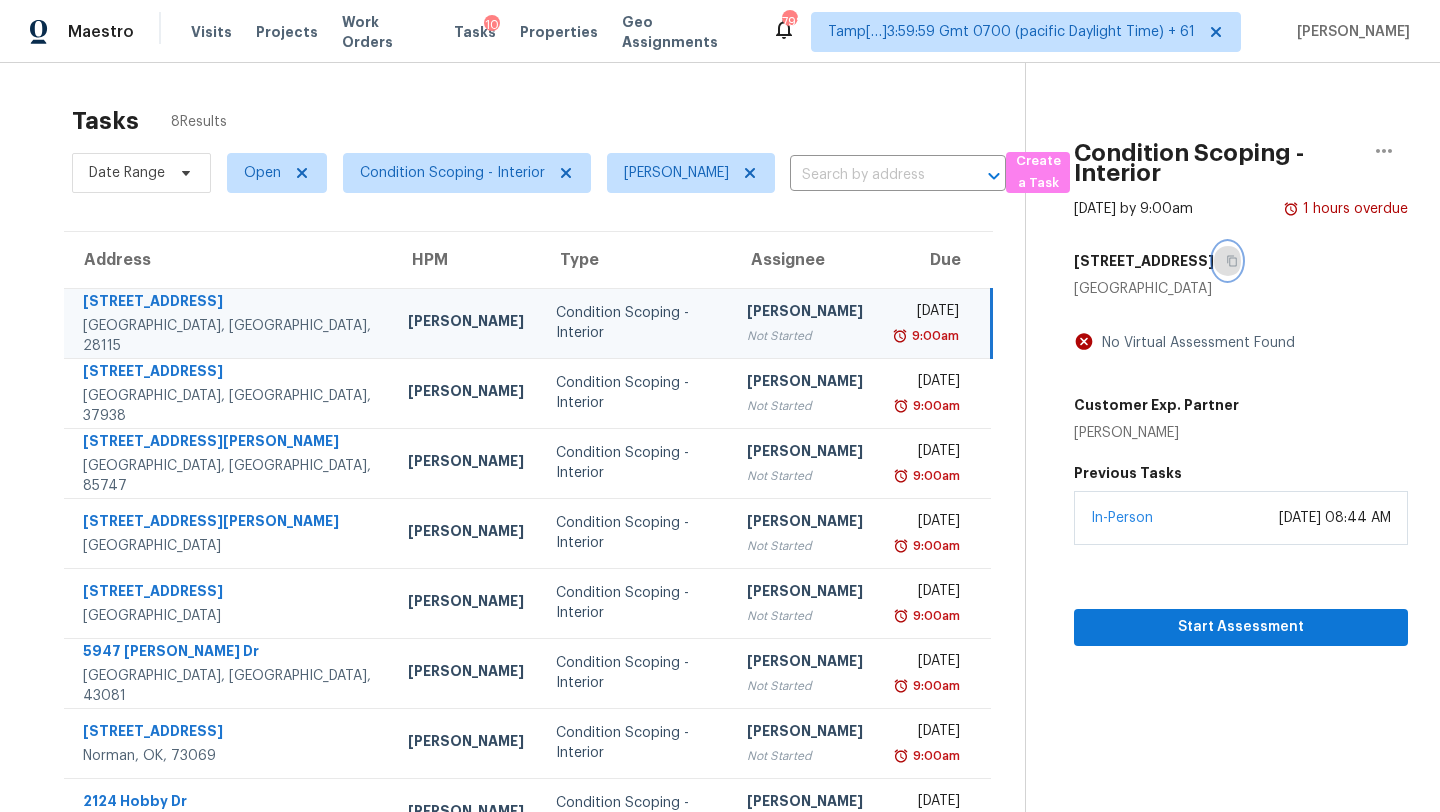 click 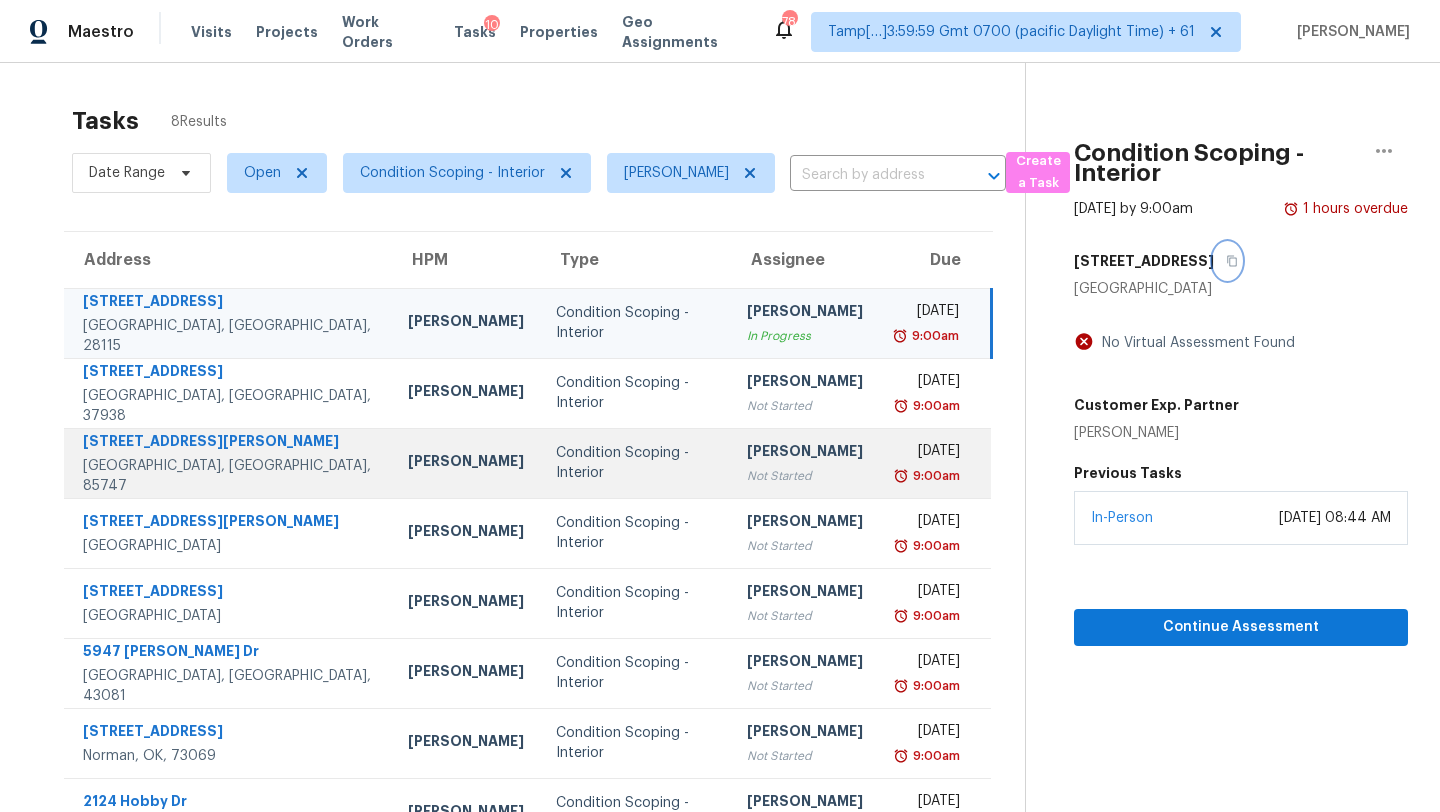 scroll, scrollTop: 63, scrollLeft: 0, axis: vertical 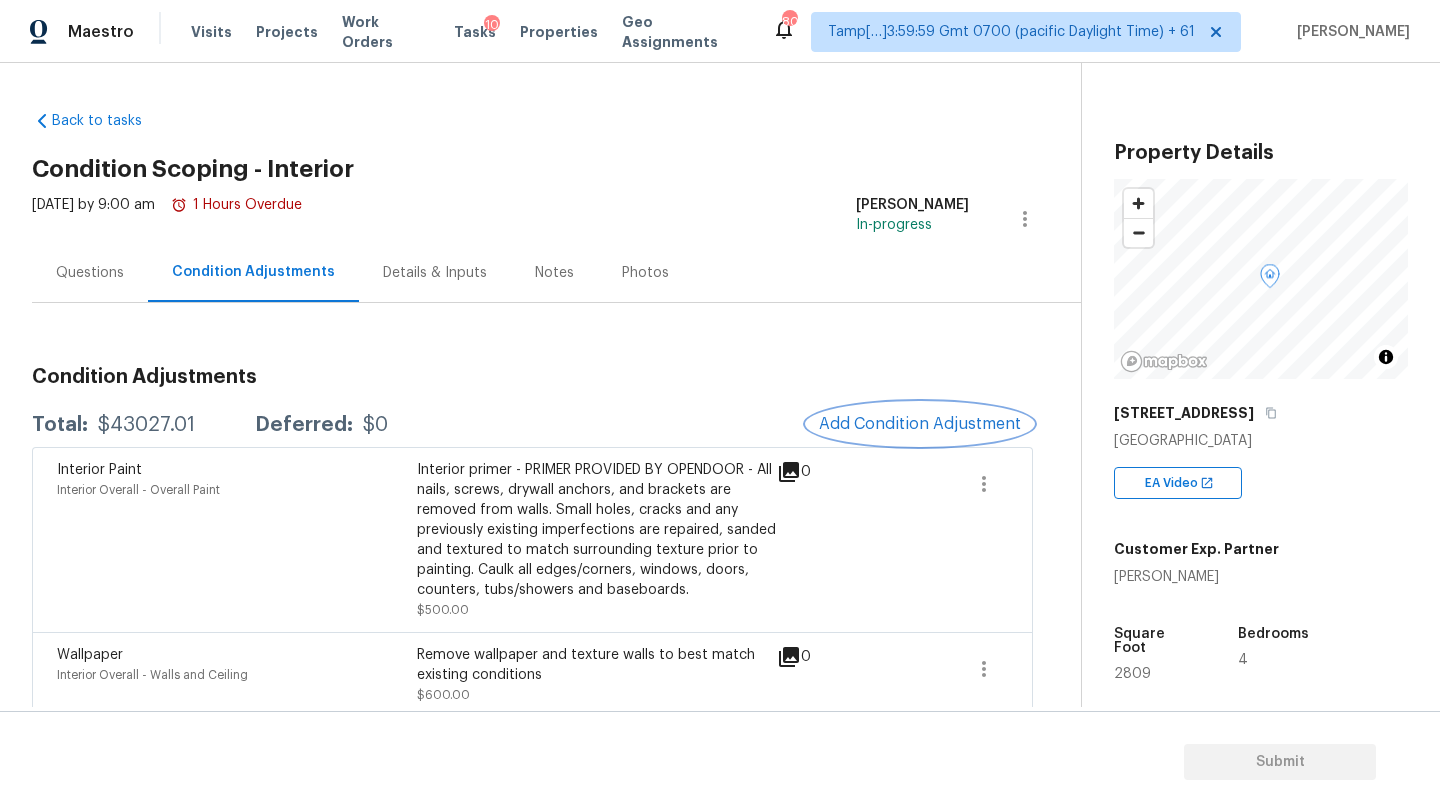 click on "Add Condition Adjustment" at bounding box center [920, 424] 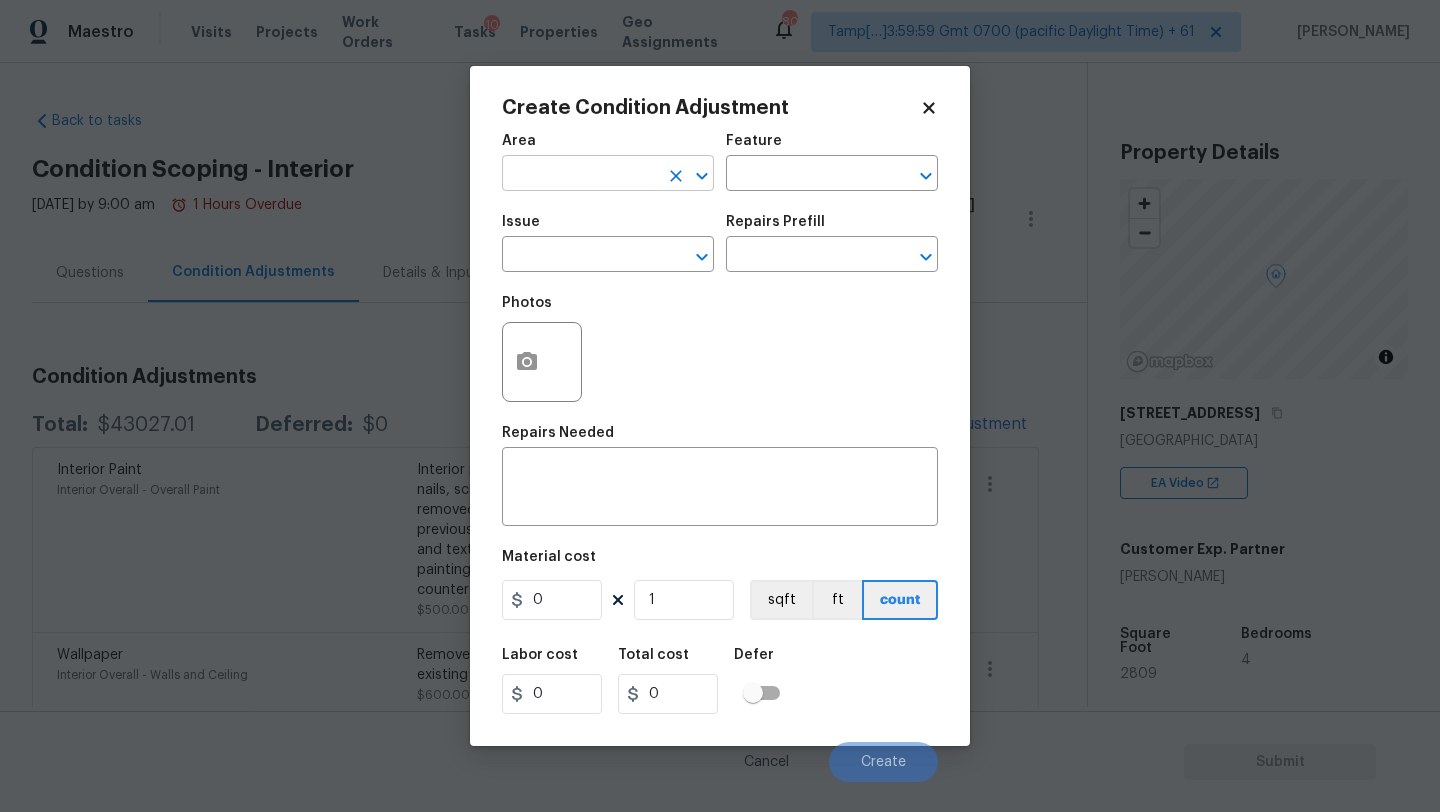 click at bounding box center (580, 175) 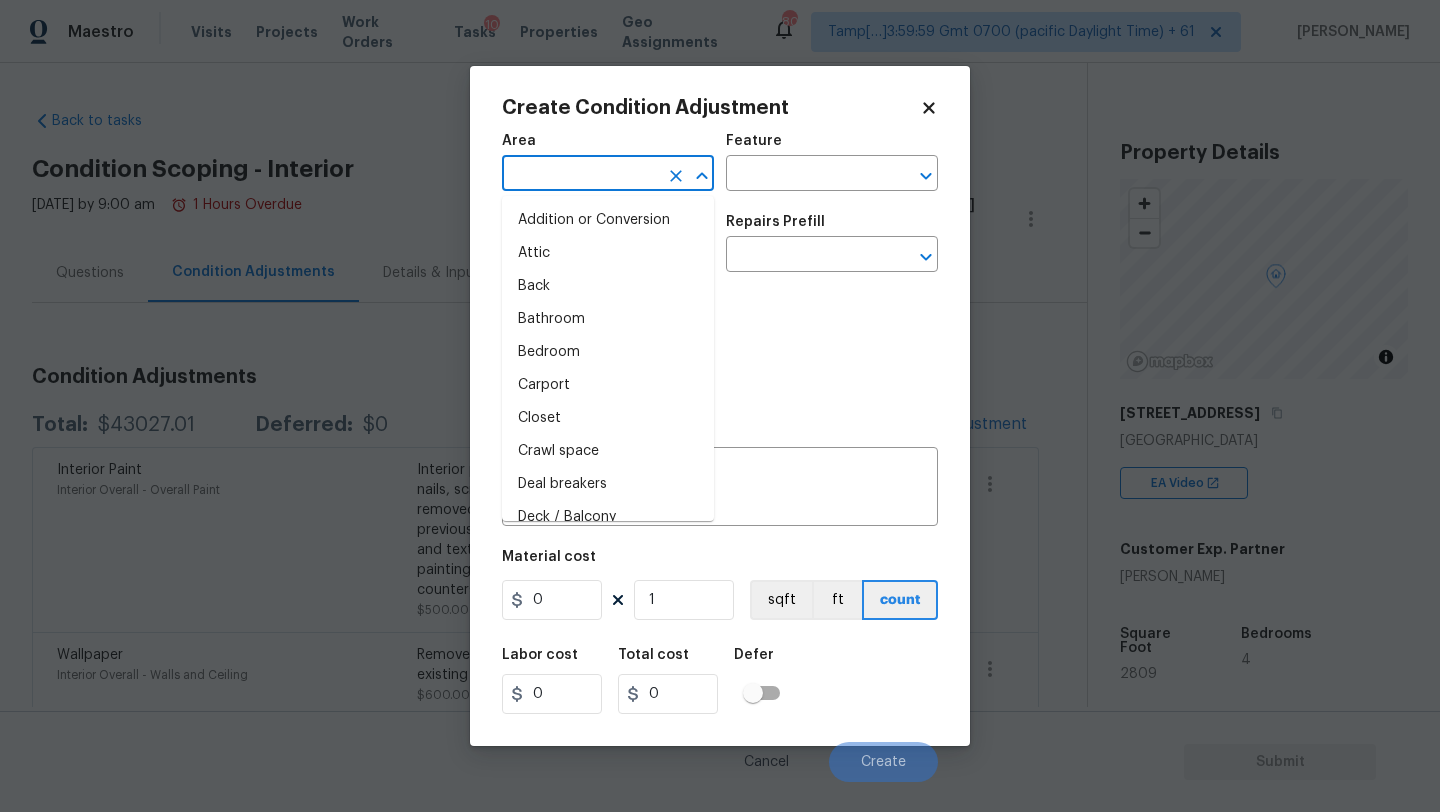 type on "i" 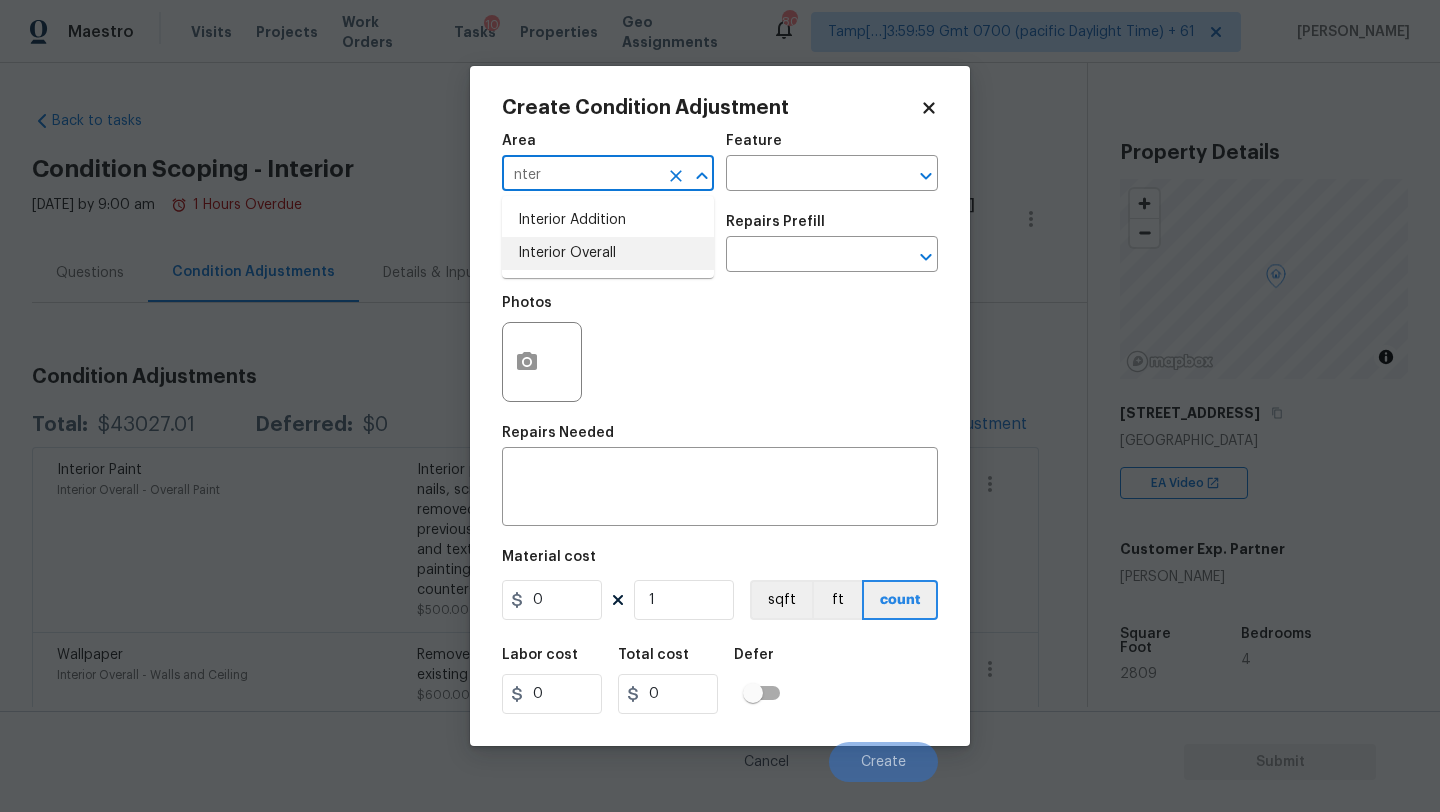 click on "Interior Overall" at bounding box center [608, 253] 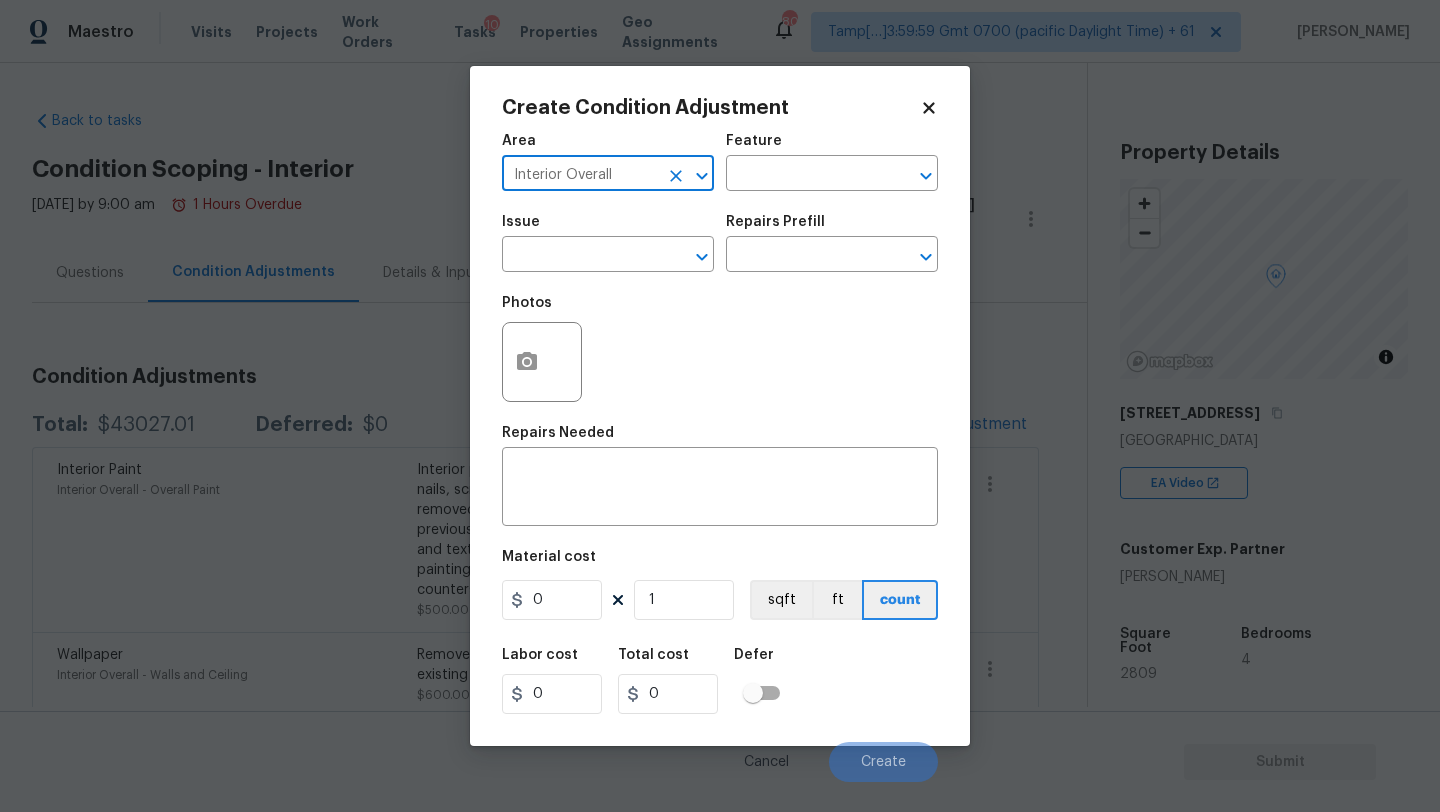 type on "Interior Overall" 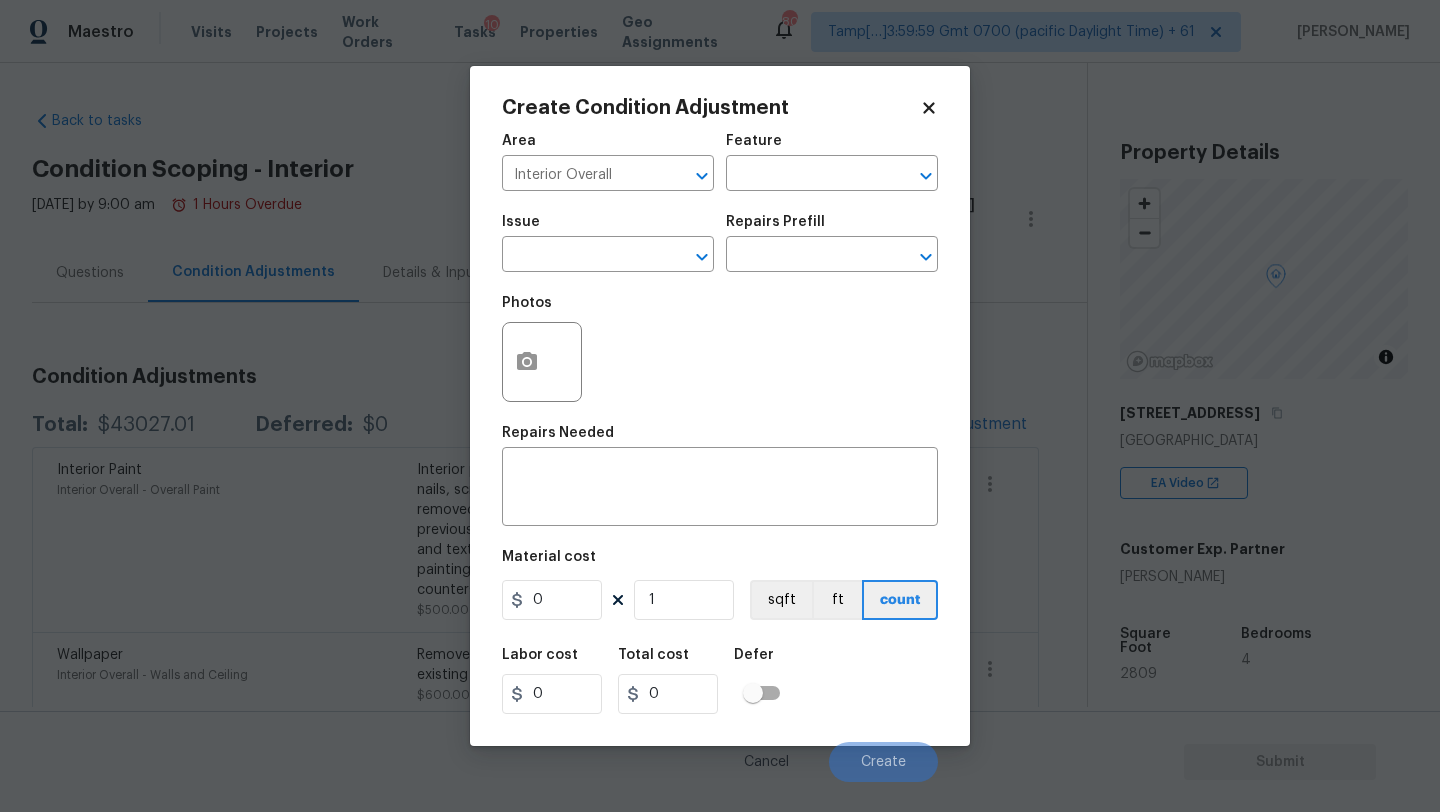 click on "Area Interior Overall ​ Feature ​" at bounding box center [720, 162] 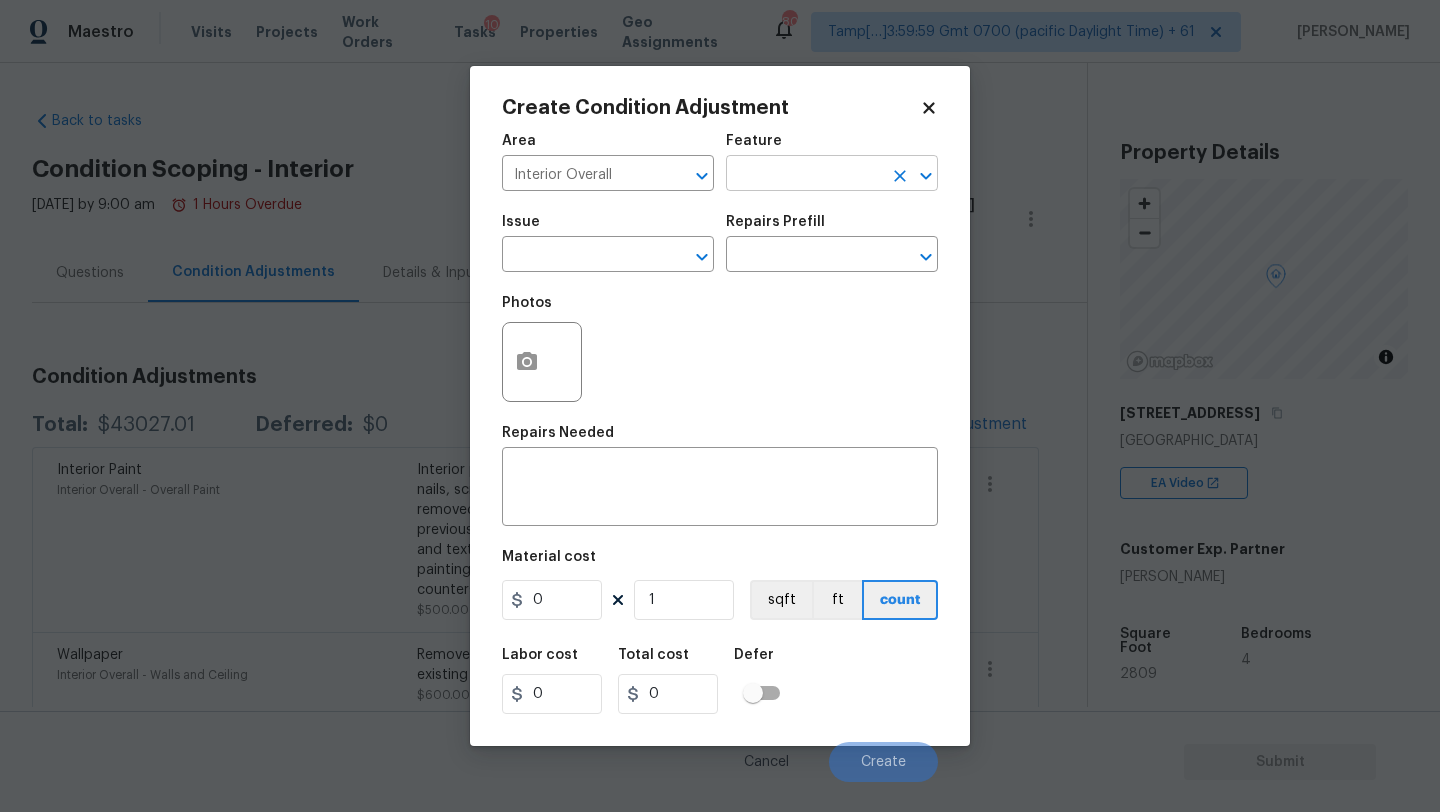 click at bounding box center (804, 175) 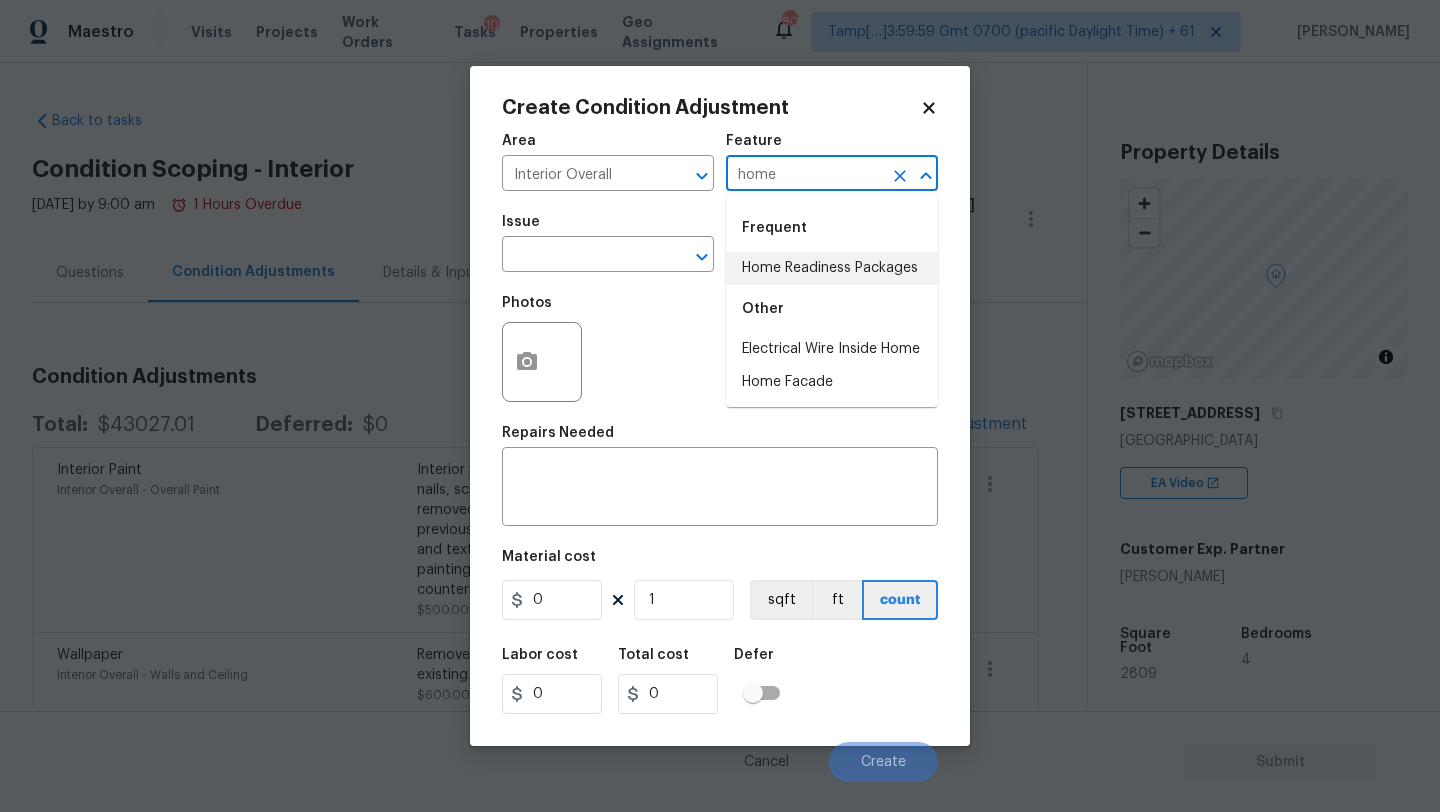 click on "Home Readiness Packages" at bounding box center (832, 268) 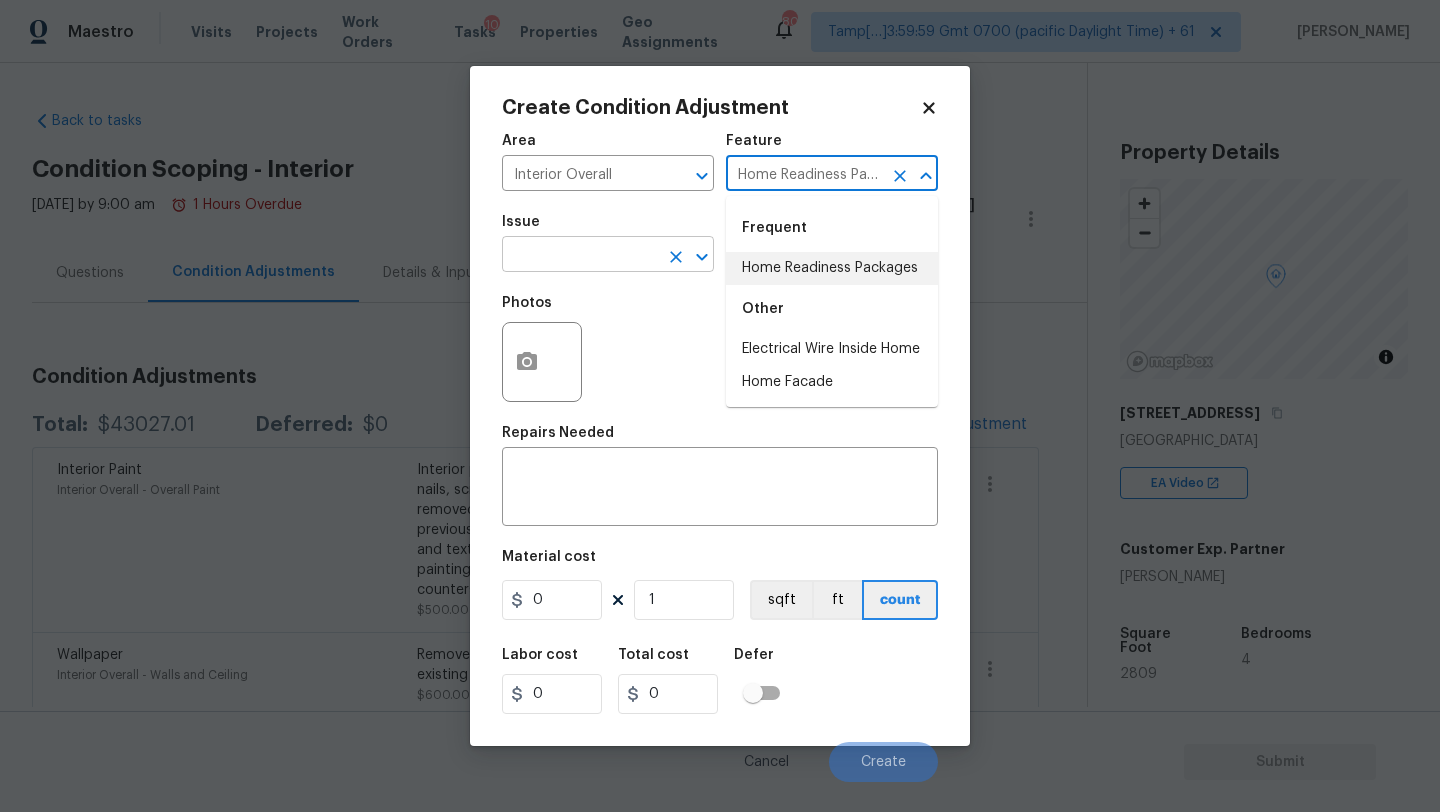 type on "Home Readiness Packages" 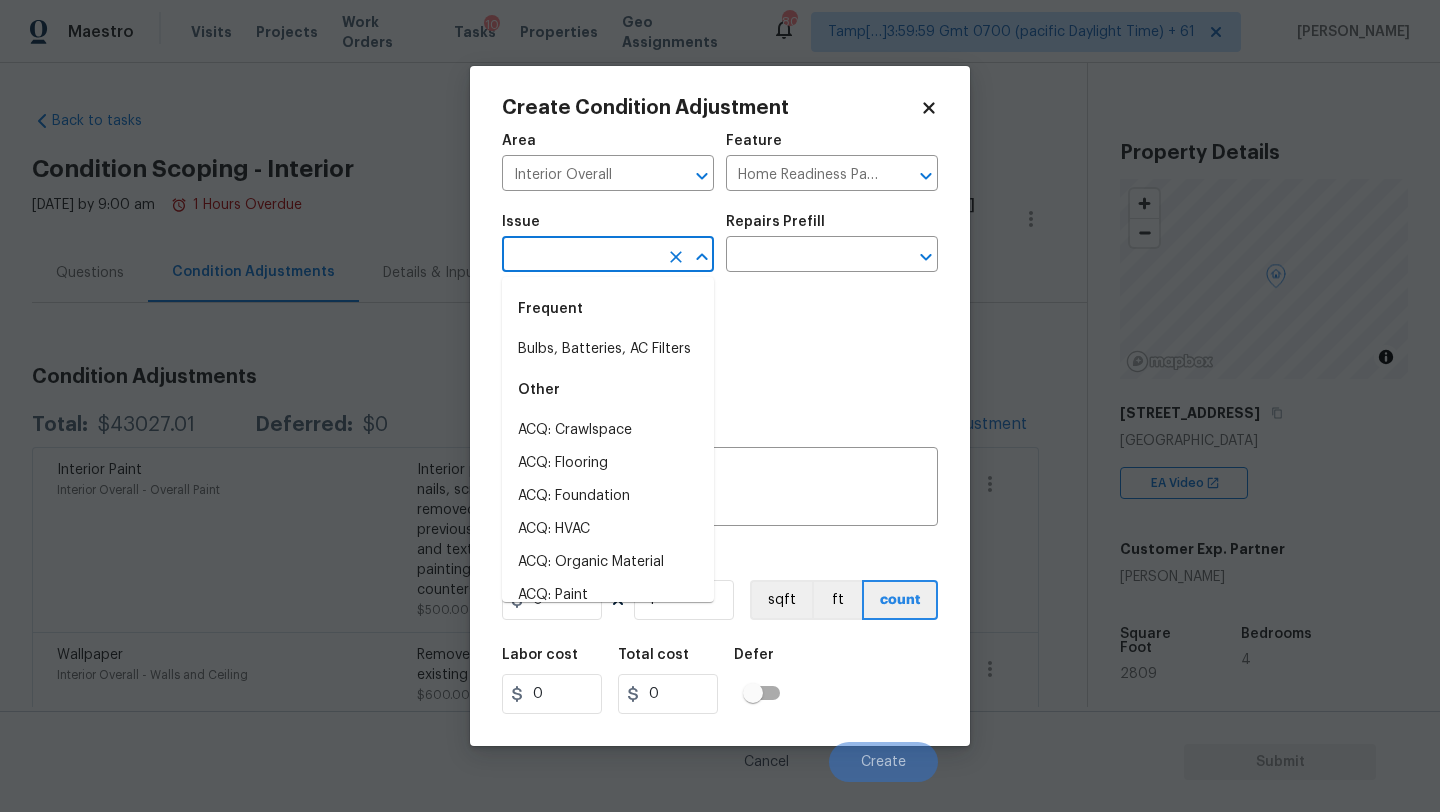 click at bounding box center (580, 256) 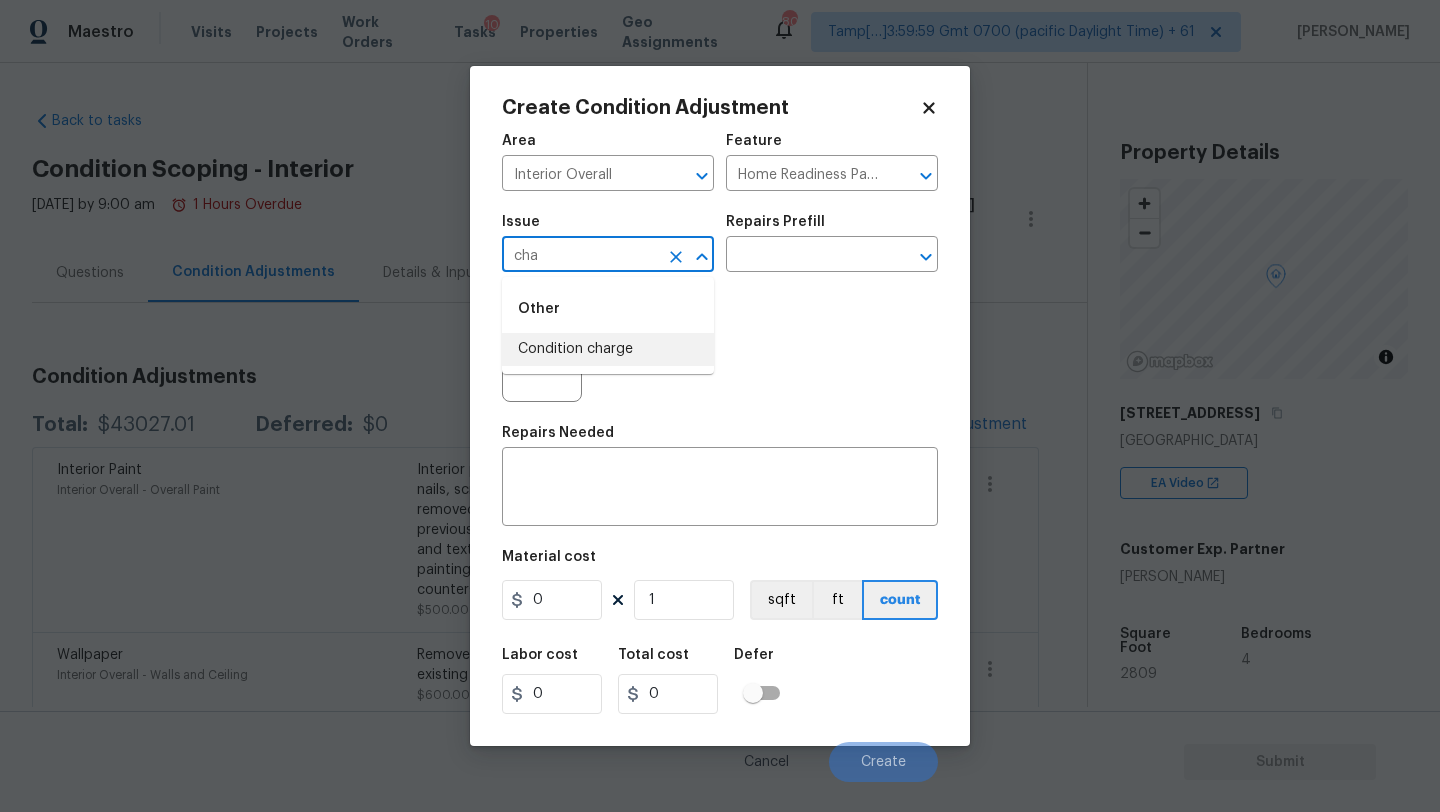 drag, startPoint x: 644, startPoint y: 348, endPoint x: 670, endPoint y: 330, distance: 31.622776 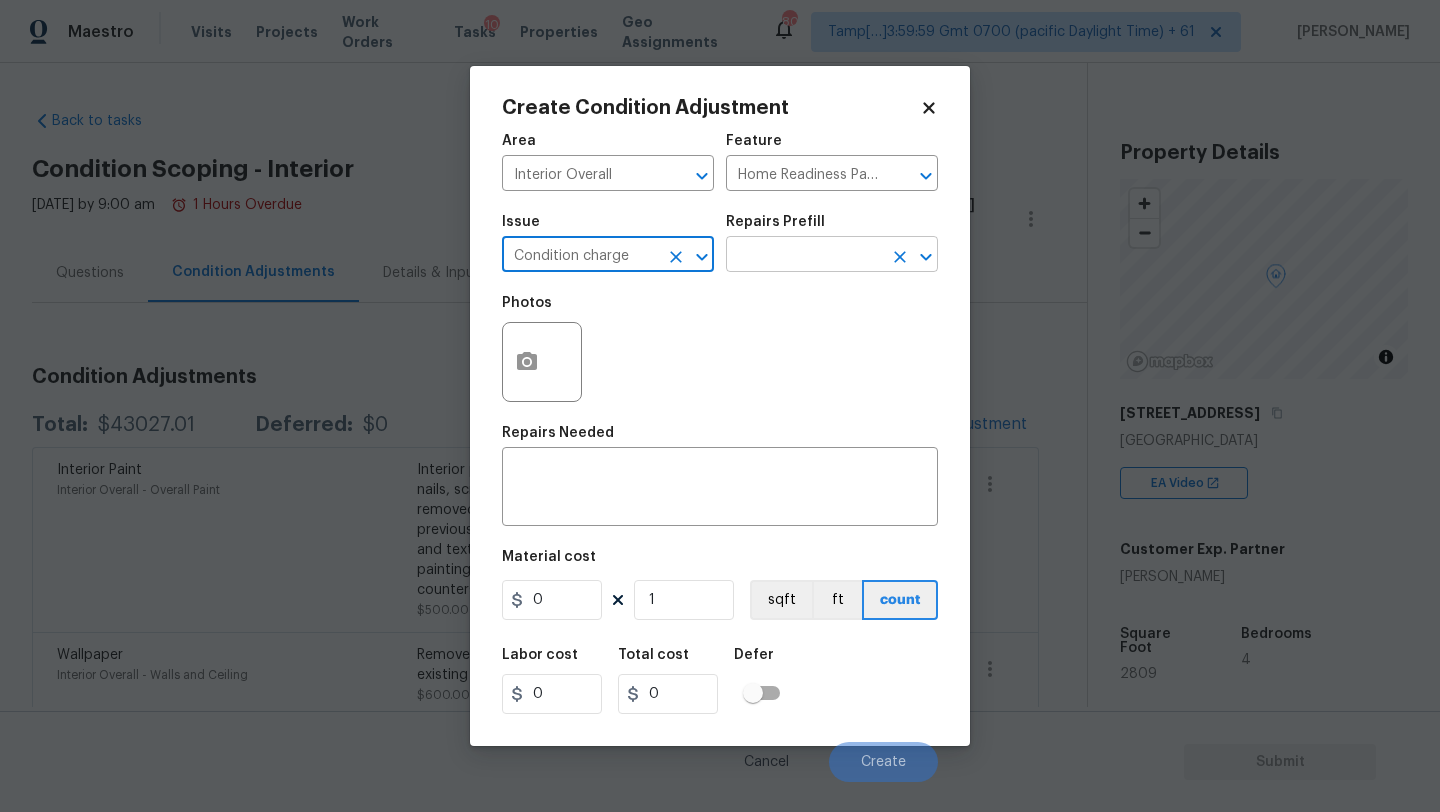type on "Condition charge" 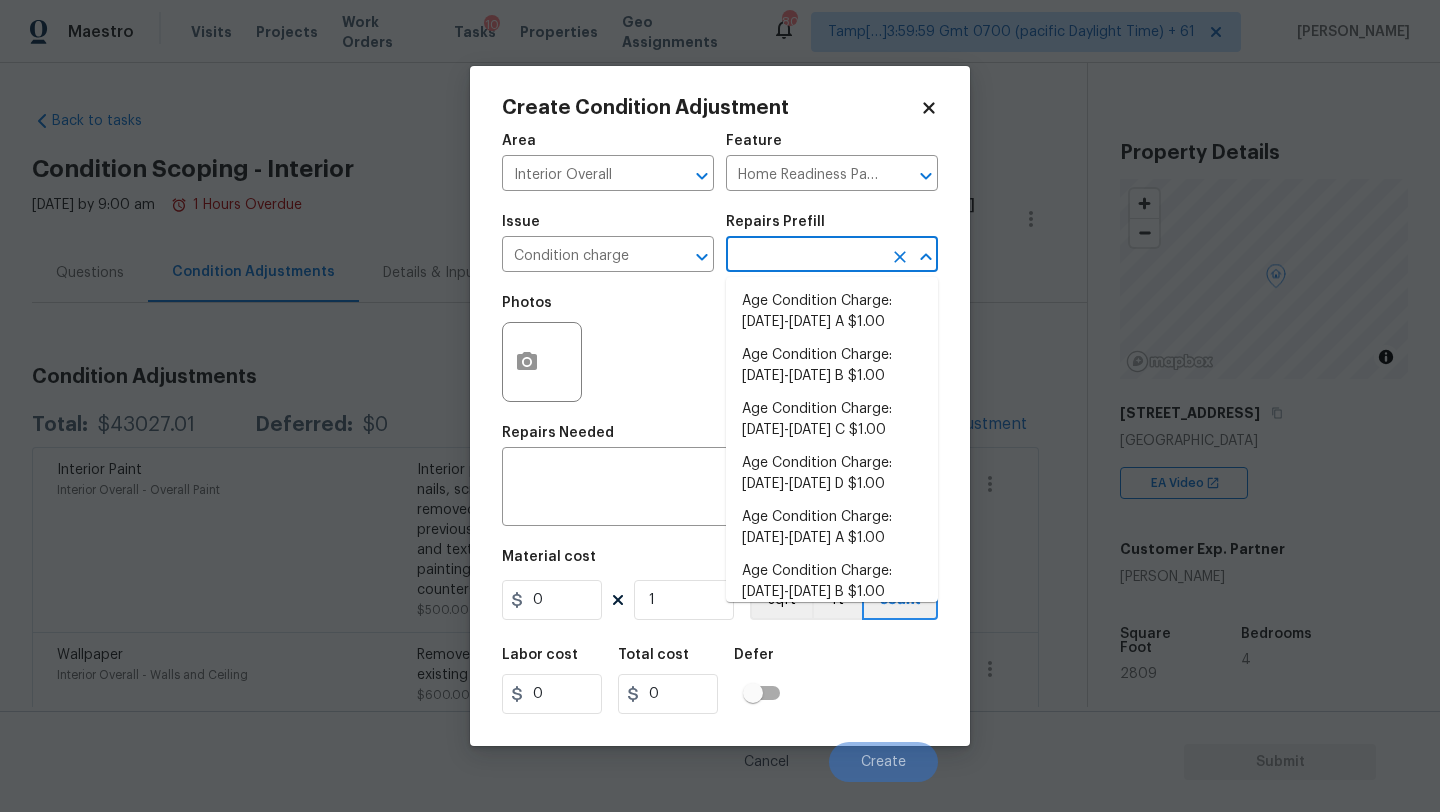 click at bounding box center (804, 256) 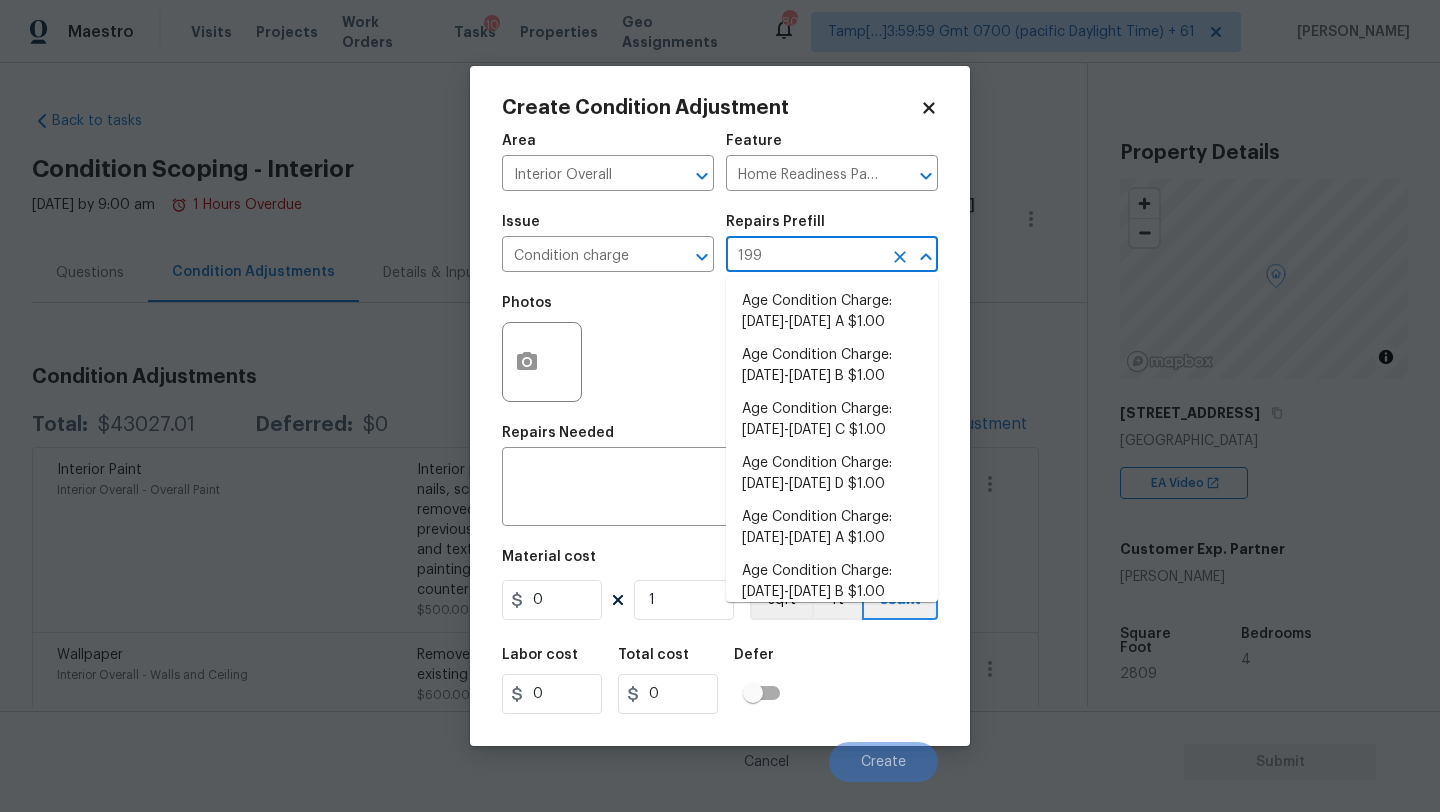 type on "1993" 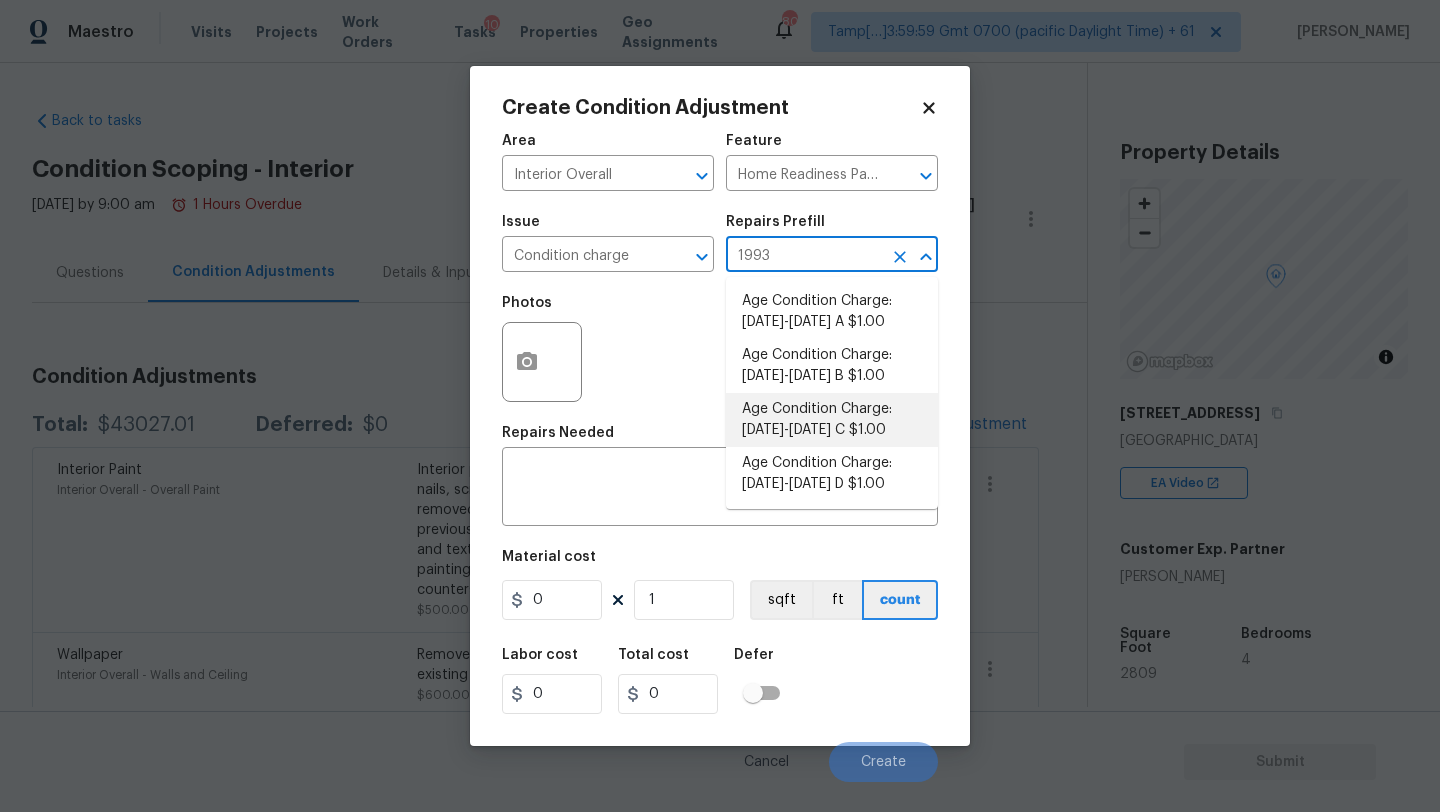 click on "Age Condition Charge: 1993-2008 C	 $1.00" at bounding box center (832, 420) 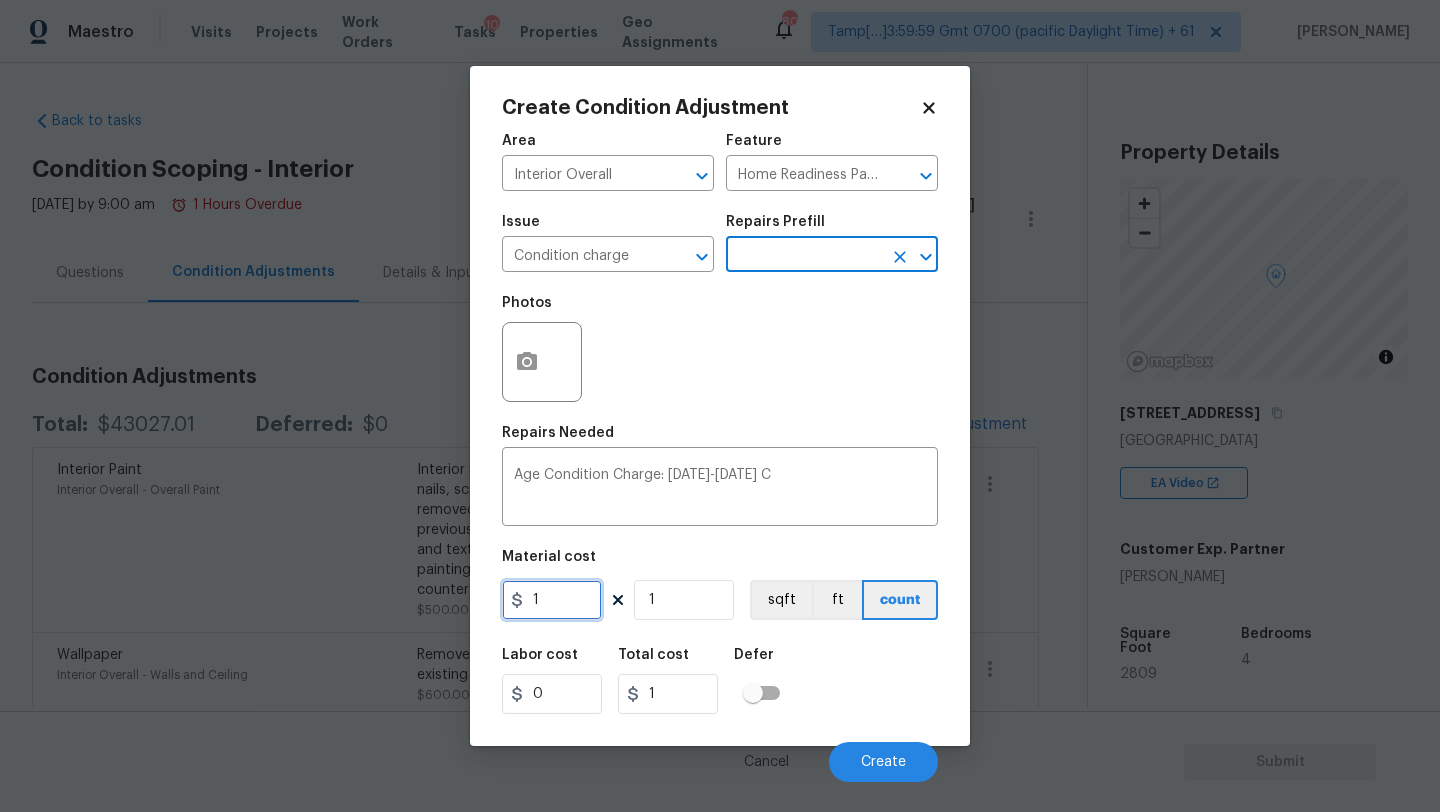 click on "1" at bounding box center [552, 600] 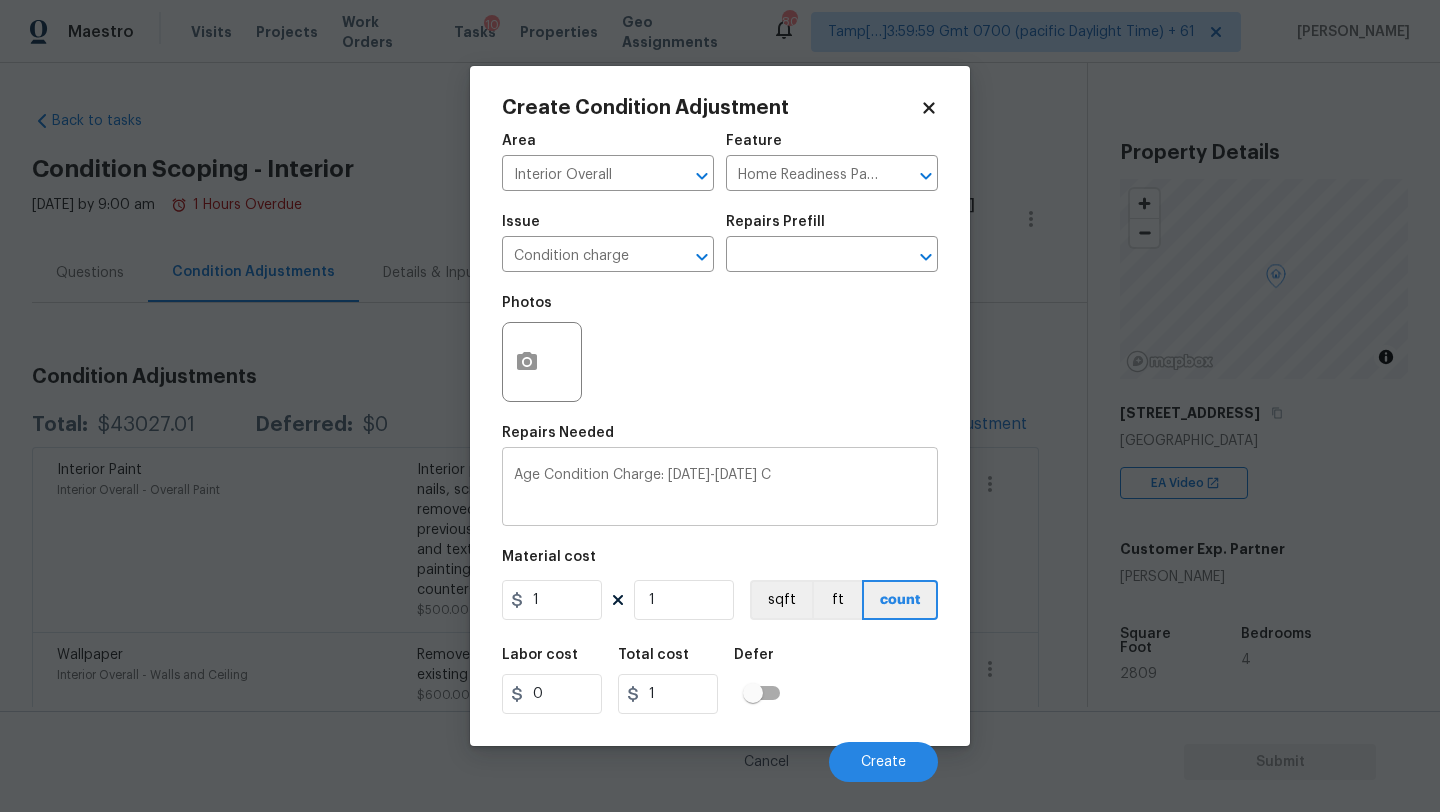 click on "Age Condition Charge: 1993-2008 C	 x ​" at bounding box center [720, 489] 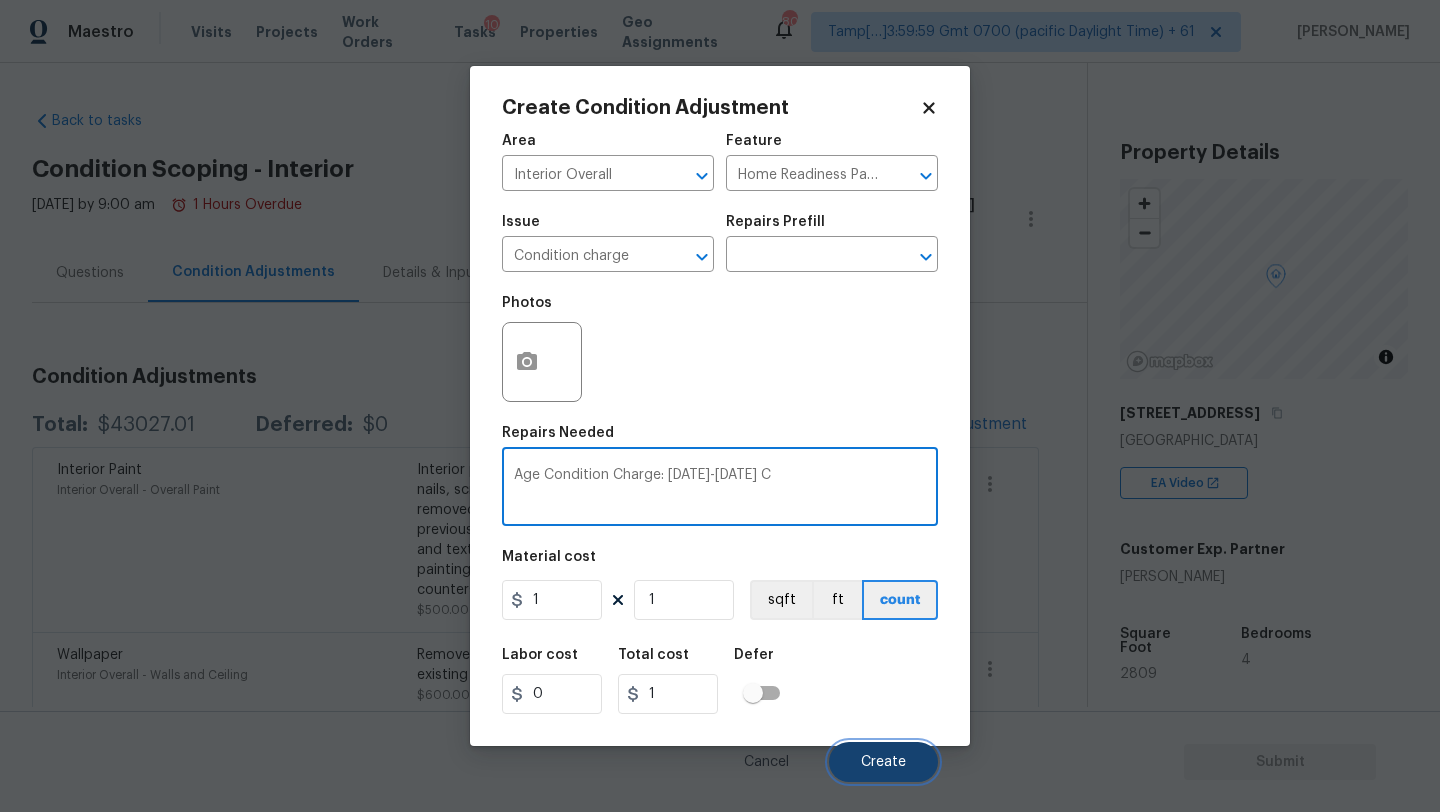 click on "Create" at bounding box center [883, 762] 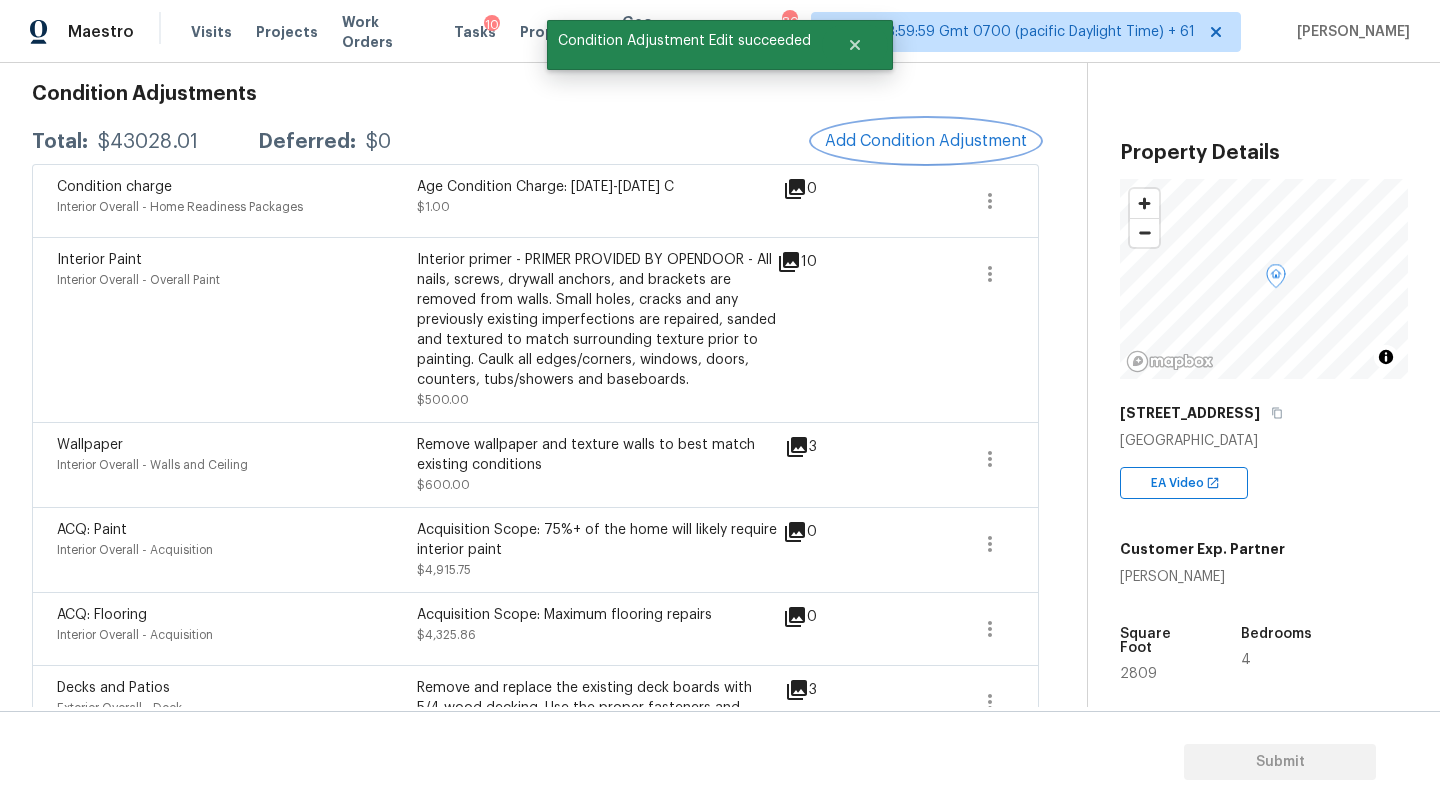 scroll, scrollTop: 349, scrollLeft: 0, axis: vertical 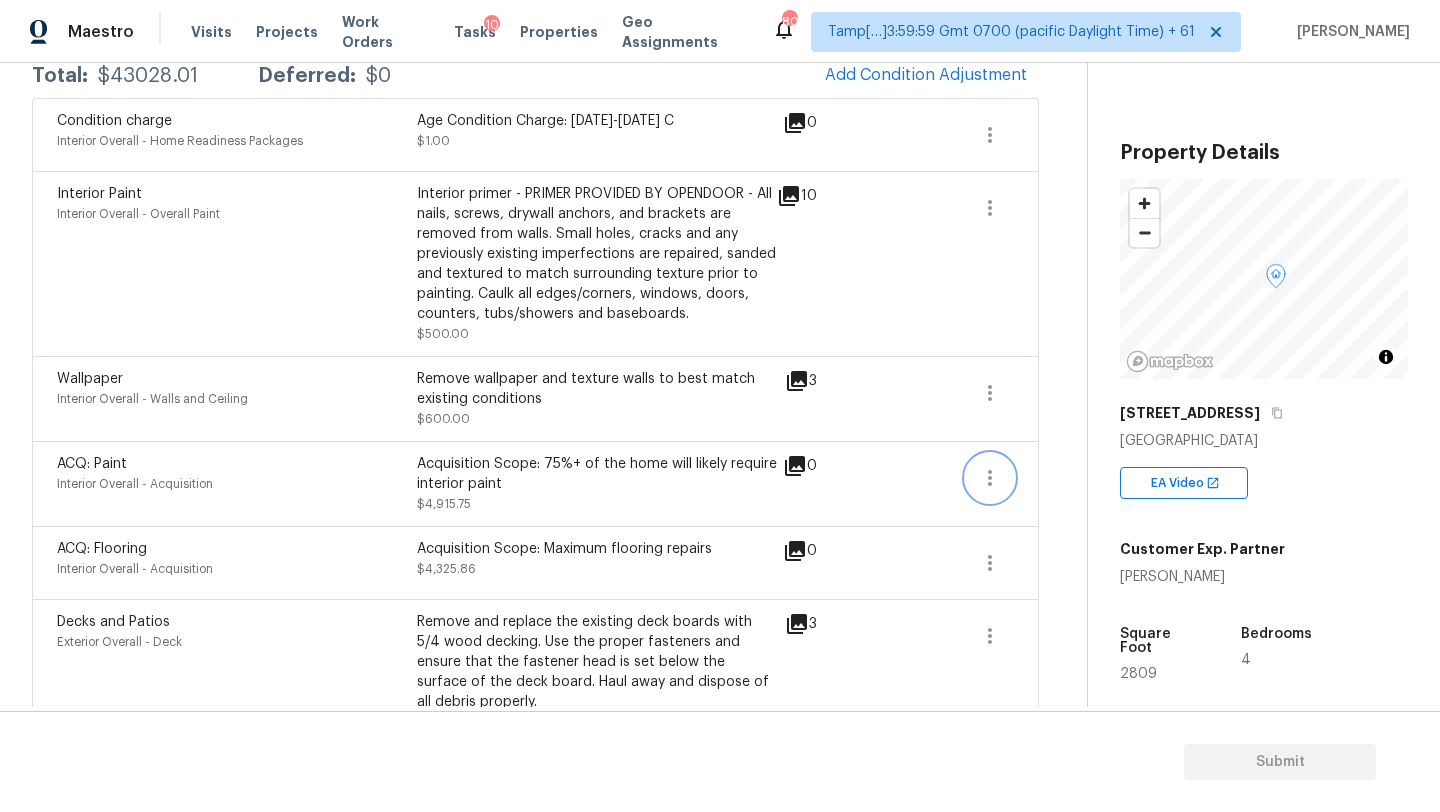 click 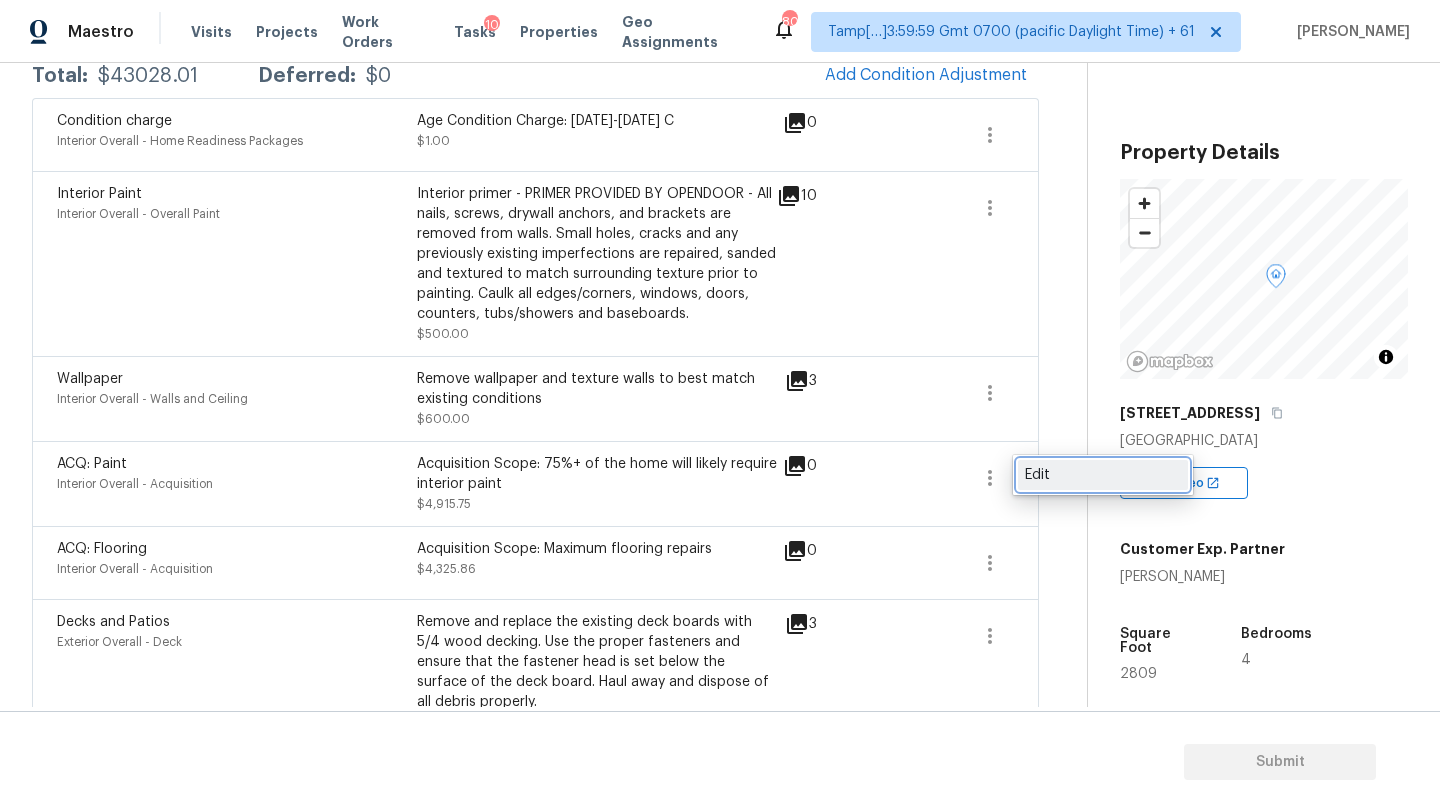 click on "Edit" at bounding box center [1103, 475] 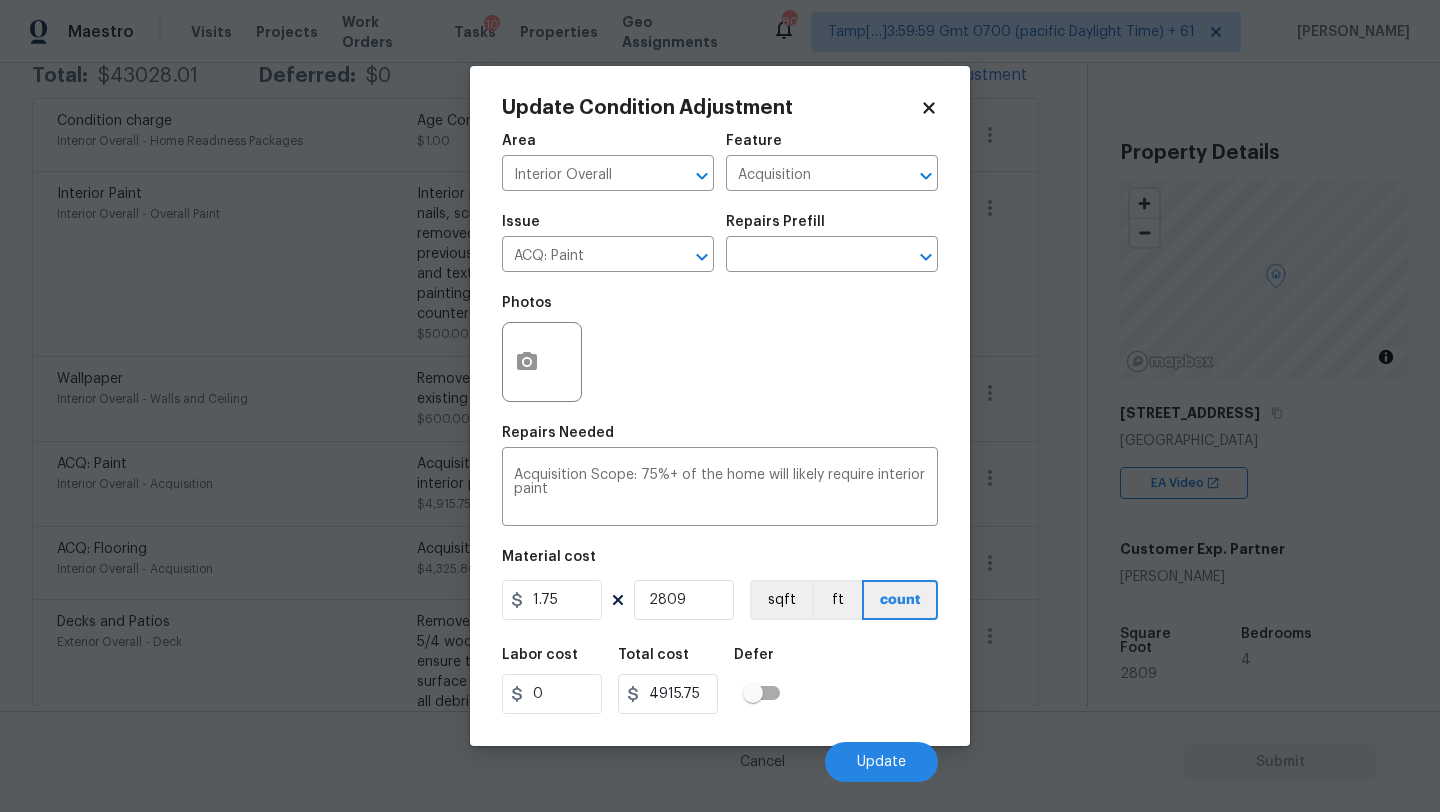 click at bounding box center (542, 362) 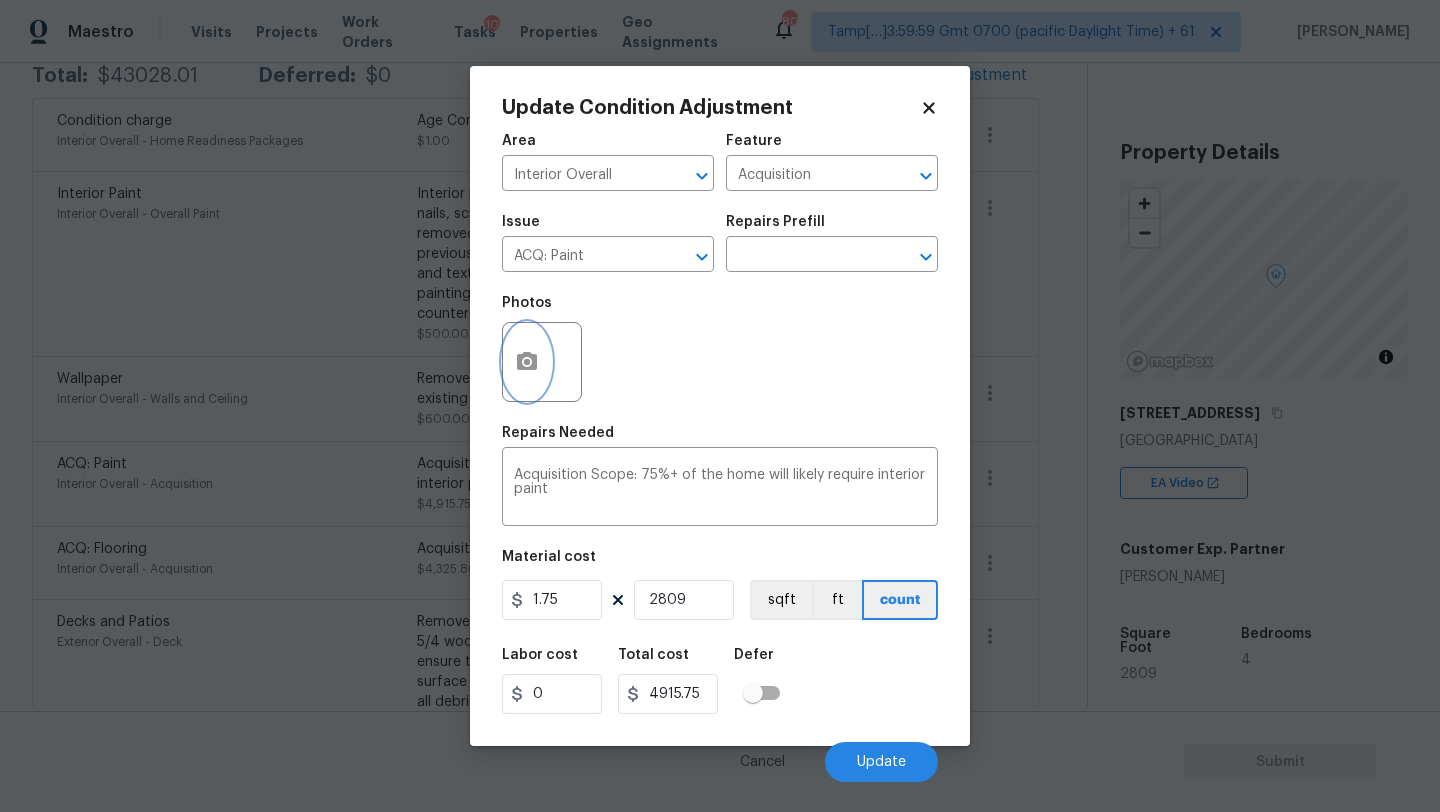 click 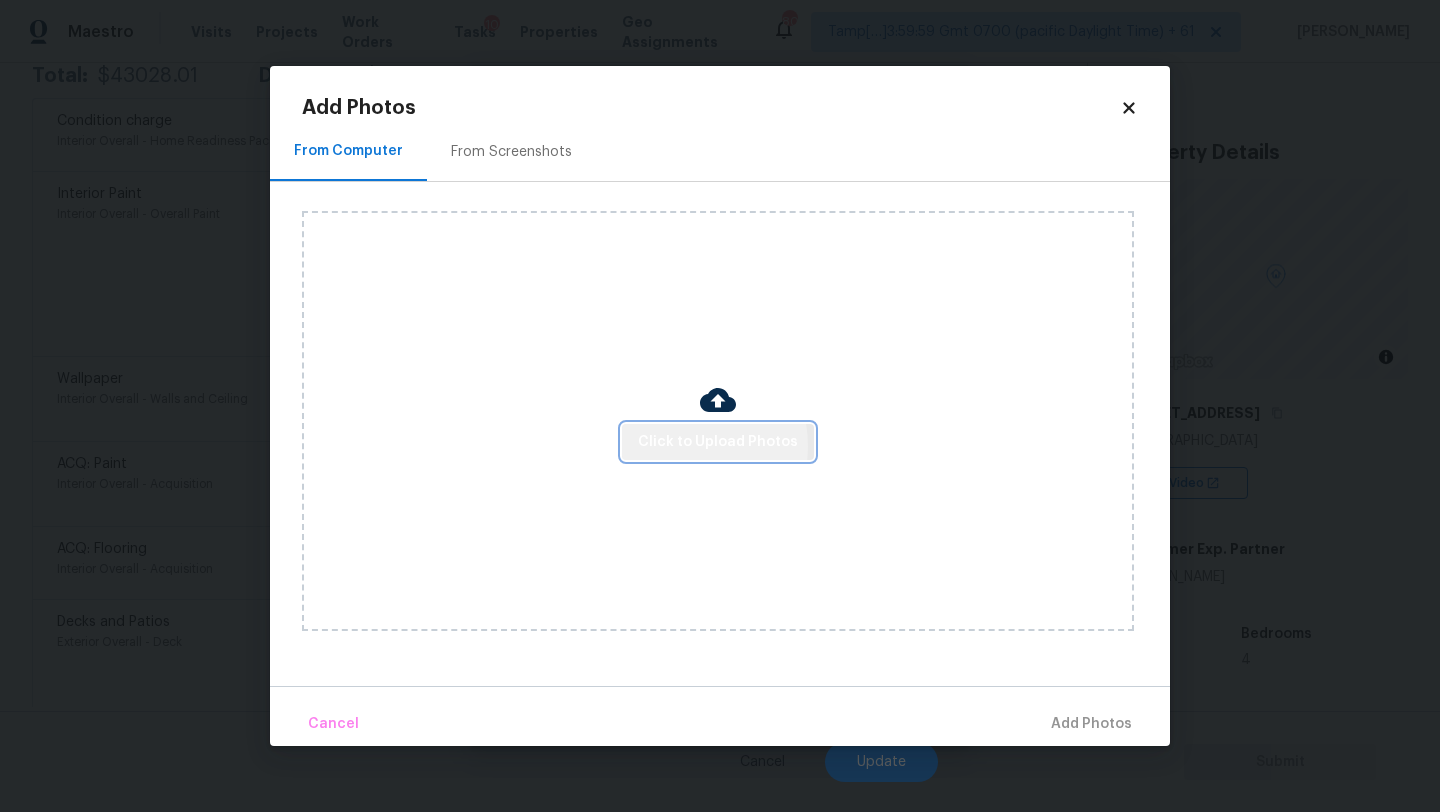 click on "Click to Upload Photos" at bounding box center [718, 442] 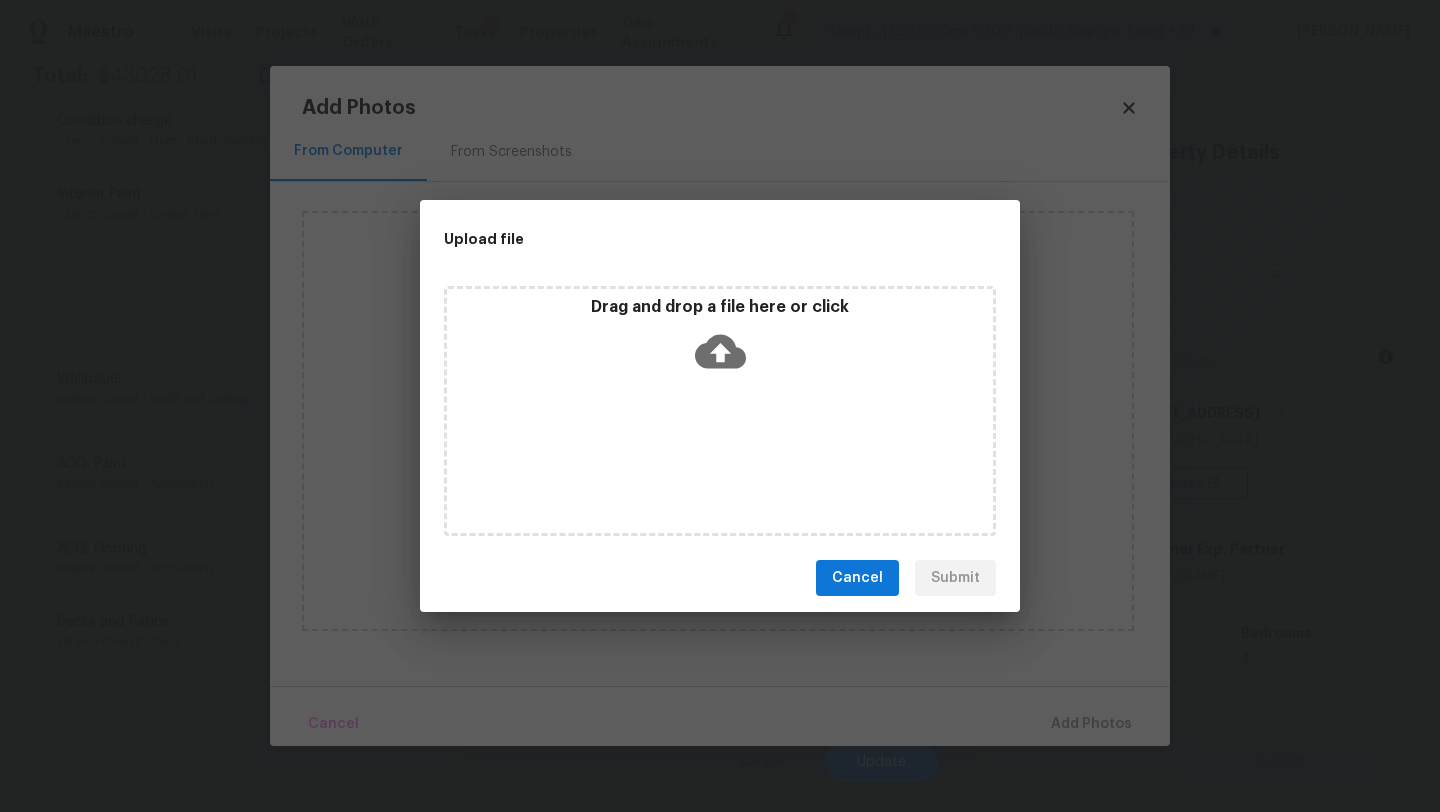 click 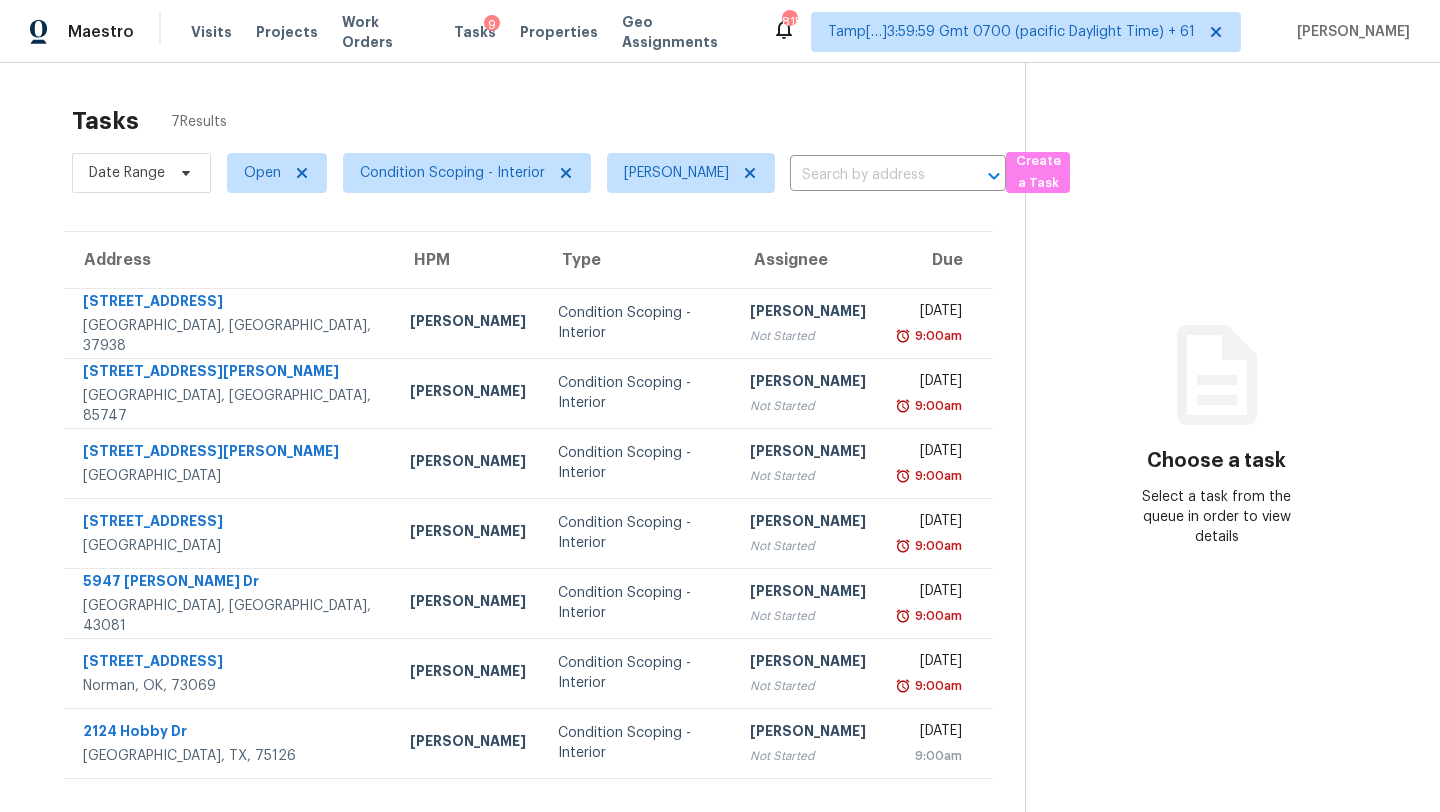 scroll, scrollTop: 0, scrollLeft: 0, axis: both 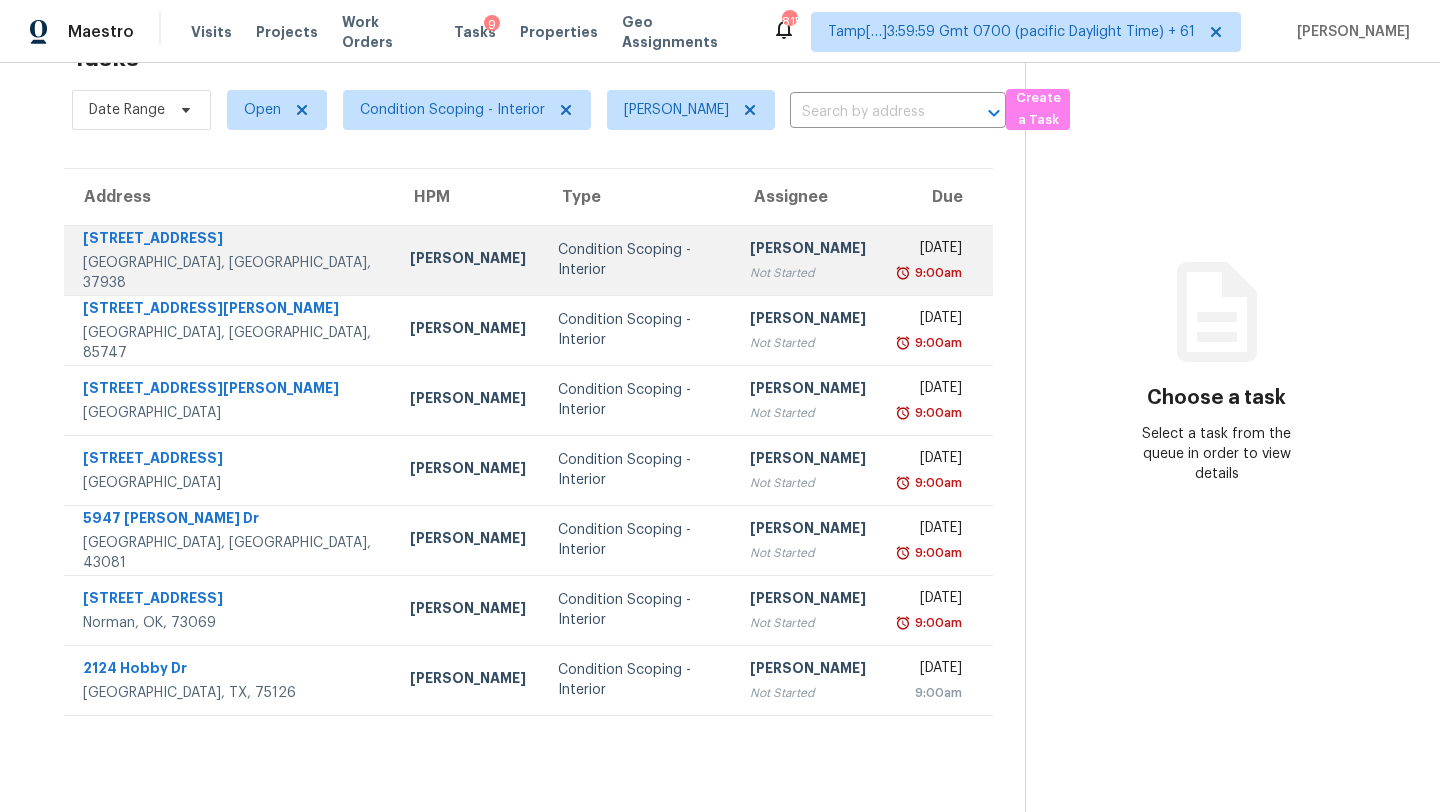 click on "[PERSON_NAME] Not Started" at bounding box center [808, 260] 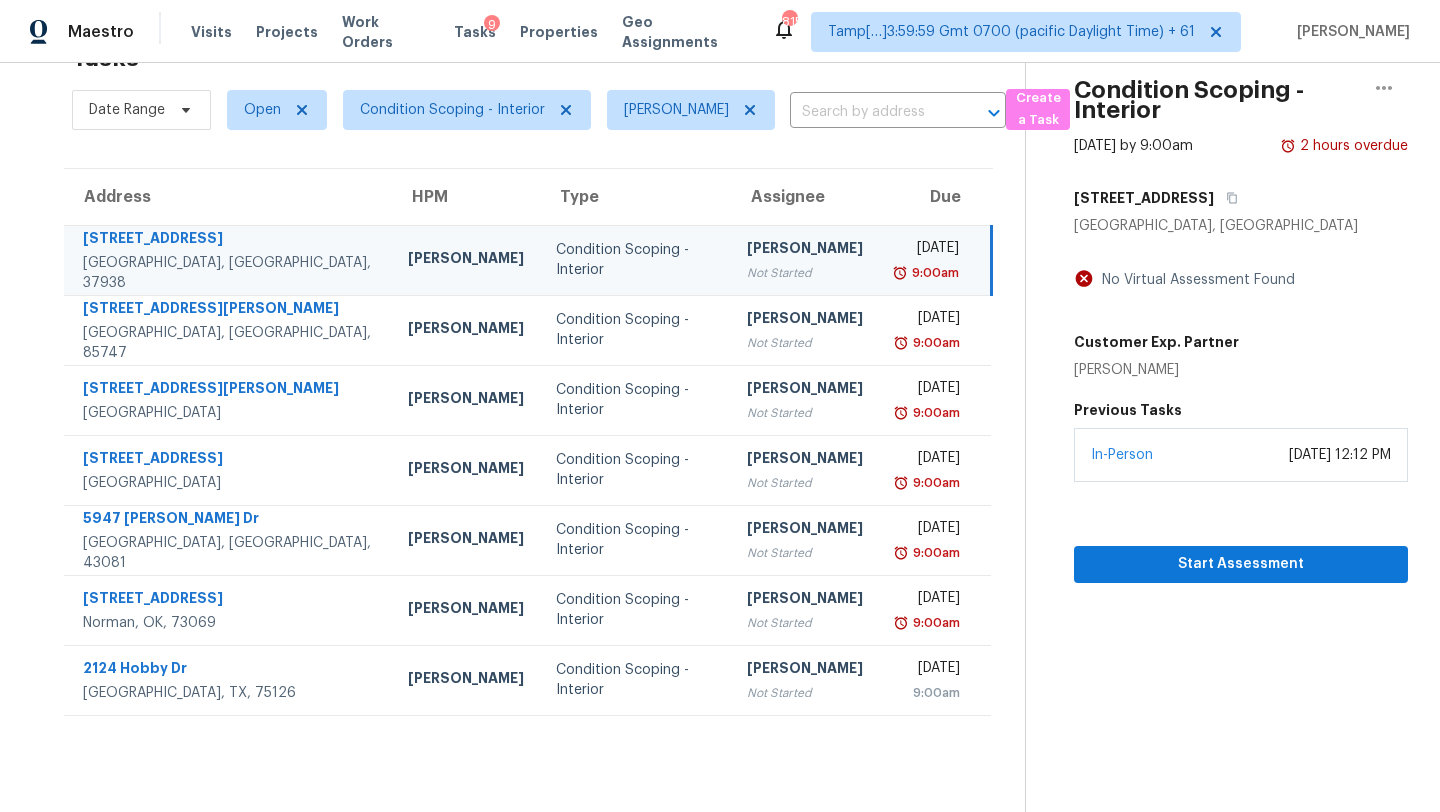 click on "[DATE]" at bounding box center [927, 250] 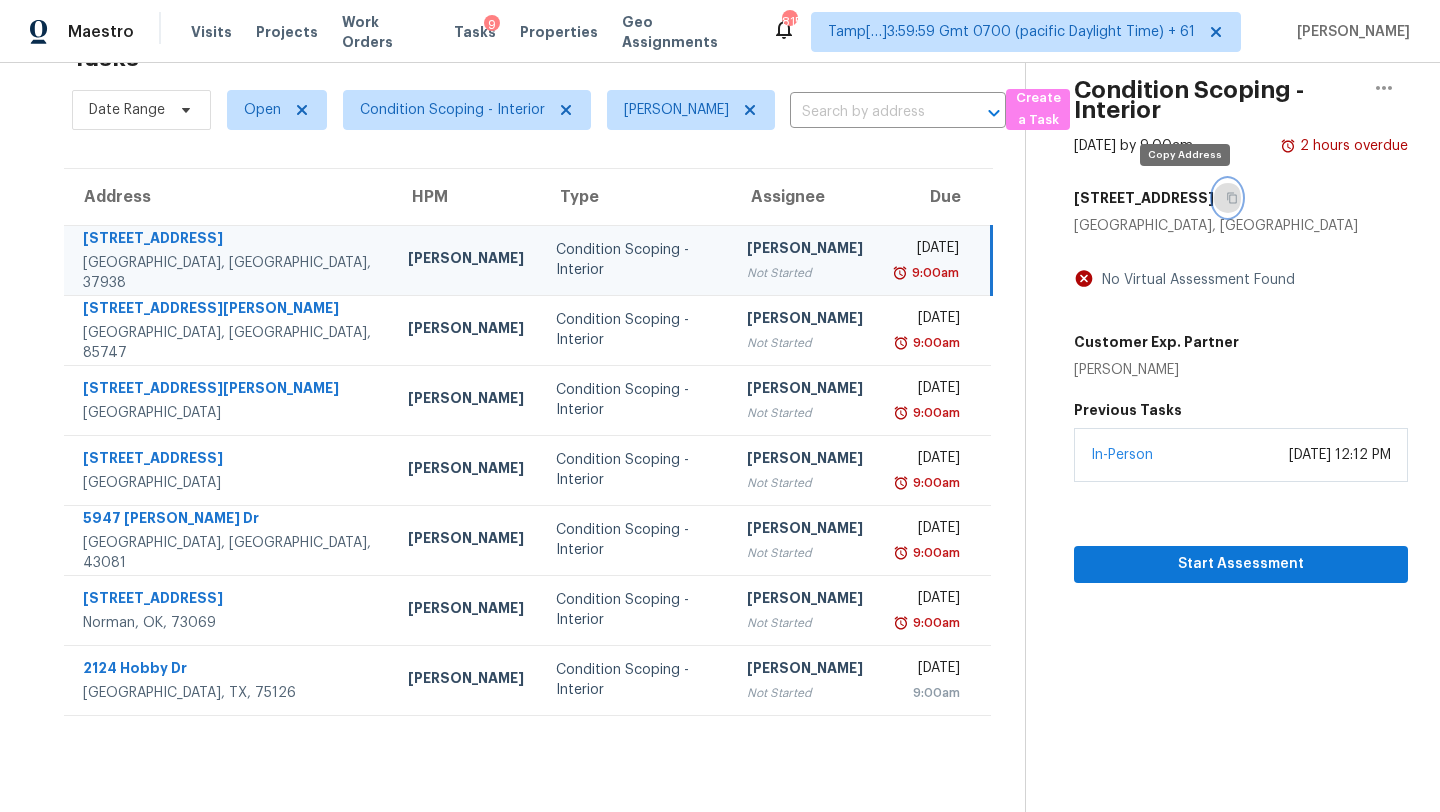 click 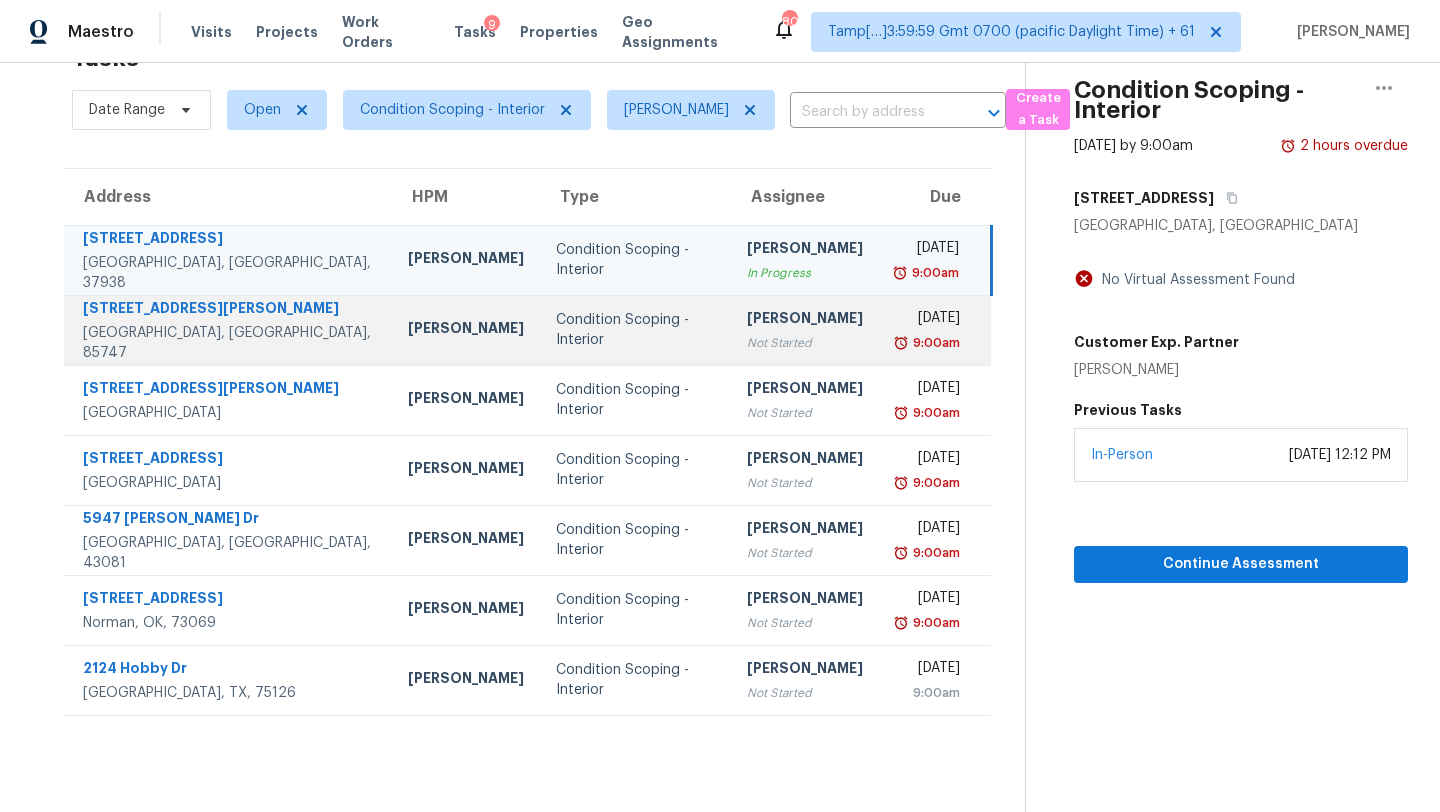 click on "Not Started" at bounding box center [805, 343] 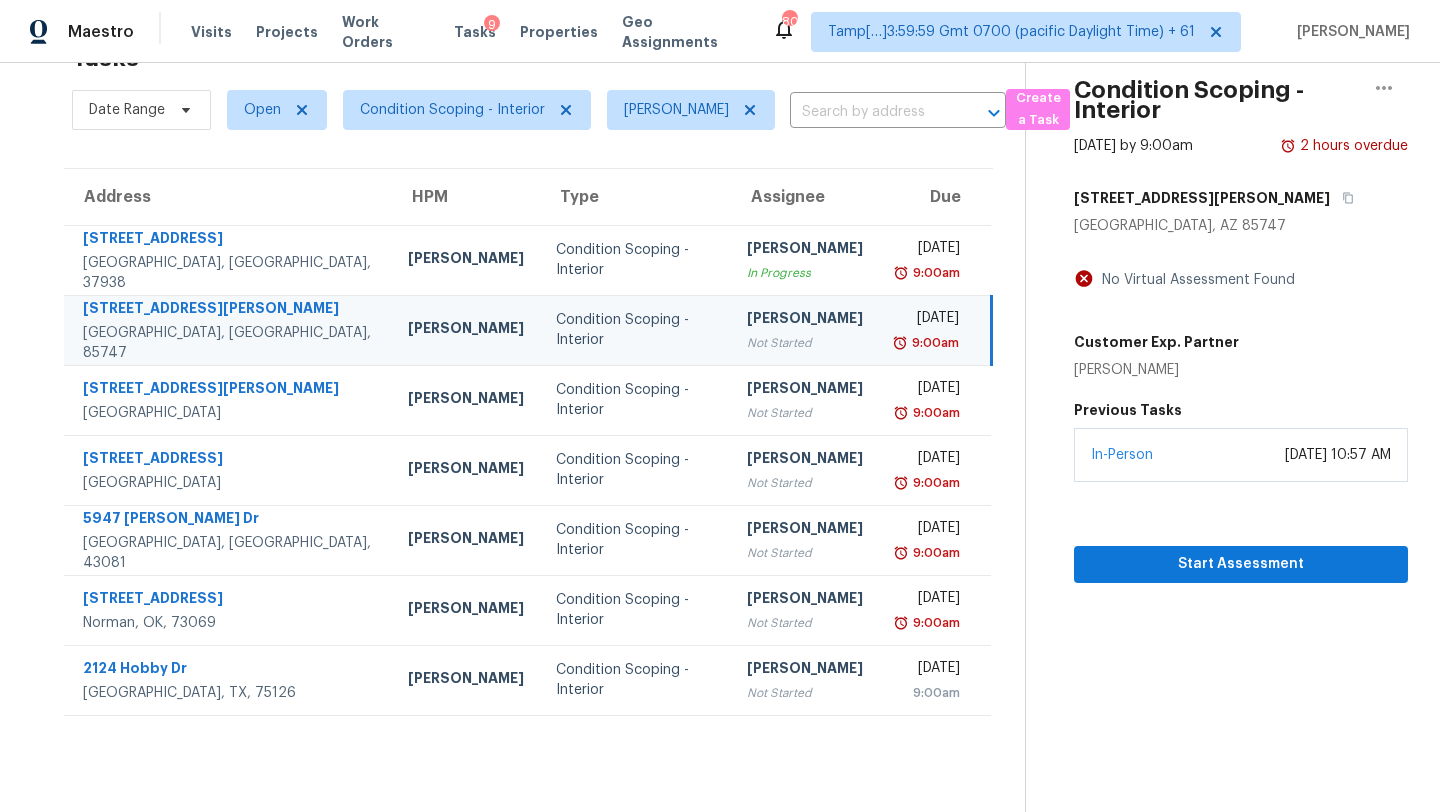 click on "9:00am" at bounding box center (927, 343) 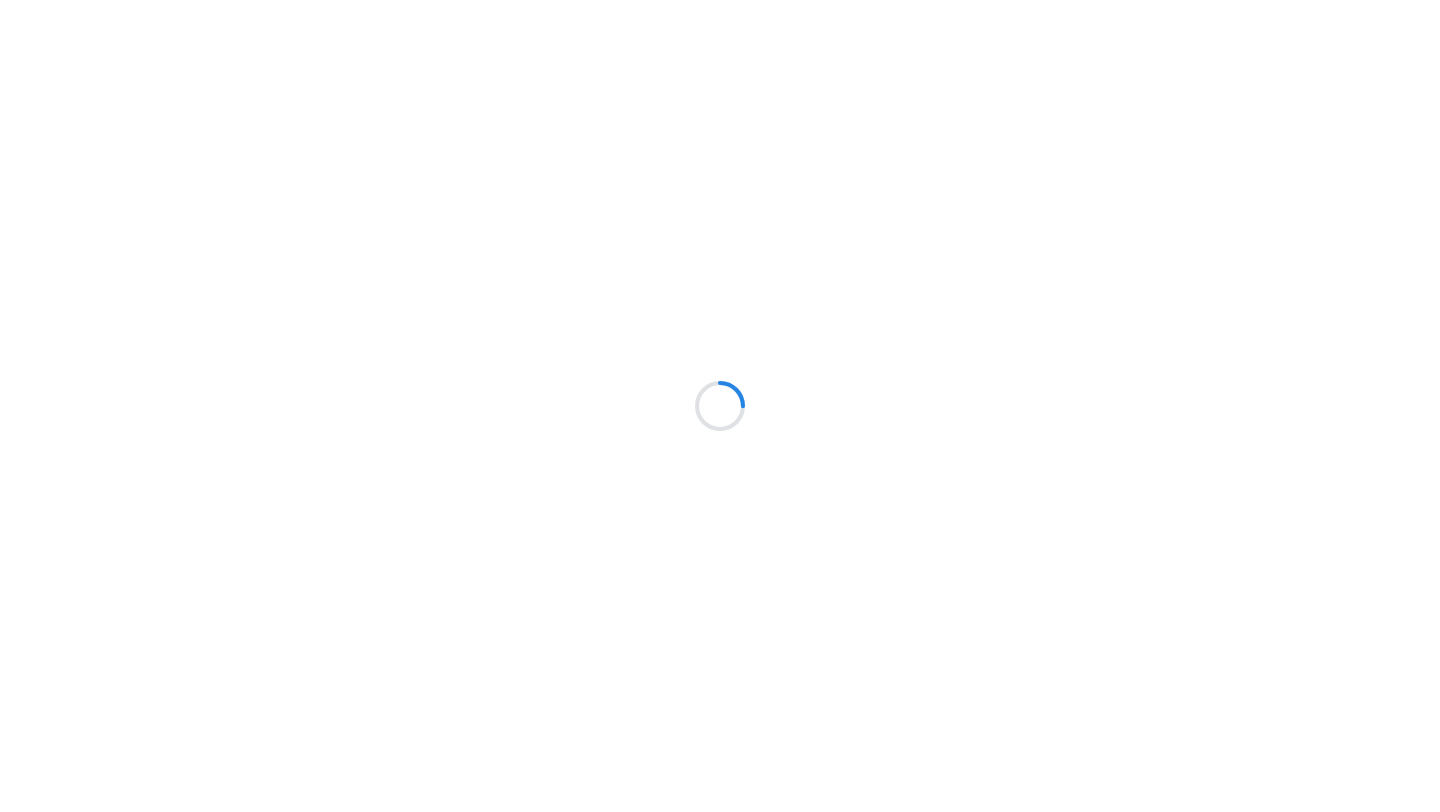 scroll, scrollTop: 0, scrollLeft: 0, axis: both 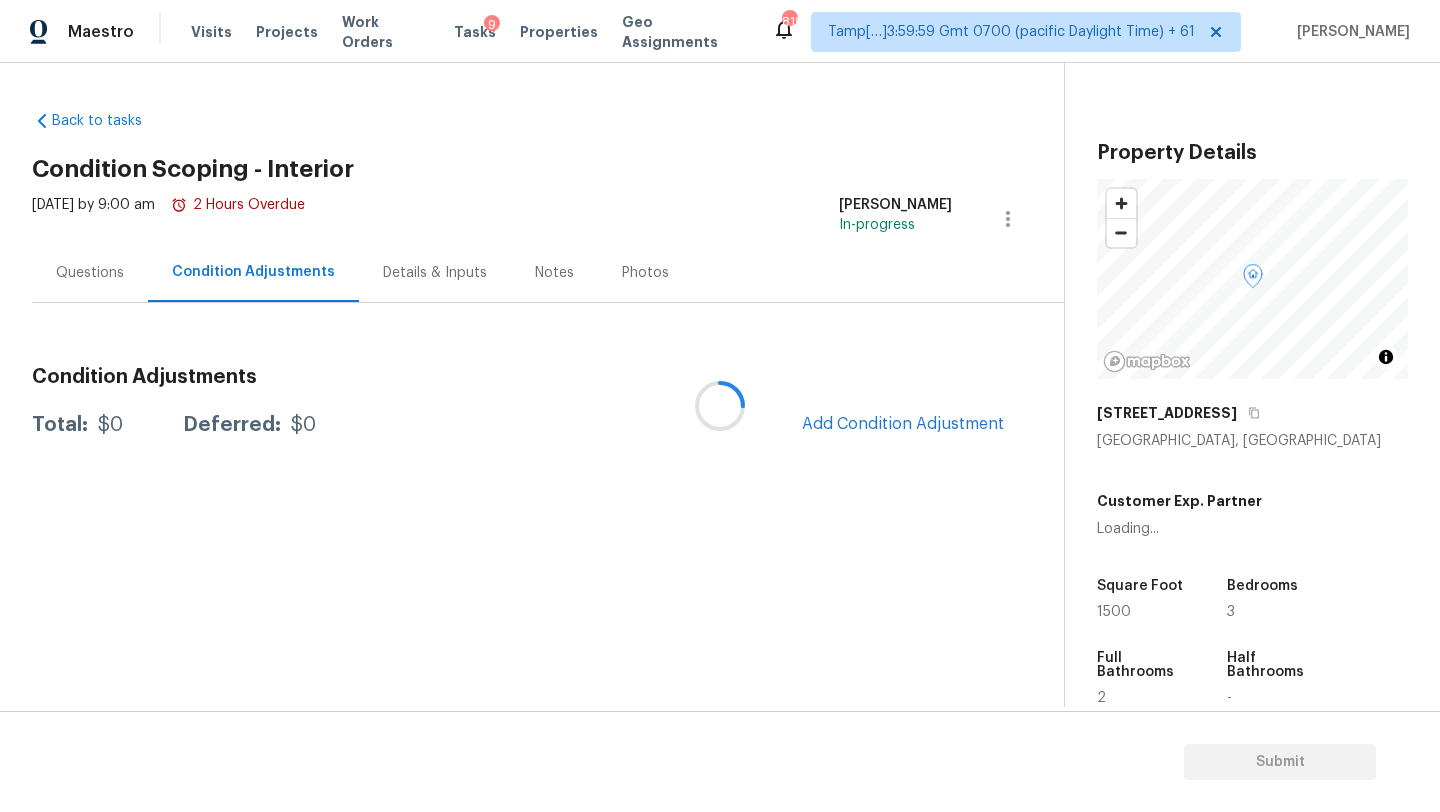 click at bounding box center (720, 406) 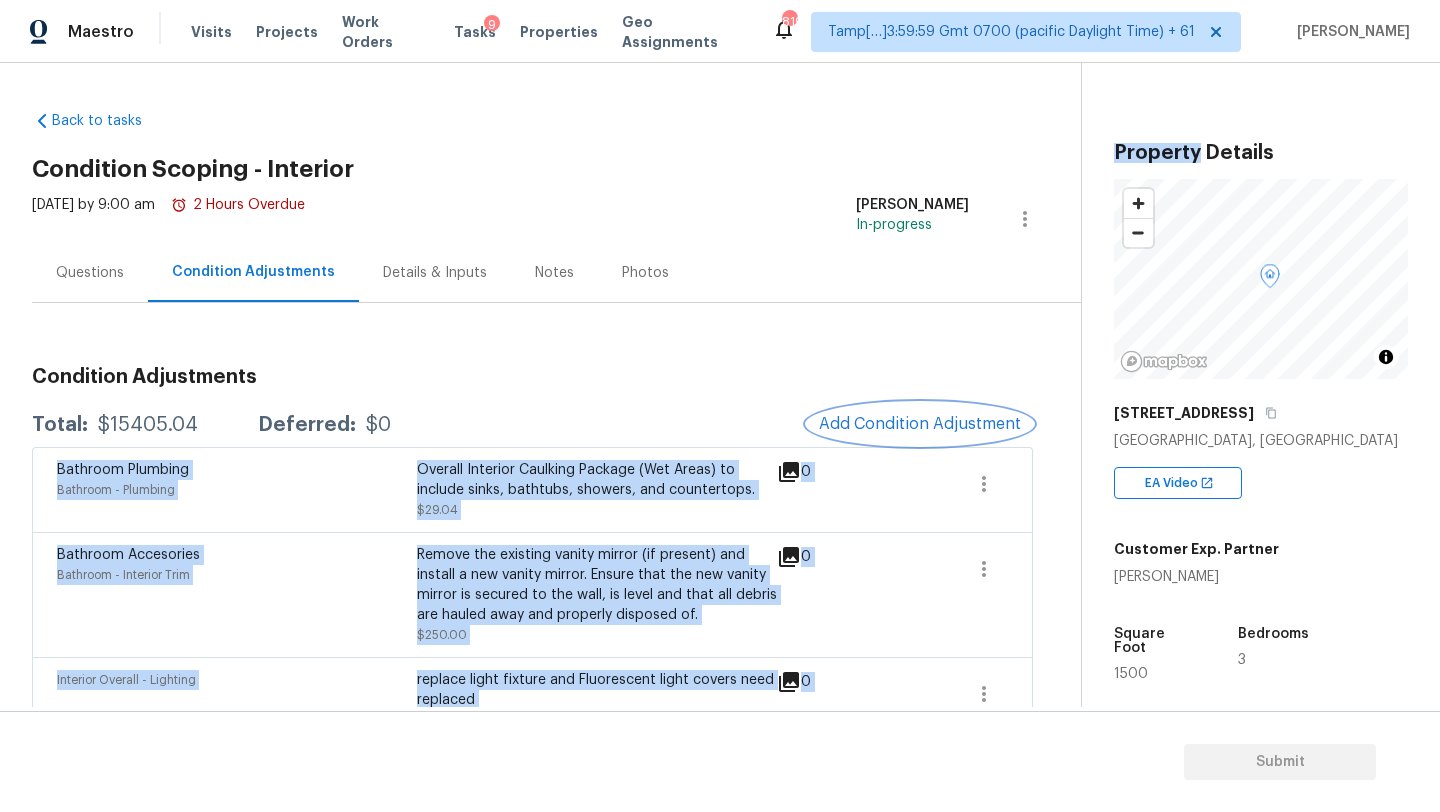 click on "Add Condition Adjustment" at bounding box center [920, 424] 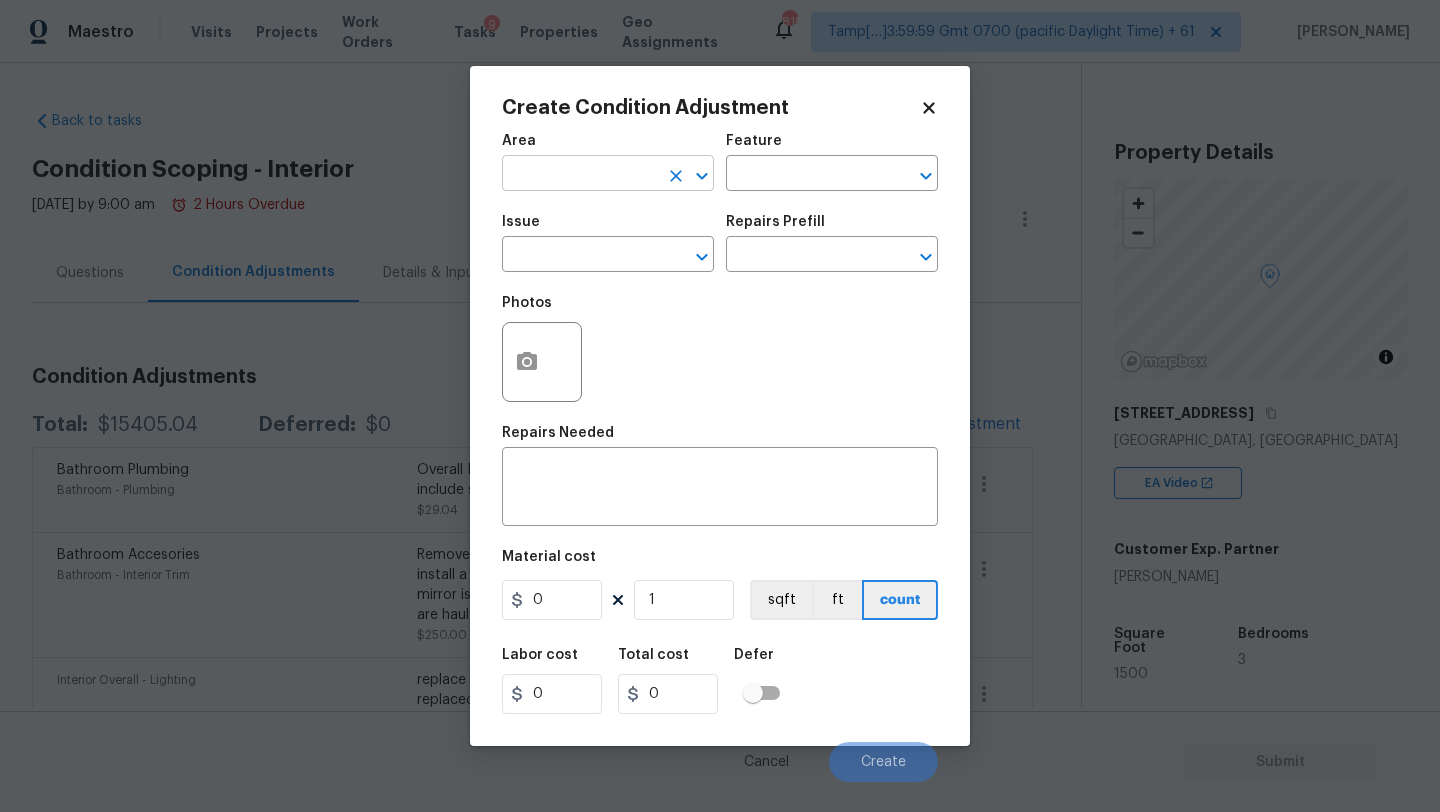 click at bounding box center [580, 175] 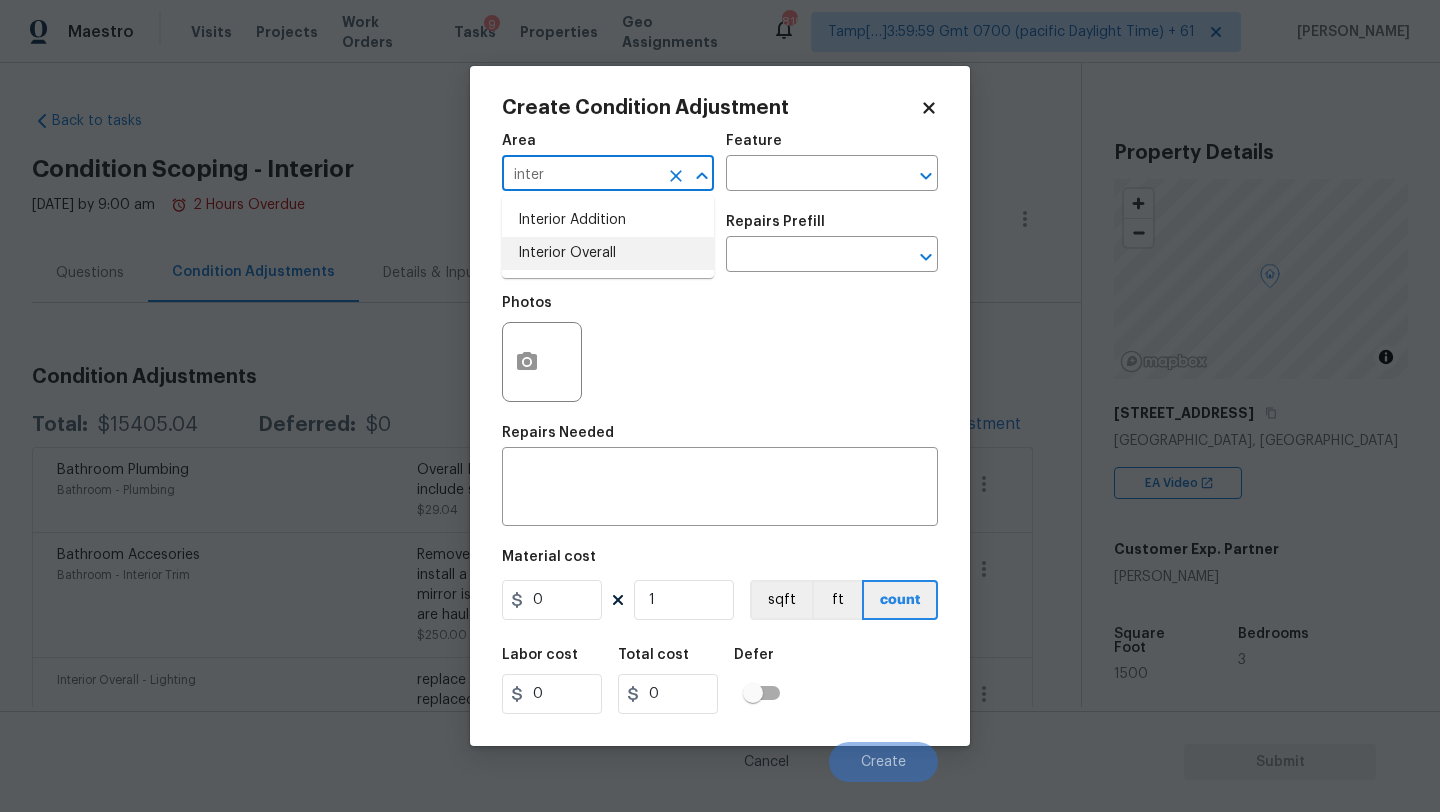 click on "Interior Overall" at bounding box center [608, 253] 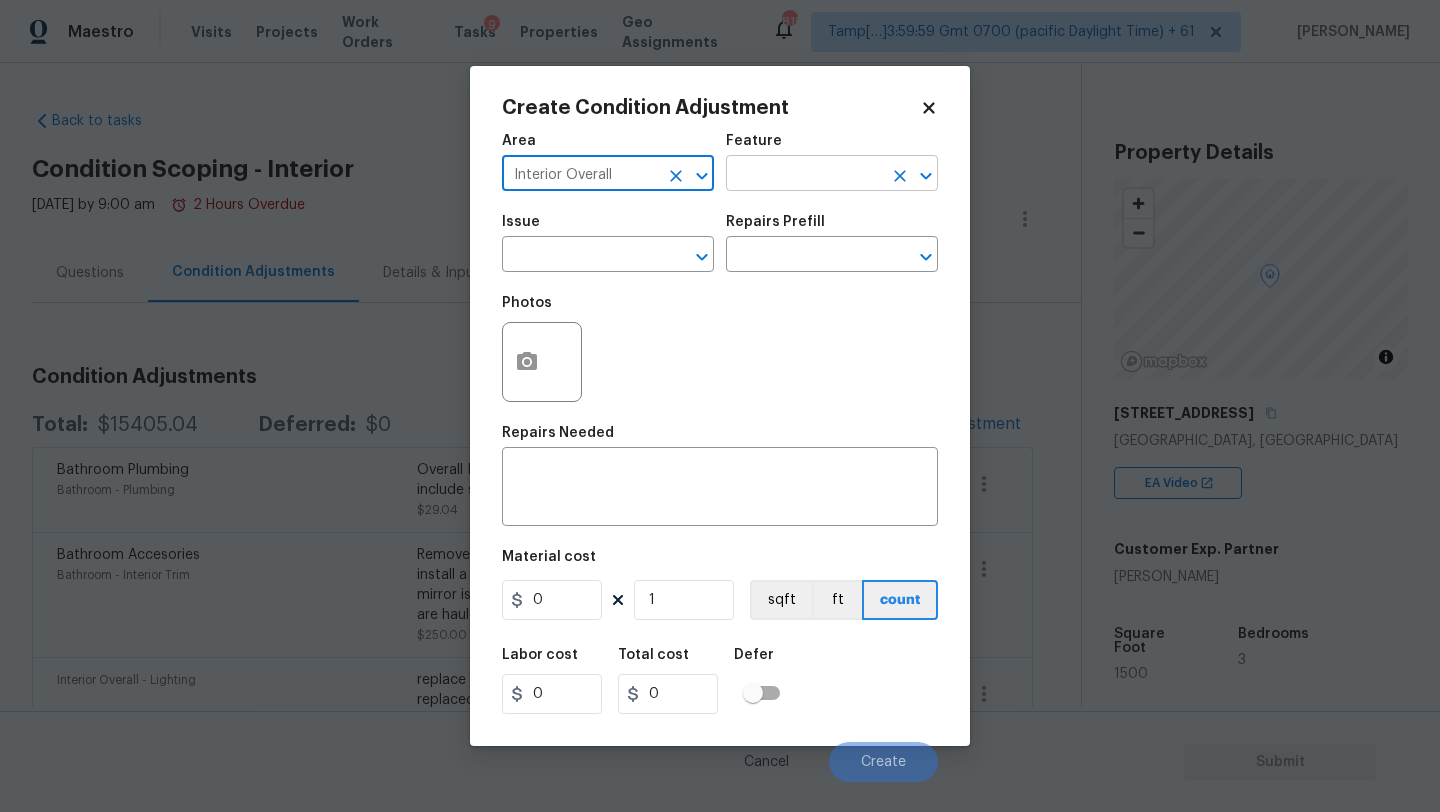 type on "Interior Overall" 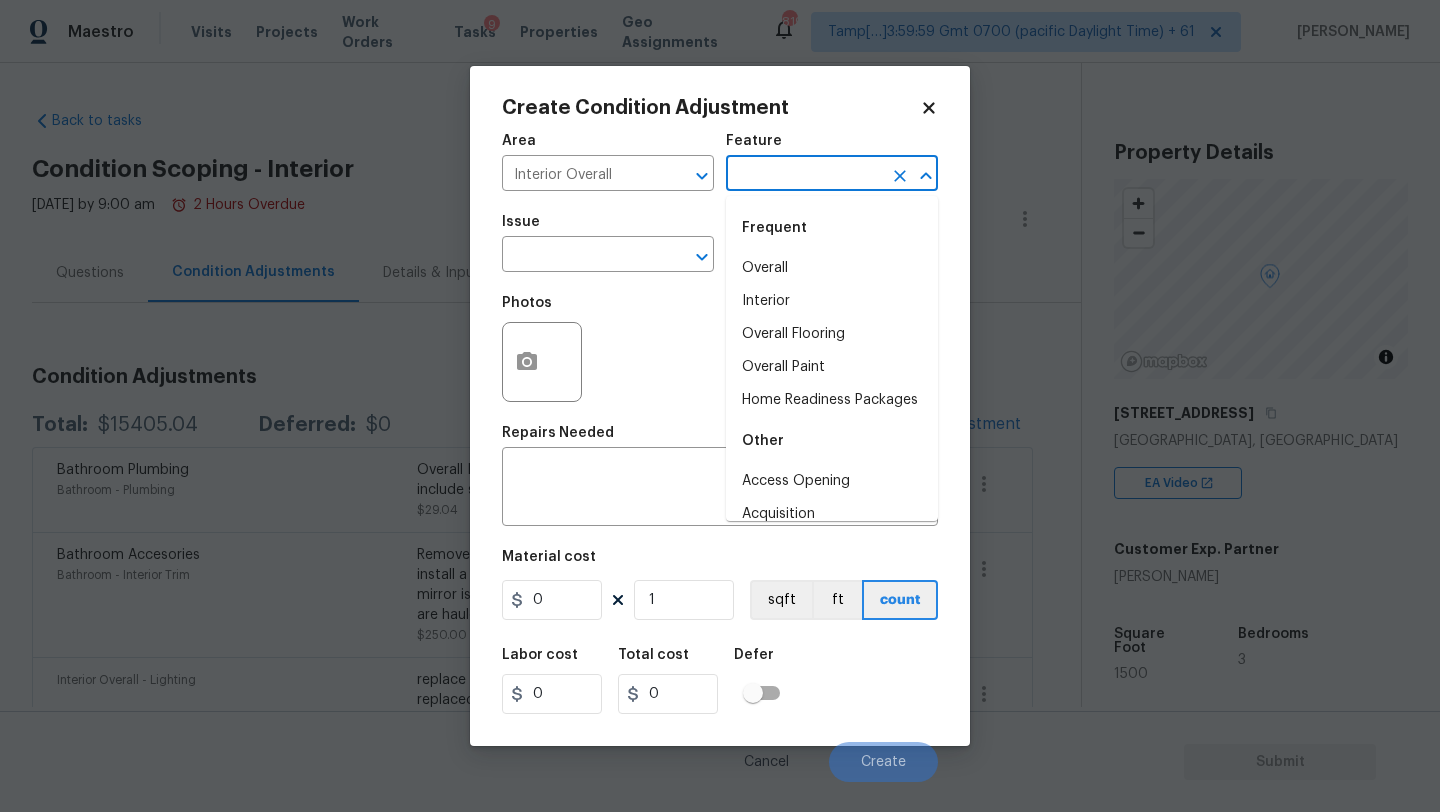 click at bounding box center [804, 175] 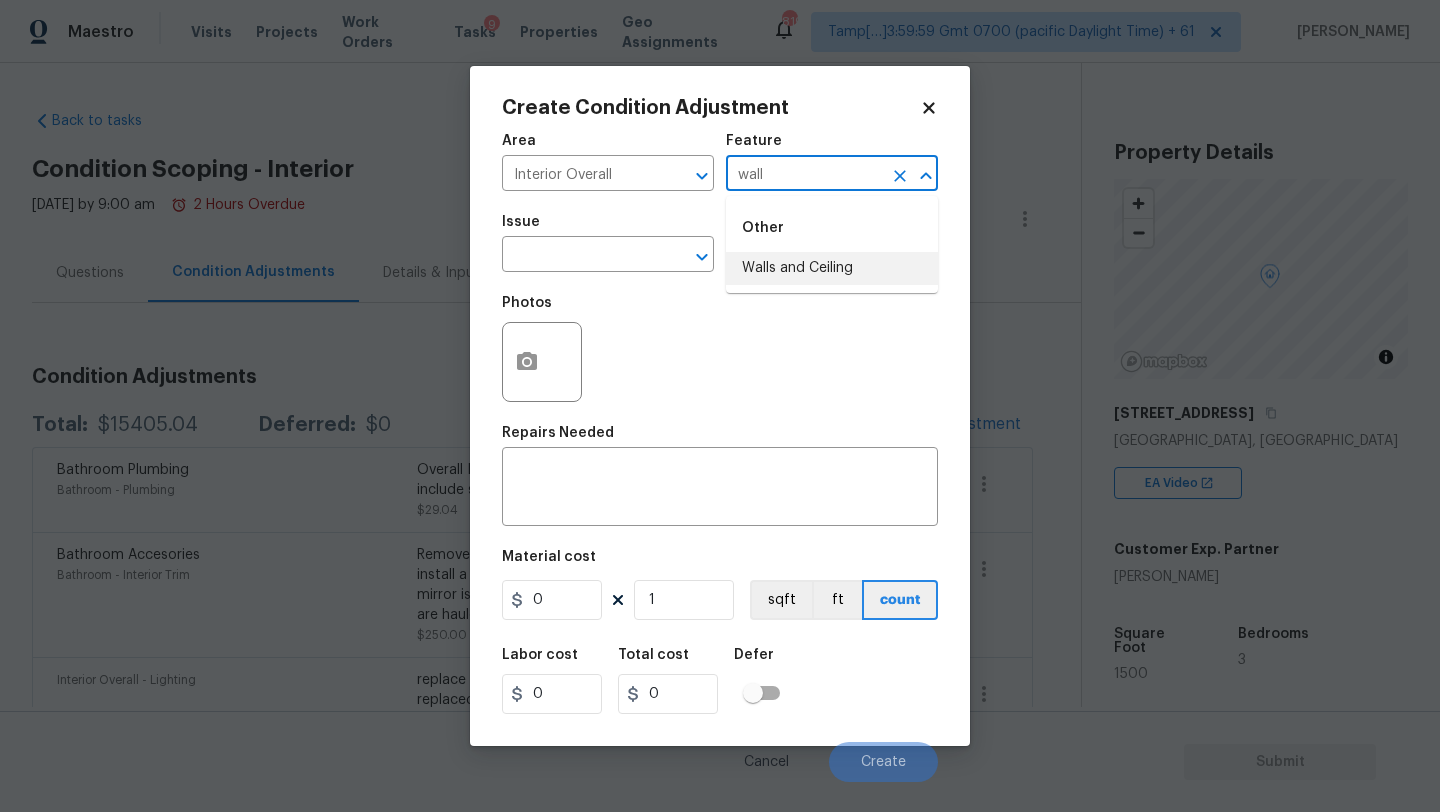click on "Walls and Ceiling" at bounding box center (832, 268) 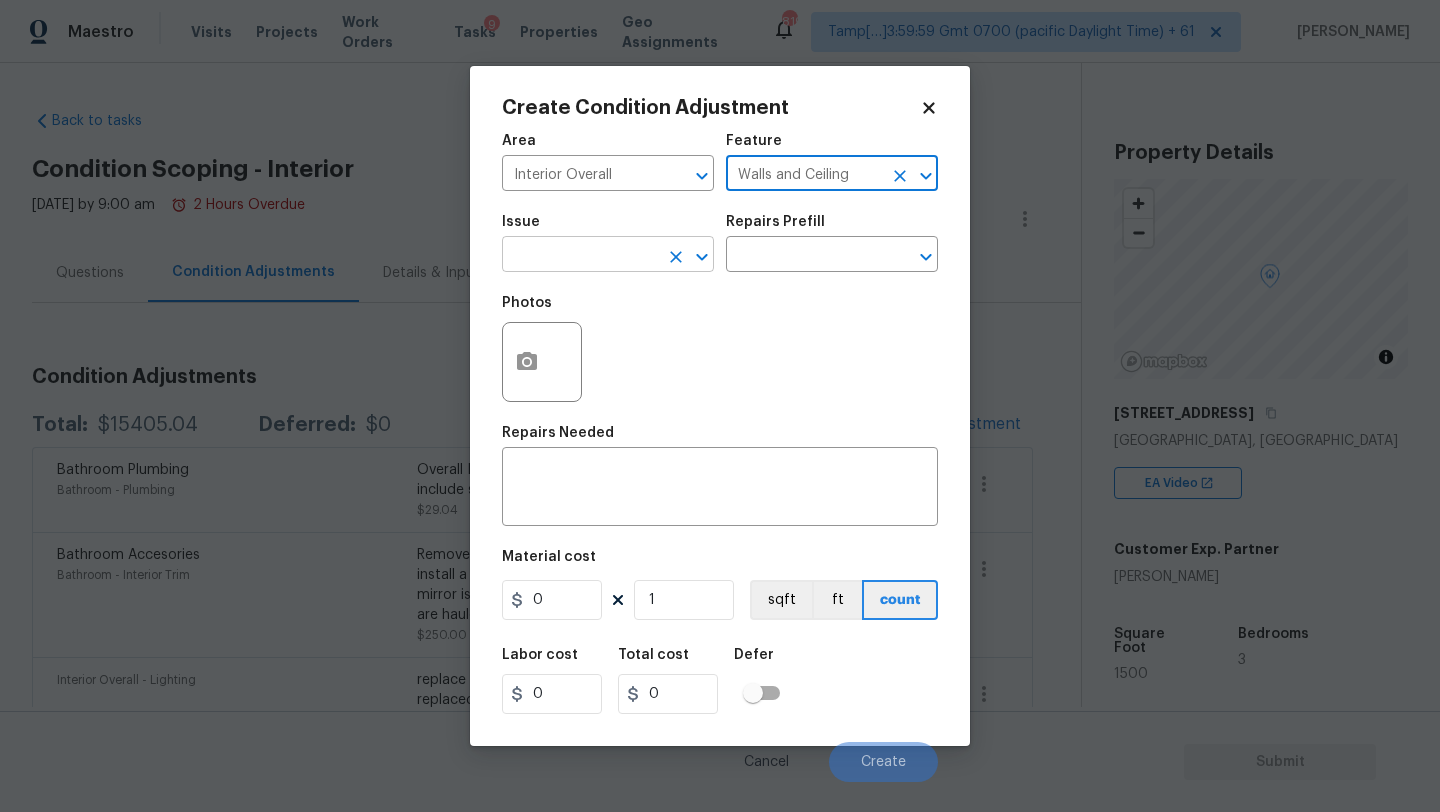 type on "Walls and Ceiling" 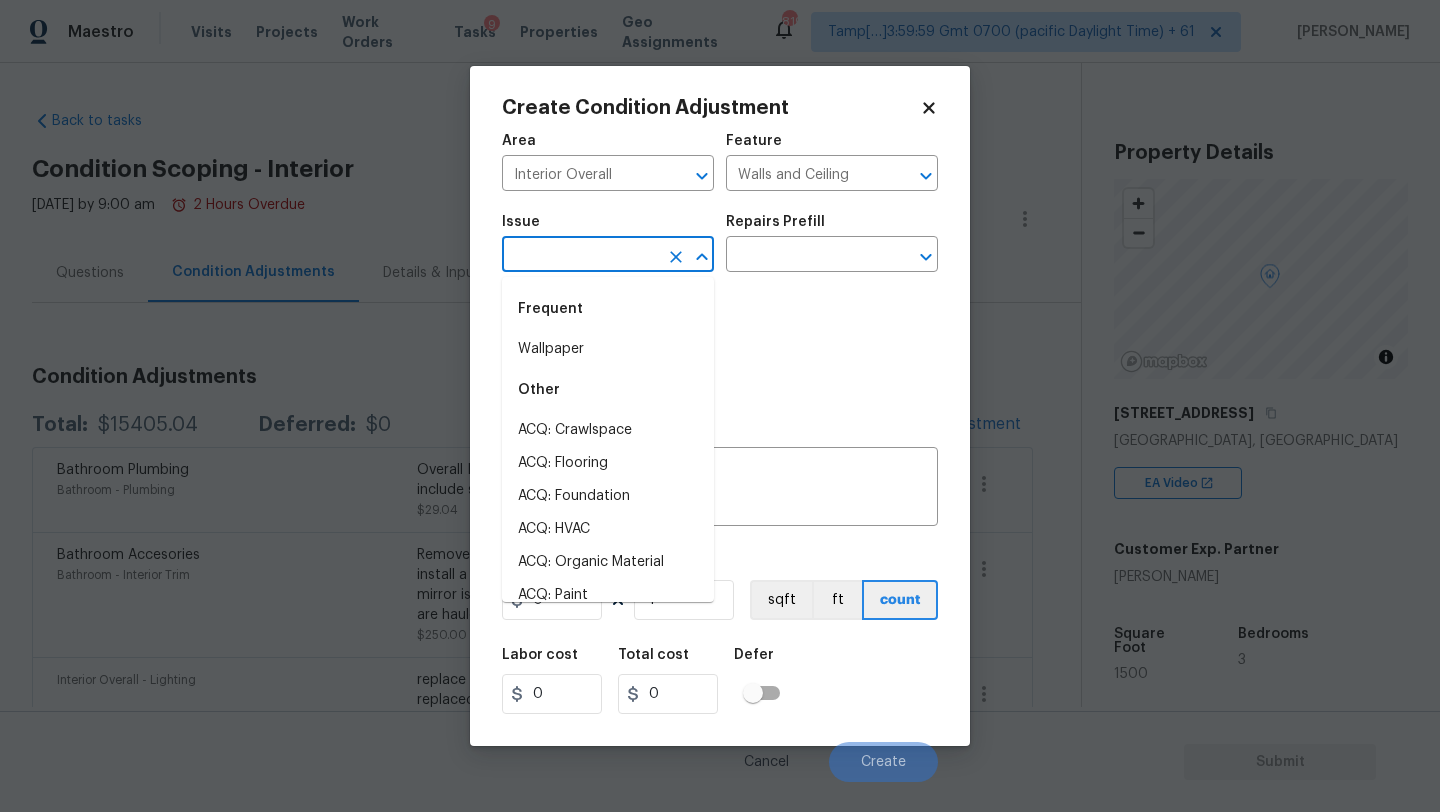 click at bounding box center (580, 256) 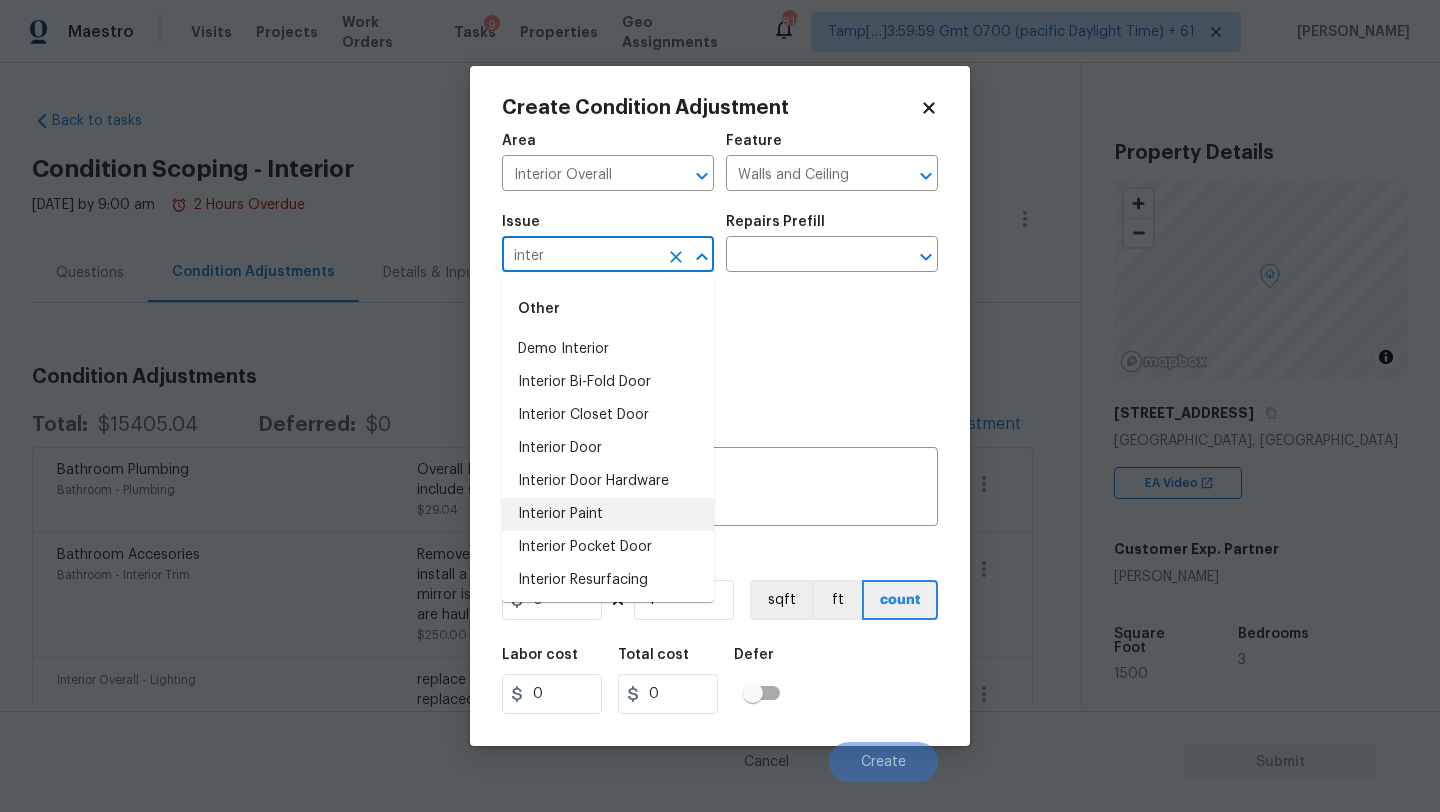 click on "Interior Paint" at bounding box center (608, 514) 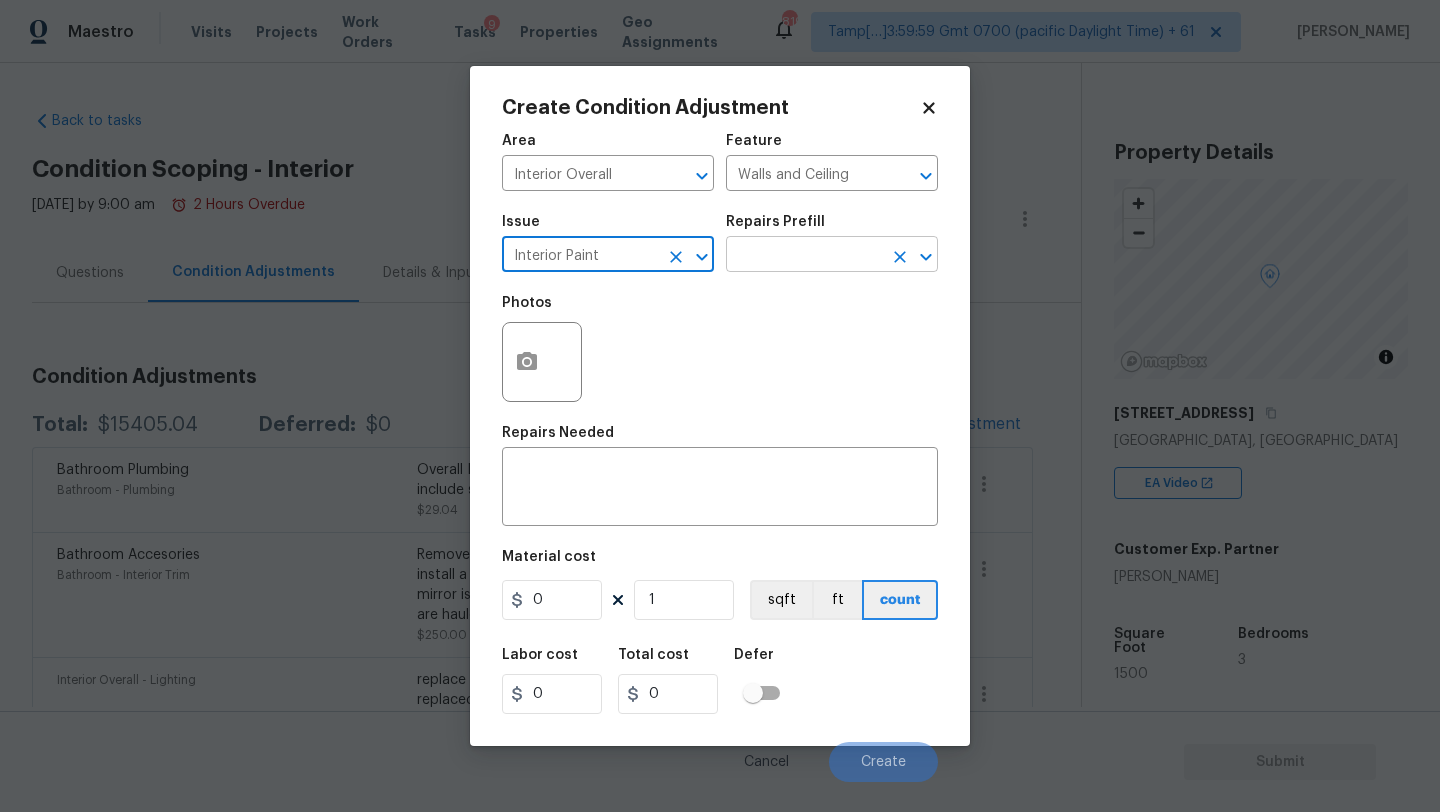 type on "Interior Paint" 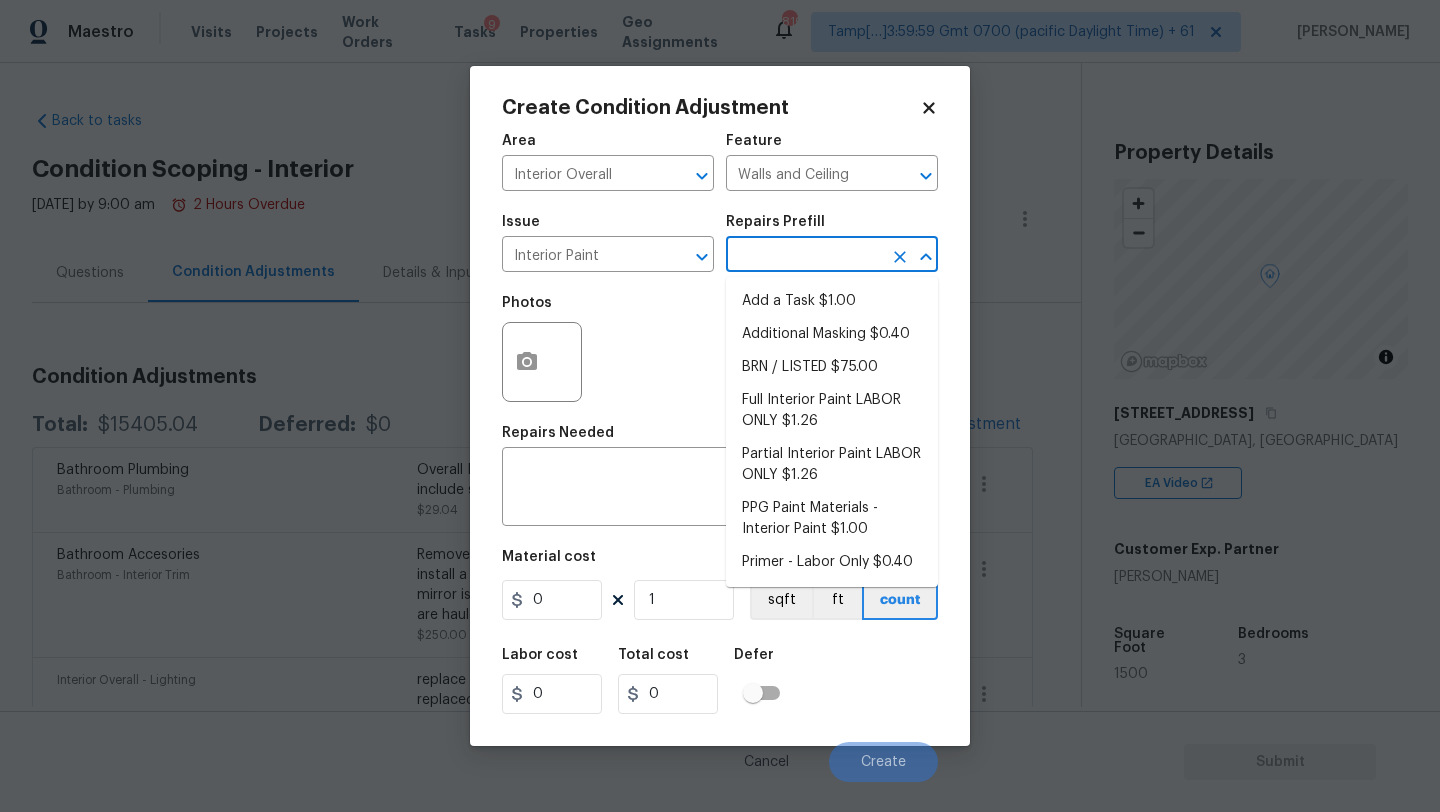 click at bounding box center [804, 256] 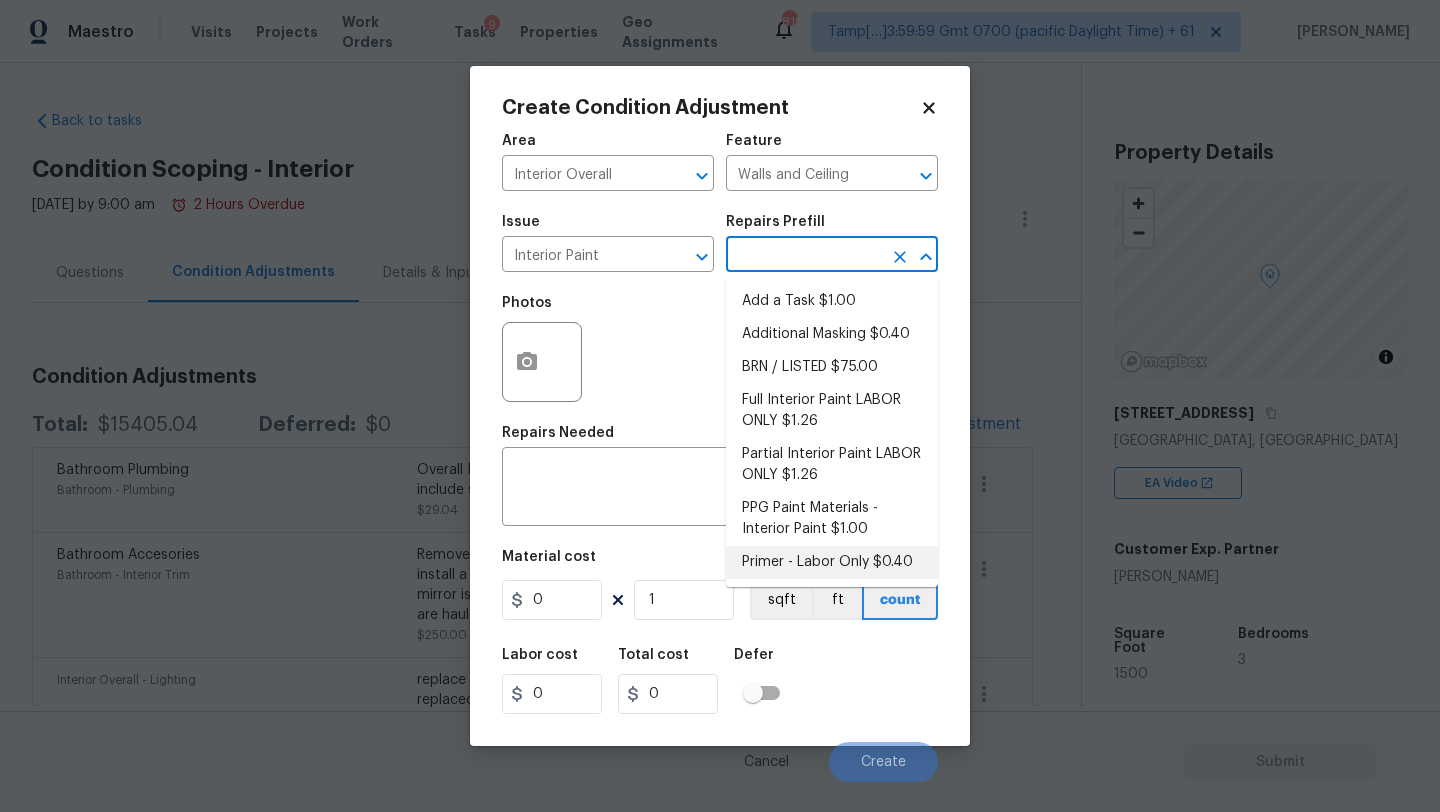click on "Primer - Labor Only $0.40" at bounding box center [832, 562] 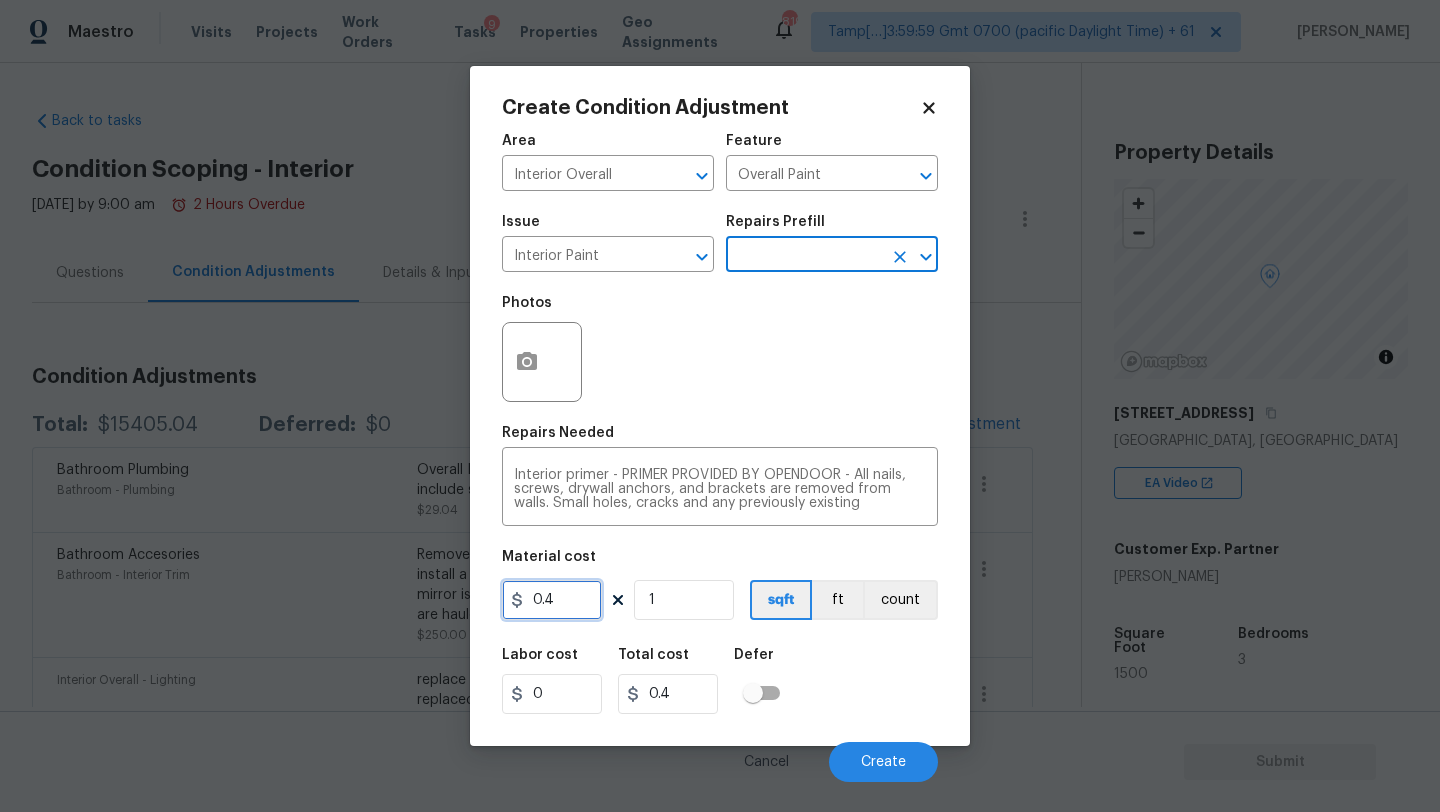 click on "0.4" at bounding box center [552, 600] 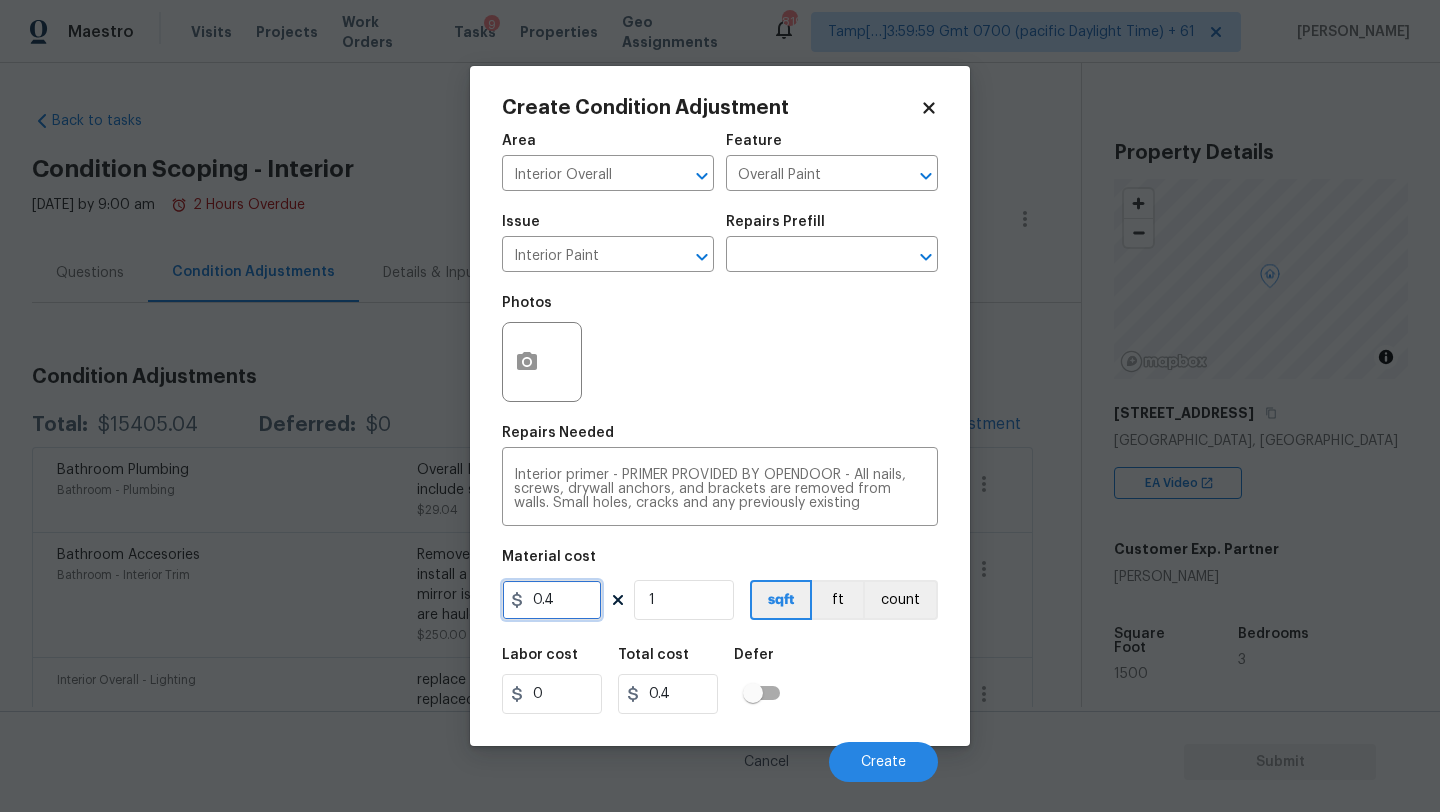 click on "0.4" at bounding box center (552, 600) 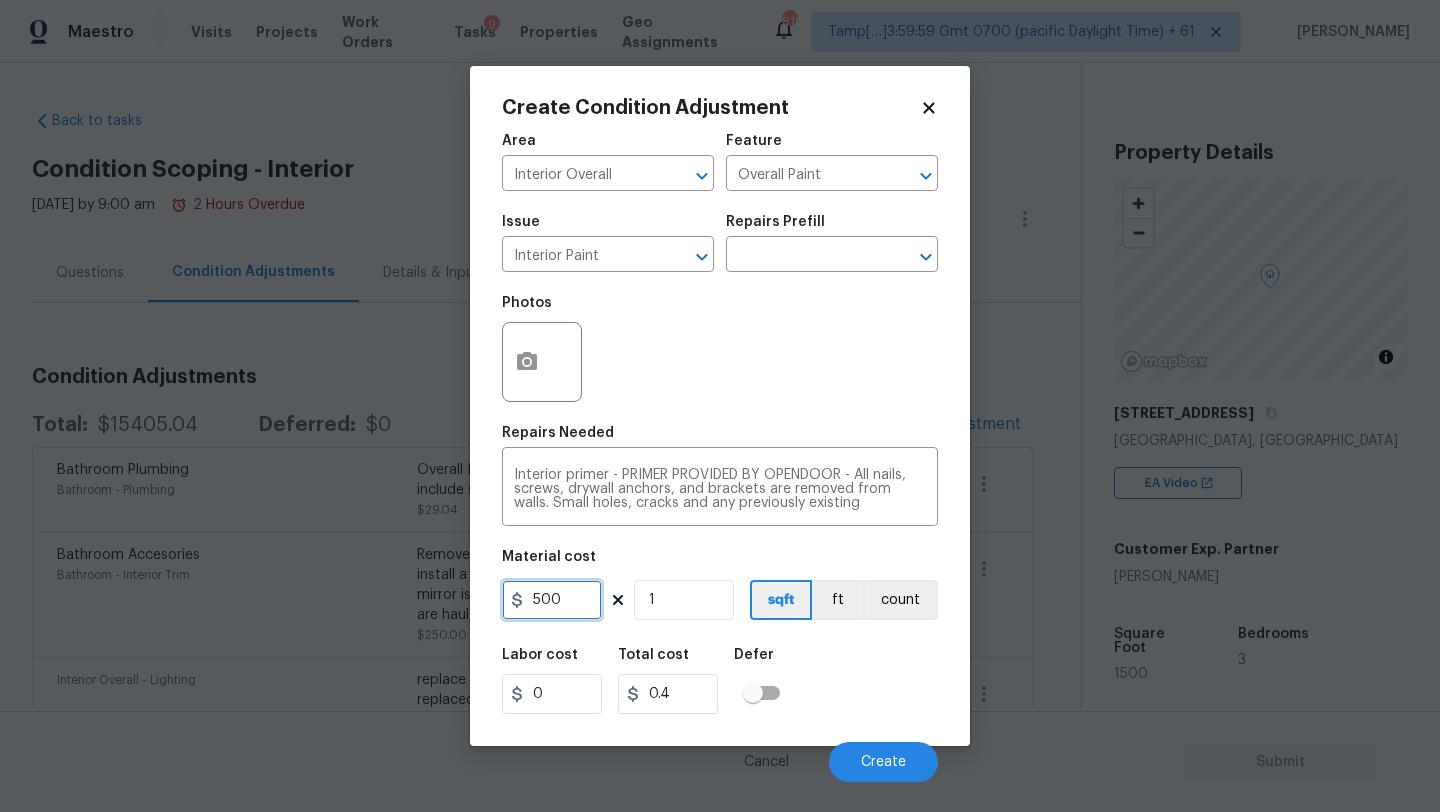 type on "500" 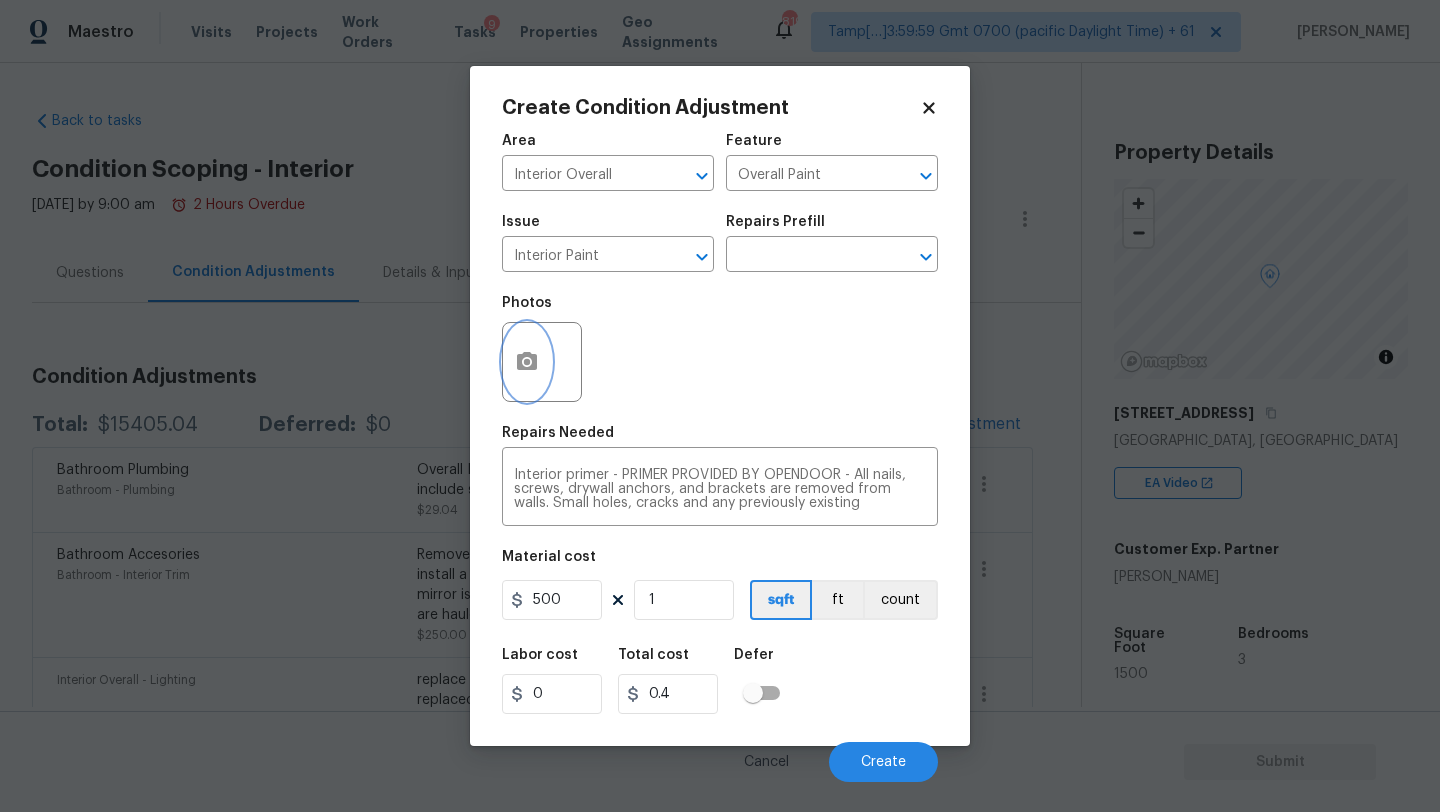 type on "500" 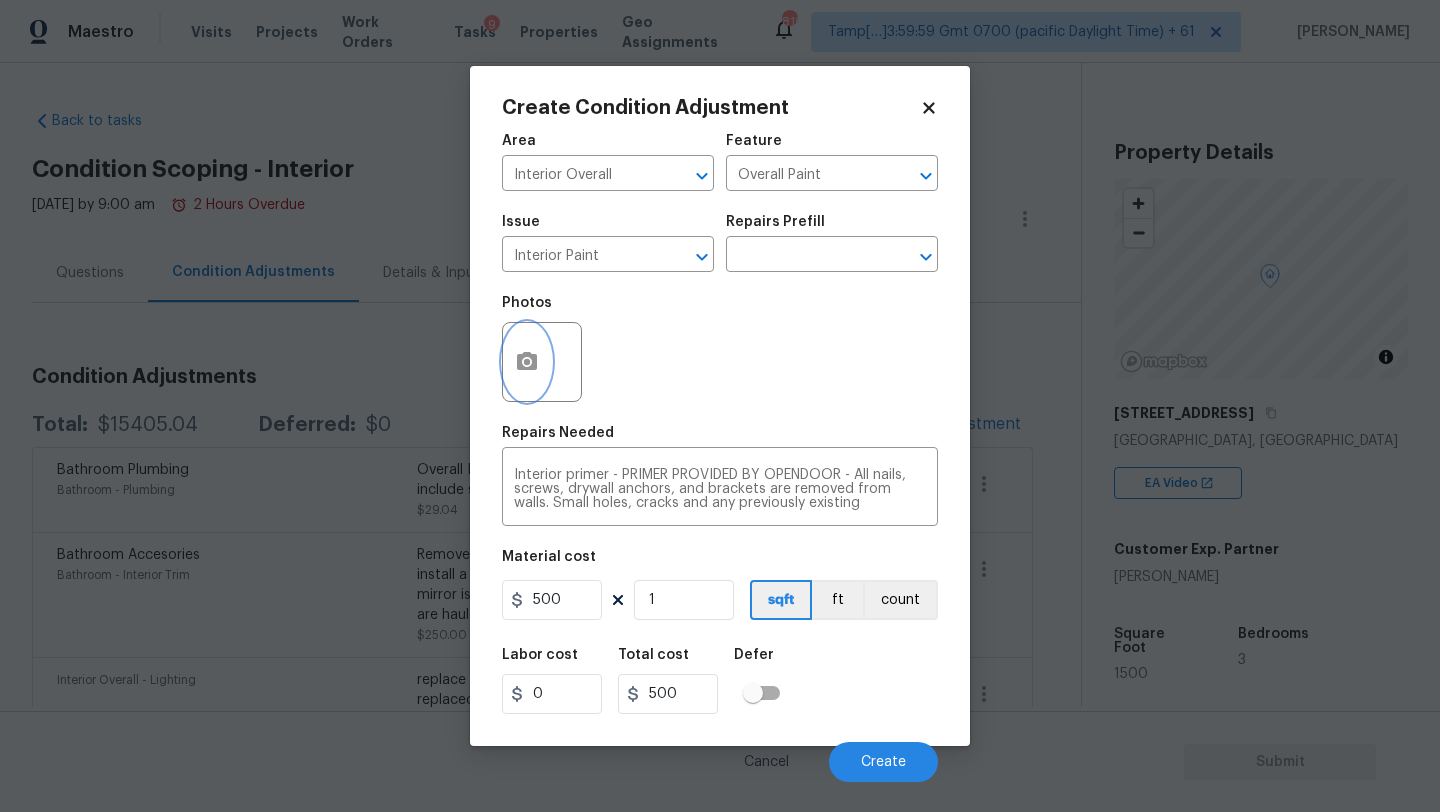 click at bounding box center (527, 362) 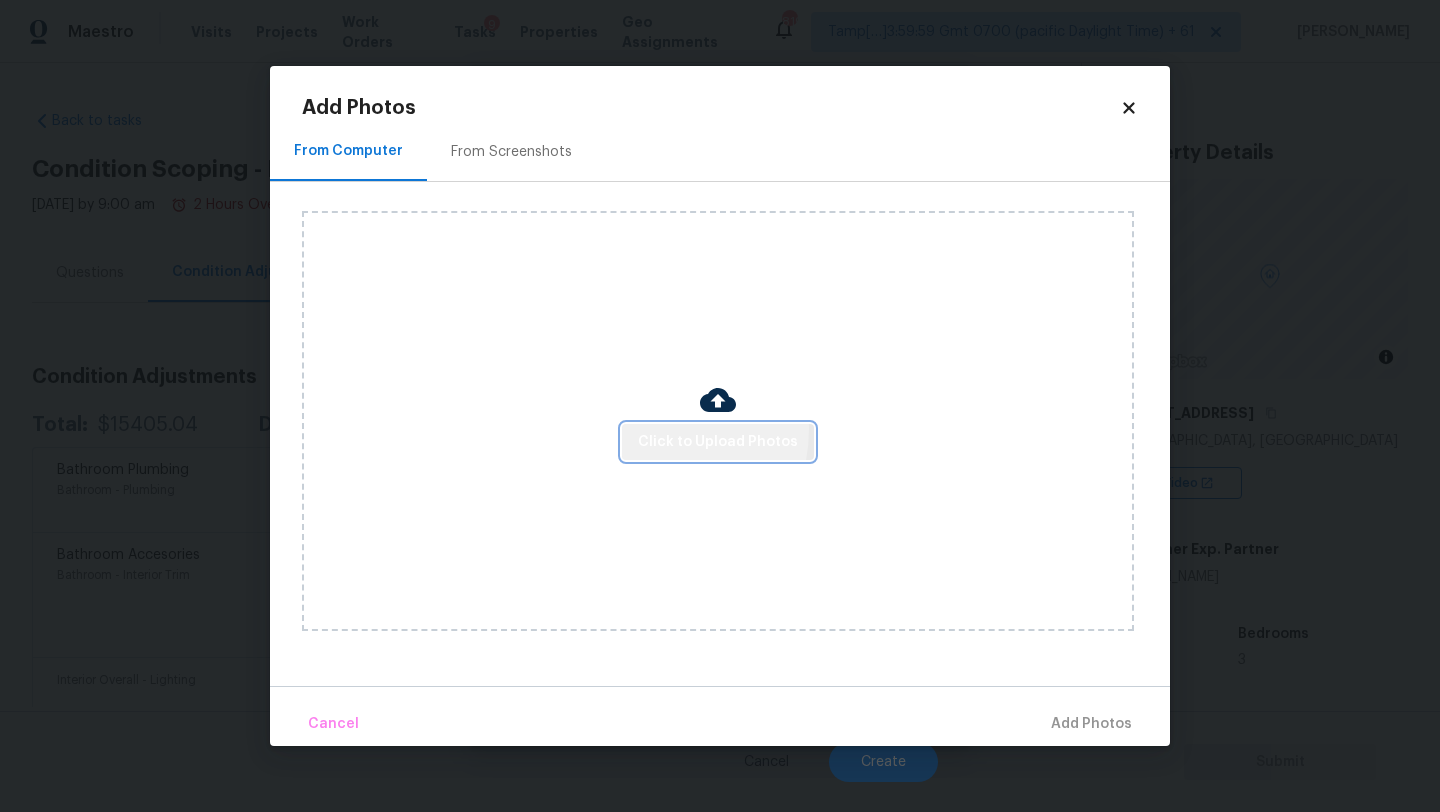 click on "Click to Upload Photos" at bounding box center (718, 442) 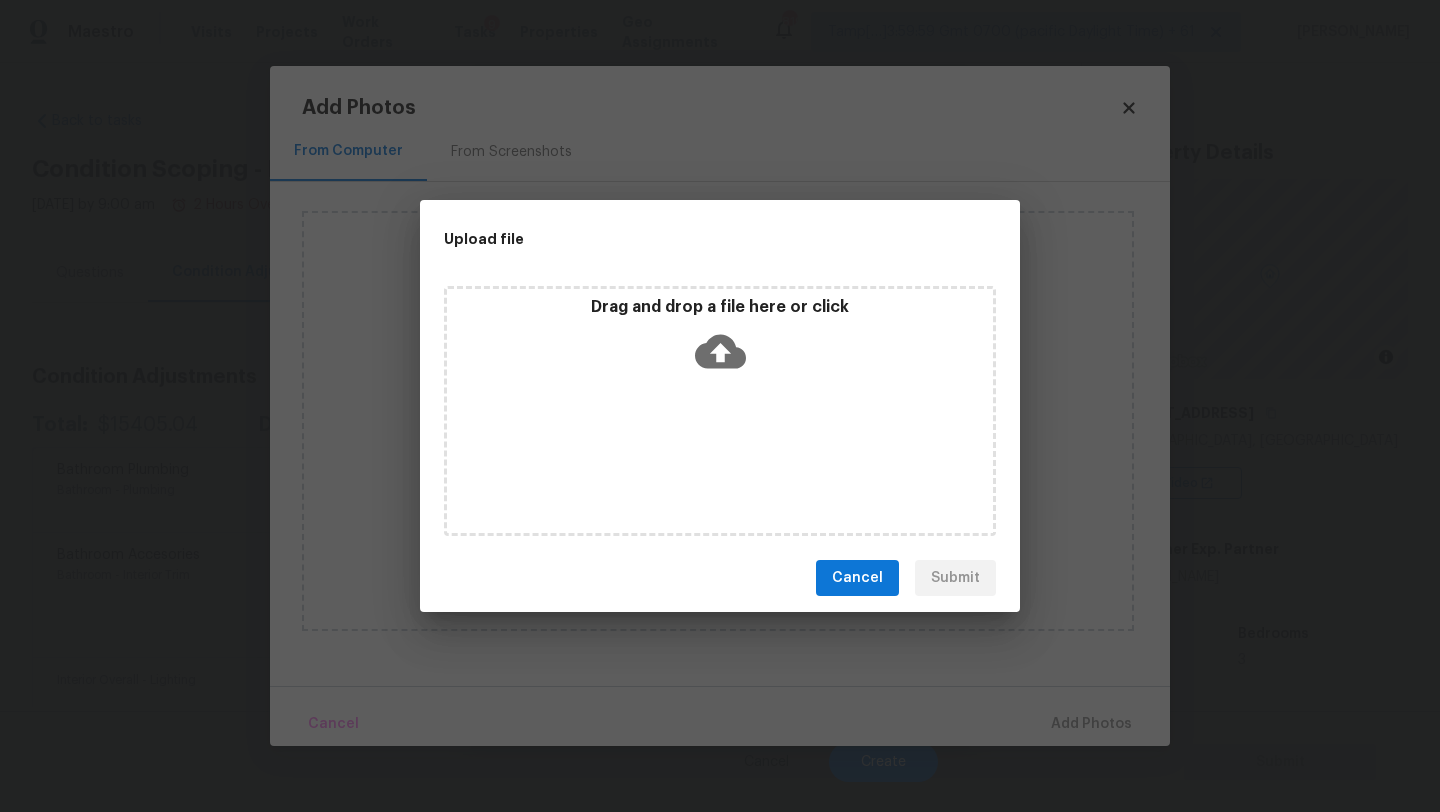 click on "Drag and drop a file here or click" at bounding box center [720, 411] 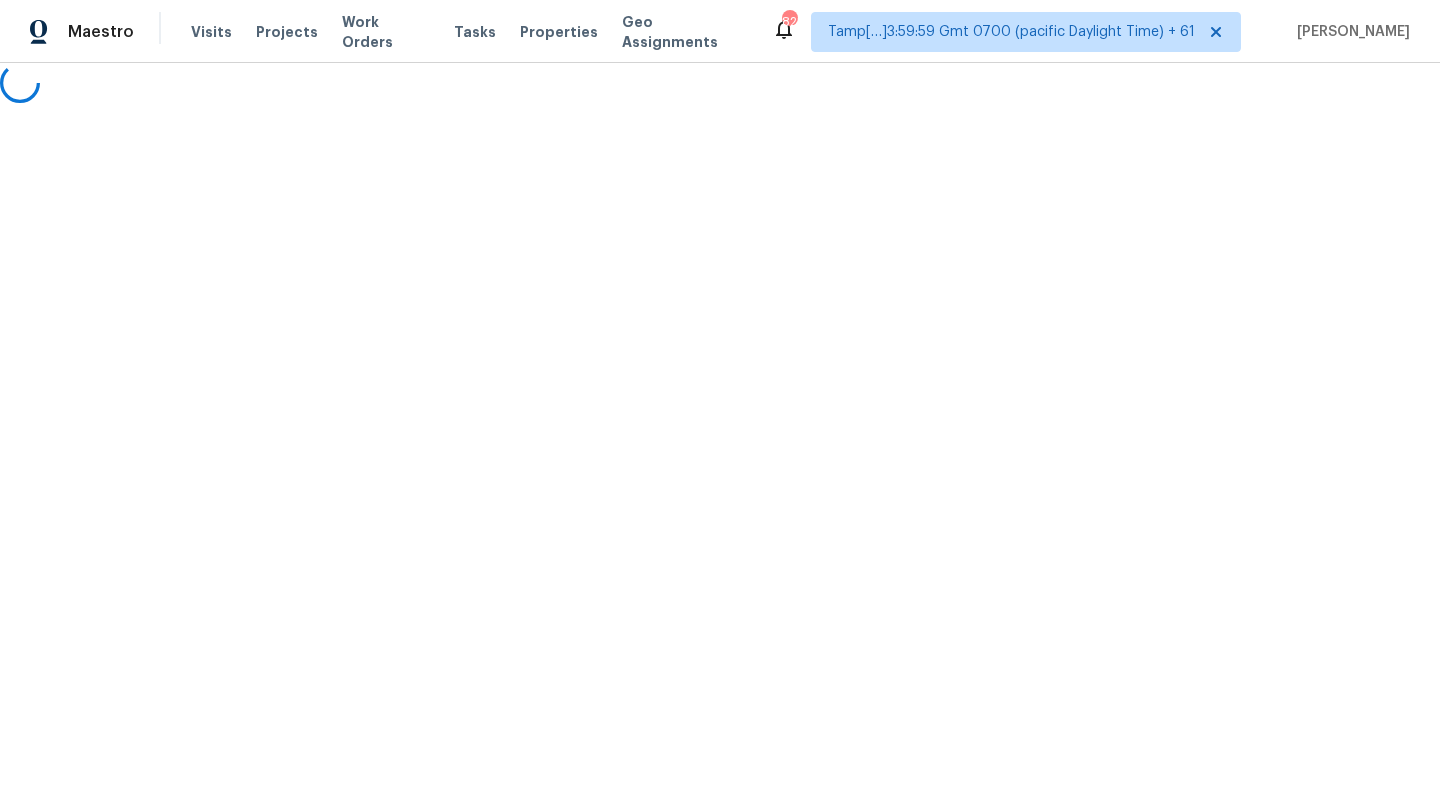 scroll, scrollTop: 0, scrollLeft: 0, axis: both 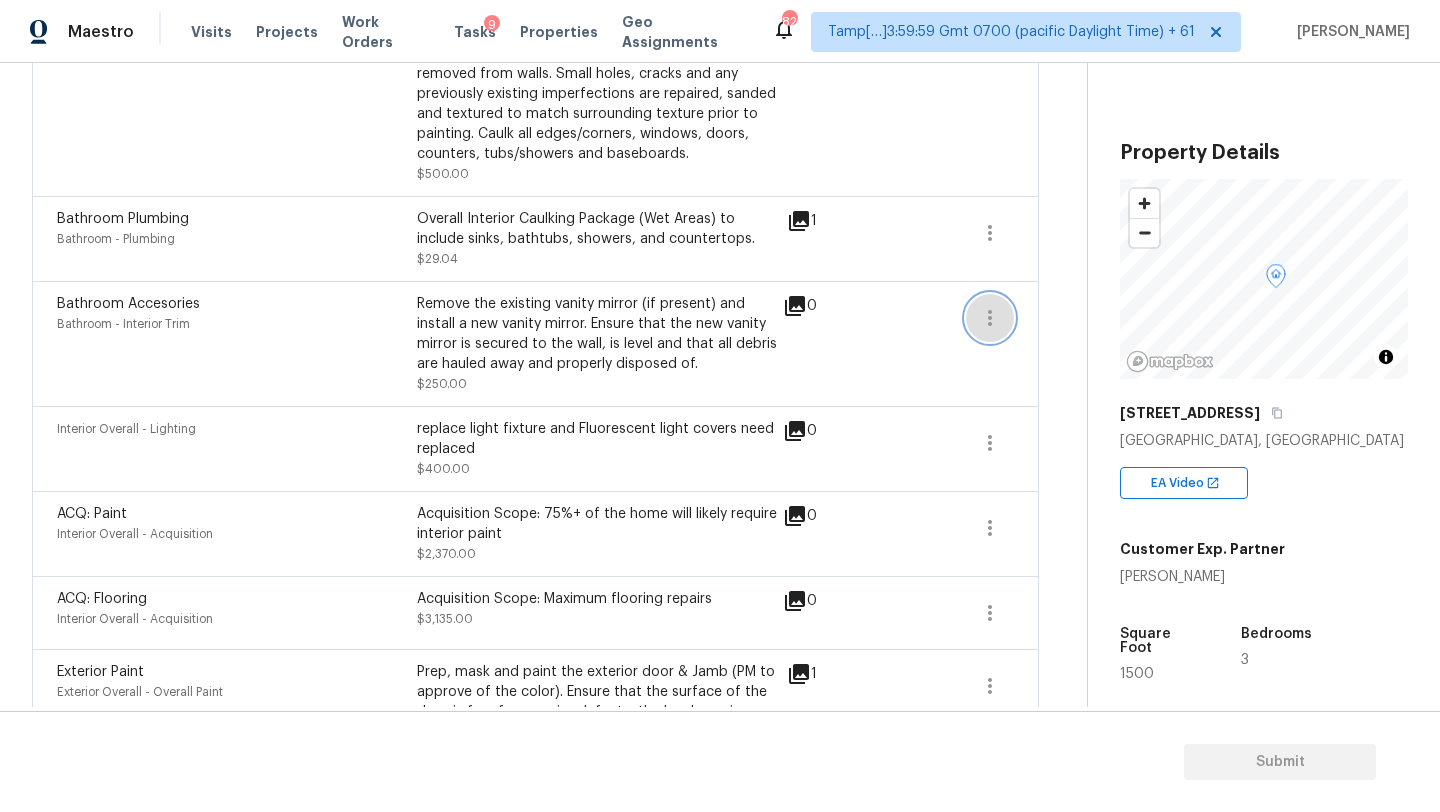 click 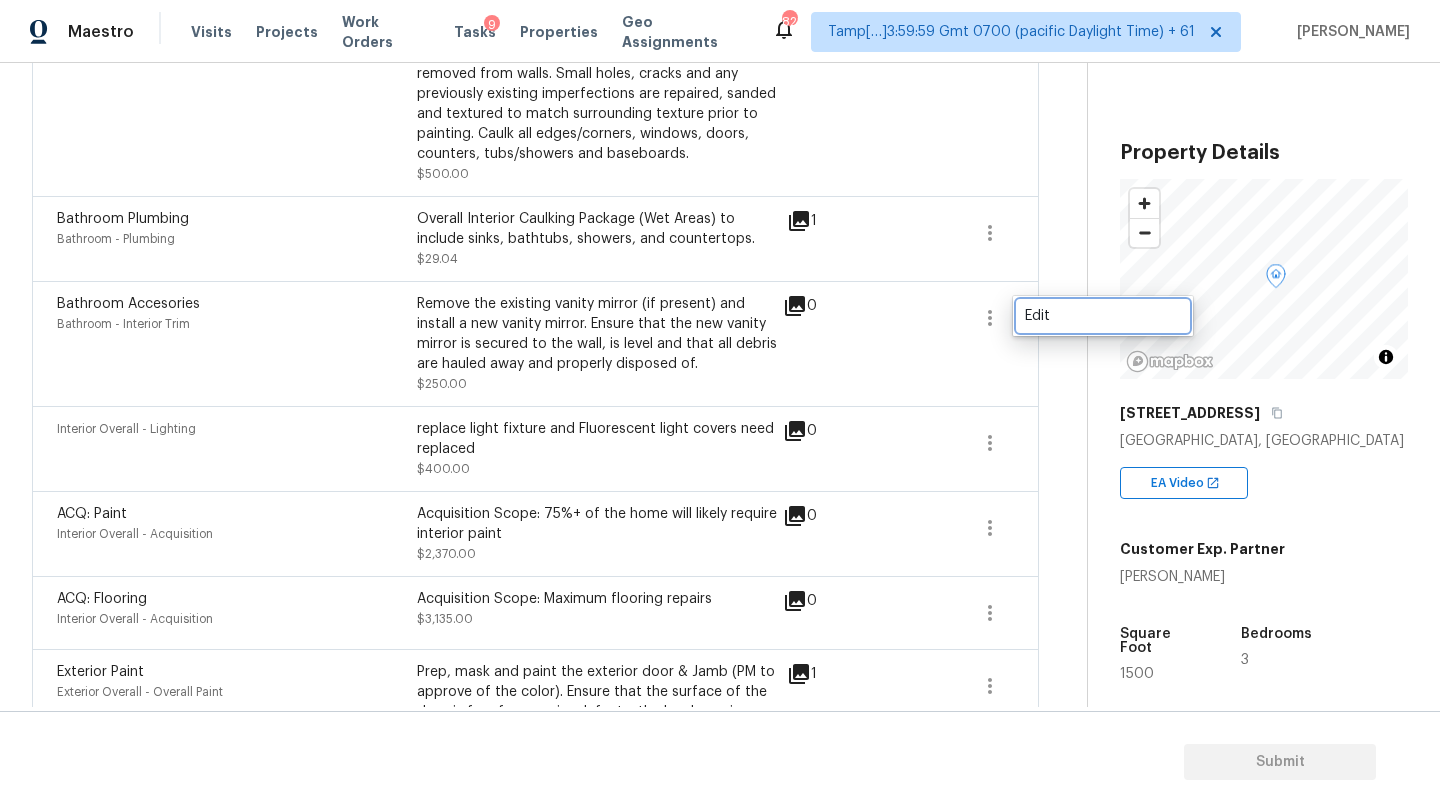 click on "Edit" at bounding box center [1103, 316] 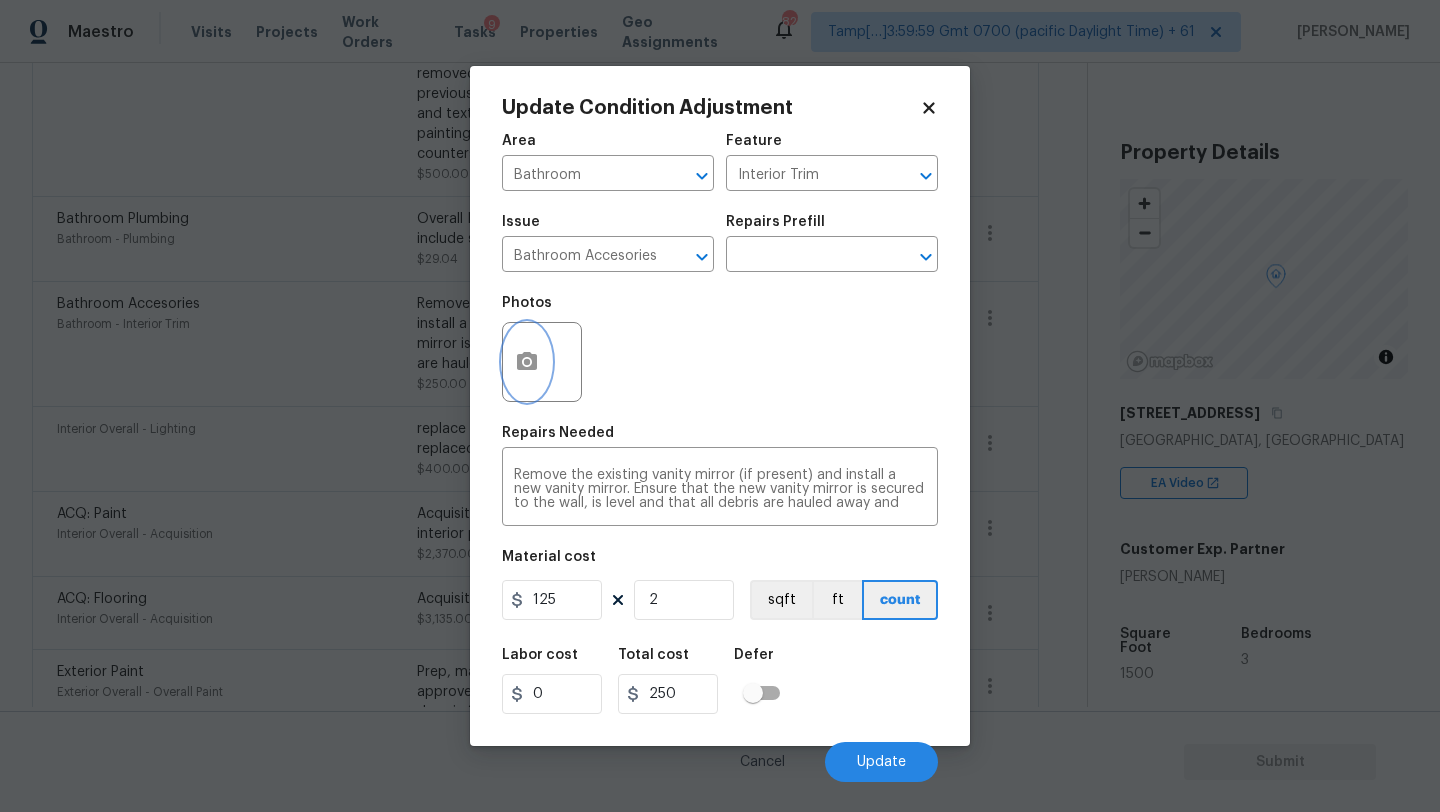 click 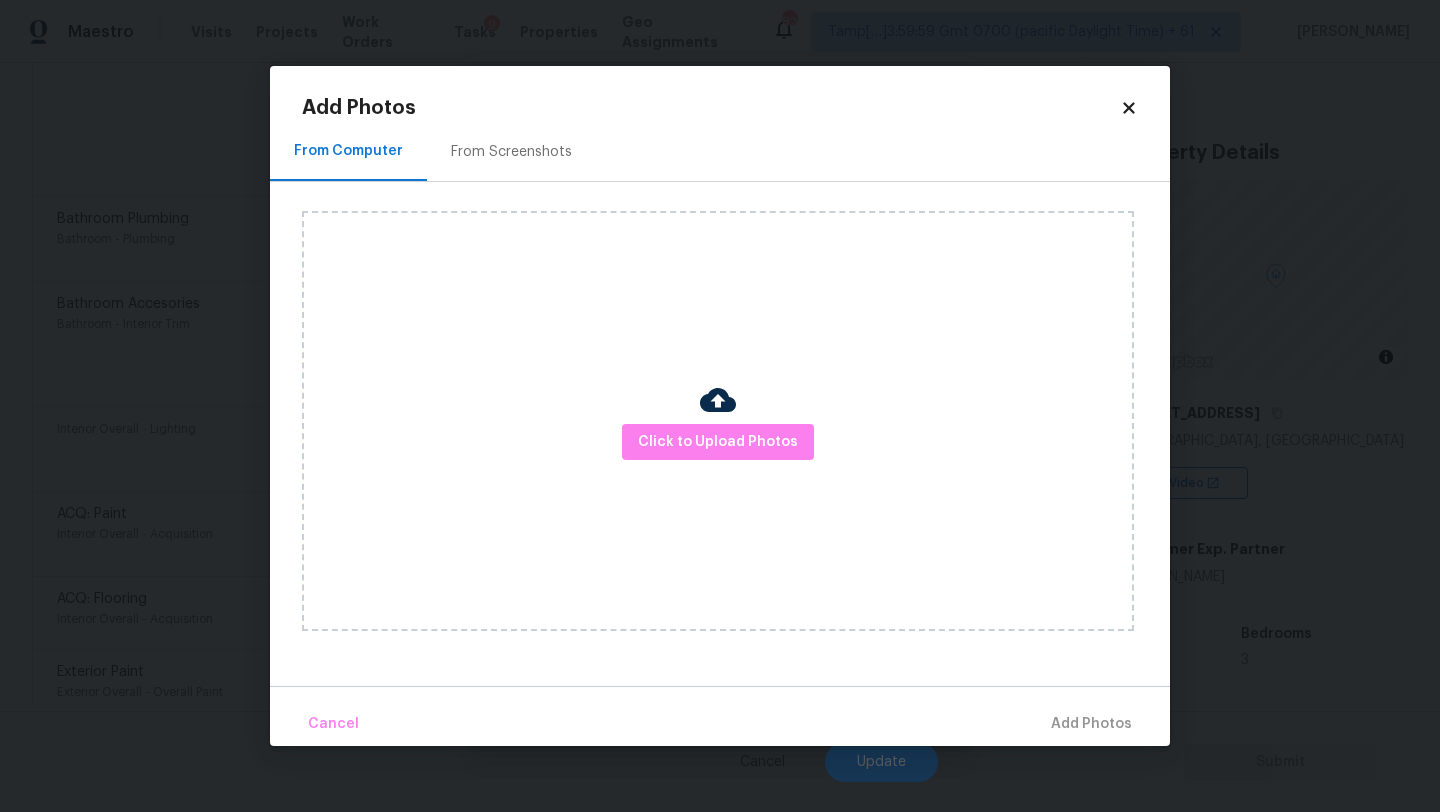 click at bounding box center (718, 400) 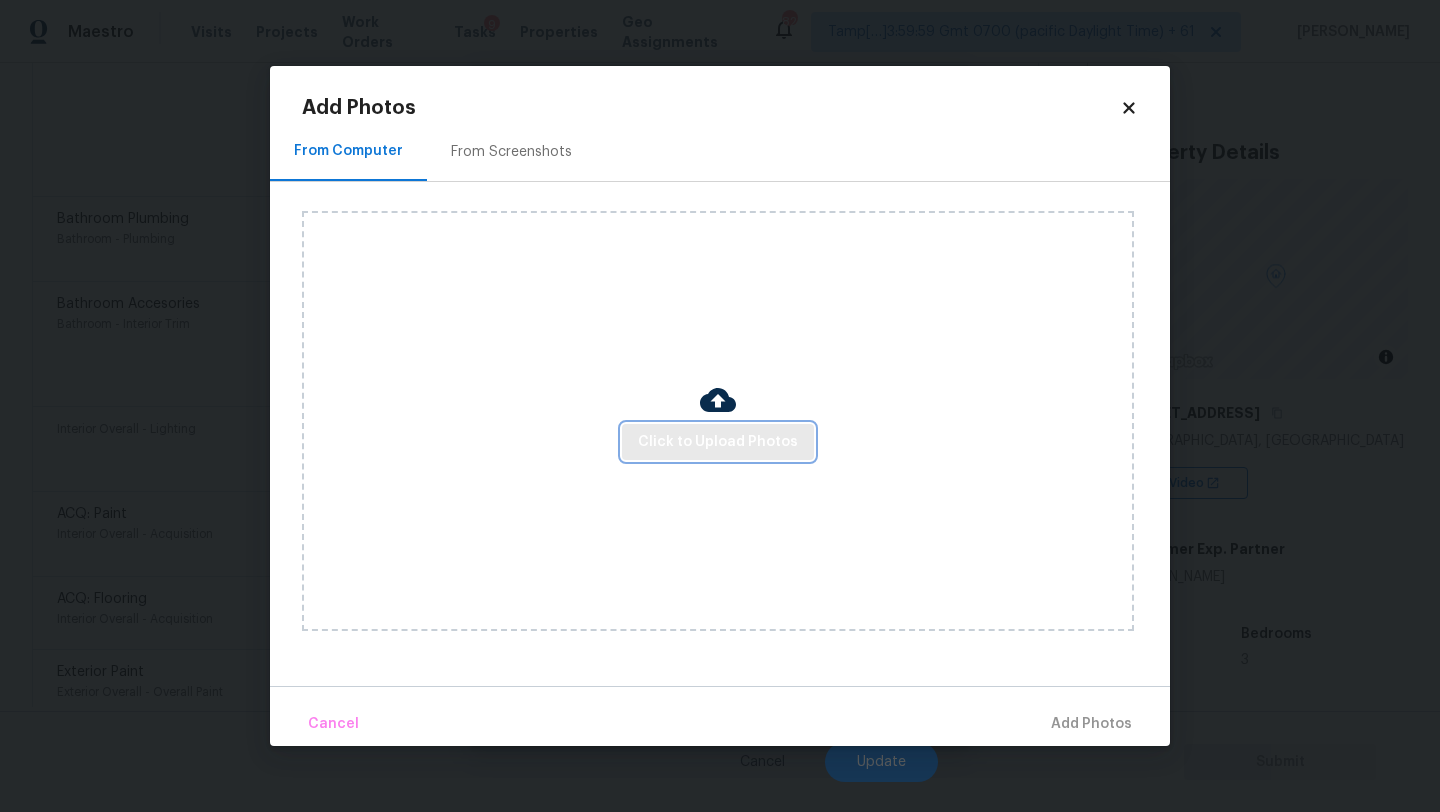 click on "Click to Upload Photos" at bounding box center [718, 442] 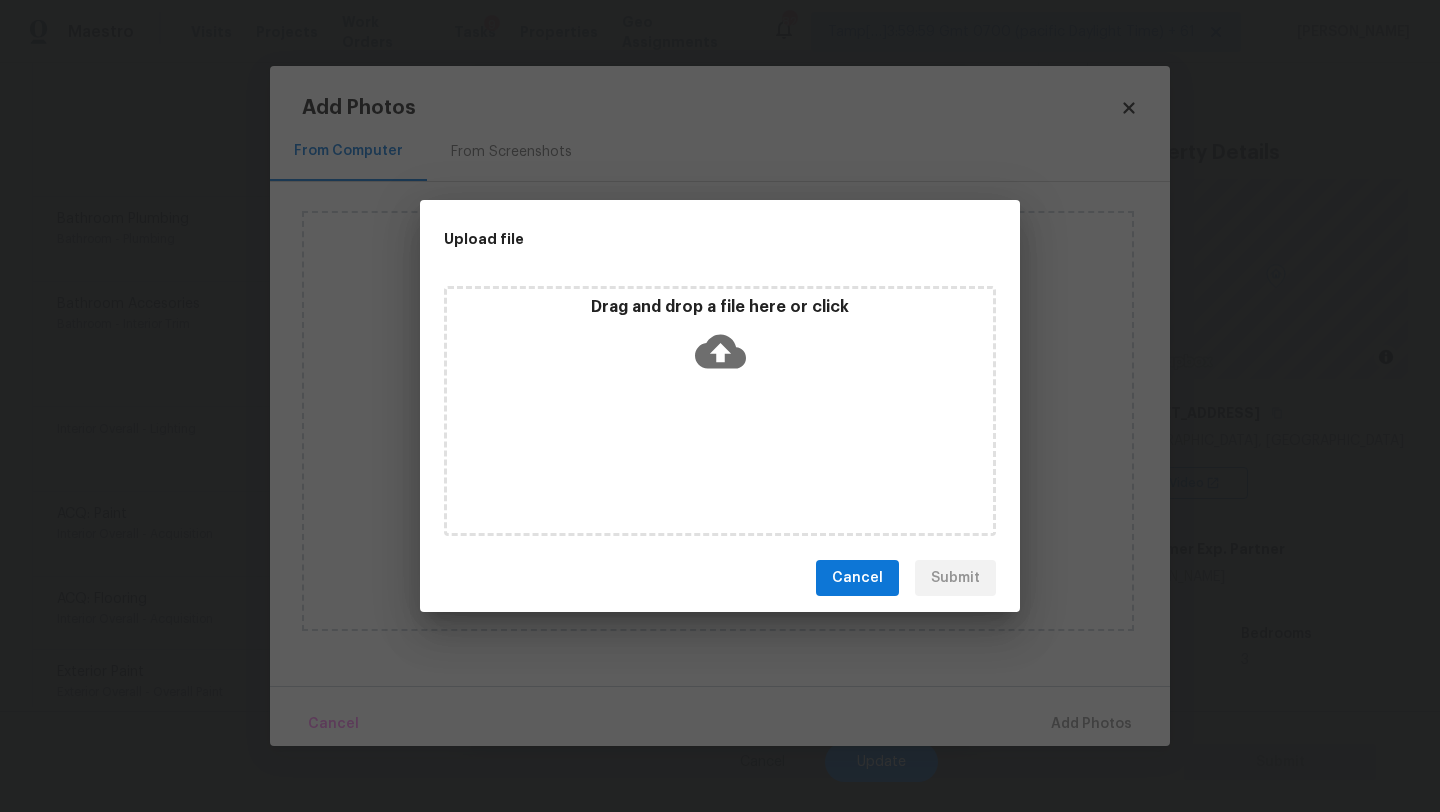 click on "Drag and drop a file here or click" at bounding box center [720, 411] 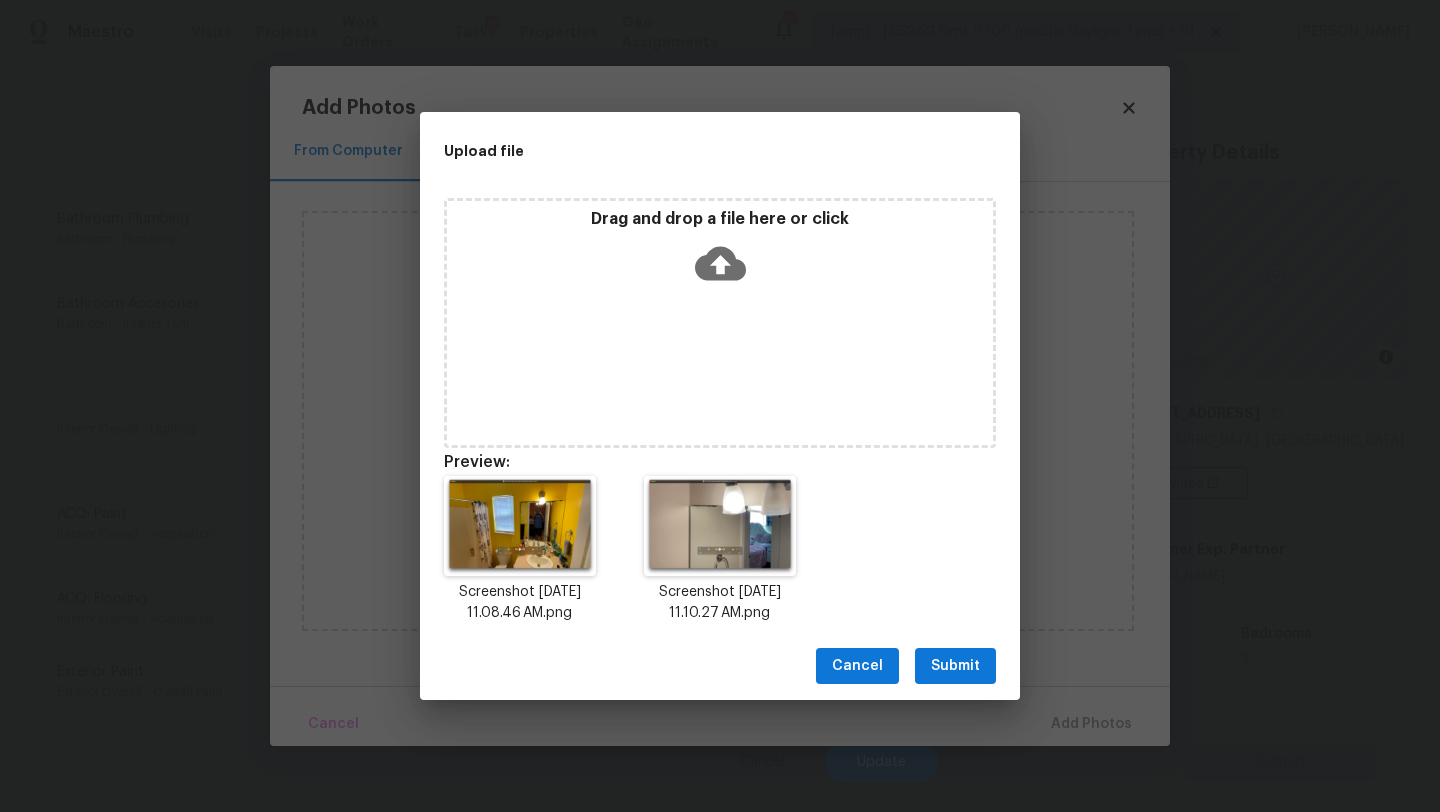 click on "Submit" at bounding box center (955, 666) 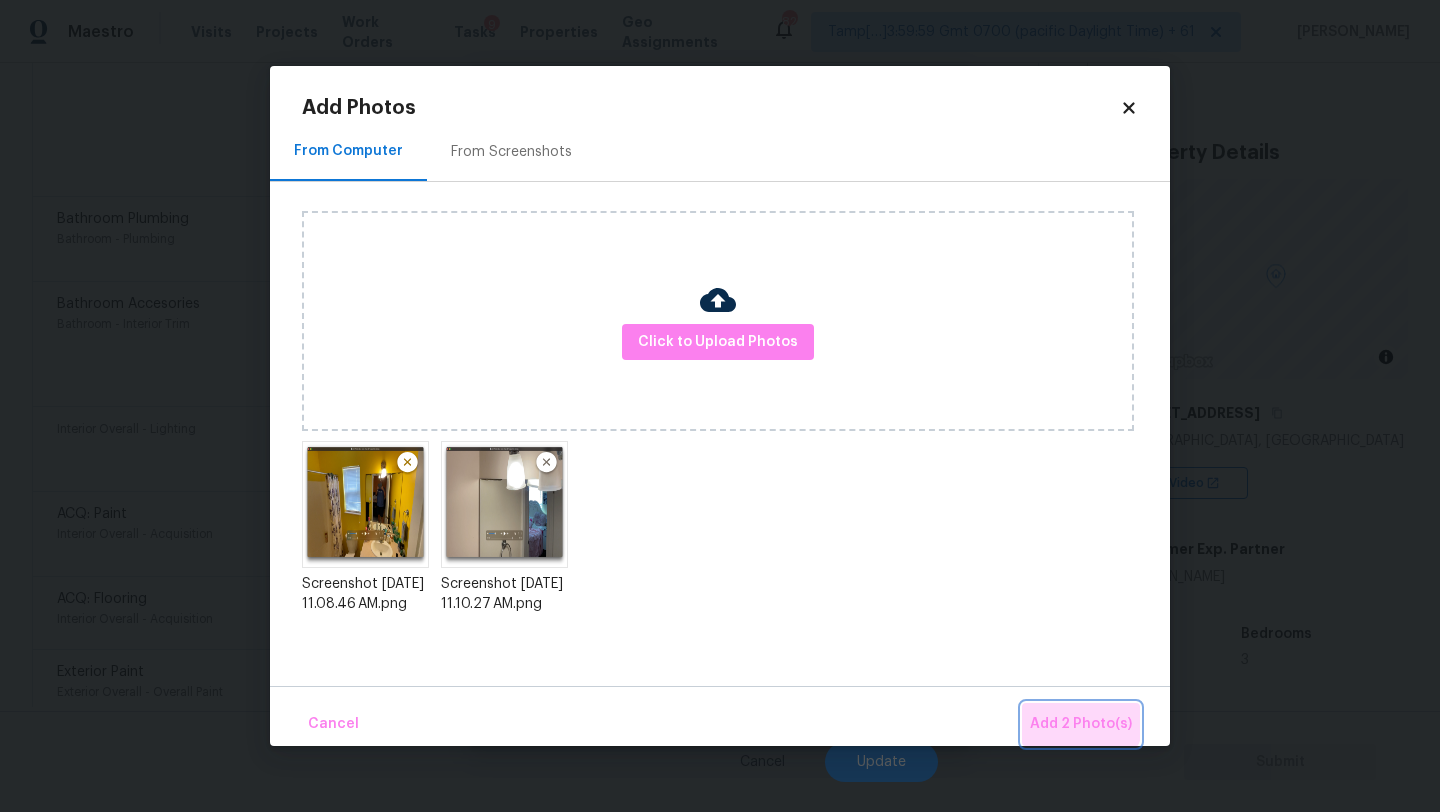 click on "Add 2 Photo(s)" at bounding box center (1081, 724) 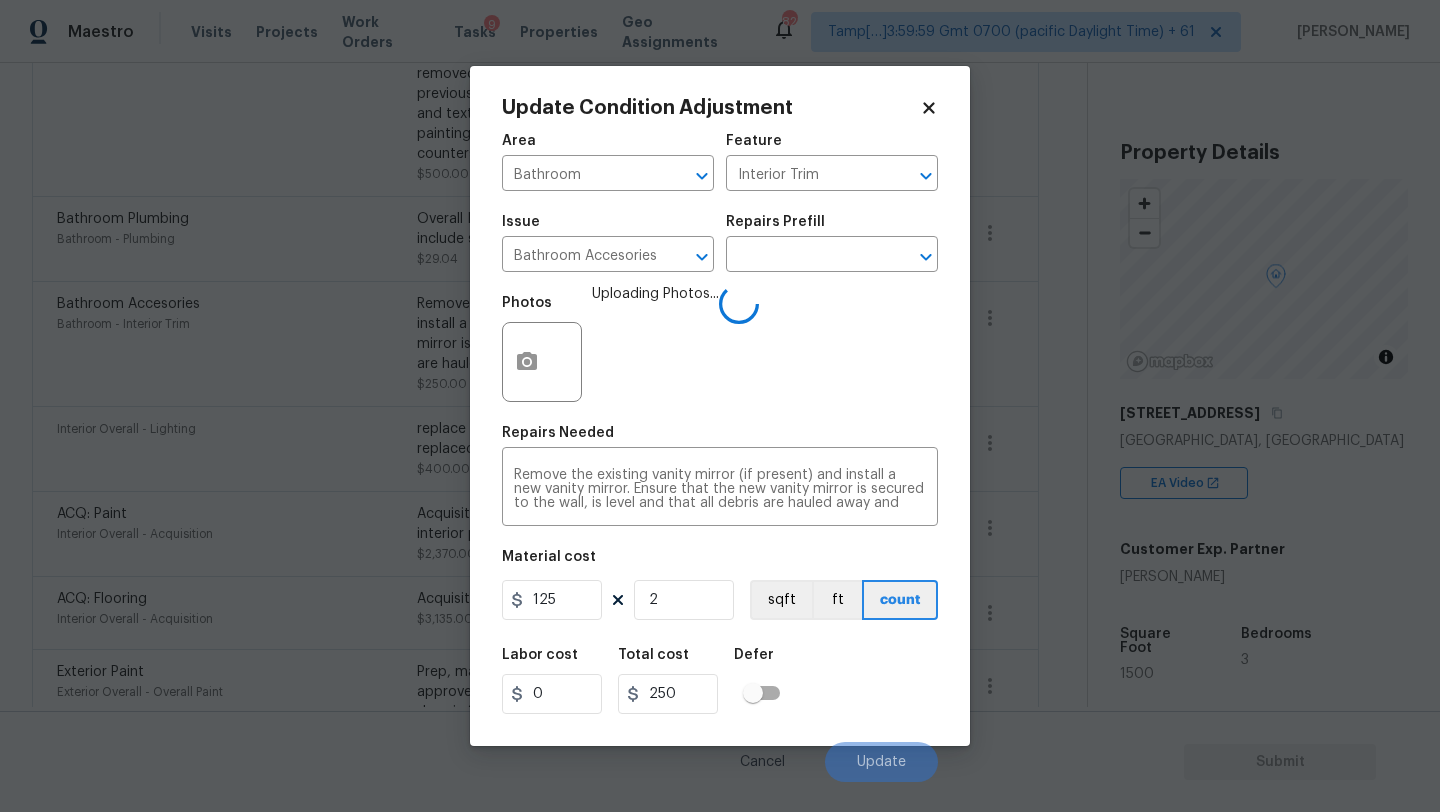 click on "Labor cost 0 Total cost 250 Defer" at bounding box center (720, 681) 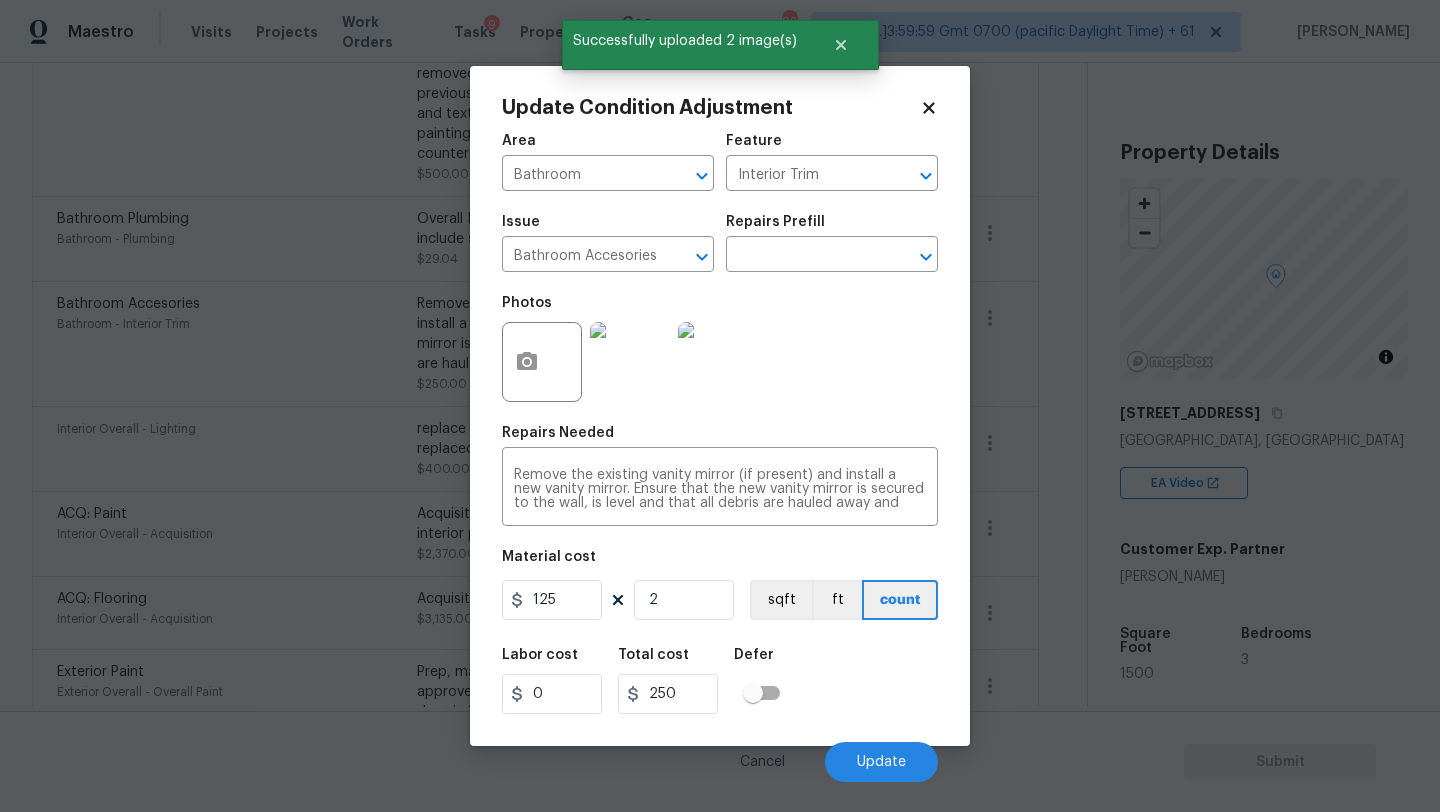 click on "Labor cost 0 Total cost 250 Defer" at bounding box center (720, 681) 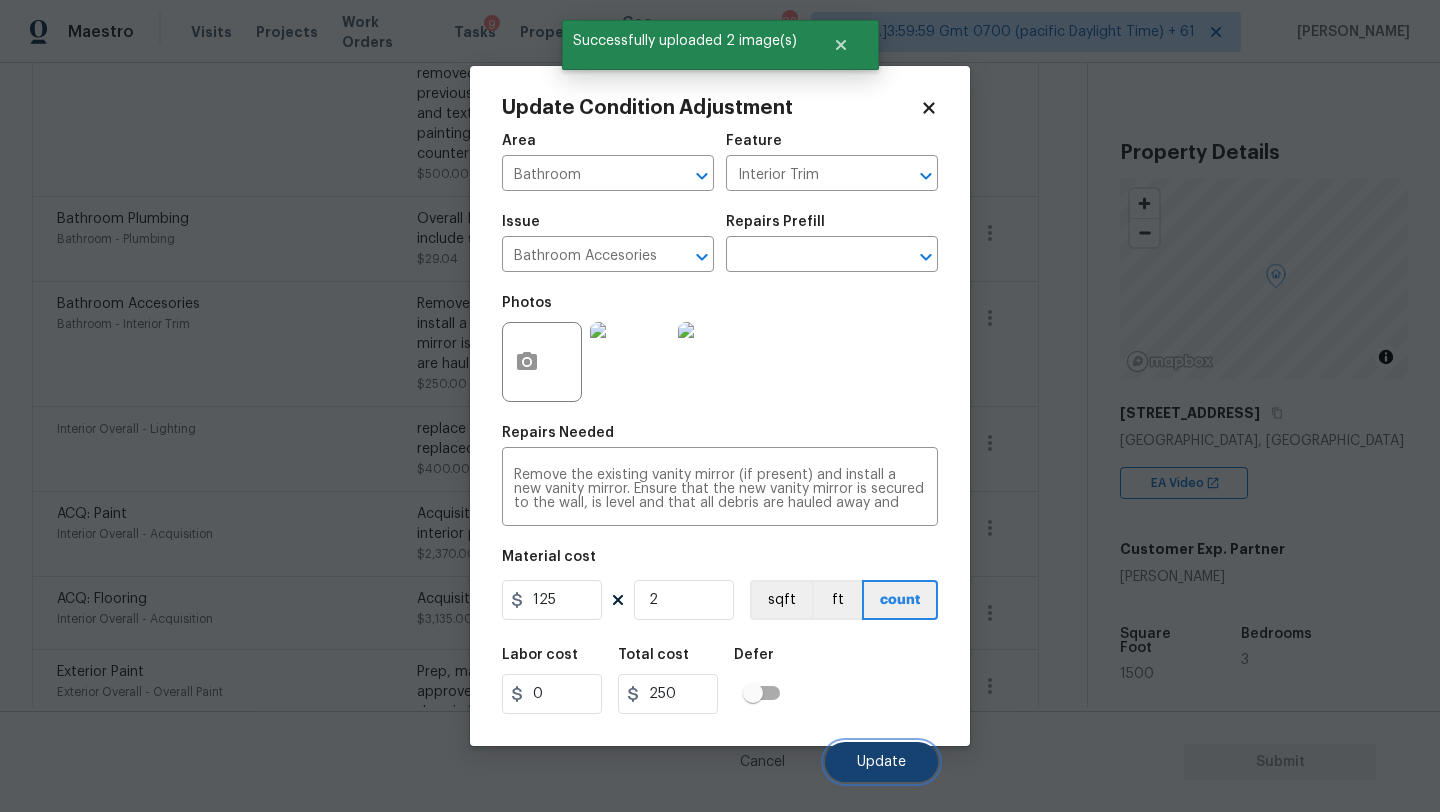 click on "Update" at bounding box center (881, 762) 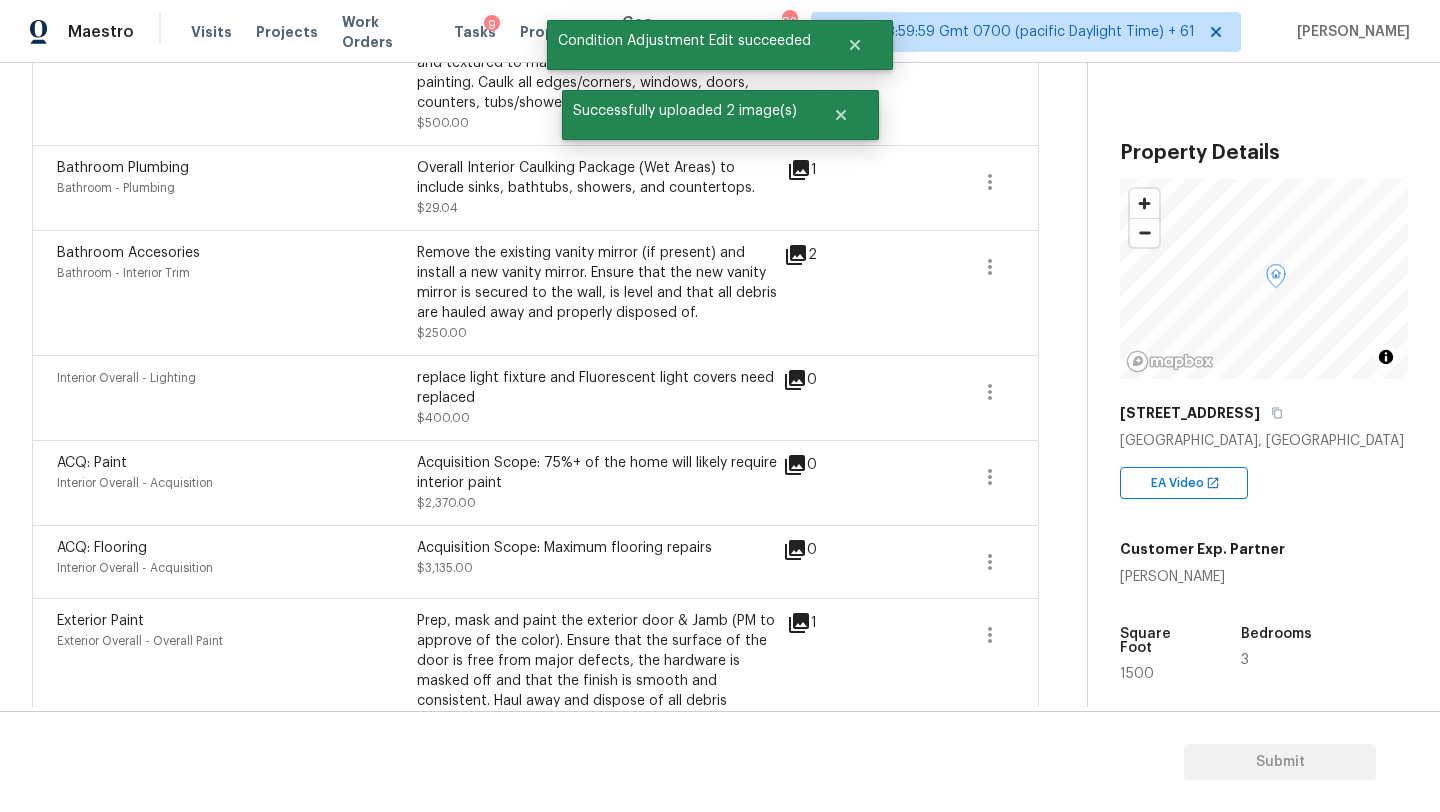 scroll, scrollTop: 735, scrollLeft: 0, axis: vertical 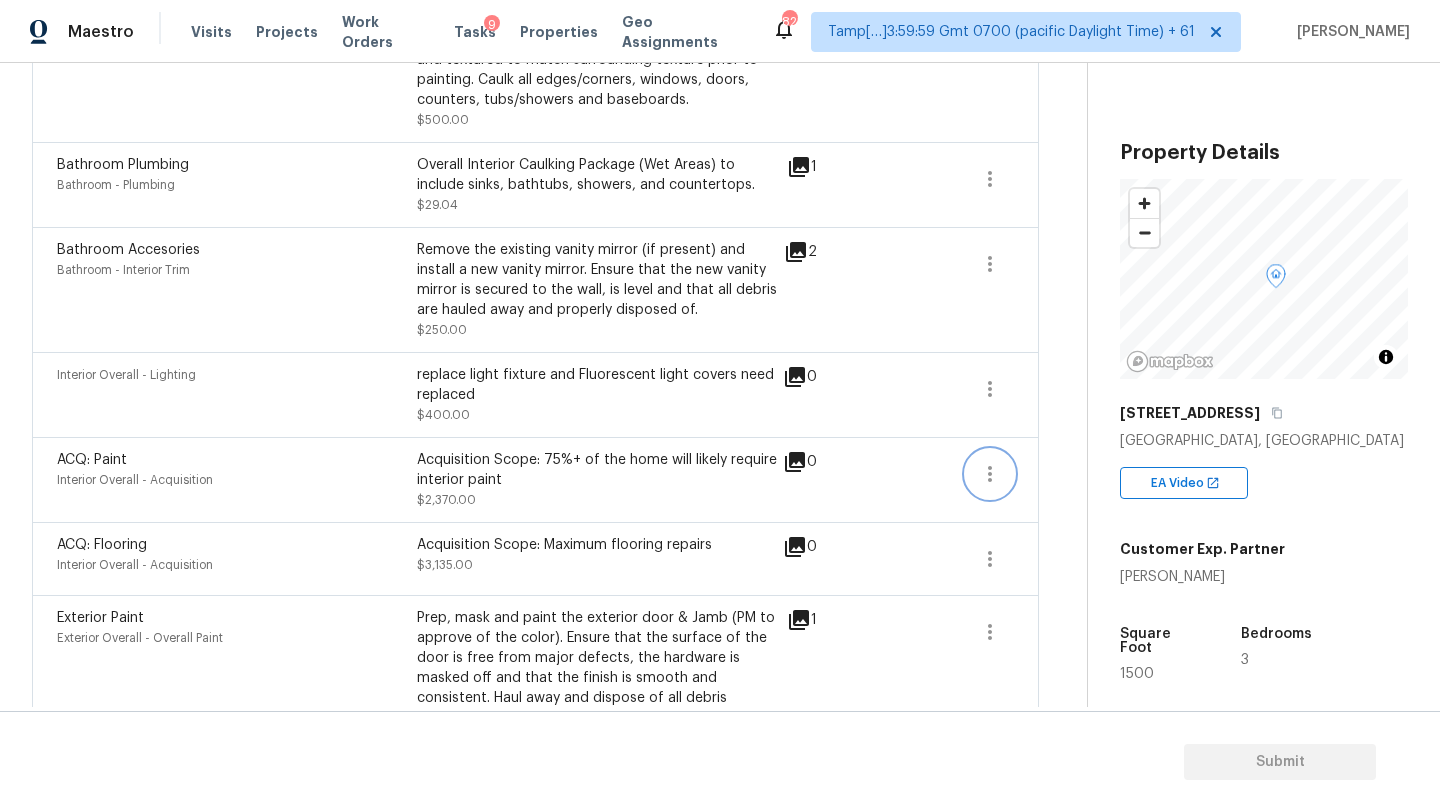 click at bounding box center (990, 474) 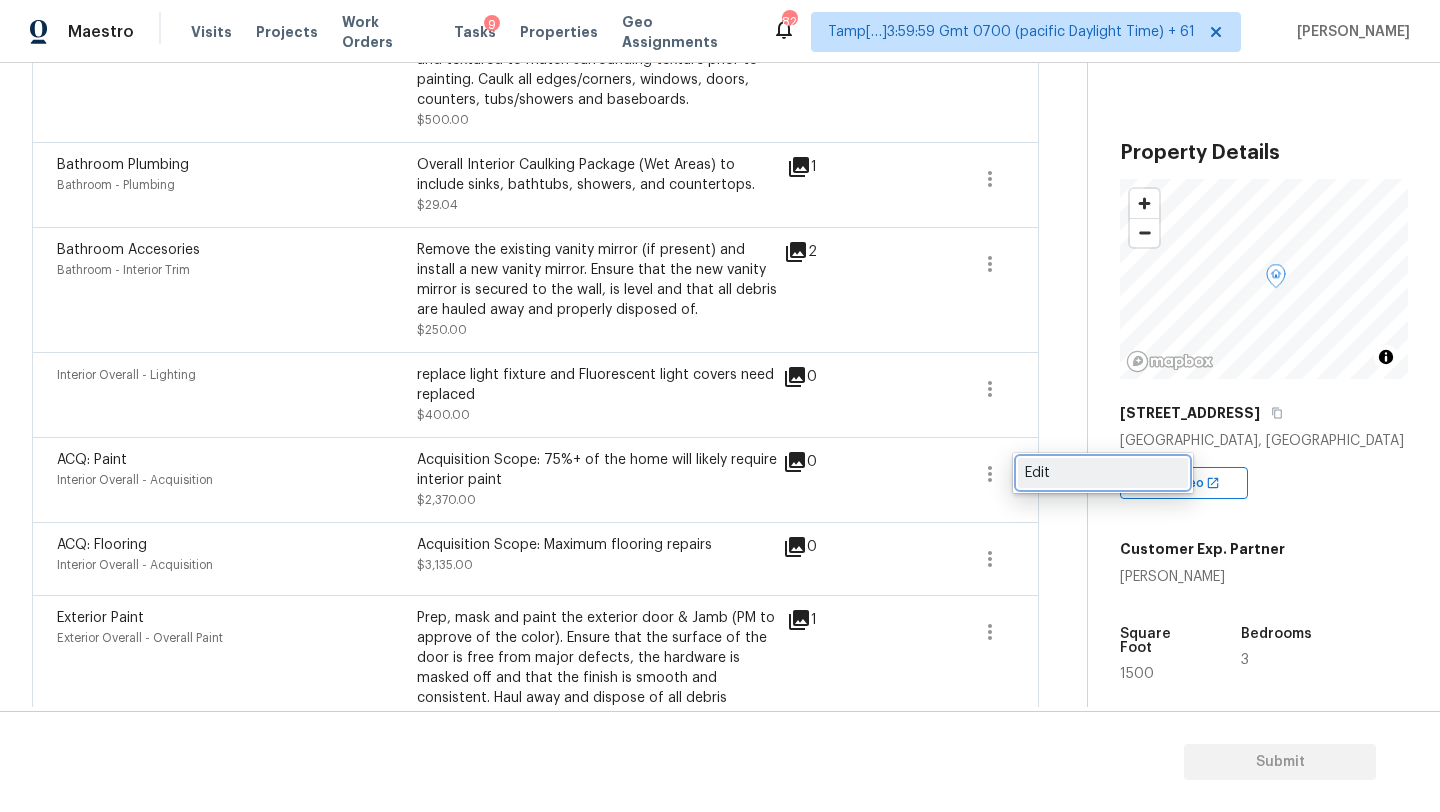 click on "Edit" at bounding box center [1103, 473] 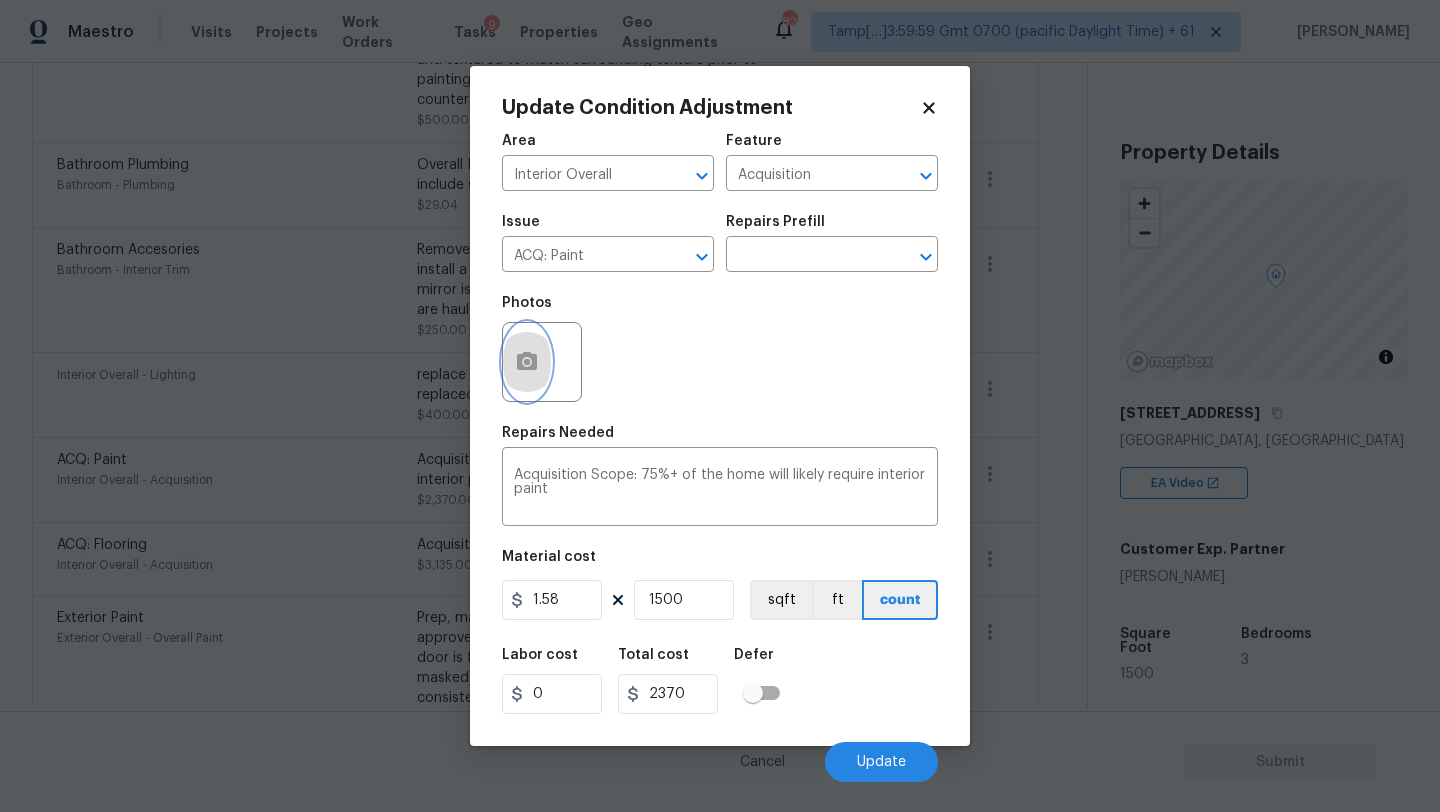 click at bounding box center [527, 362] 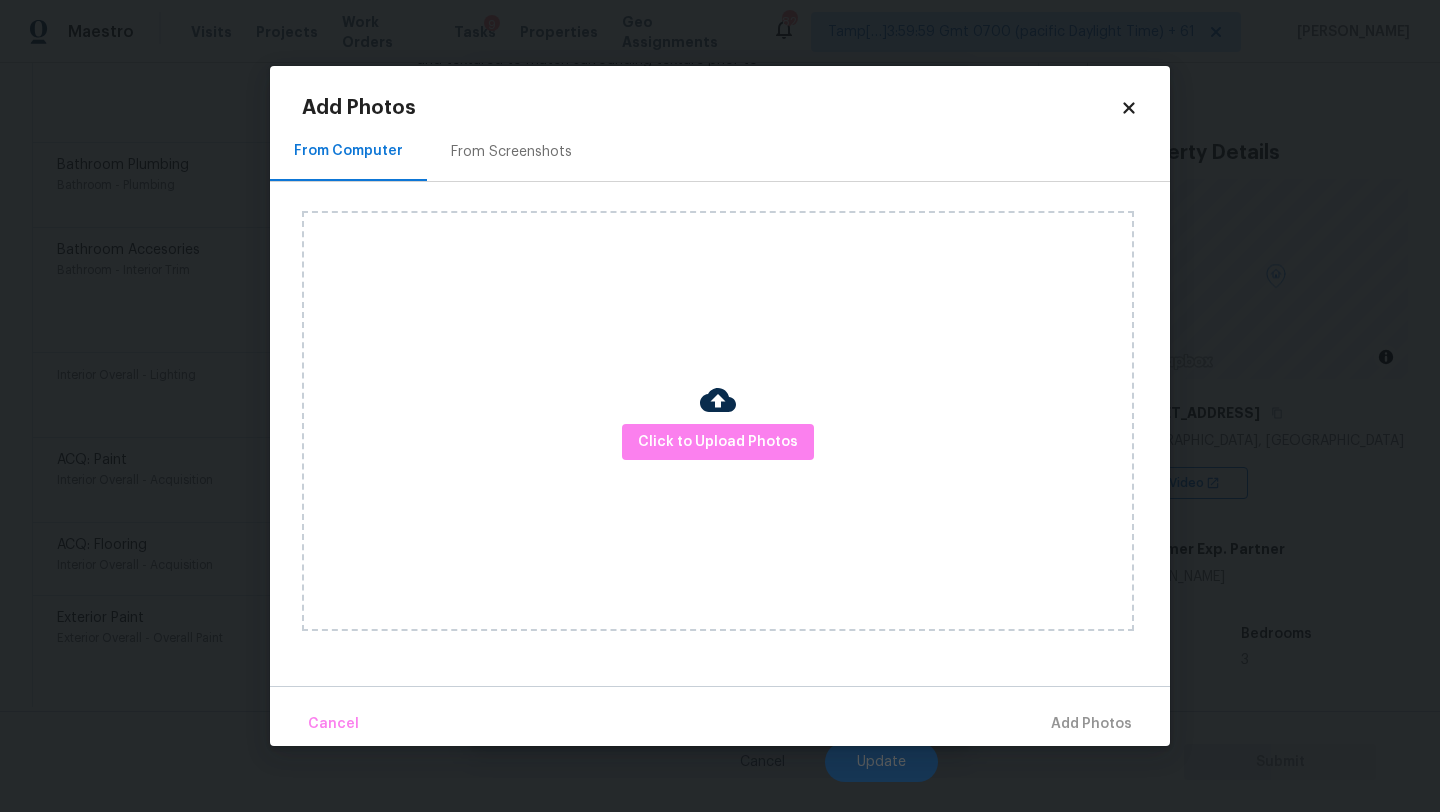 click on "Click to Upload Photos" at bounding box center (718, 421) 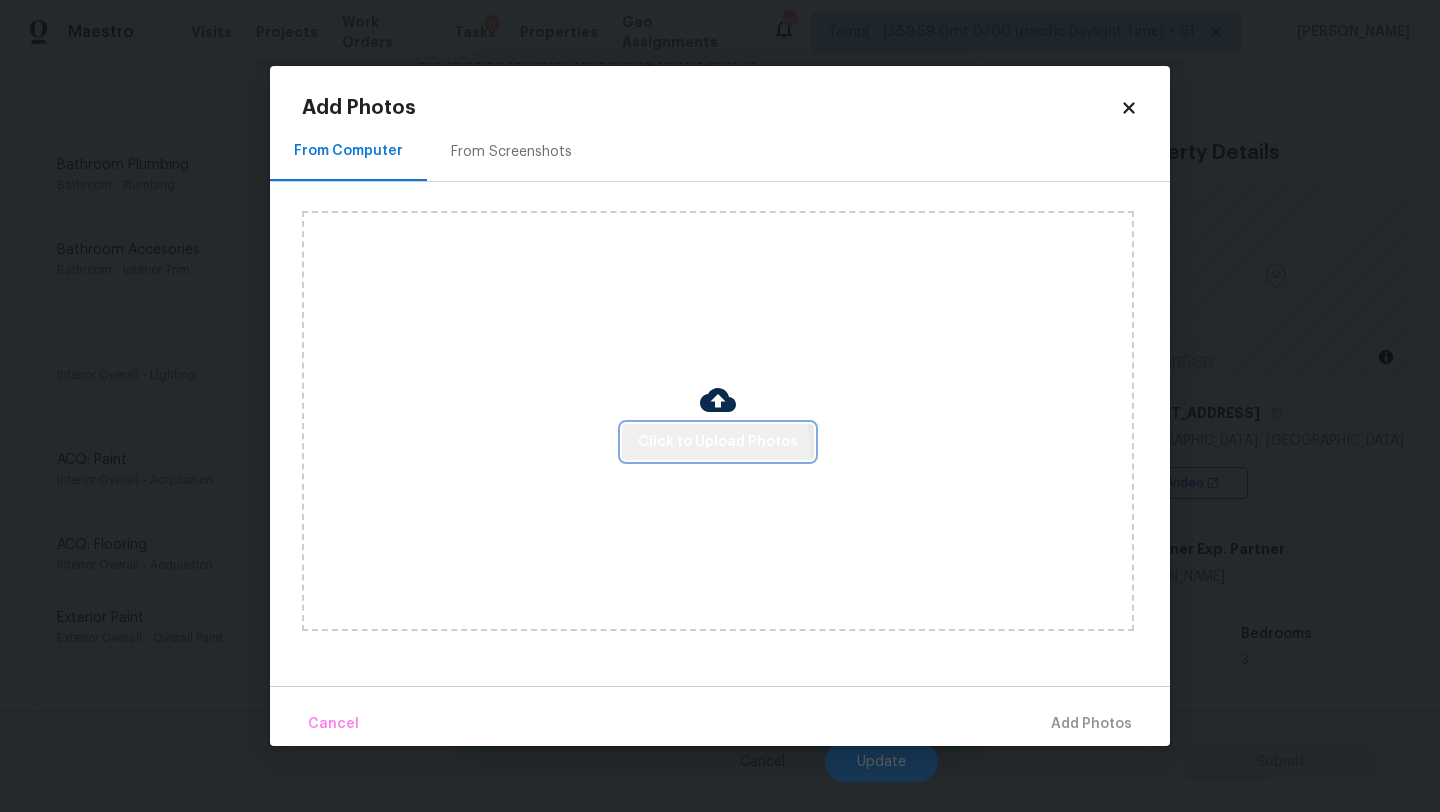 click on "Click to Upload Photos" at bounding box center [718, 442] 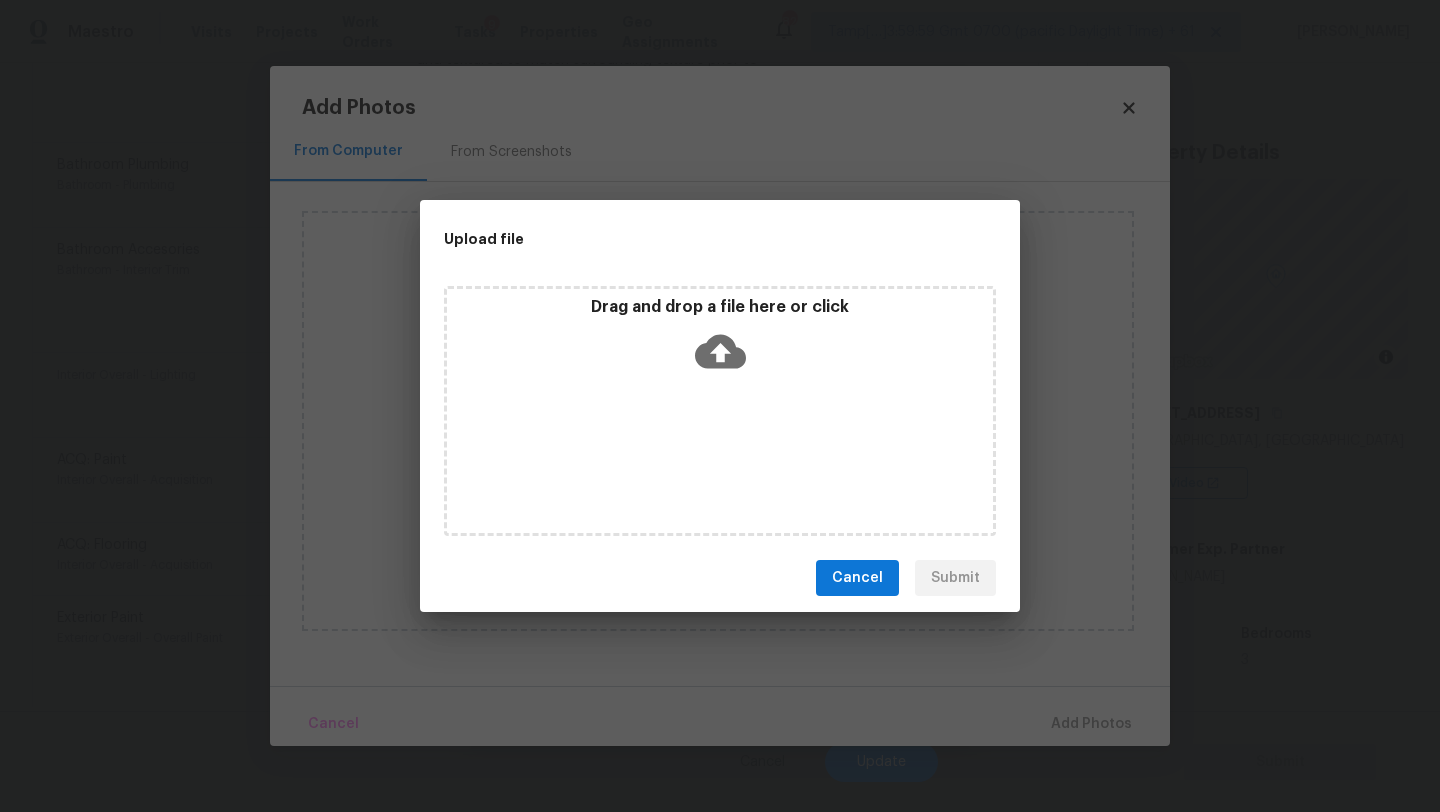 click on "Drag and drop a file here or click" at bounding box center [720, 411] 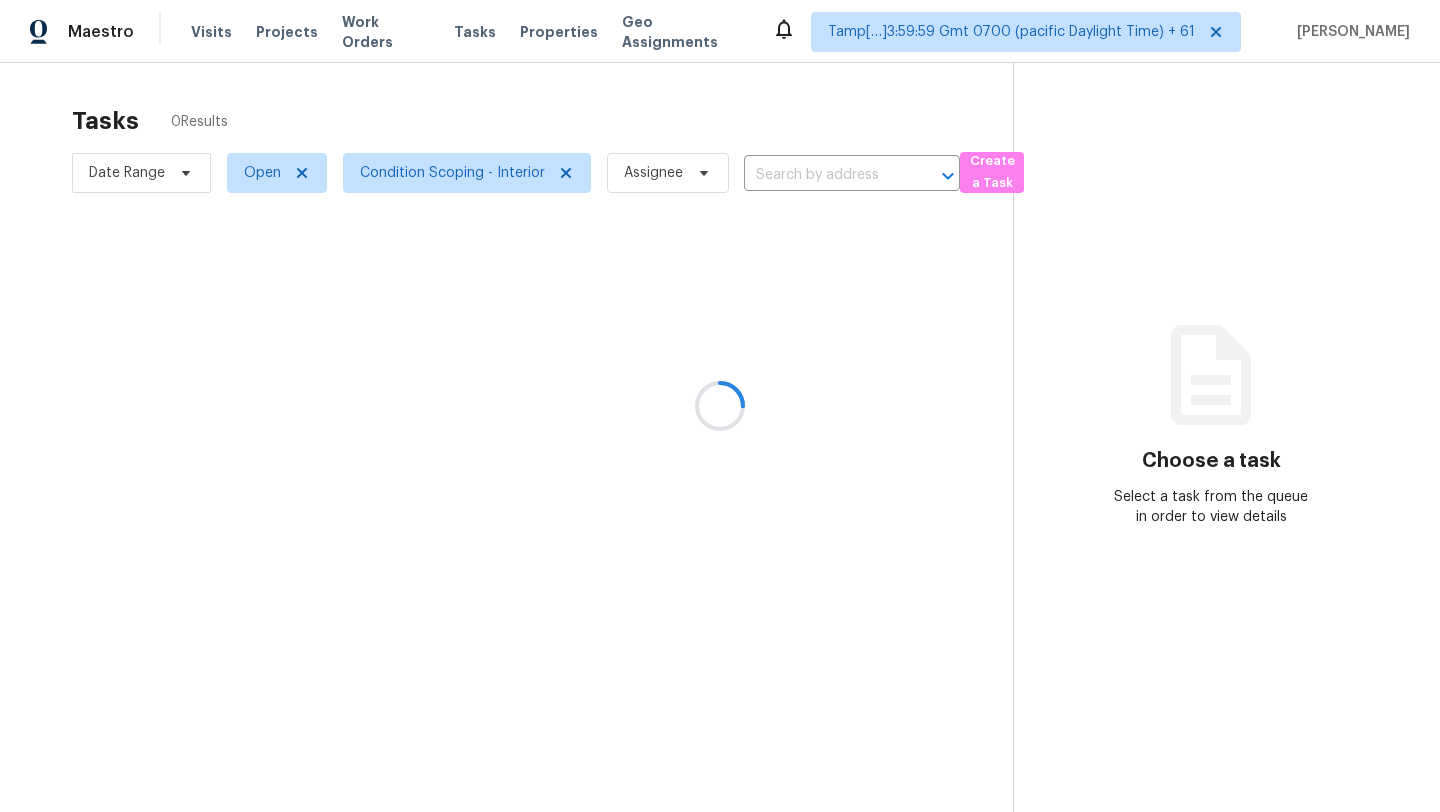 scroll, scrollTop: 0, scrollLeft: 0, axis: both 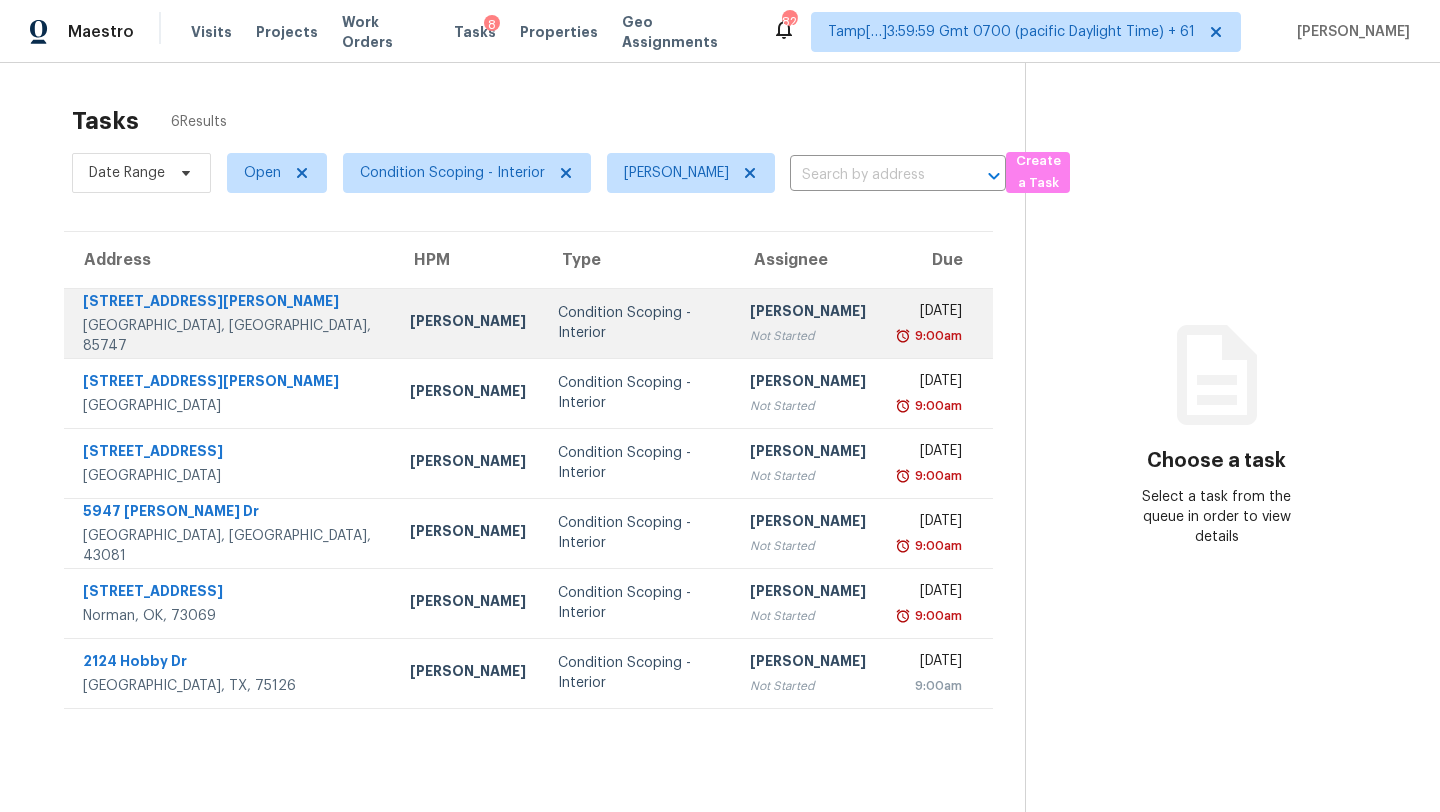 click on "[PERSON_NAME] Not Started" at bounding box center (808, 323) 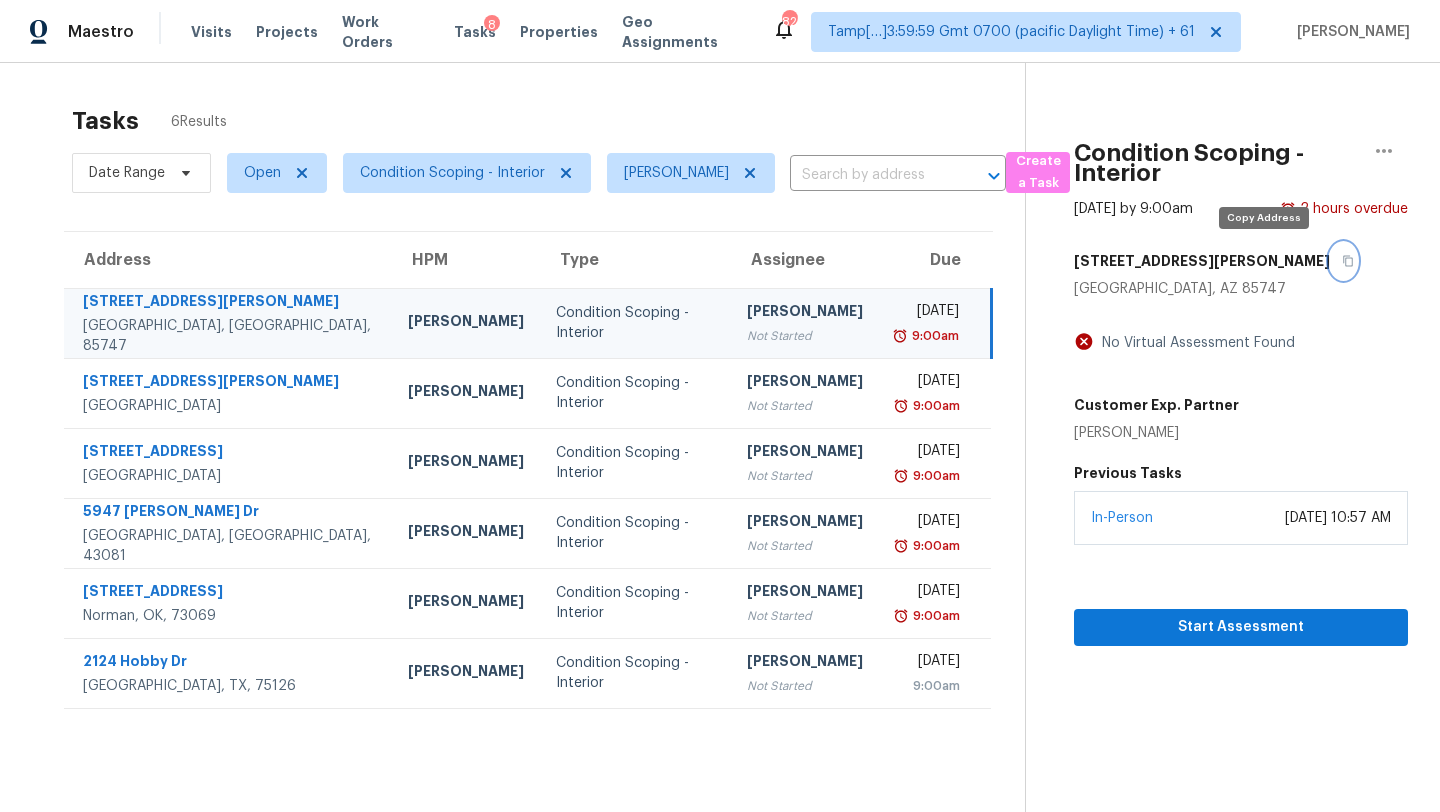 click 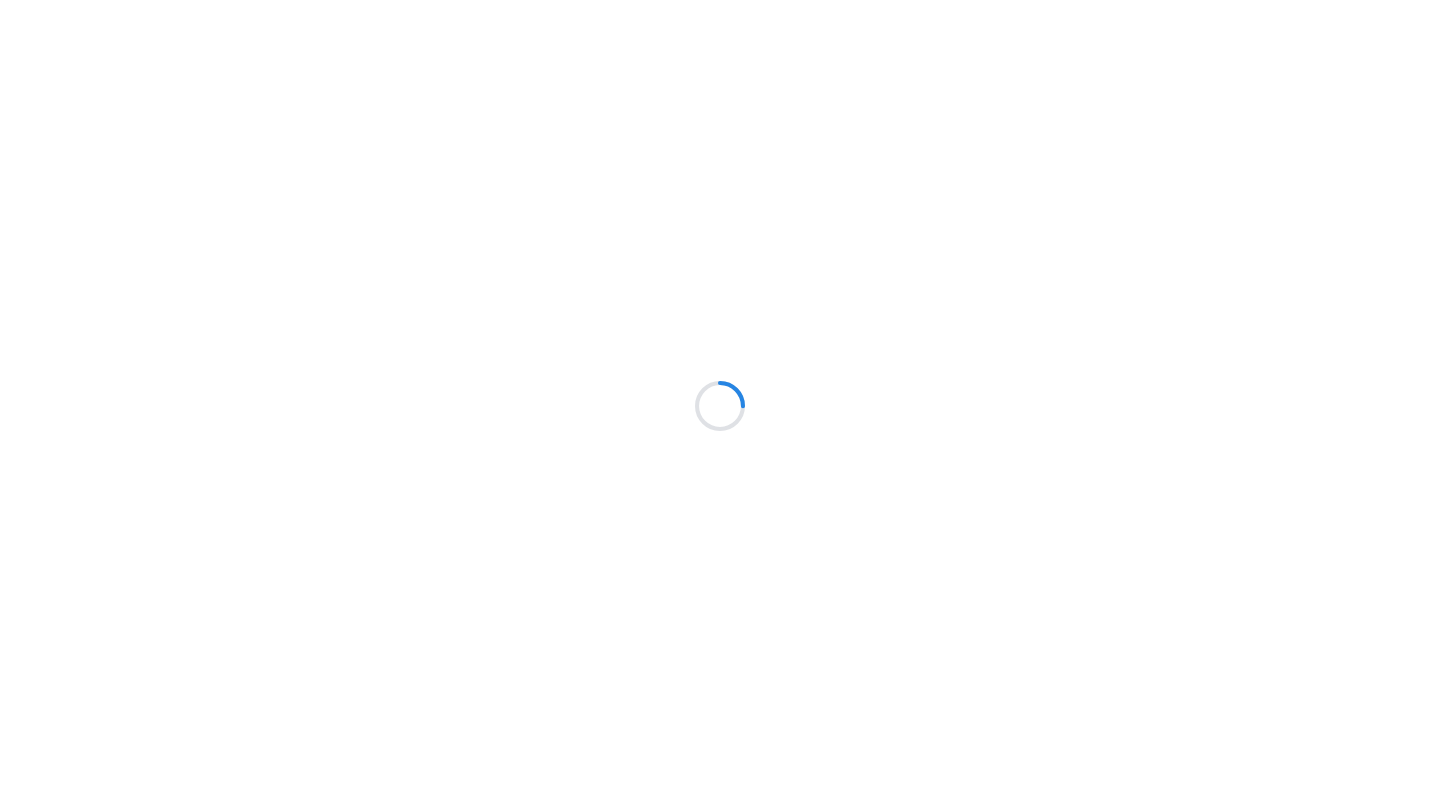 scroll, scrollTop: 0, scrollLeft: 0, axis: both 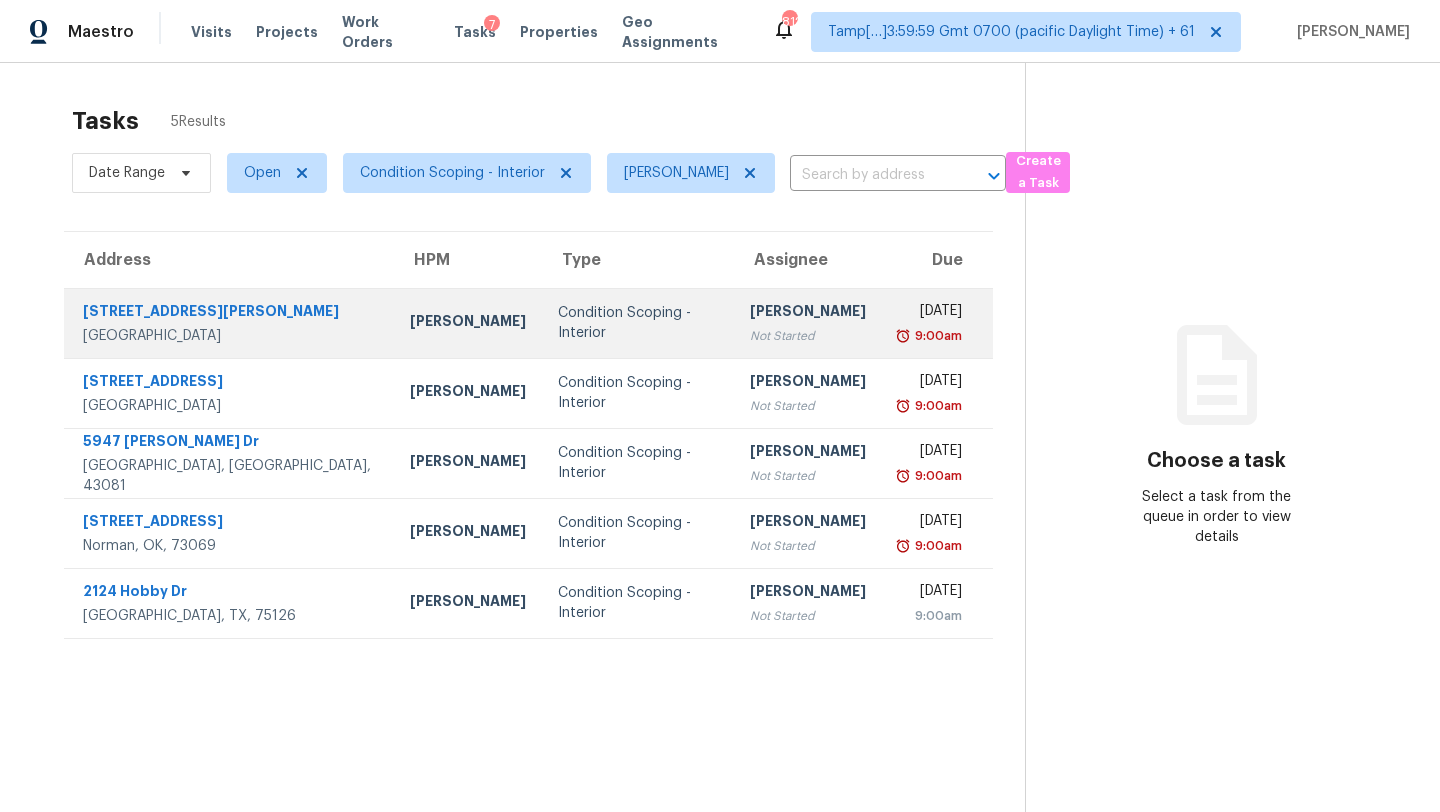 click on "9:00am" at bounding box center [930, 336] 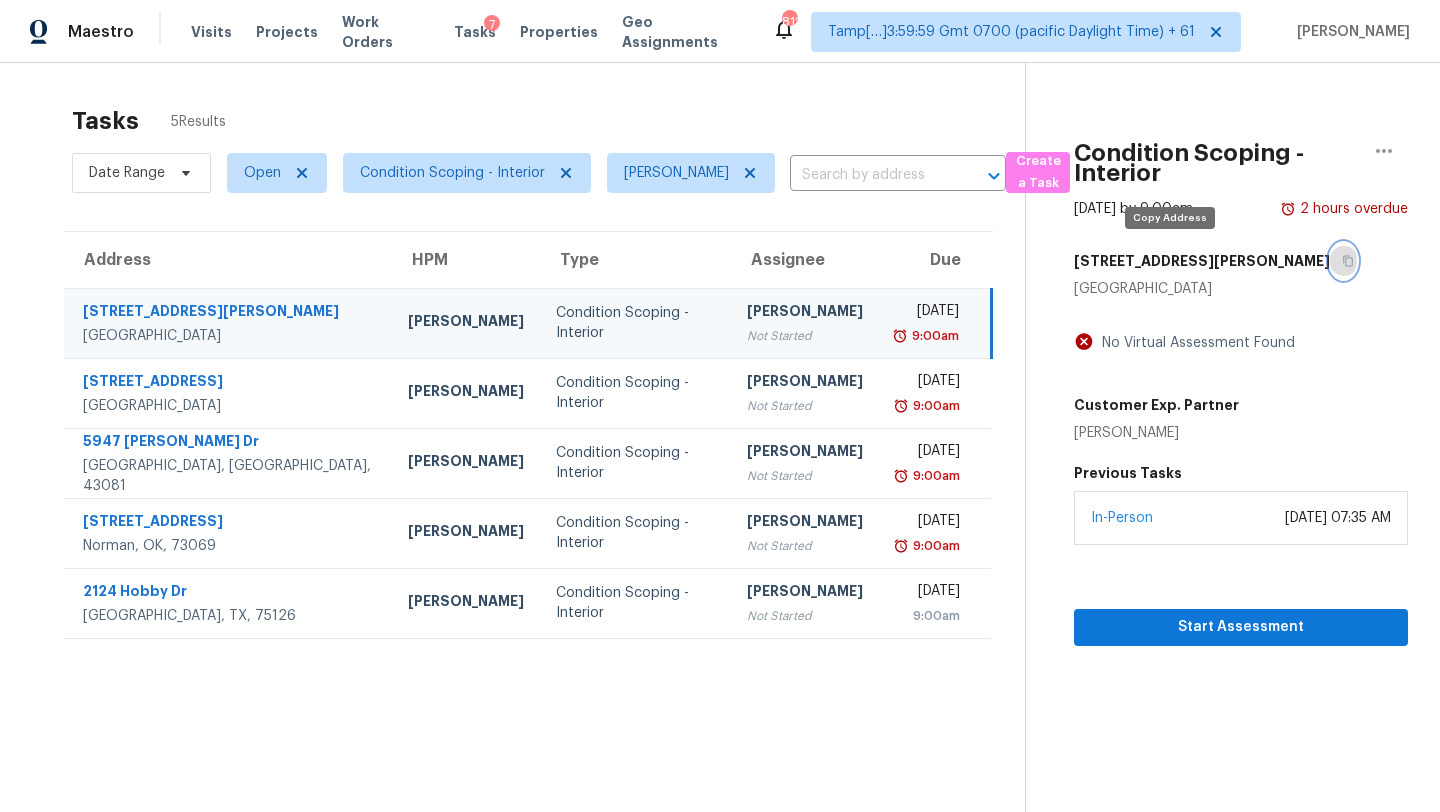 click at bounding box center (1343, 261) 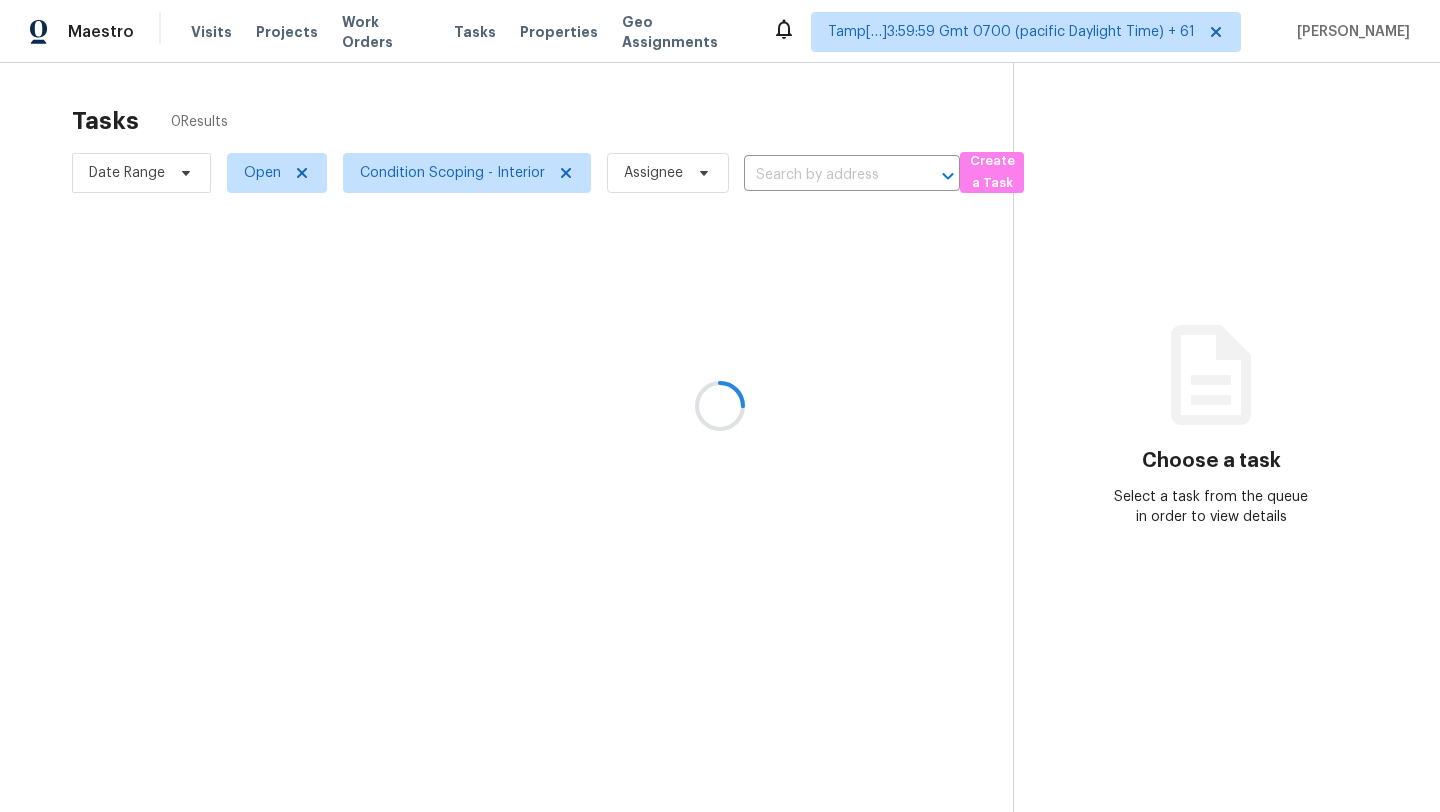 scroll, scrollTop: 0, scrollLeft: 0, axis: both 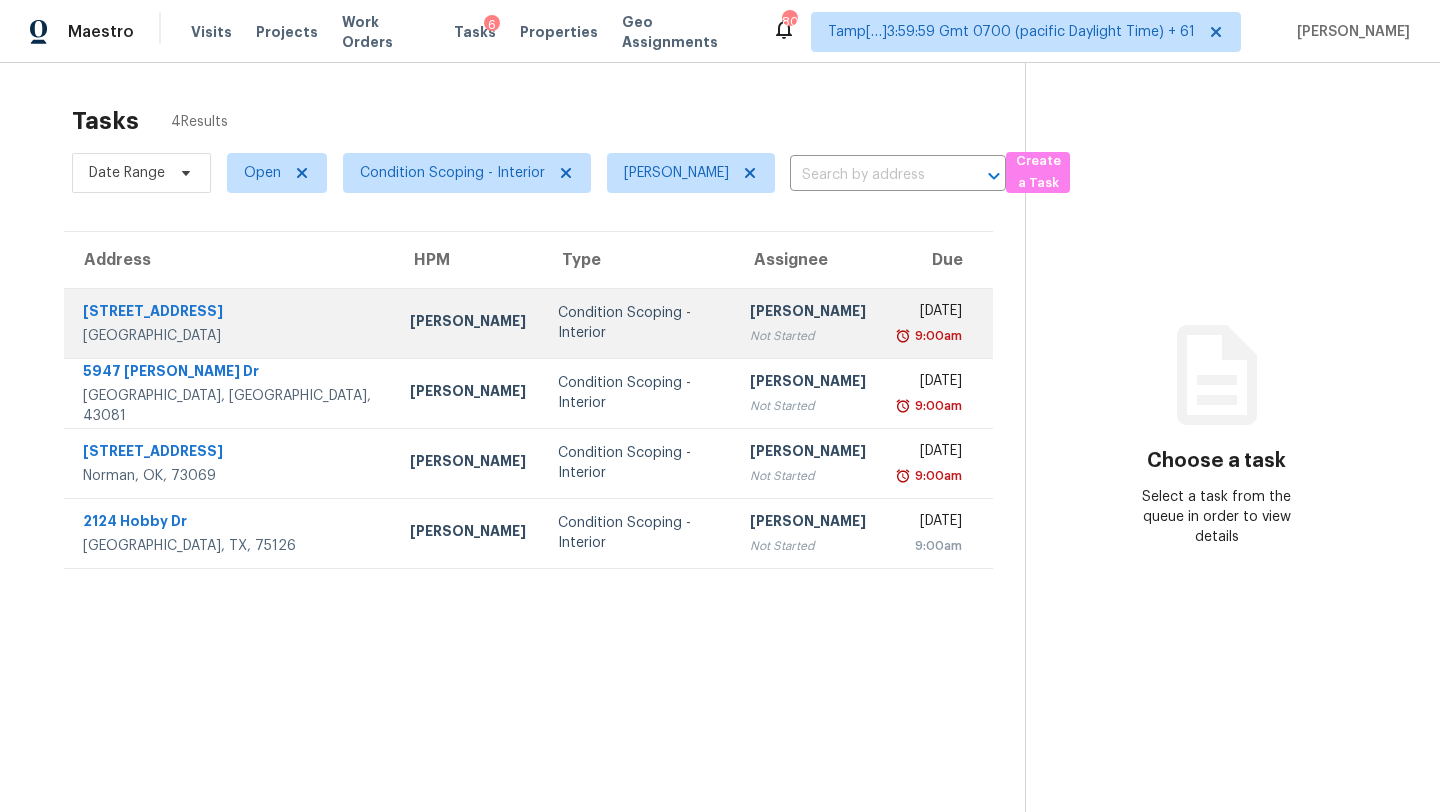 click at bounding box center (903, 336) 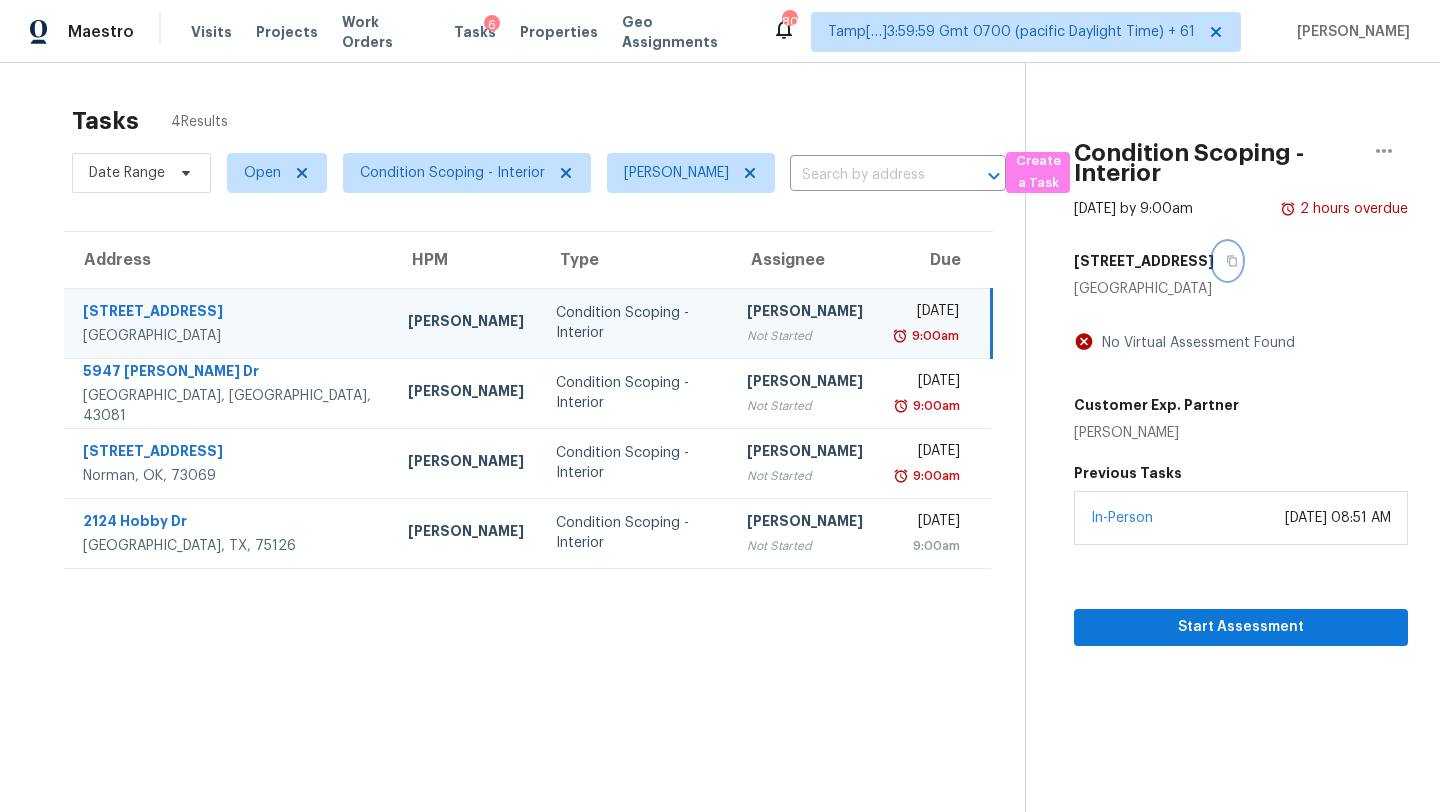 click at bounding box center [1227, 261] 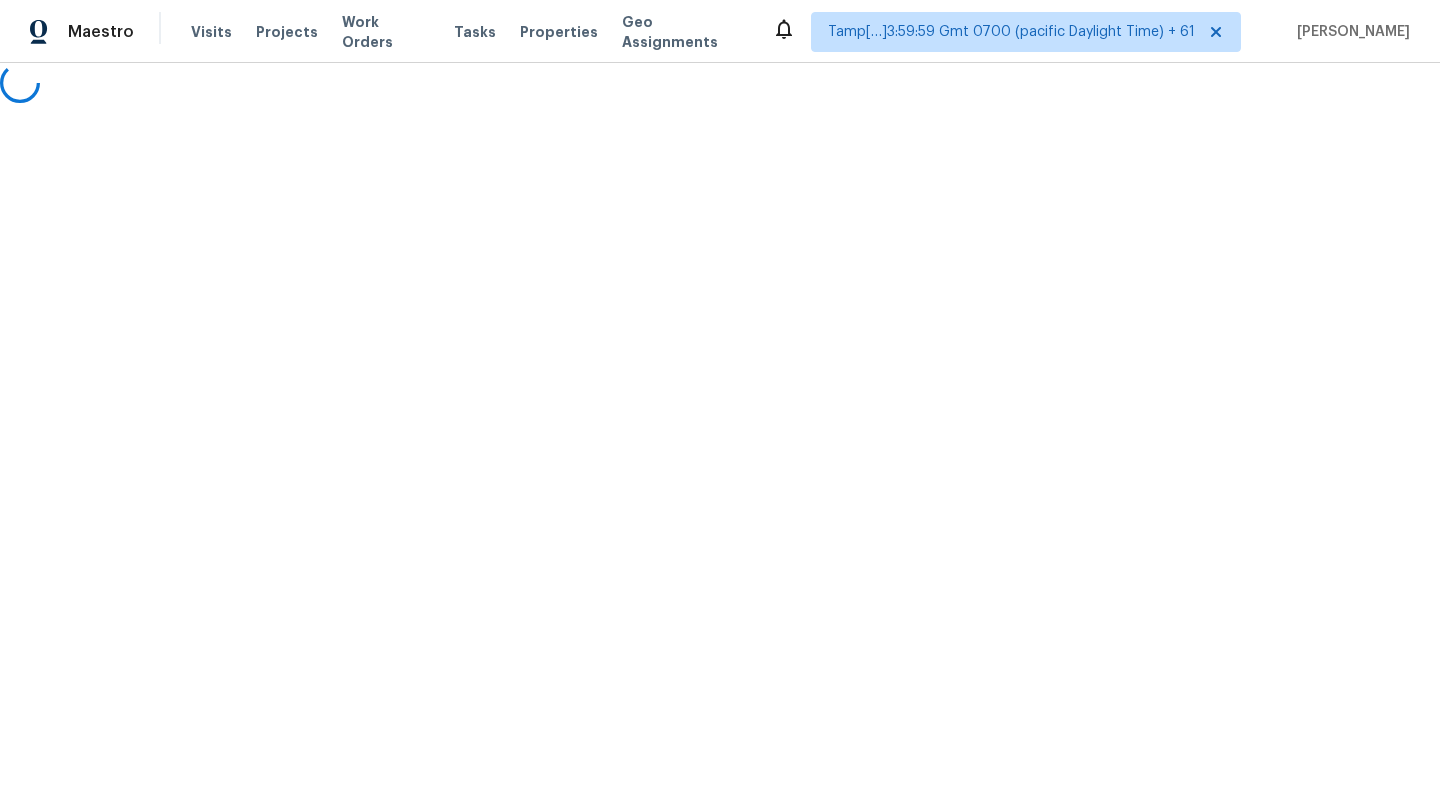 scroll, scrollTop: 0, scrollLeft: 0, axis: both 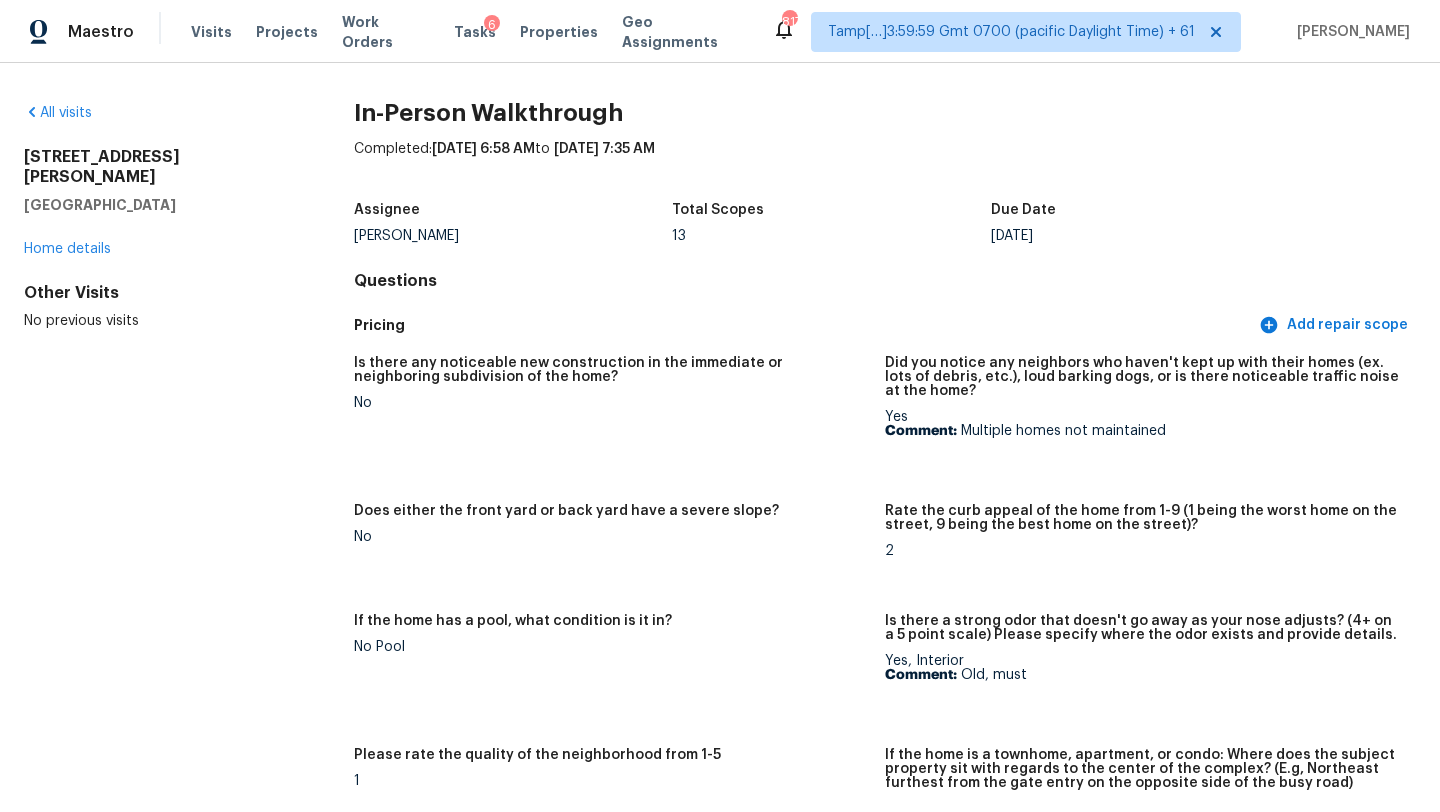 click on "[STREET_ADDRESS][PERSON_NAME]" at bounding box center (157, 167) 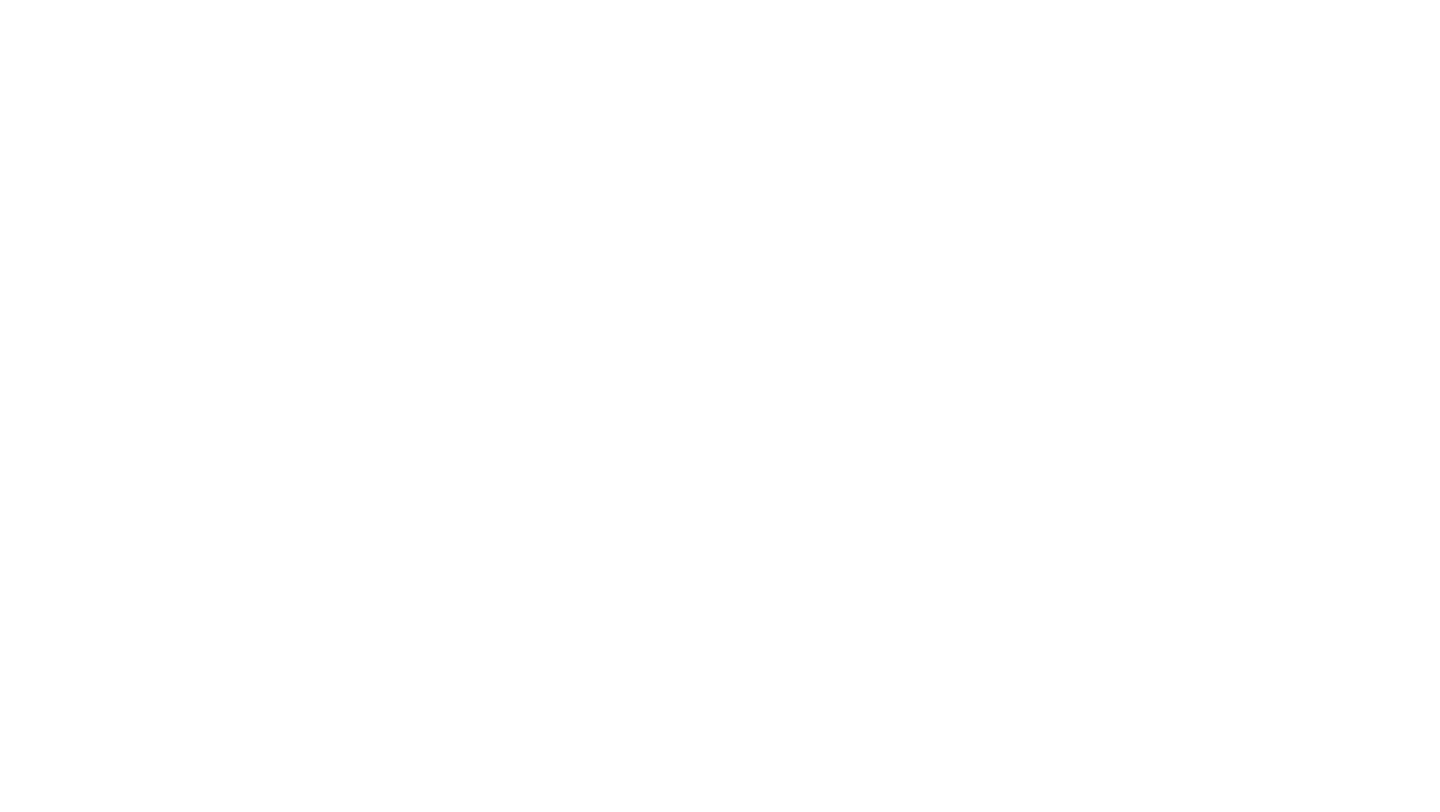 scroll, scrollTop: 0, scrollLeft: 0, axis: both 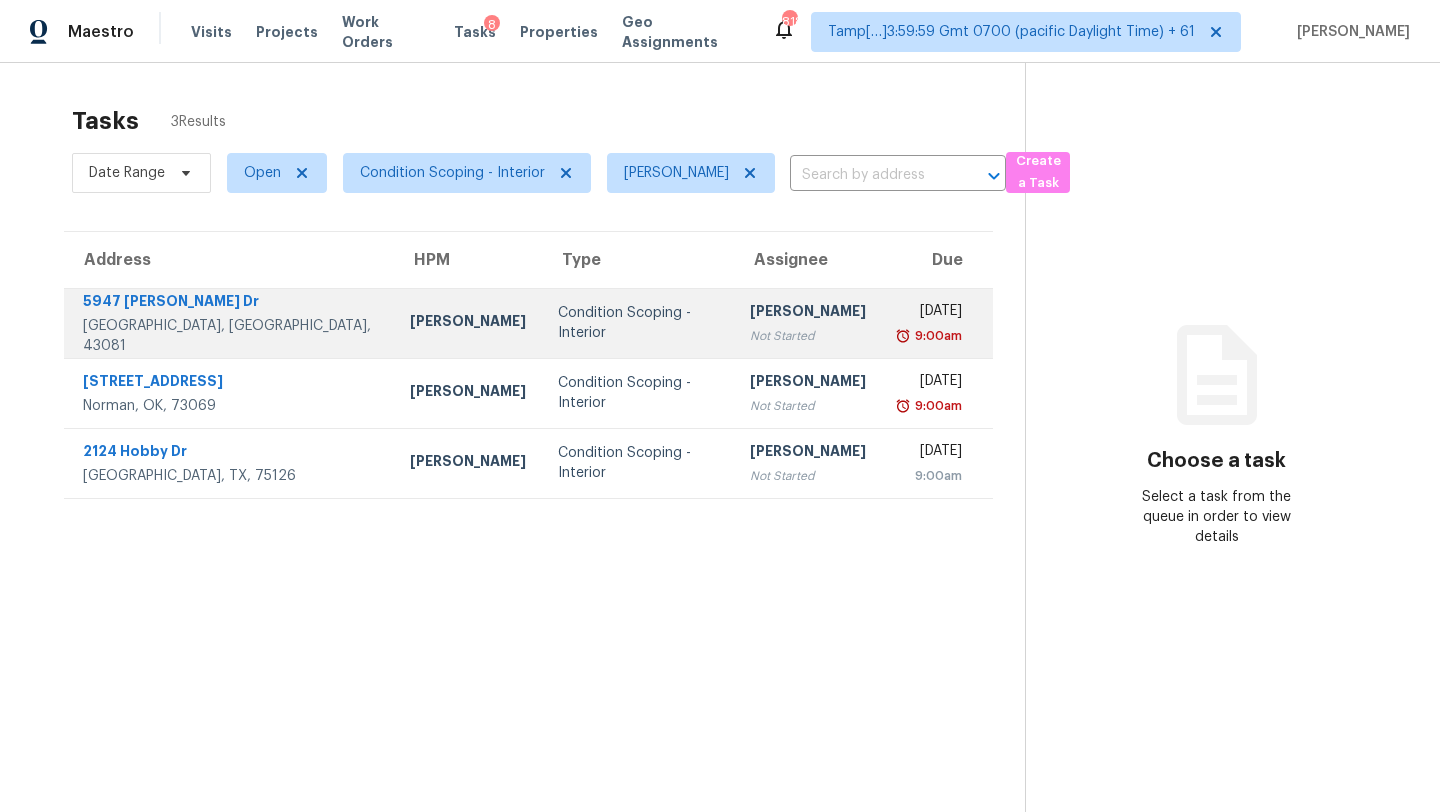 click on "[PERSON_NAME] Not Started" at bounding box center [808, 323] 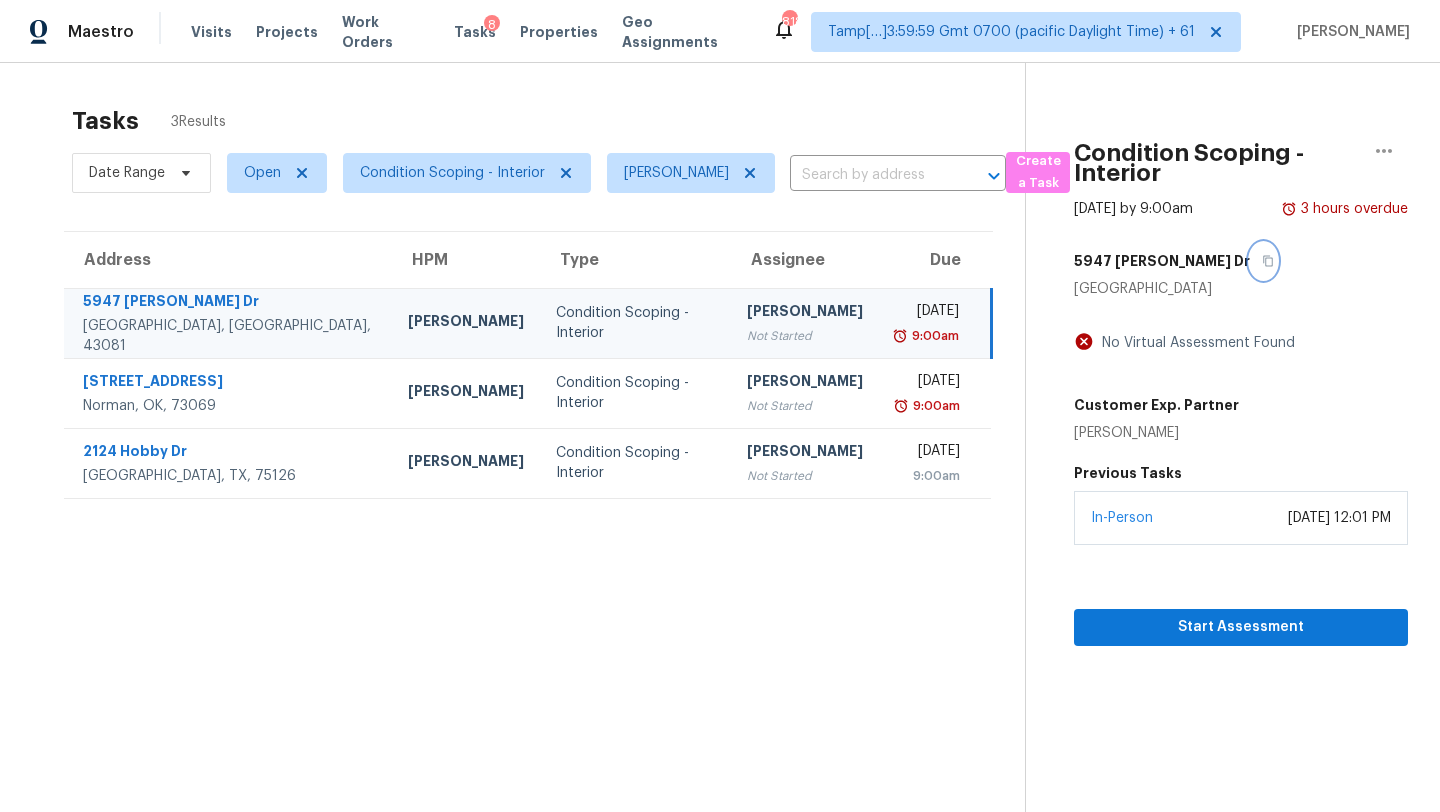 click 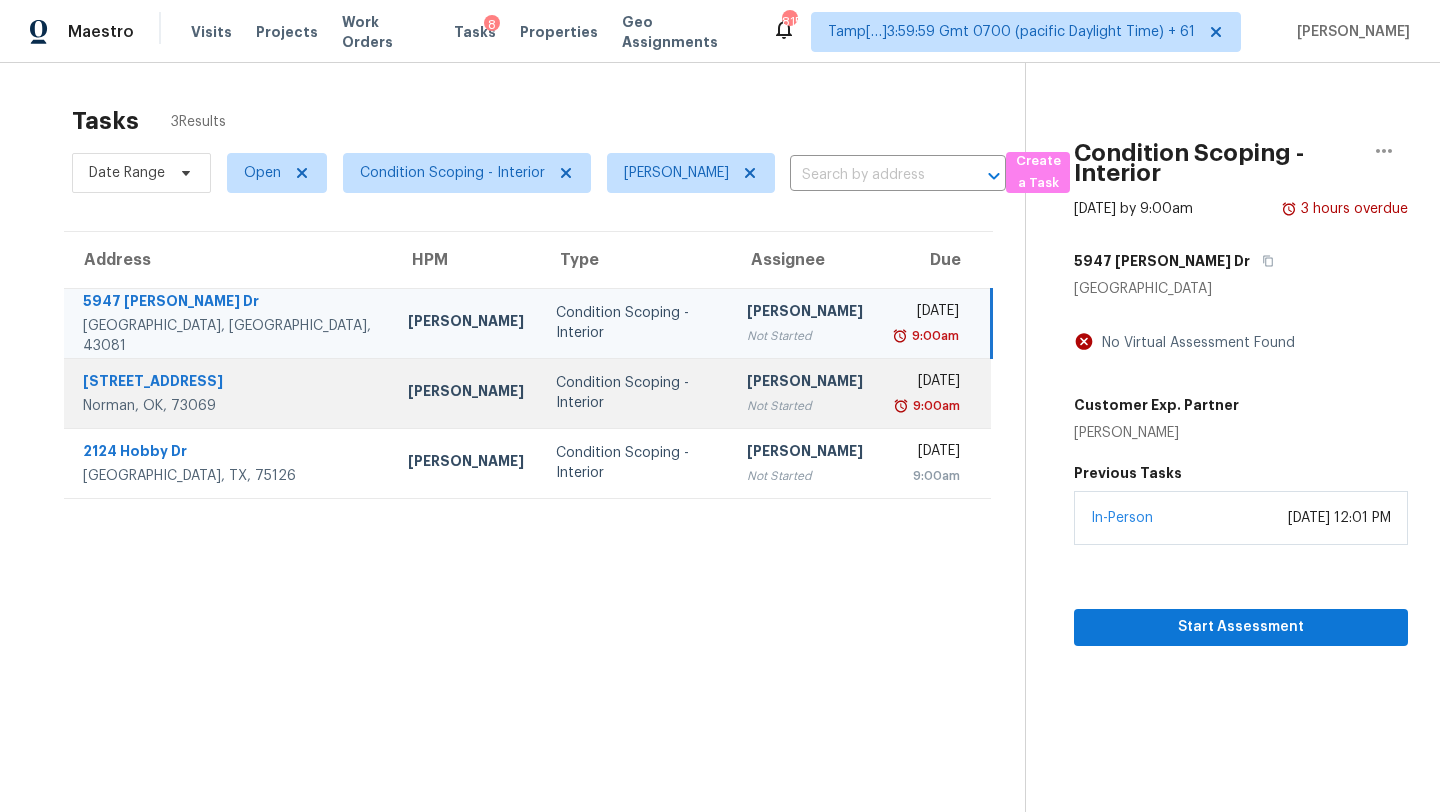 click on "Wed, Jul 16th 2025 9:00am" at bounding box center [935, 393] 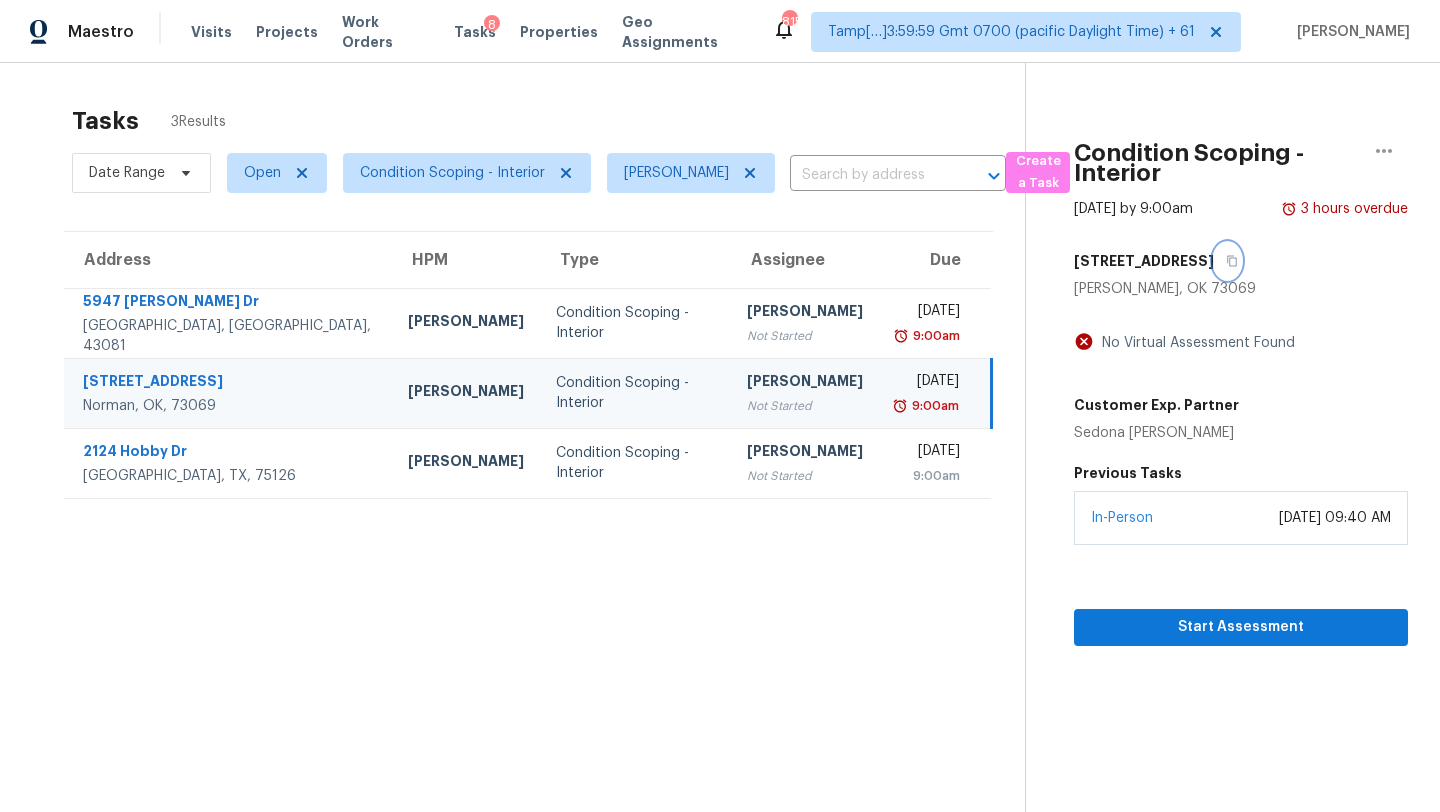 click 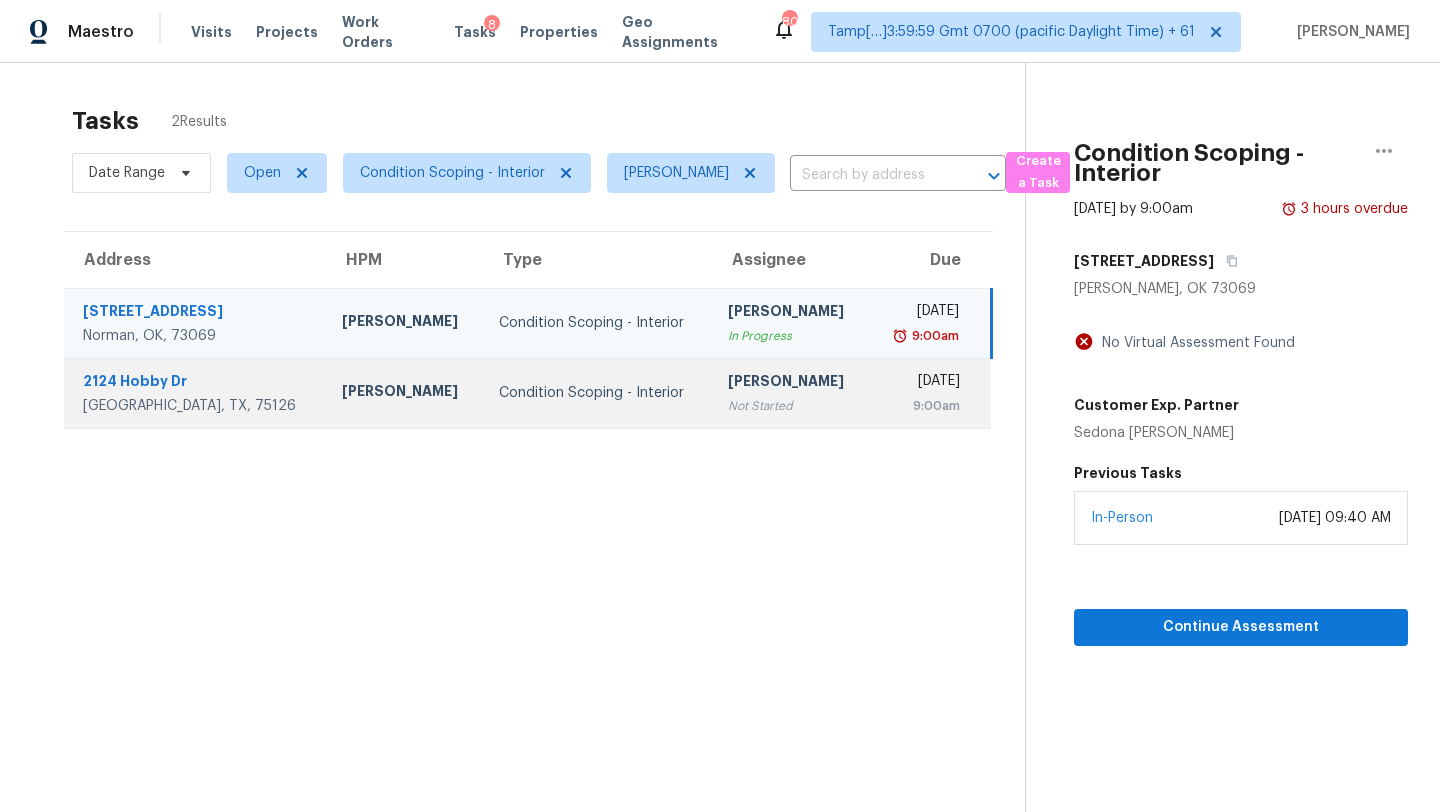 click on "Not Started" at bounding box center (790, 406) 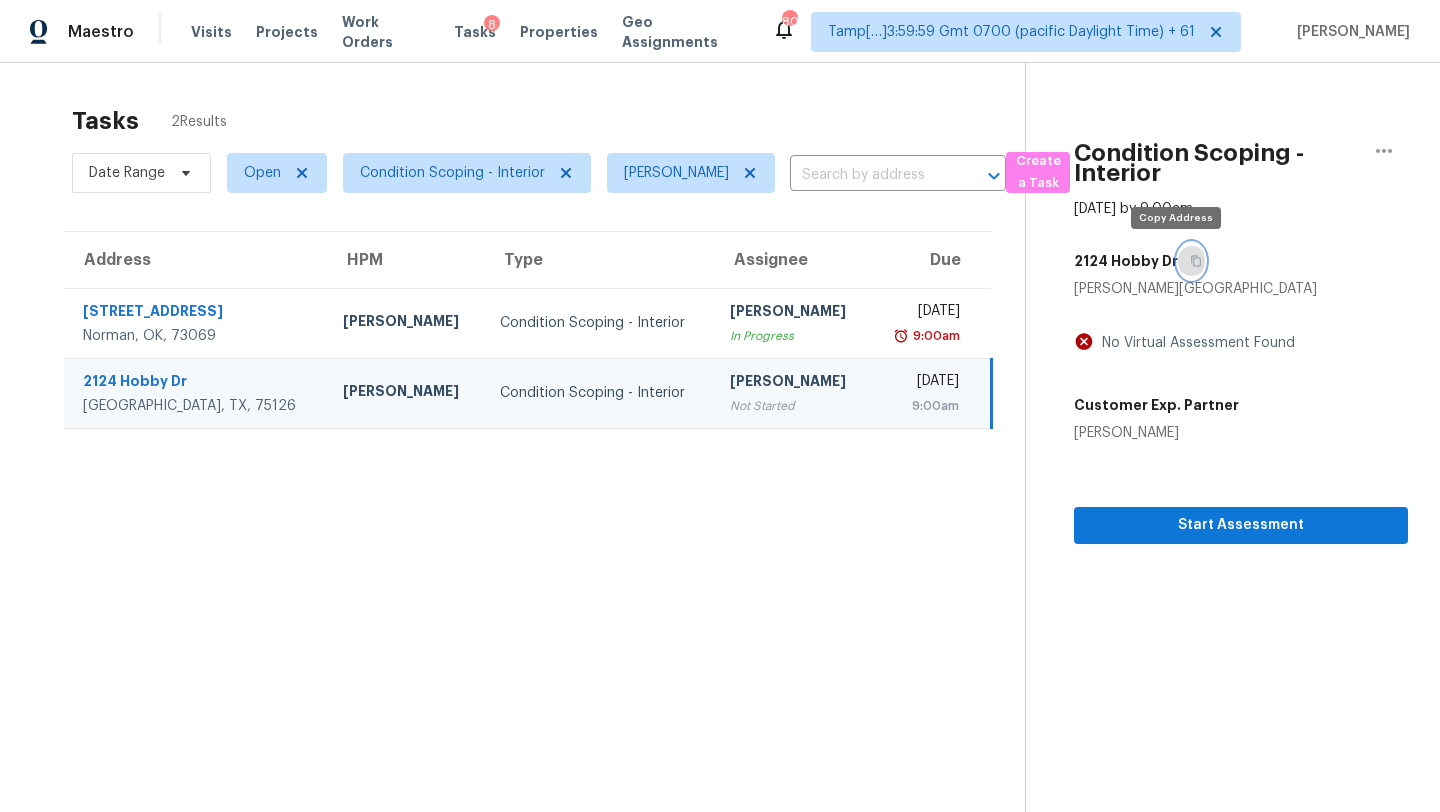 click 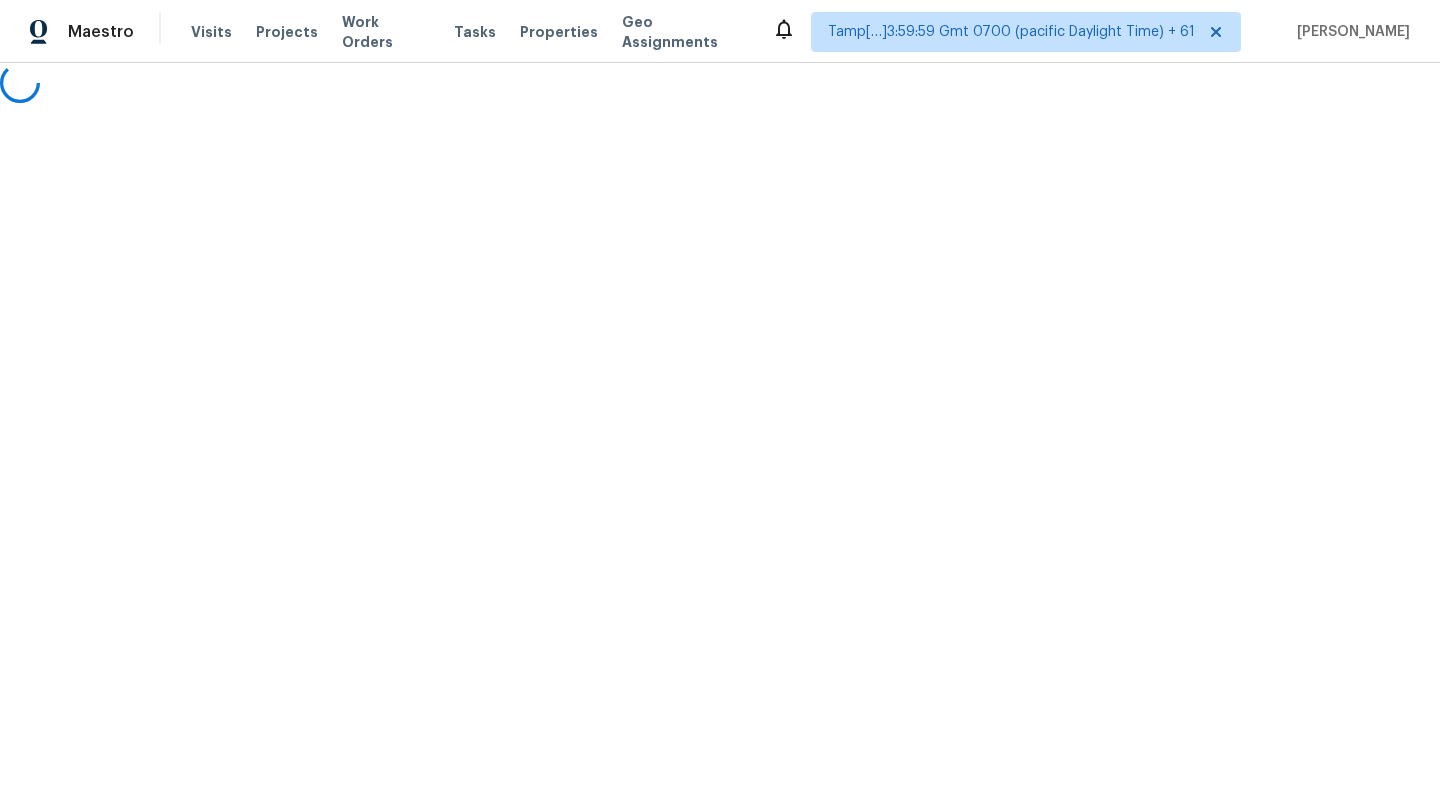 scroll, scrollTop: 0, scrollLeft: 0, axis: both 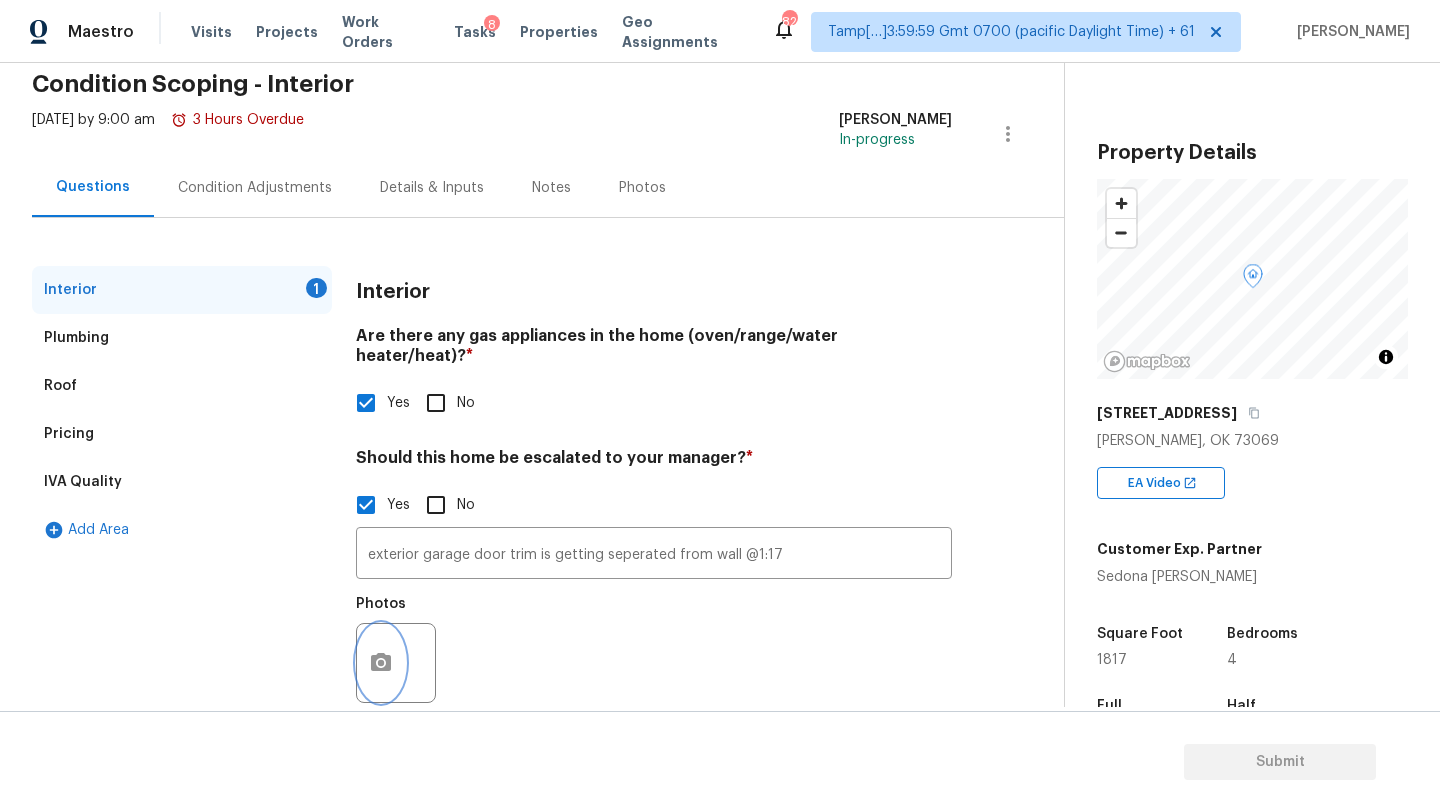 click 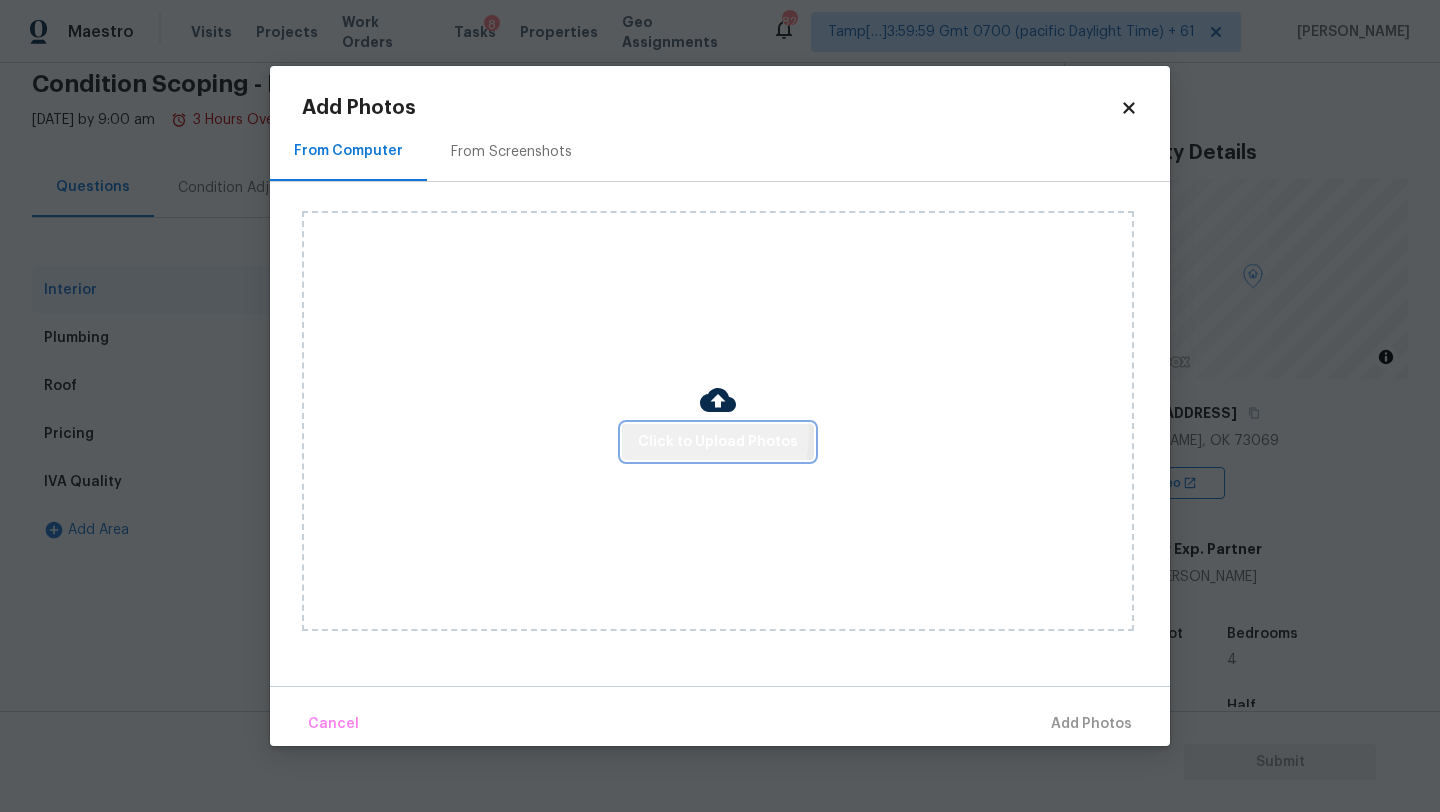 click on "Click to Upload Photos" at bounding box center [718, 442] 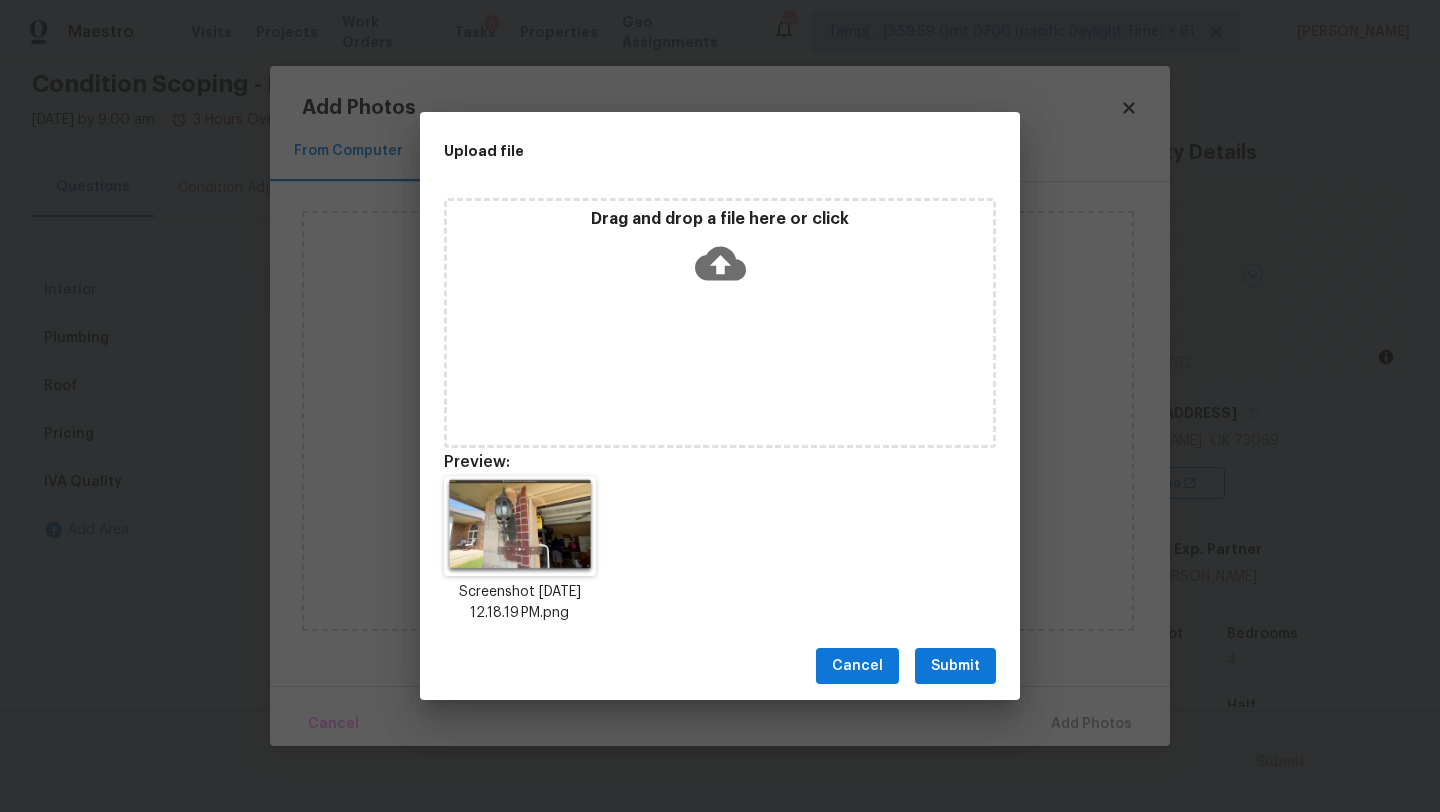 click on "Submit" at bounding box center (955, 666) 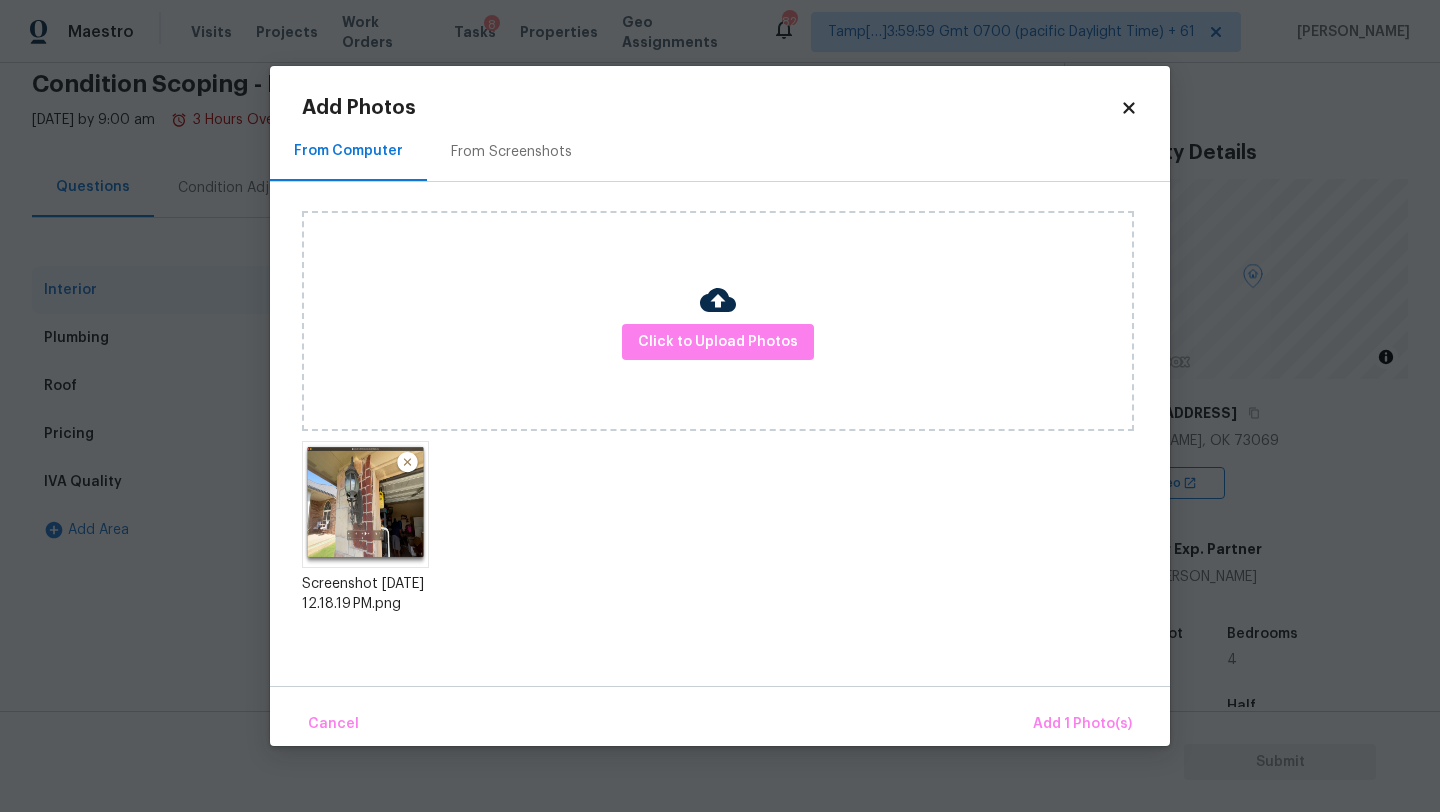 click on "Cancel Add 1 Photo(s)" at bounding box center [720, 716] 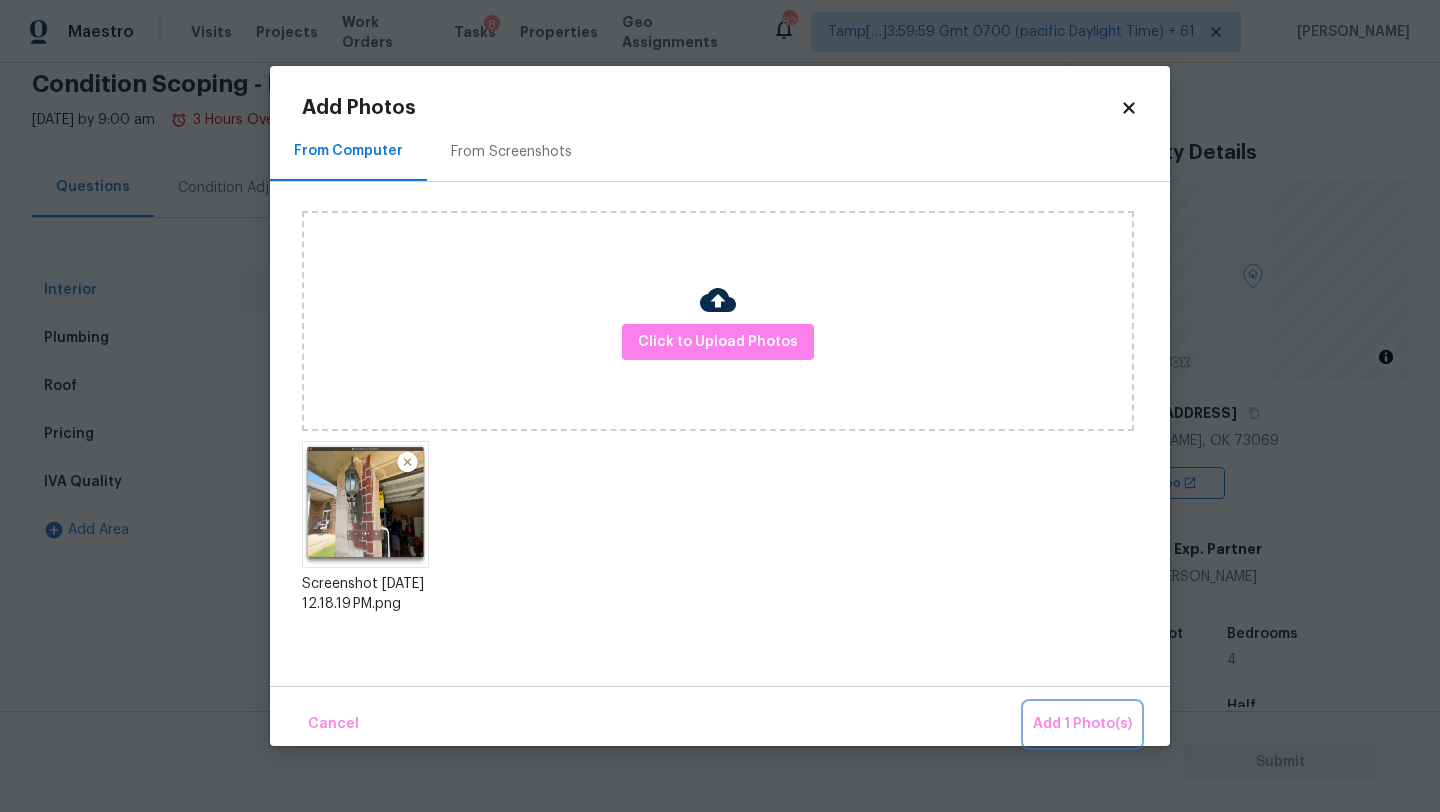 click on "Add 1 Photo(s)" at bounding box center (1082, 724) 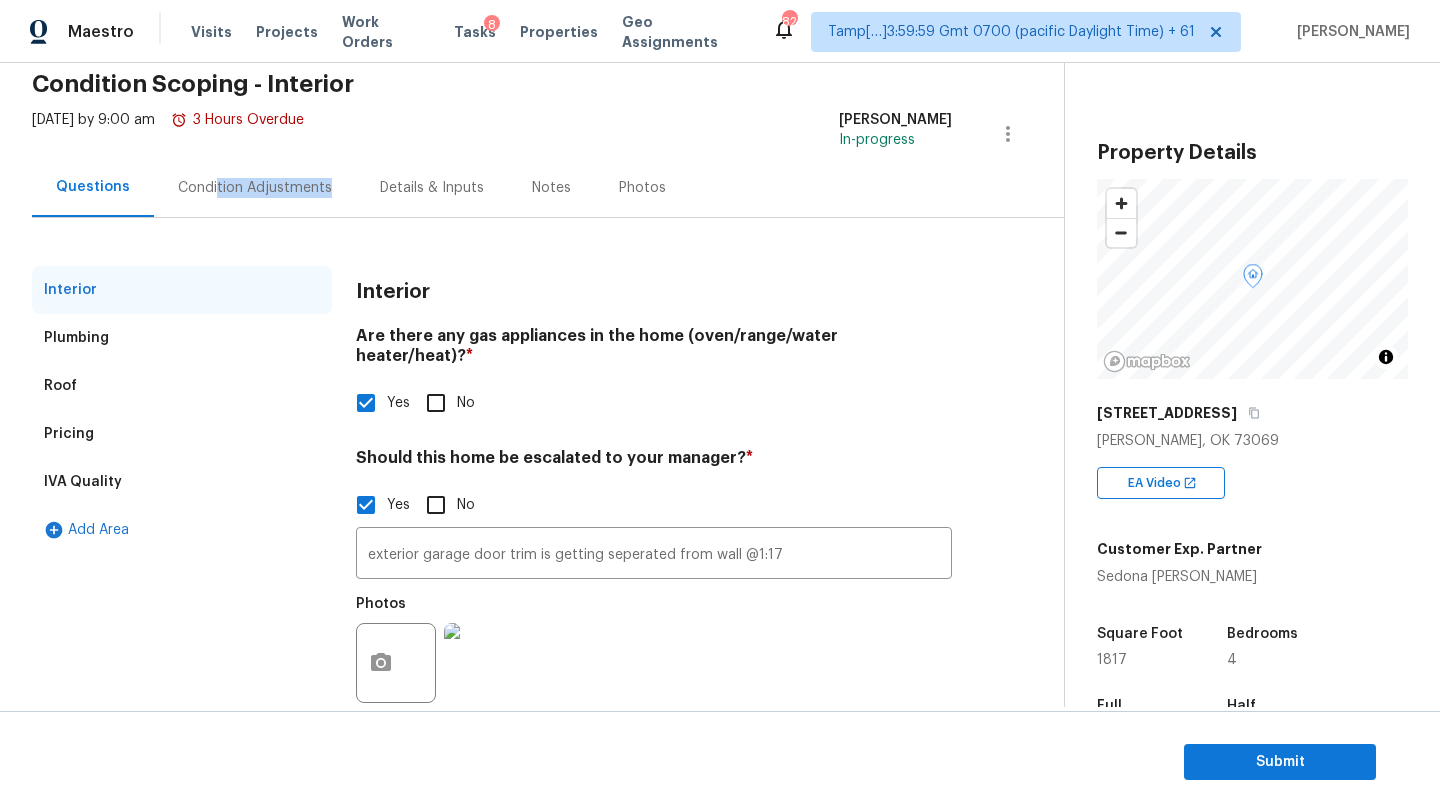 click on "Condition Adjustments" at bounding box center [255, 187] 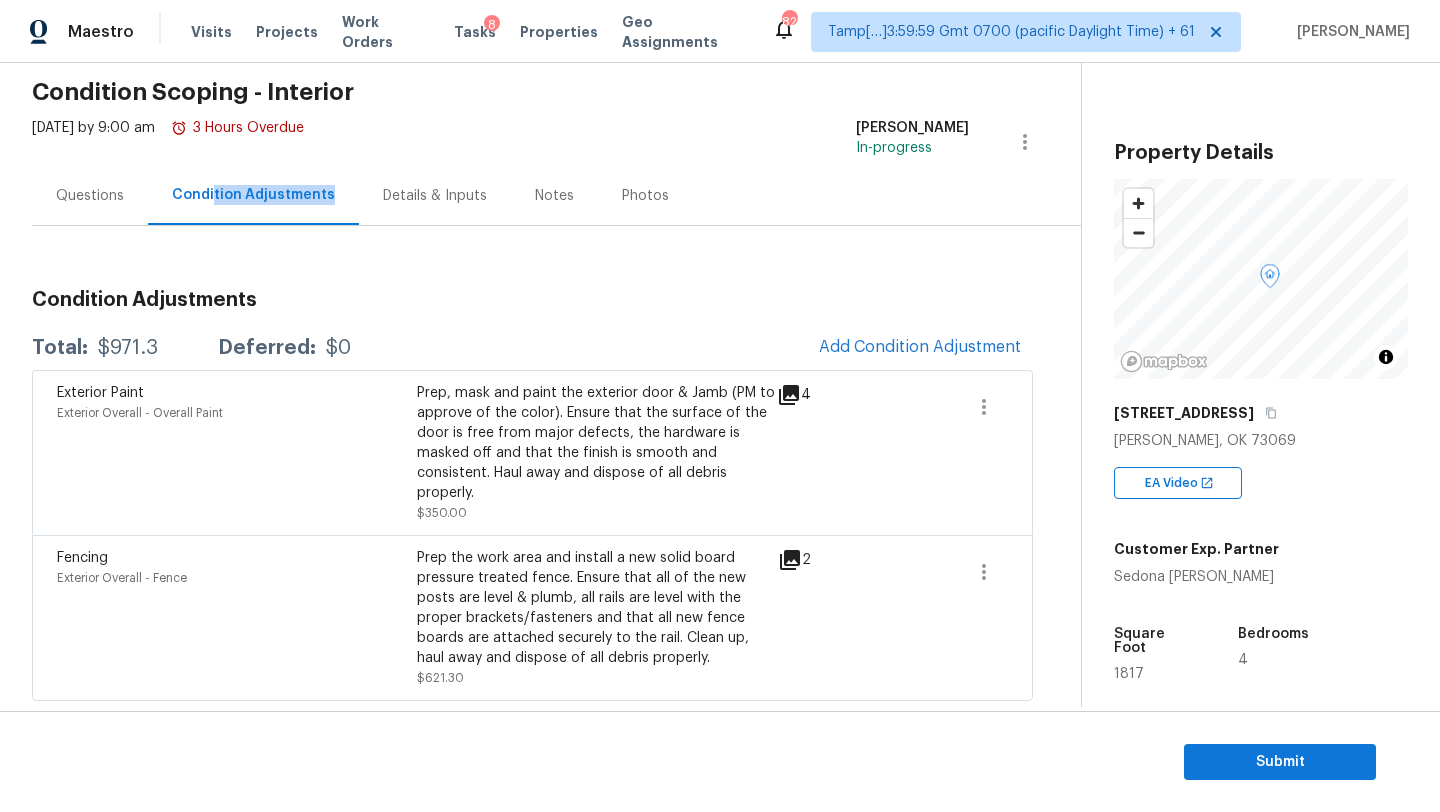 scroll, scrollTop: 0, scrollLeft: 0, axis: both 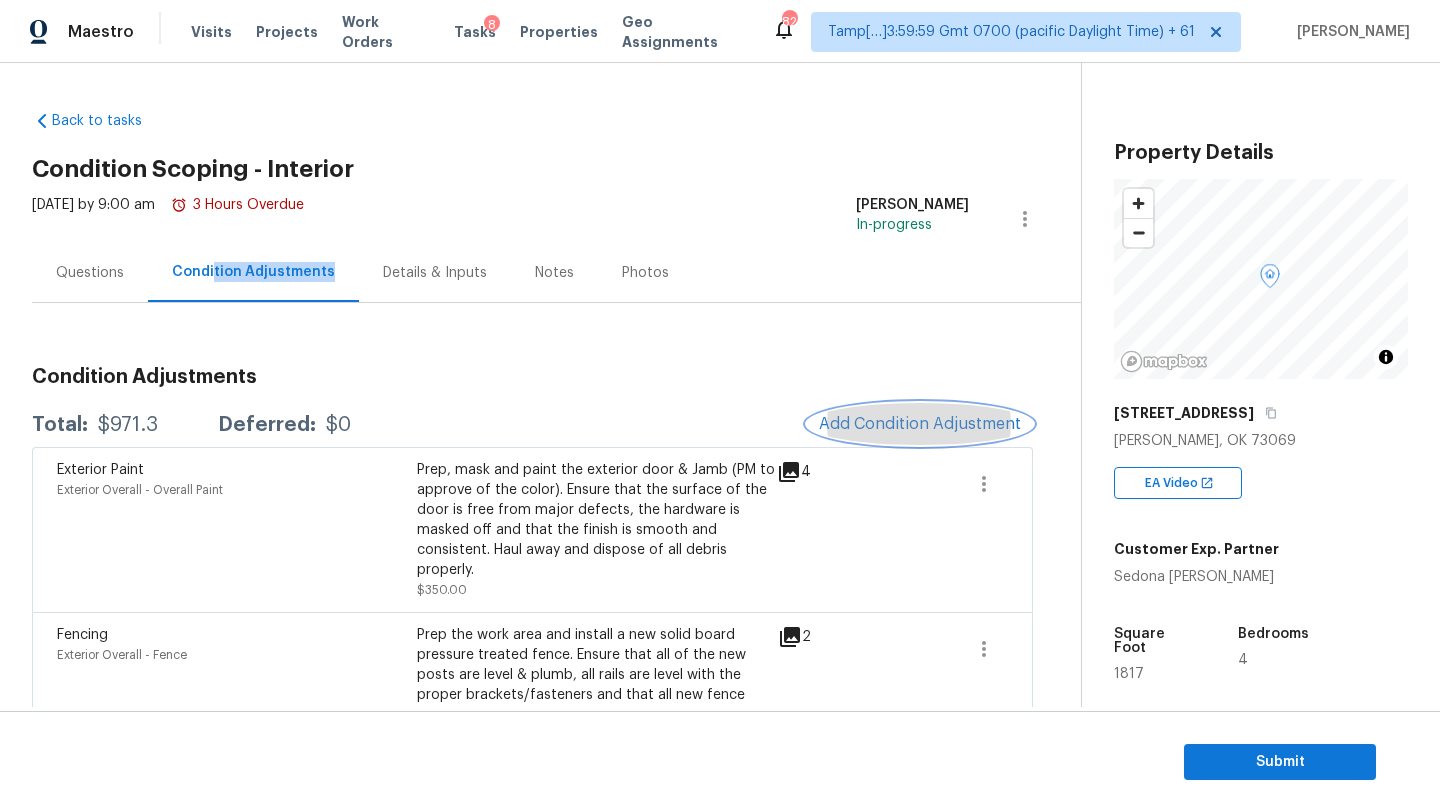 click on "Add Condition Adjustment" at bounding box center (920, 424) 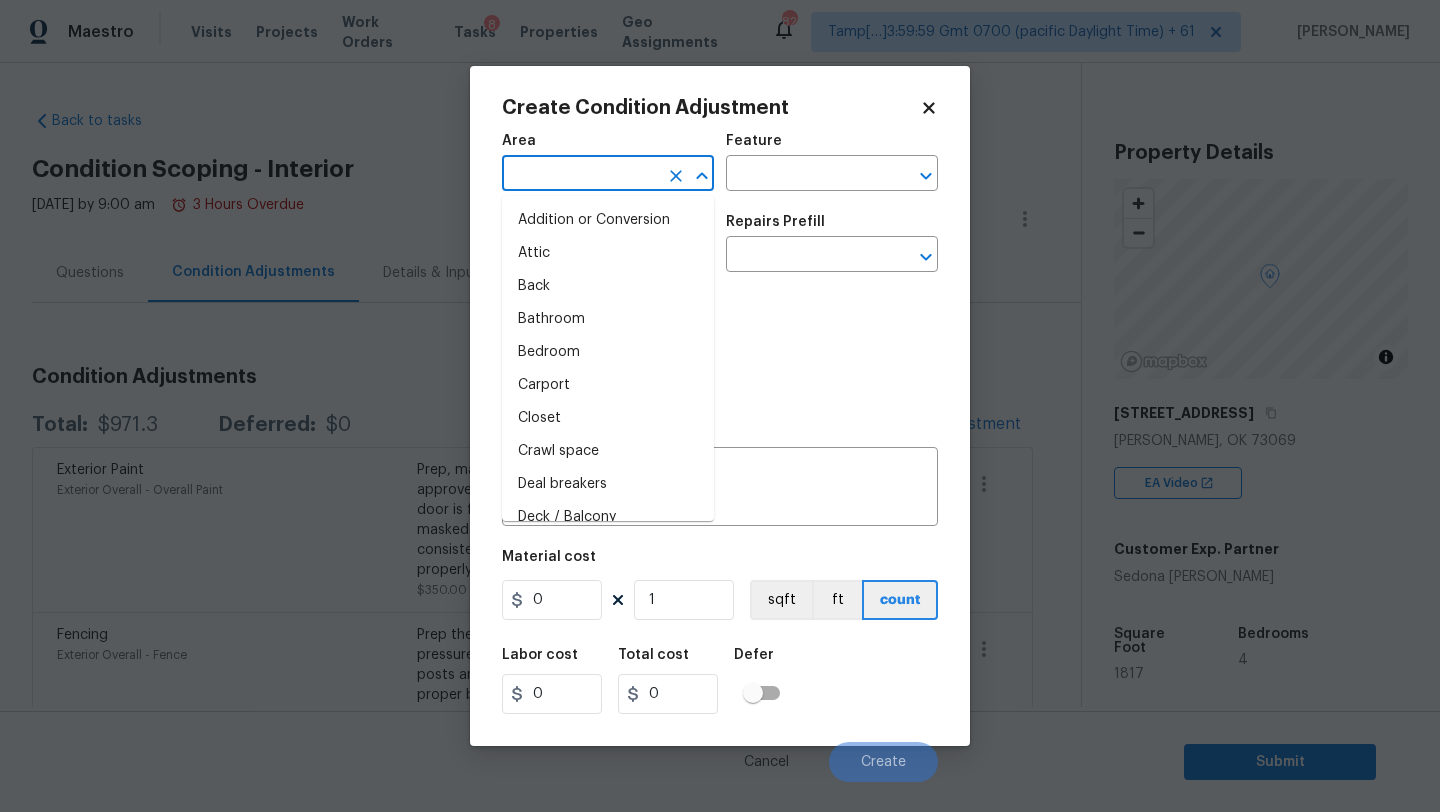 click at bounding box center [580, 175] 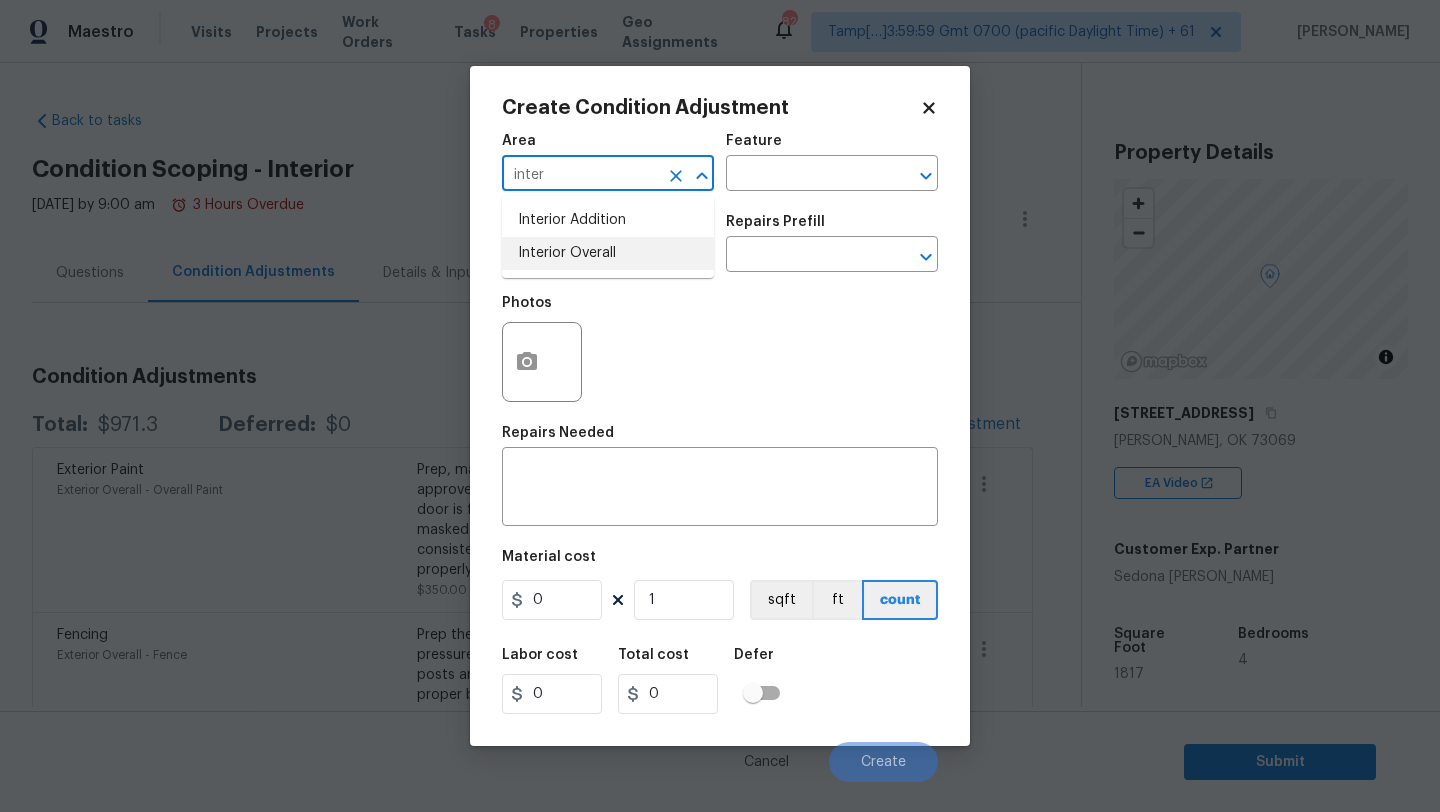 click on "Interior Overall" at bounding box center (608, 253) 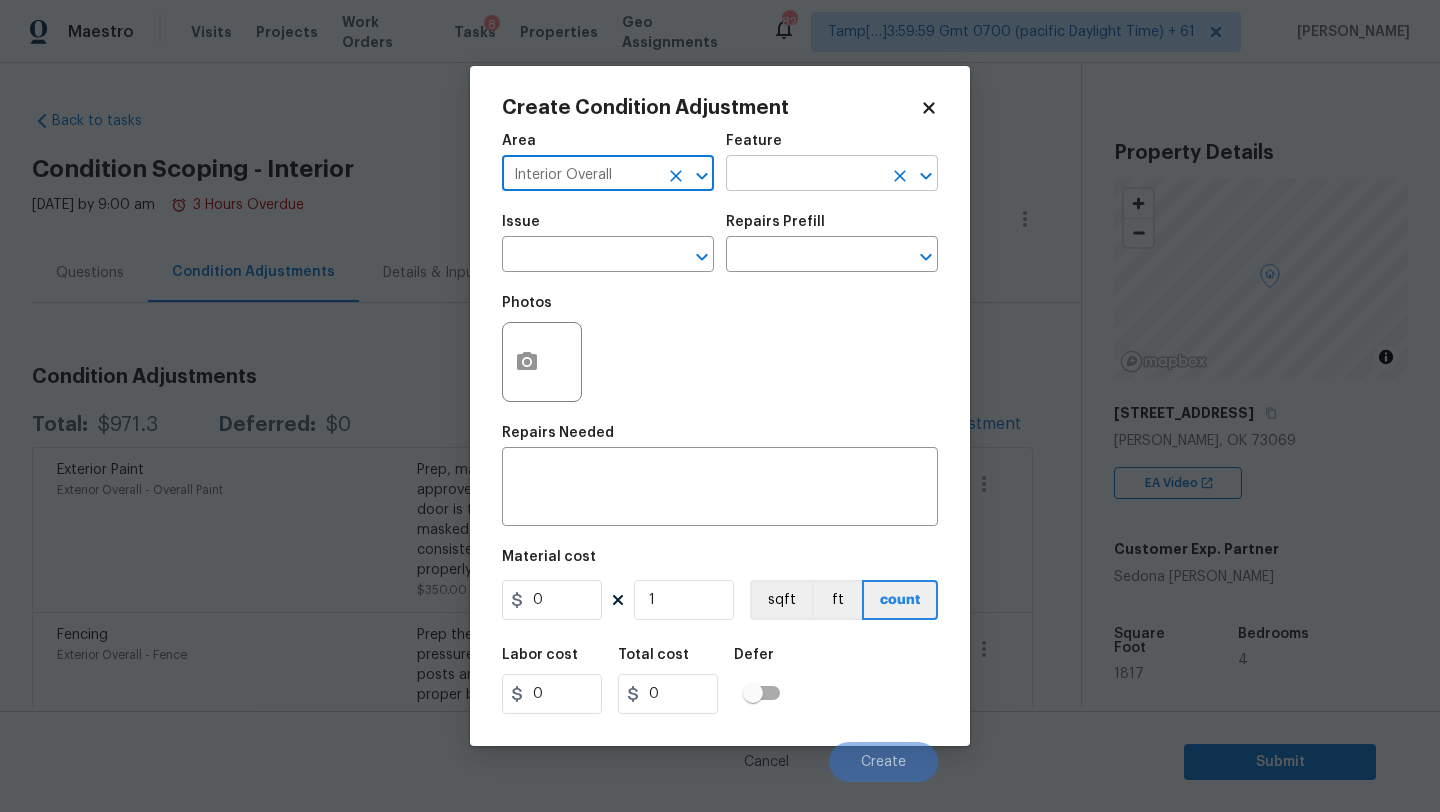 type on "Interior Overall" 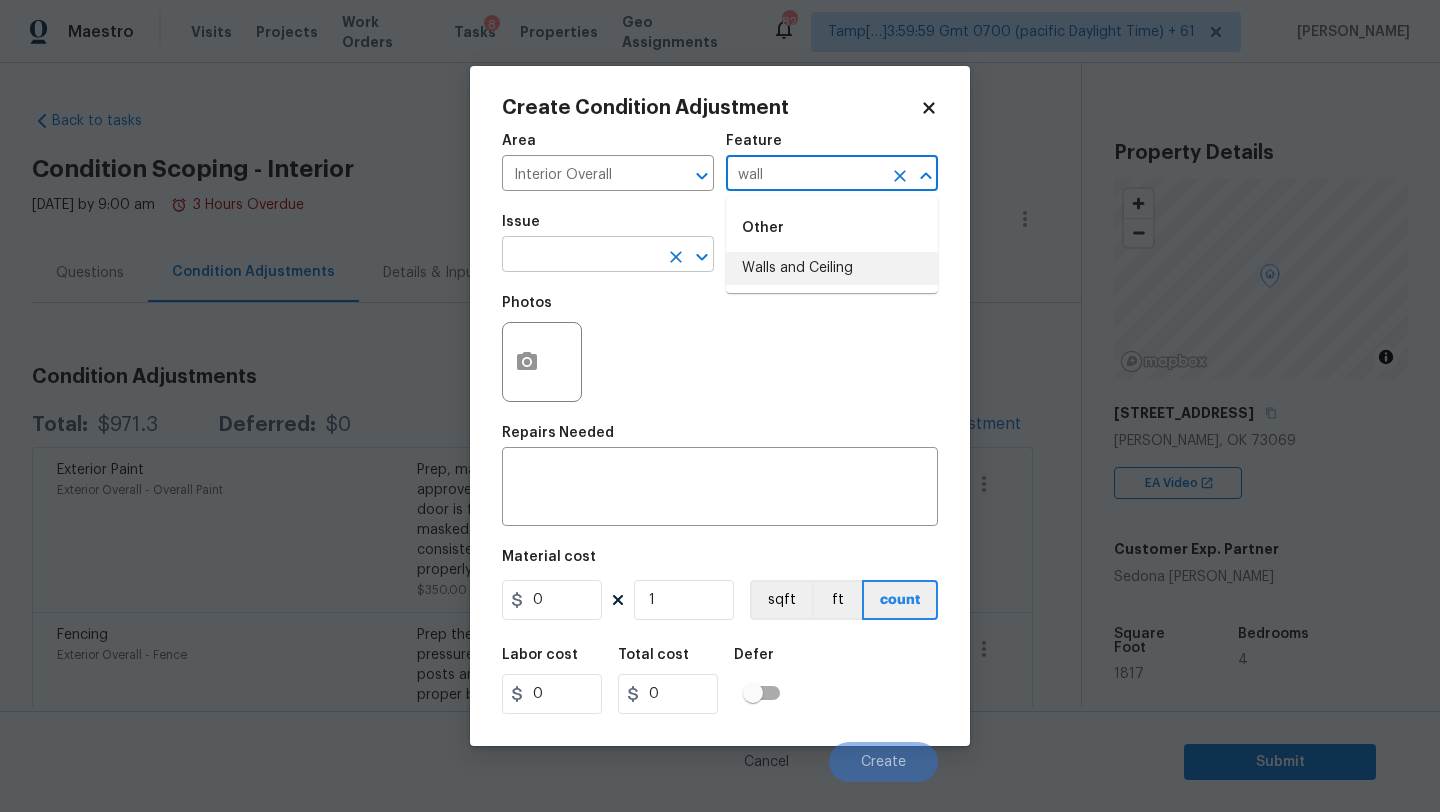 drag, startPoint x: 750, startPoint y: 265, endPoint x: 711, endPoint y: 265, distance: 39 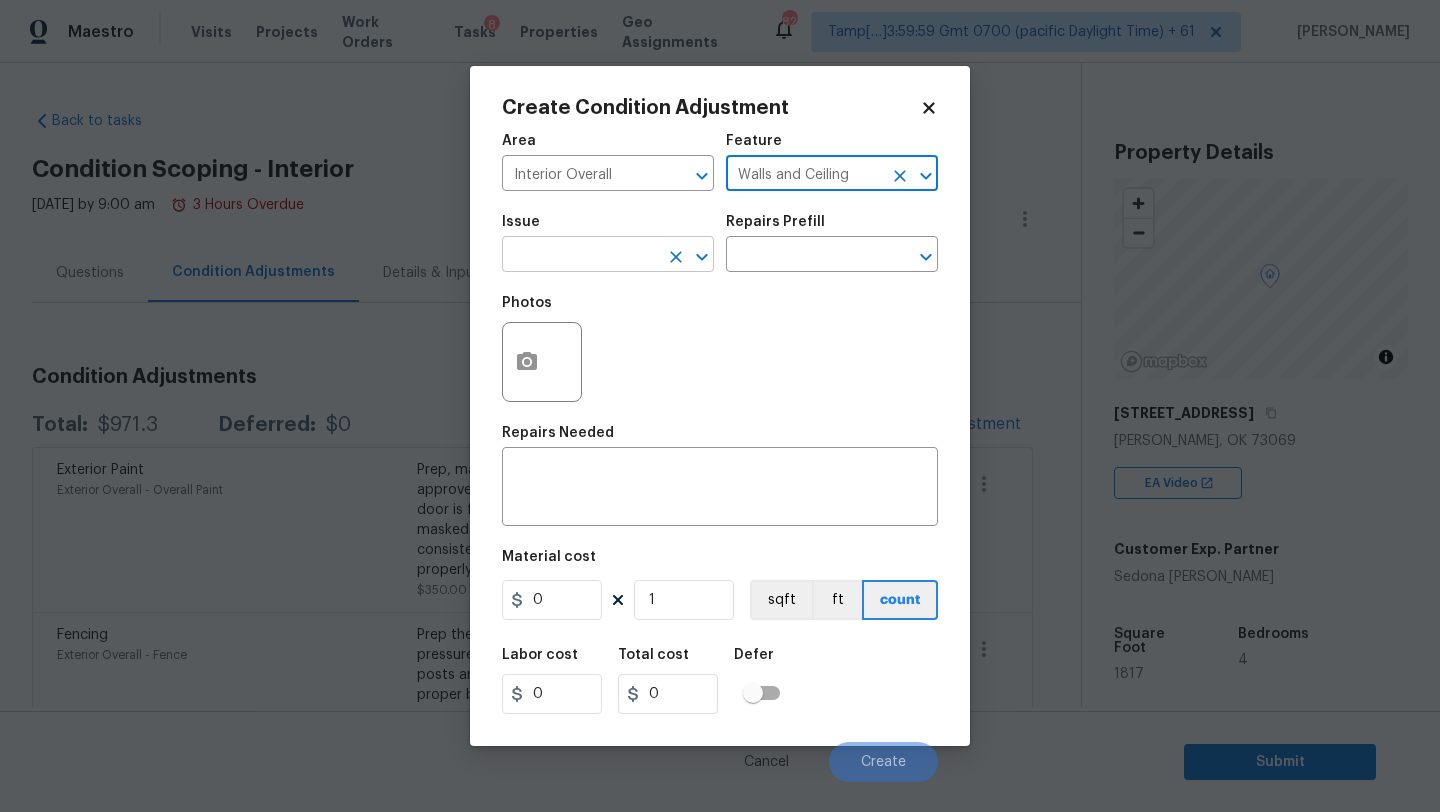 type on "Walls and Ceiling" 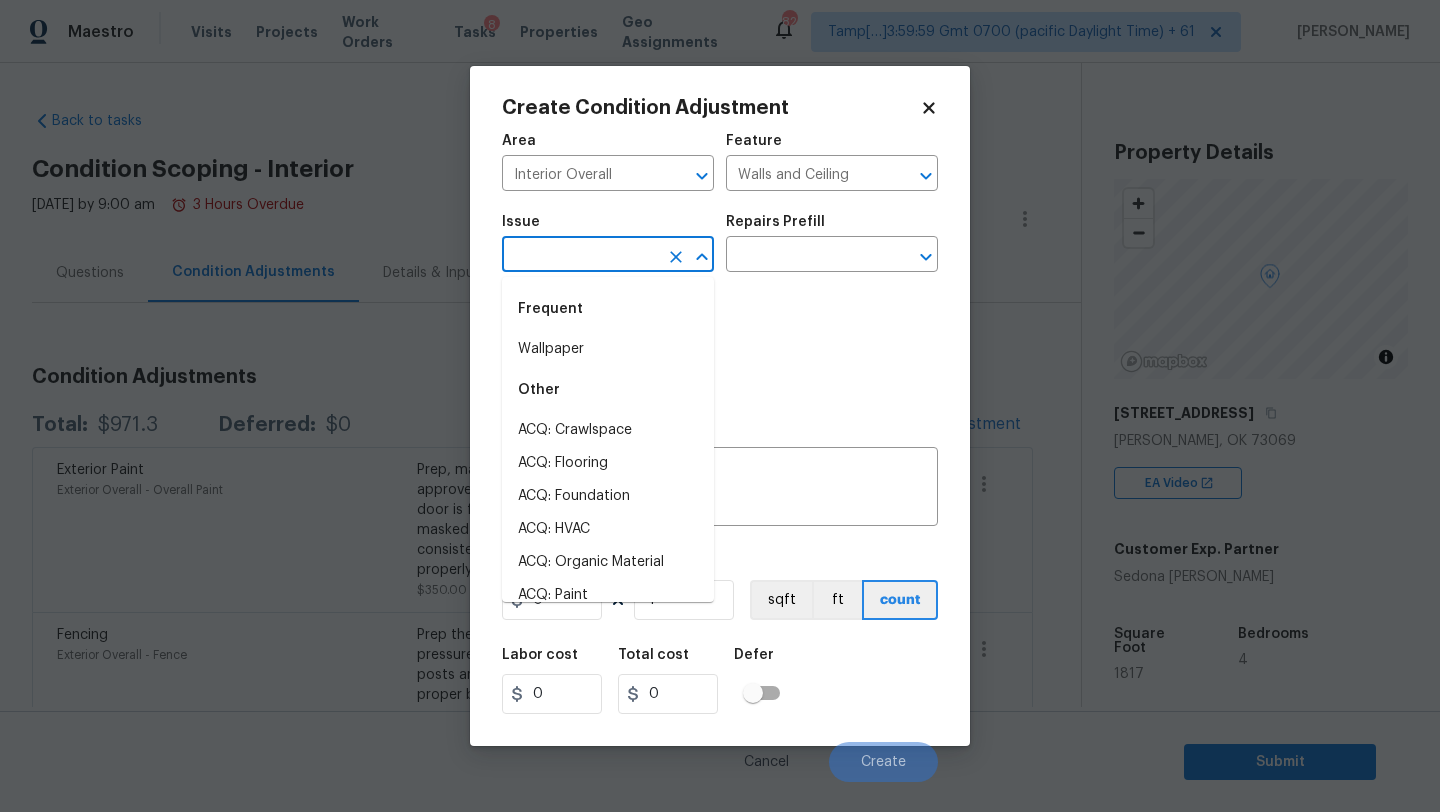 click at bounding box center (580, 256) 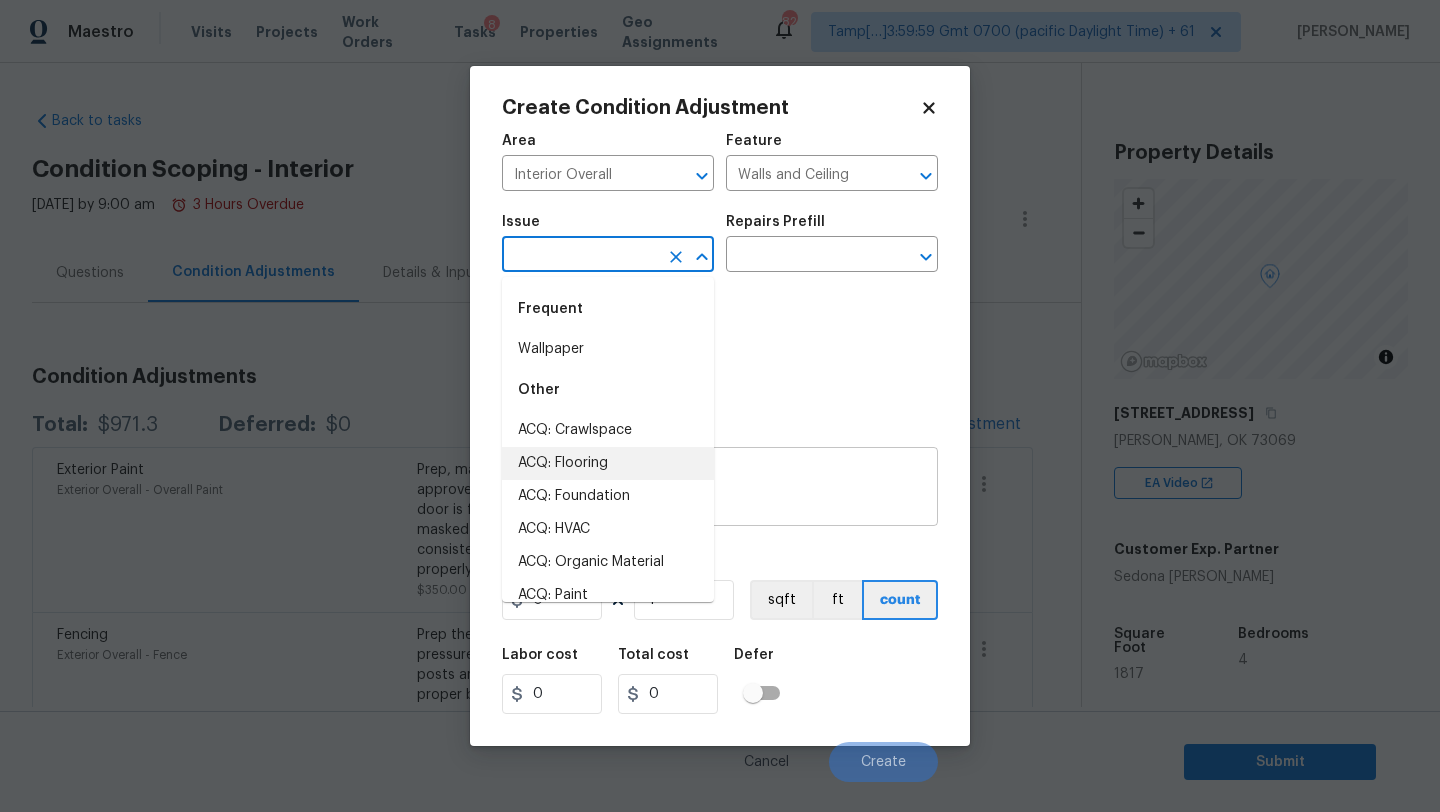 click on "ACQ: Flooring" at bounding box center [608, 463] 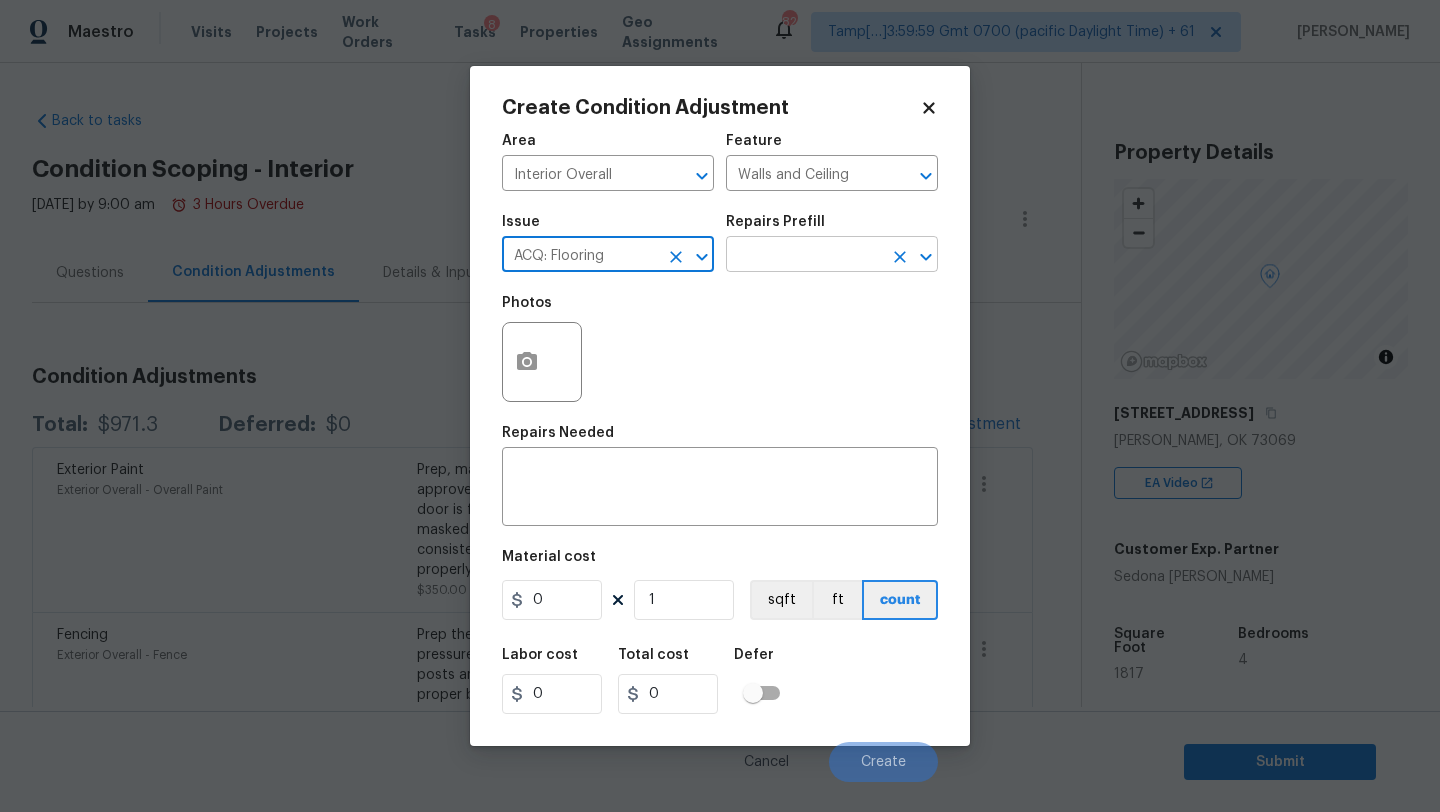 click at bounding box center (804, 256) 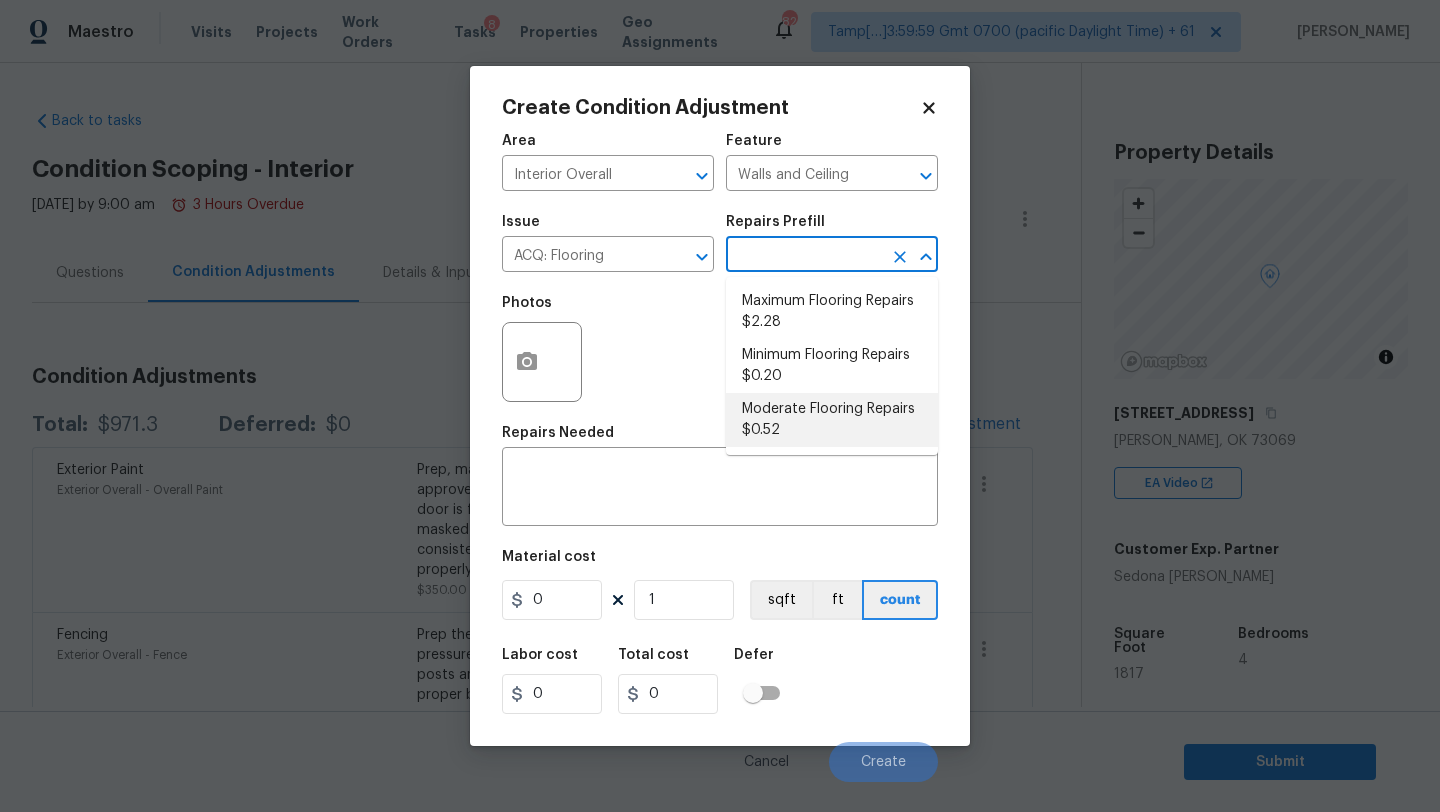 click on "Moderate Flooring Repairs $0.52" at bounding box center (832, 420) 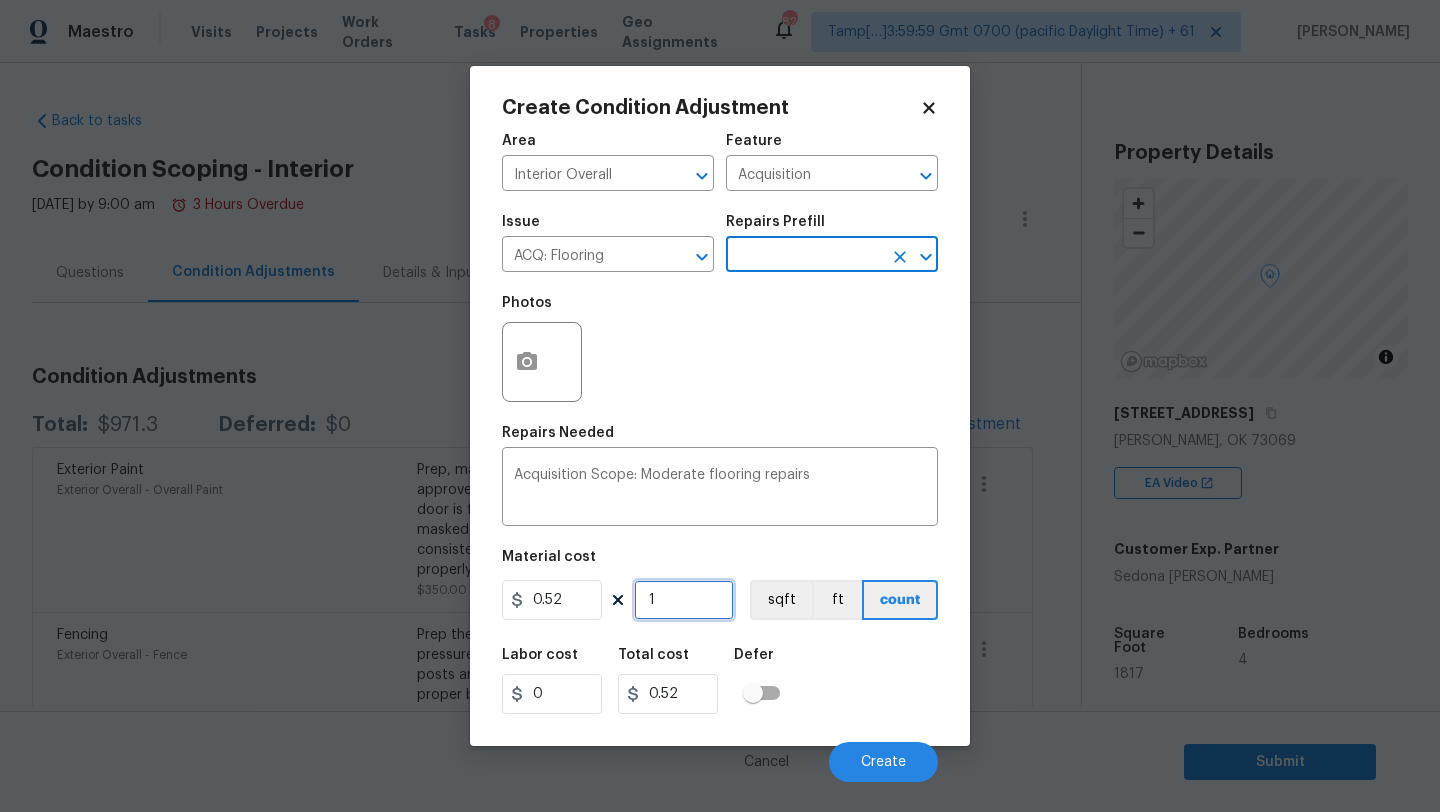 click on "1" at bounding box center [684, 600] 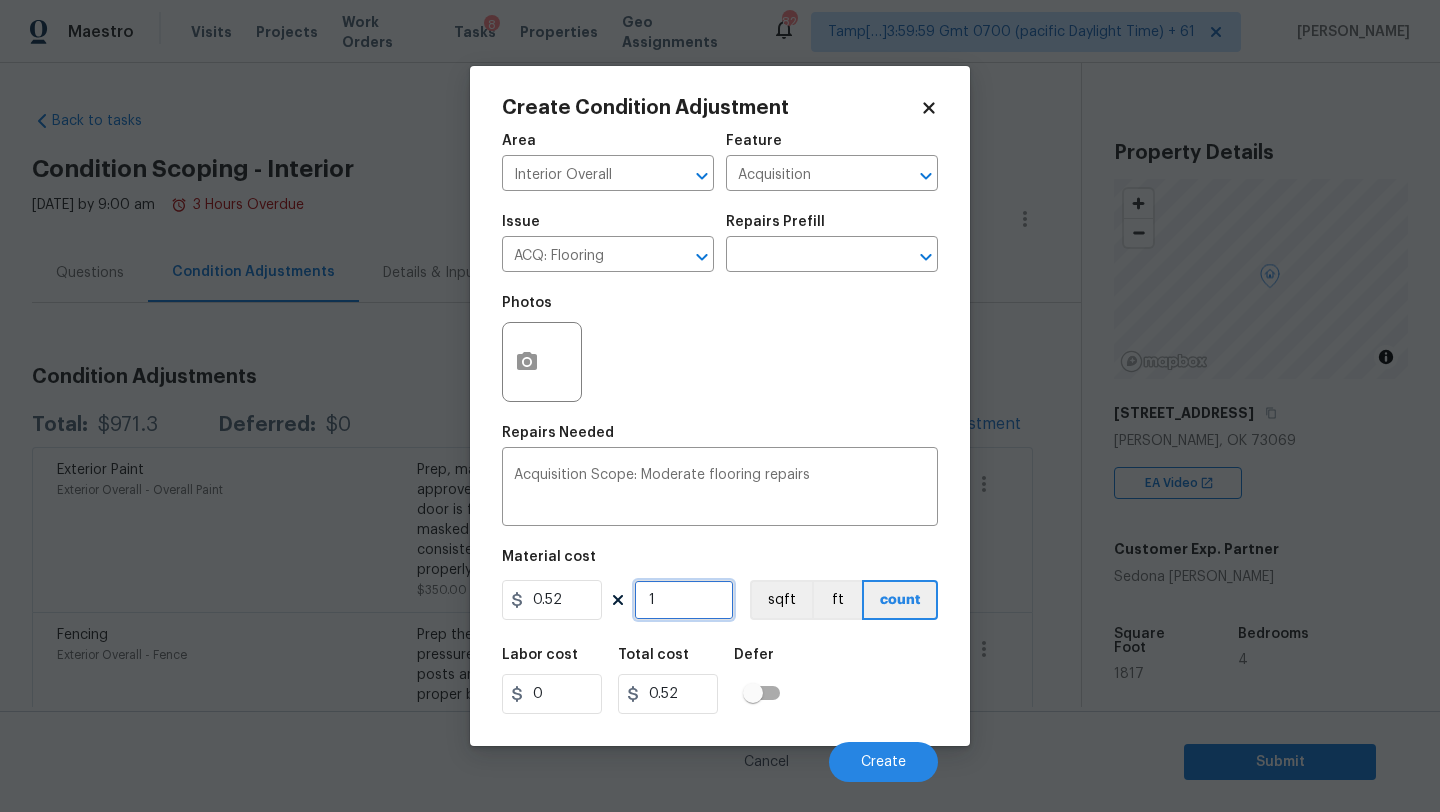 type on "18" 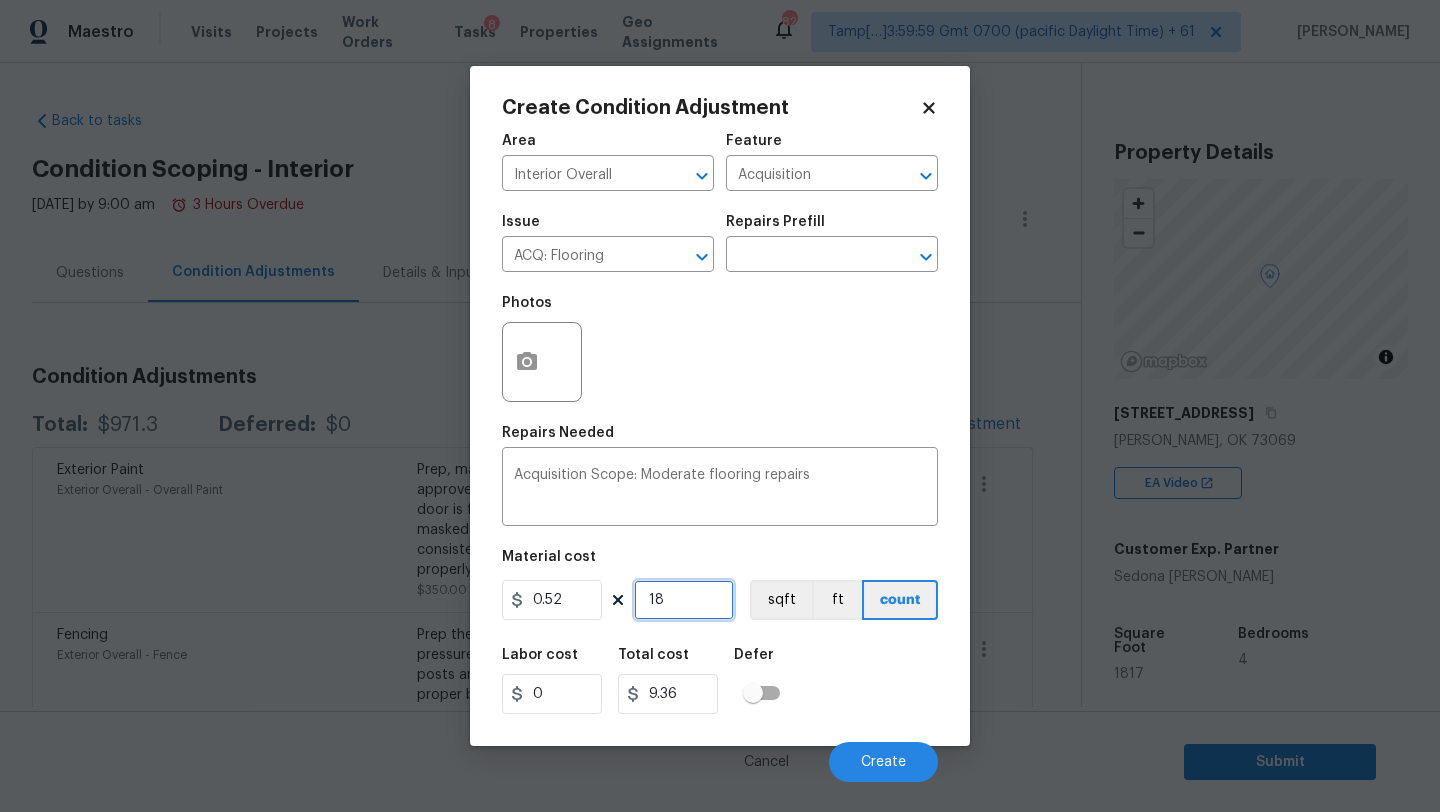 type on "181" 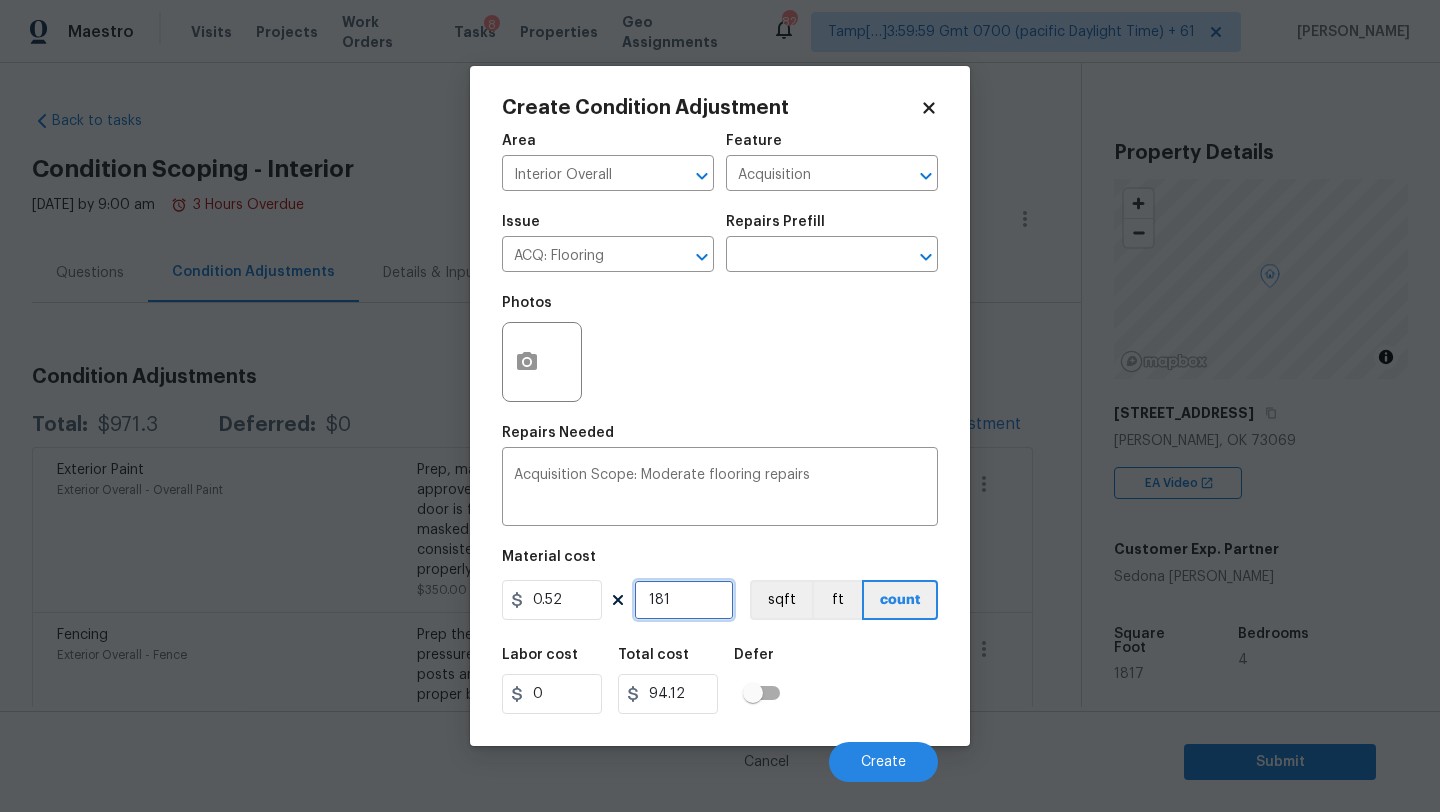 type on "1817" 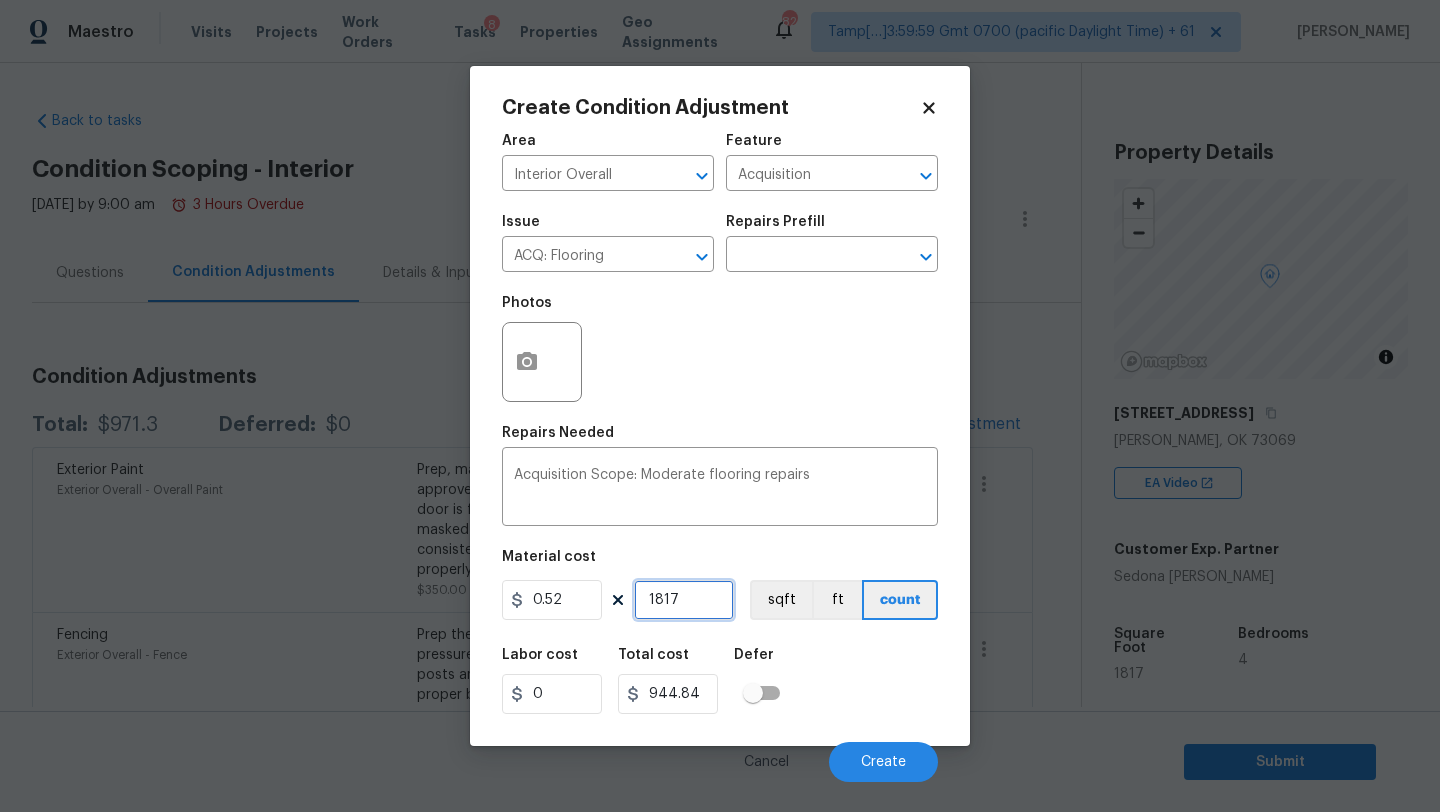 type on "1817" 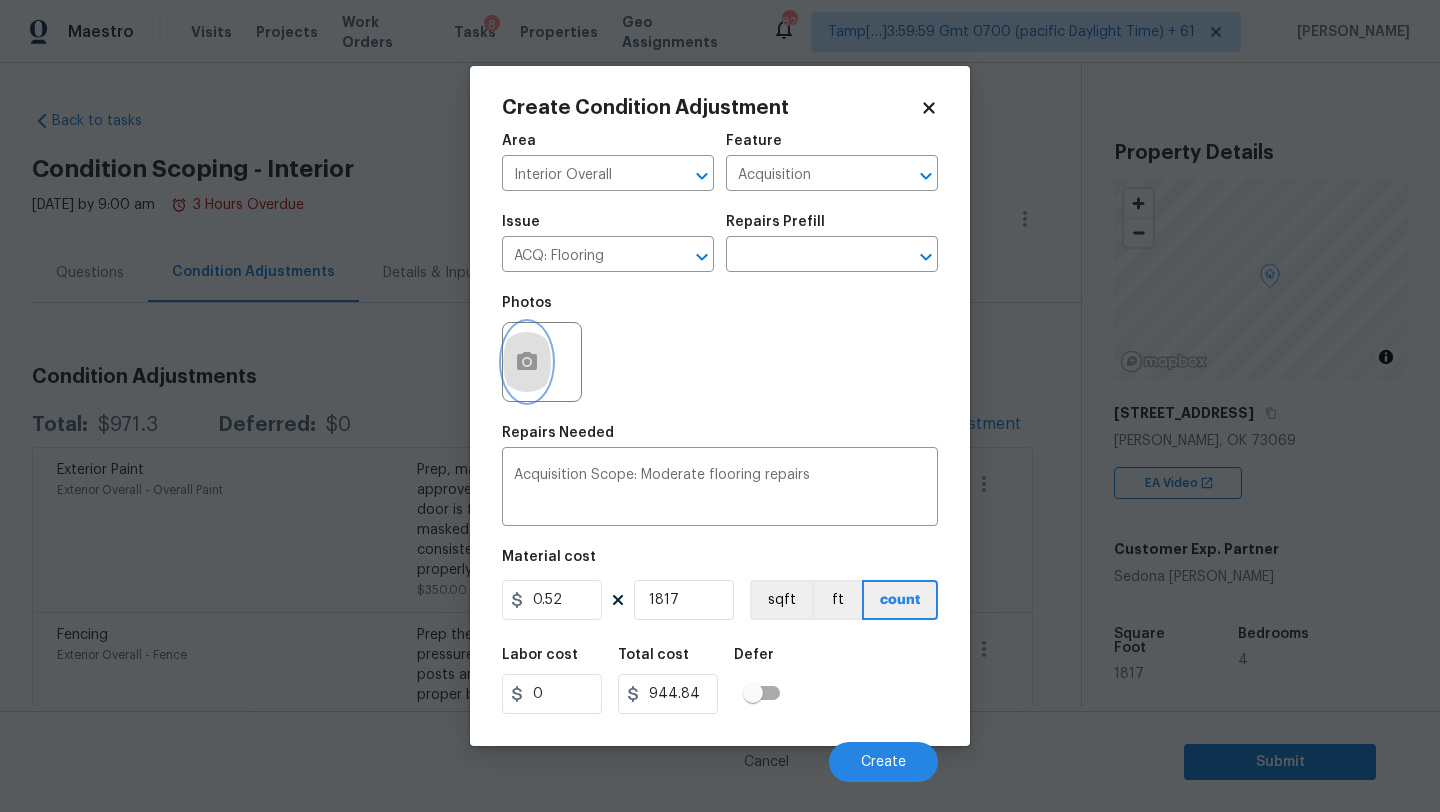 click at bounding box center (527, 362) 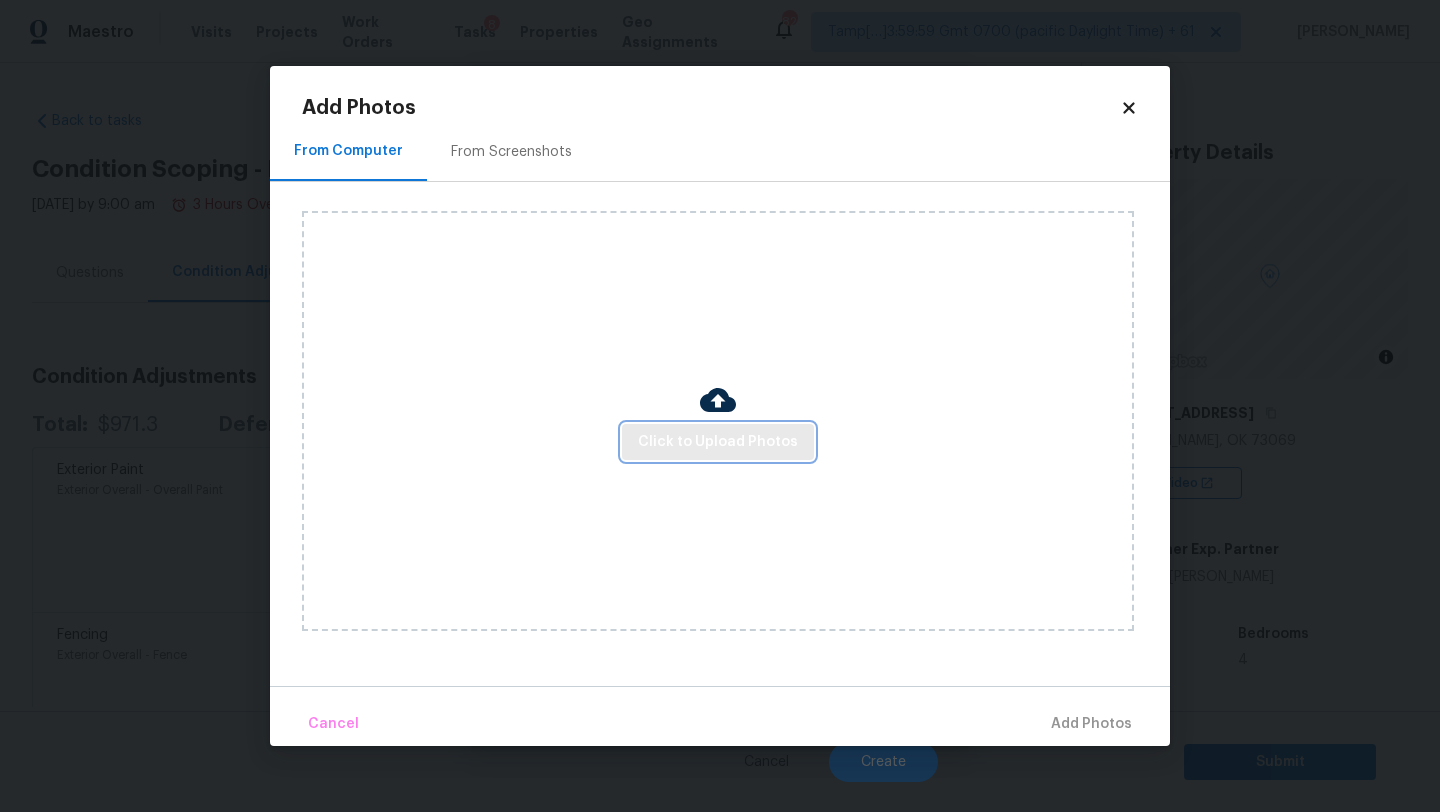 click on "Click to Upload Photos" at bounding box center (718, 442) 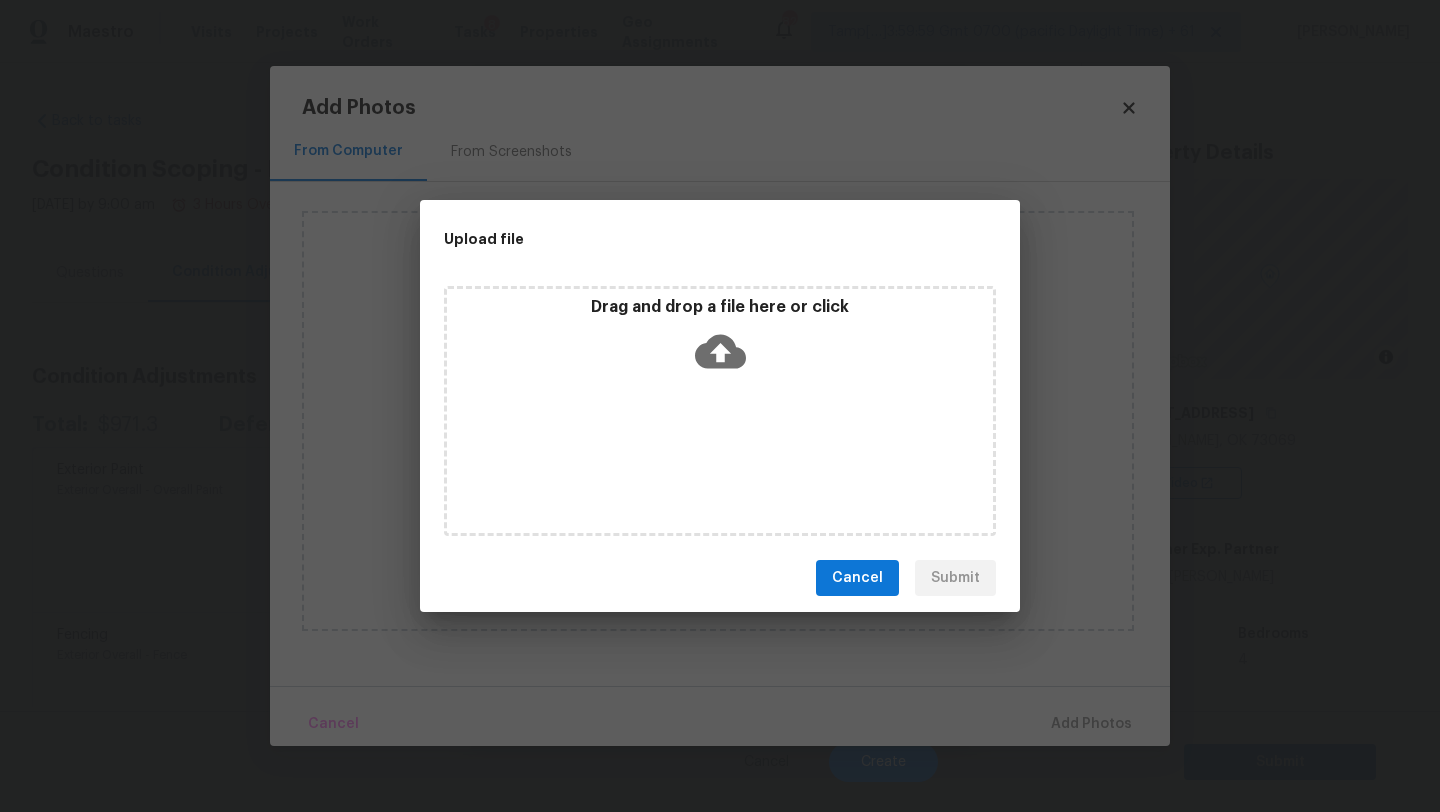 click on "Drag and drop a file here or click" at bounding box center (720, 411) 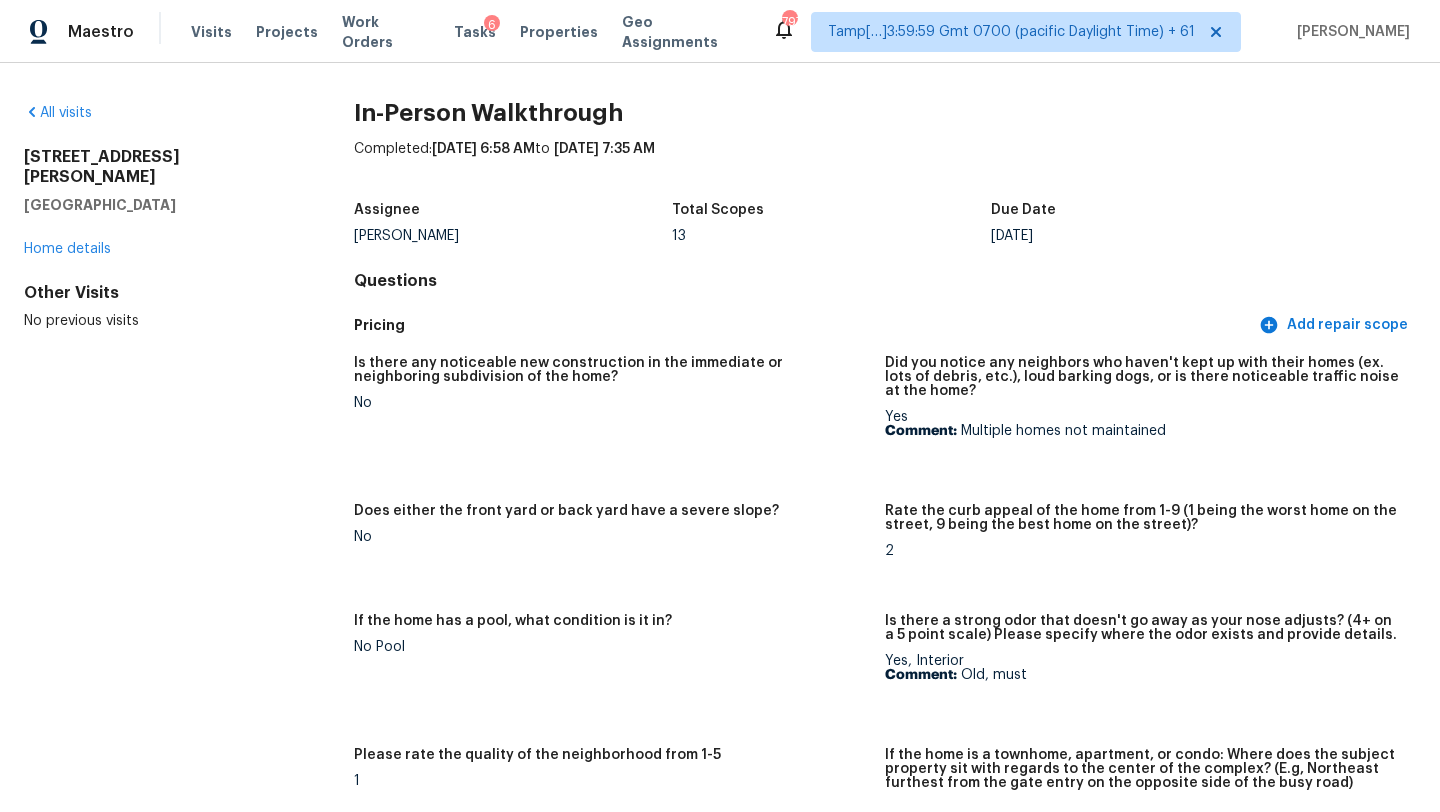 scroll, scrollTop: 0, scrollLeft: 0, axis: both 